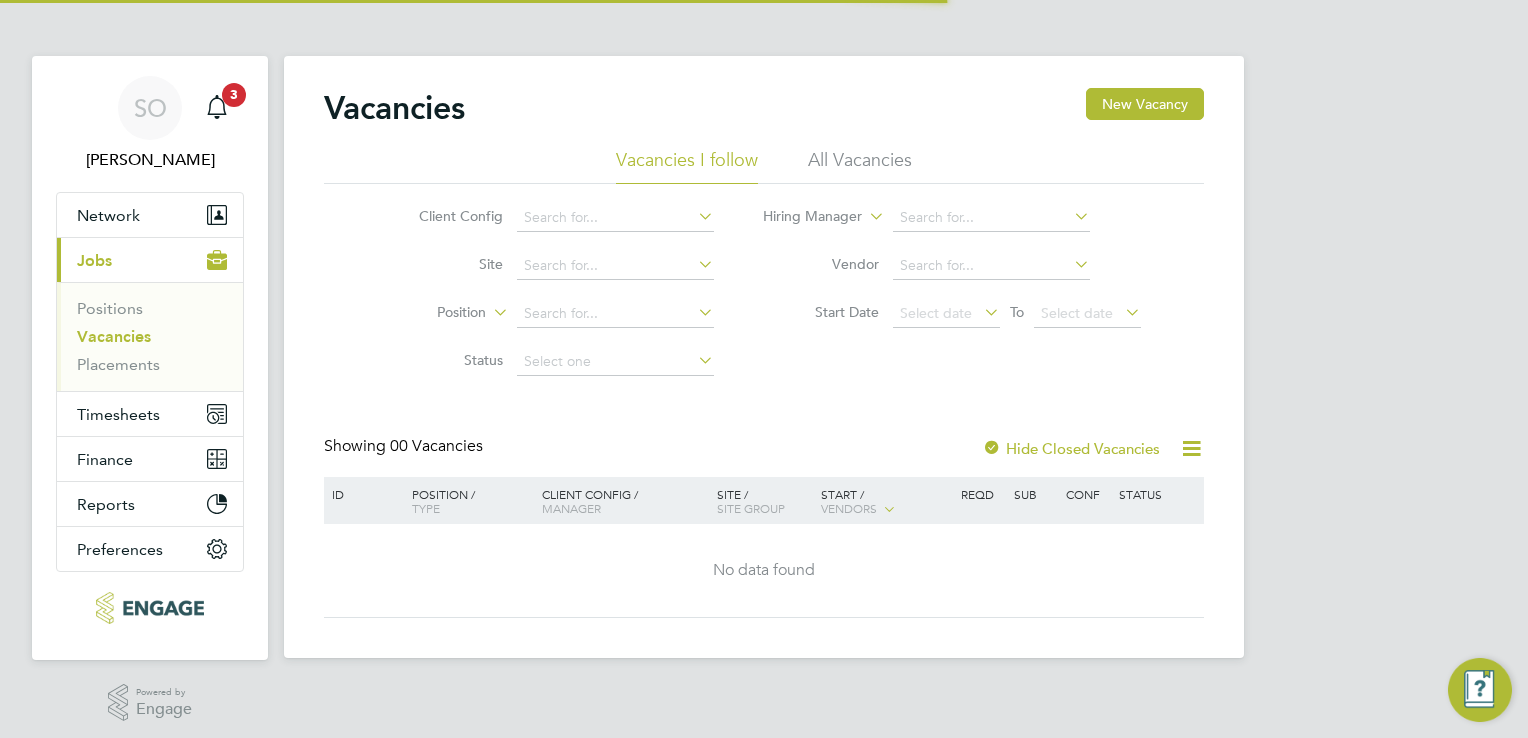 scroll, scrollTop: 0, scrollLeft: 0, axis: both 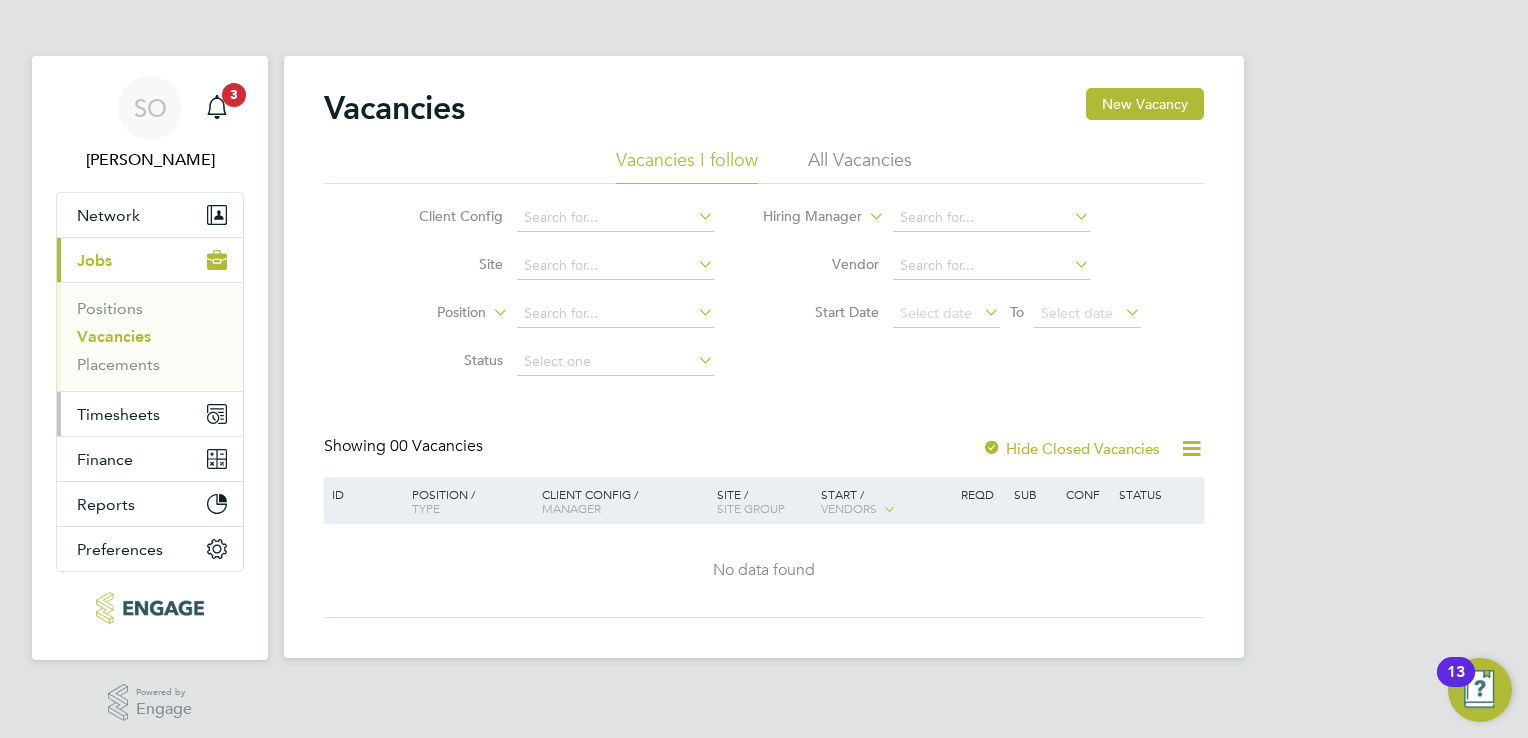 click on "Timesheets" at bounding box center [118, 414] 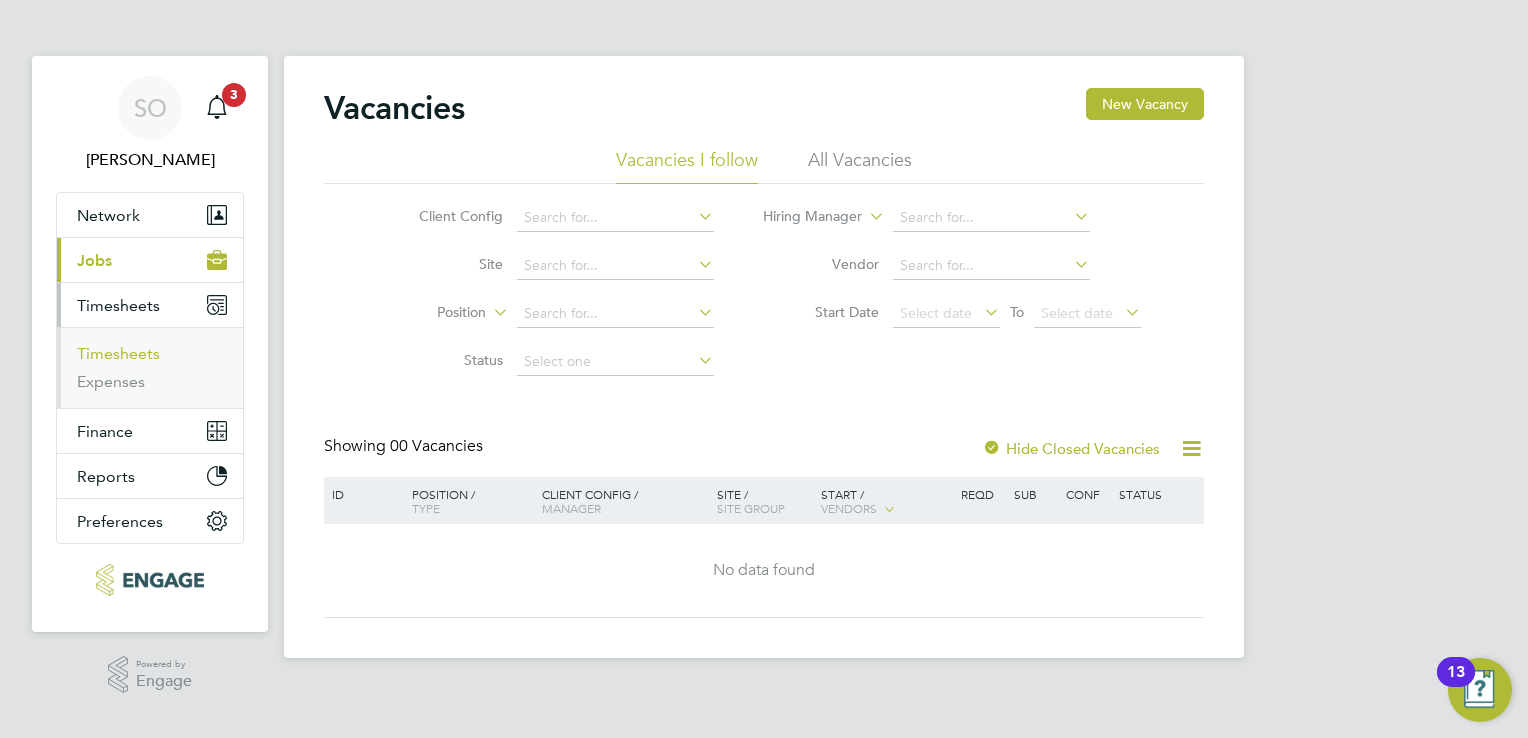 click on "Timesheets" at bounding box center [118, 353] 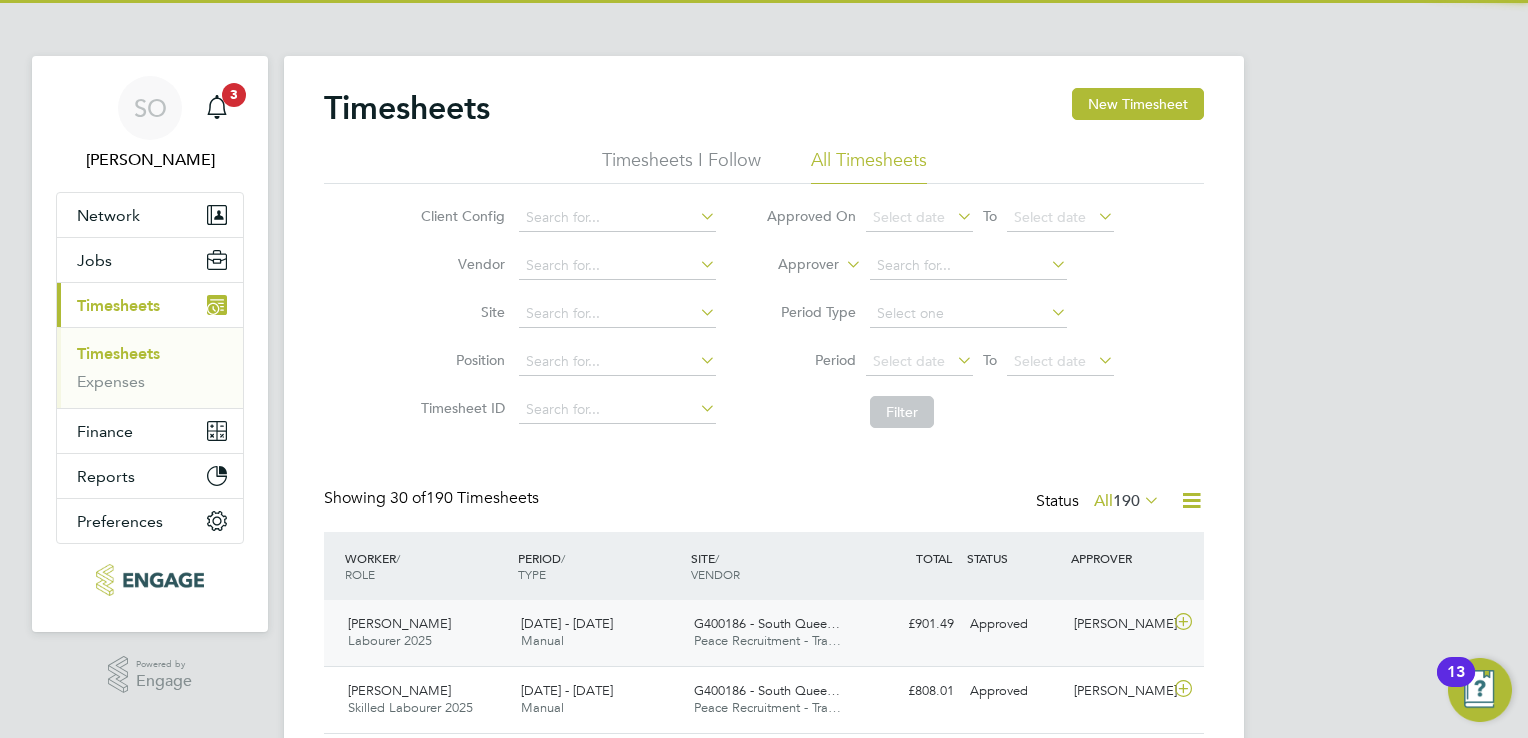 scroll, scrollTop: 9, scrollLeft: 10, axis: both 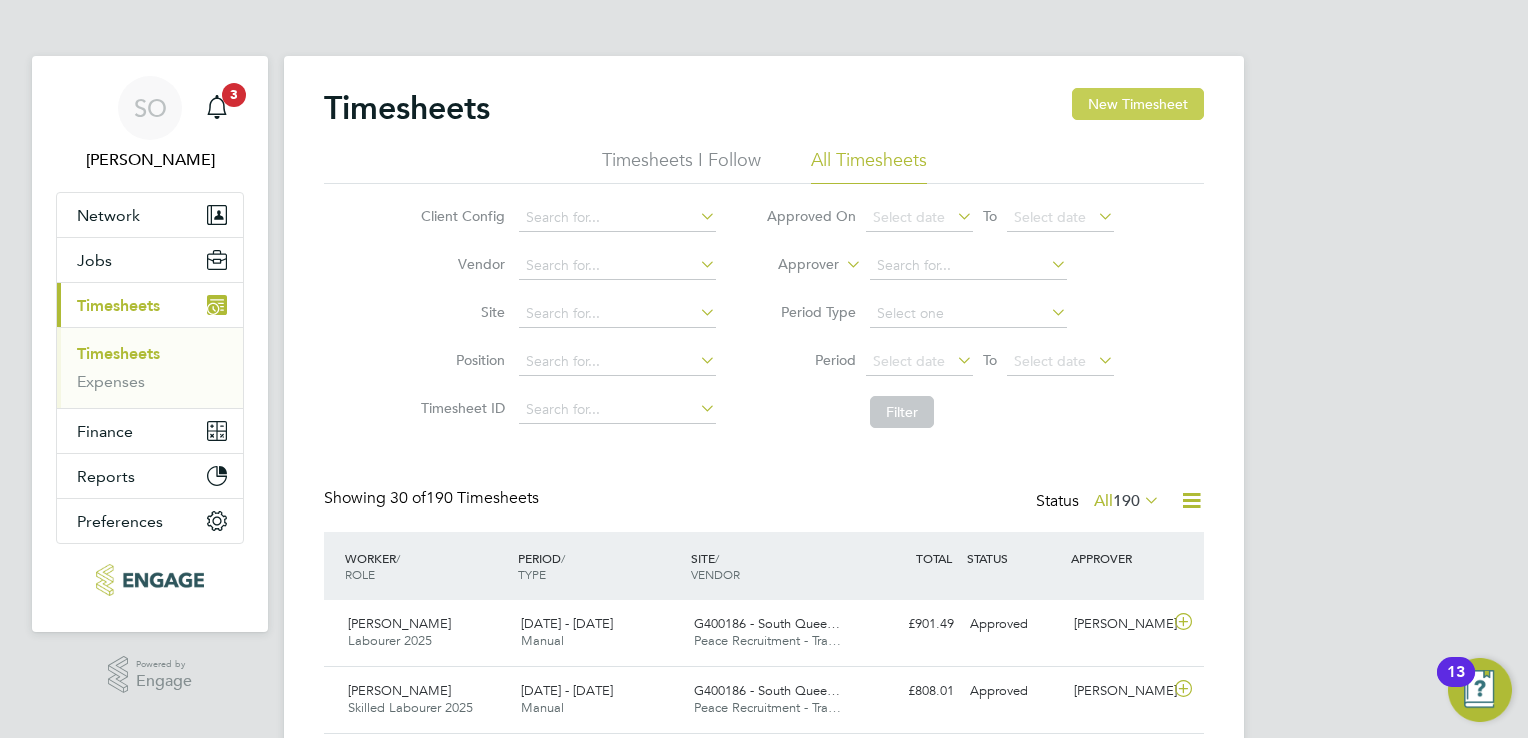 click on "New Timesheet" 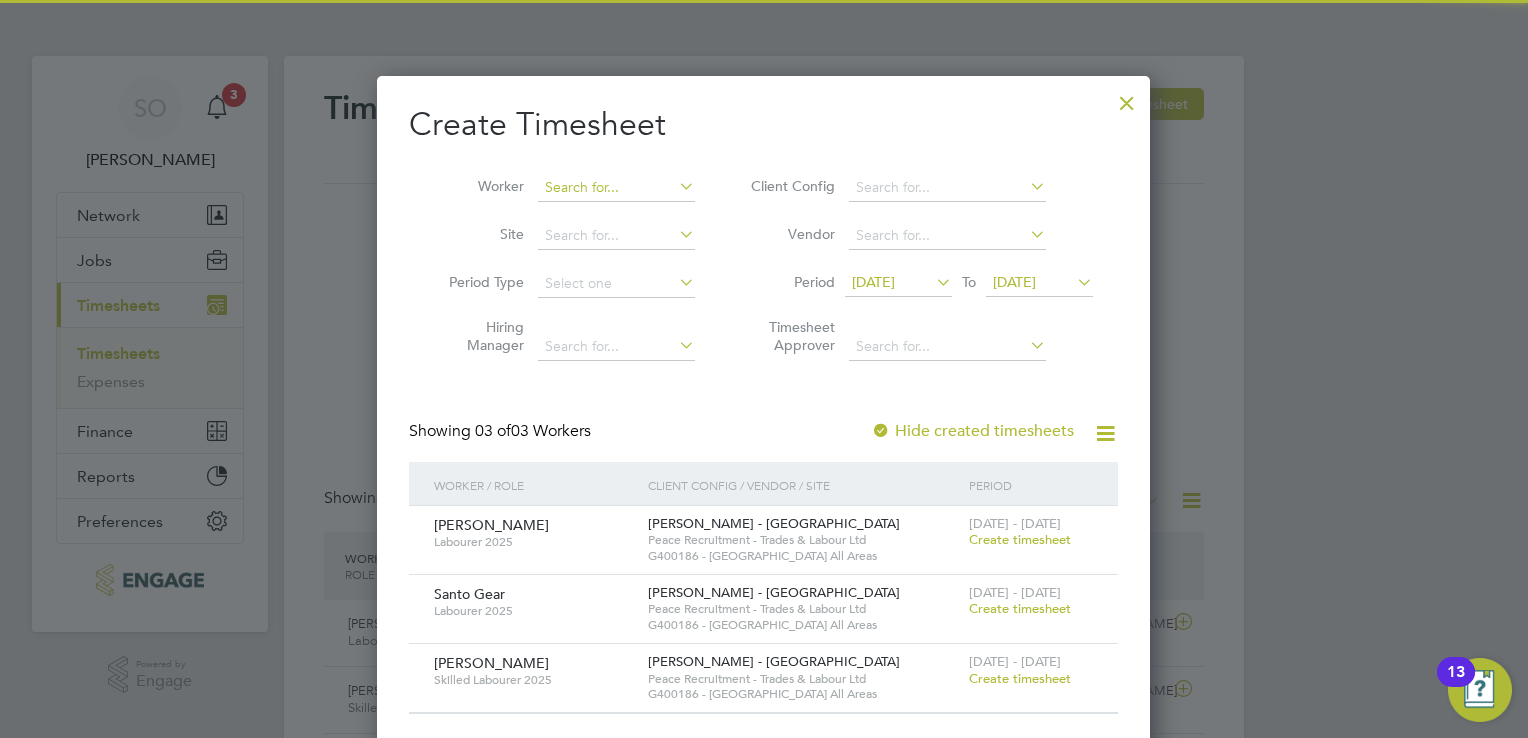 click at bounding box center (616, 188) 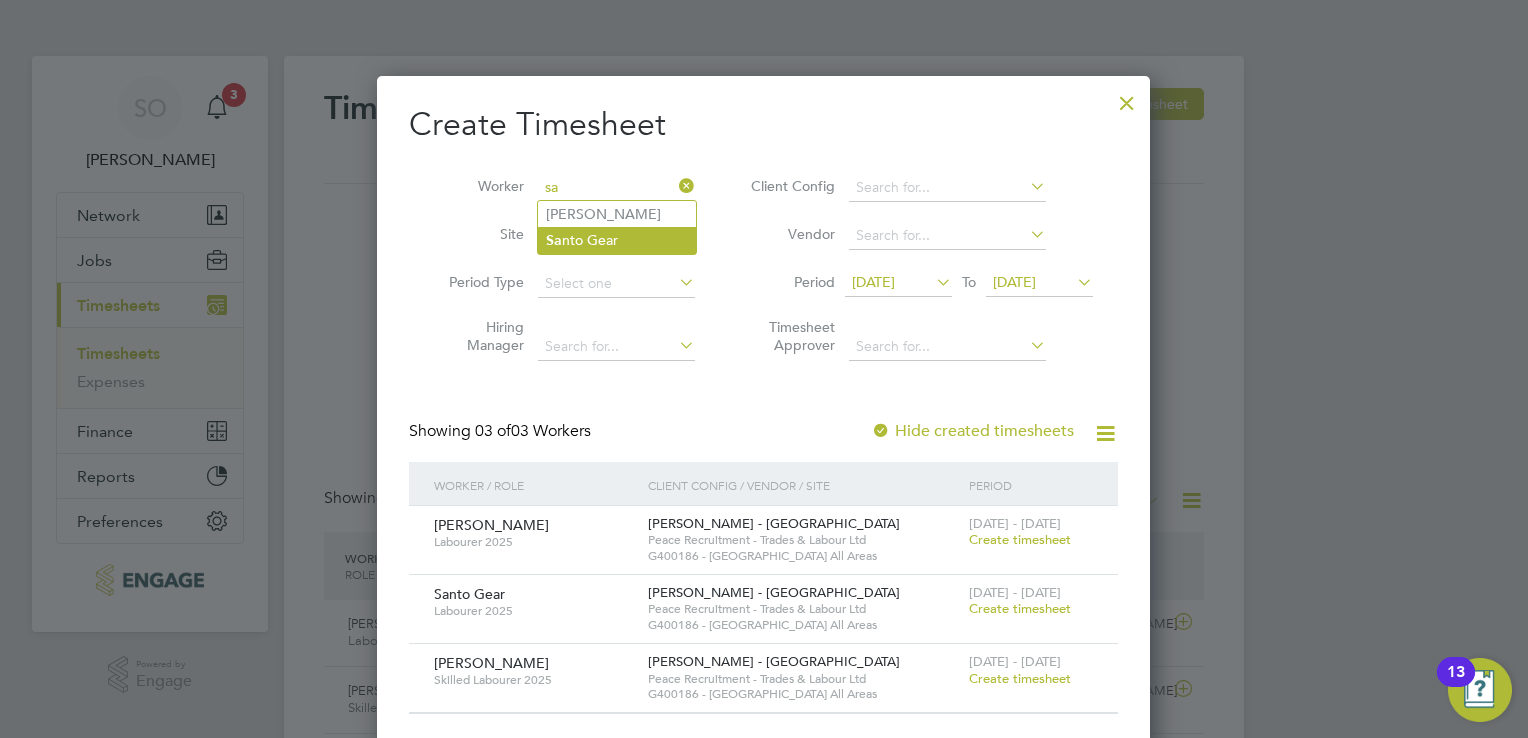 click on "Sa nto Gear" 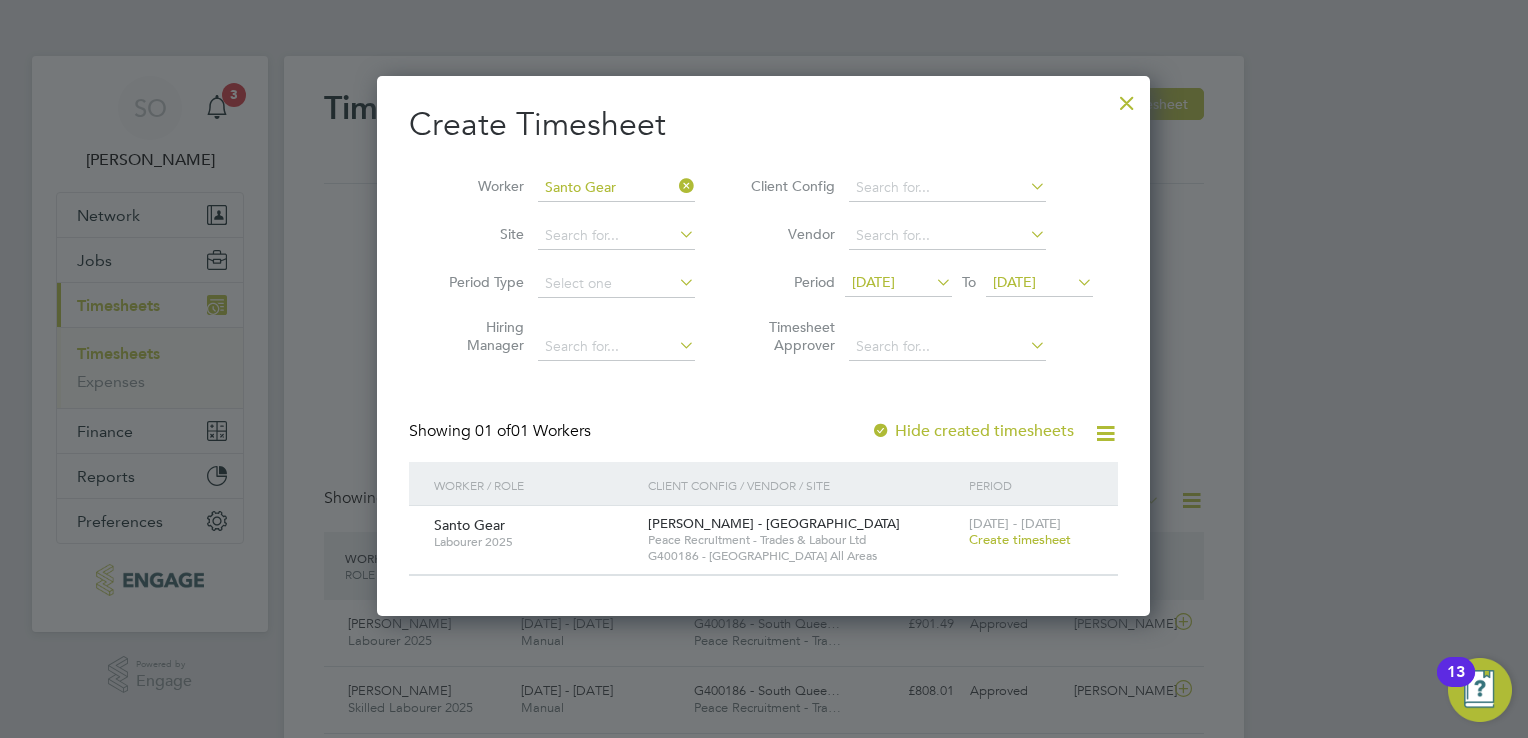 click on "Create timesheet" at bounding box center [1020, 539] 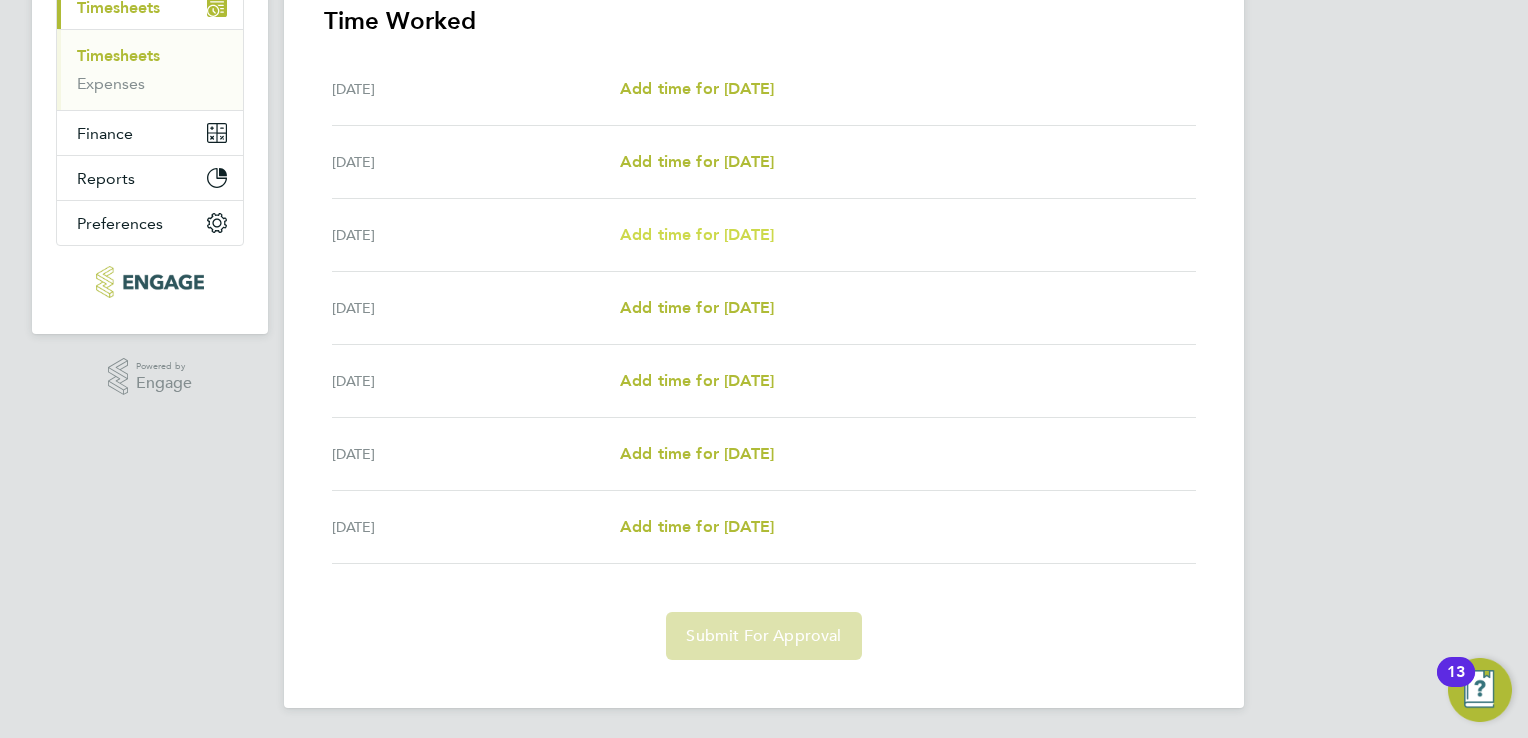 click on "Add time for [DATE]" at bounding box center [697, 234] 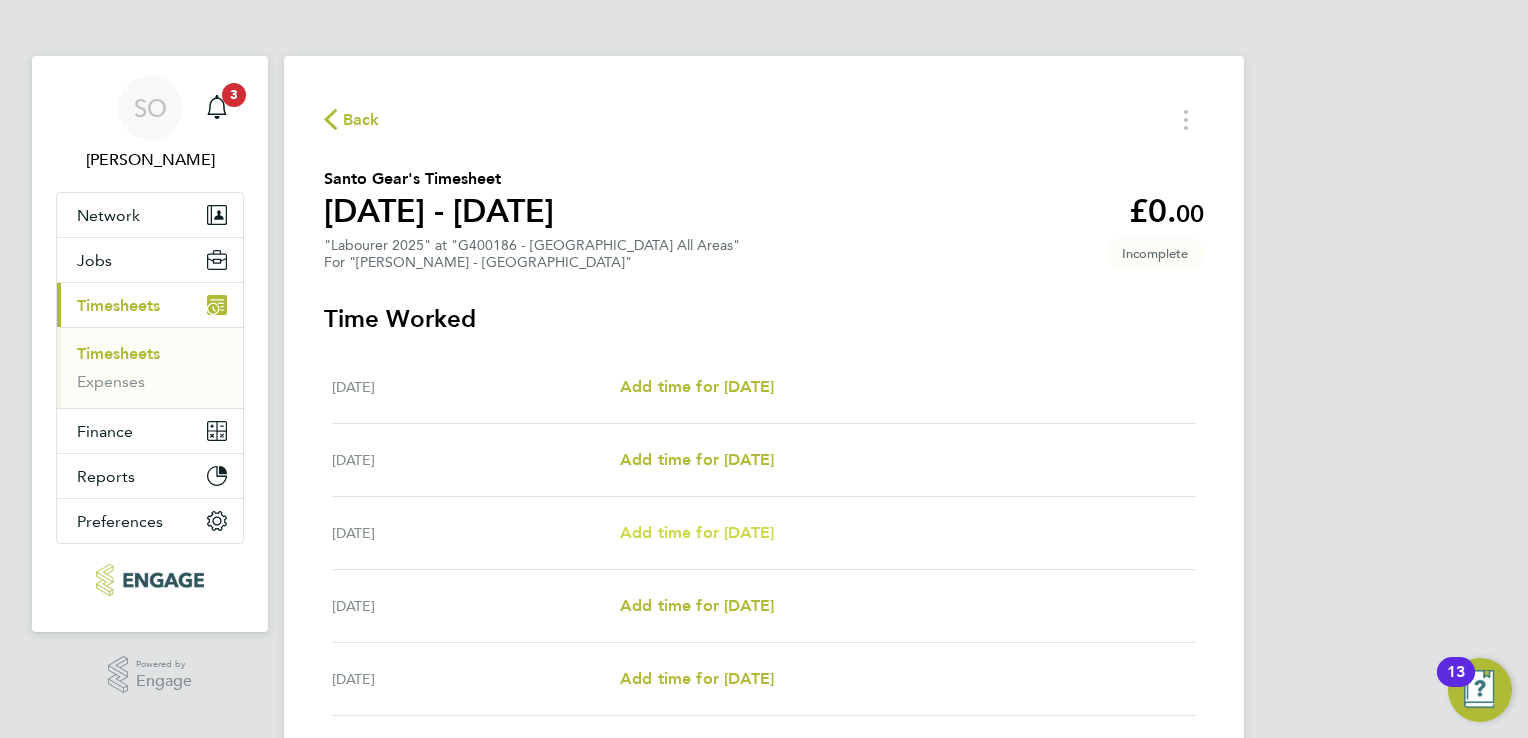 select on "30" 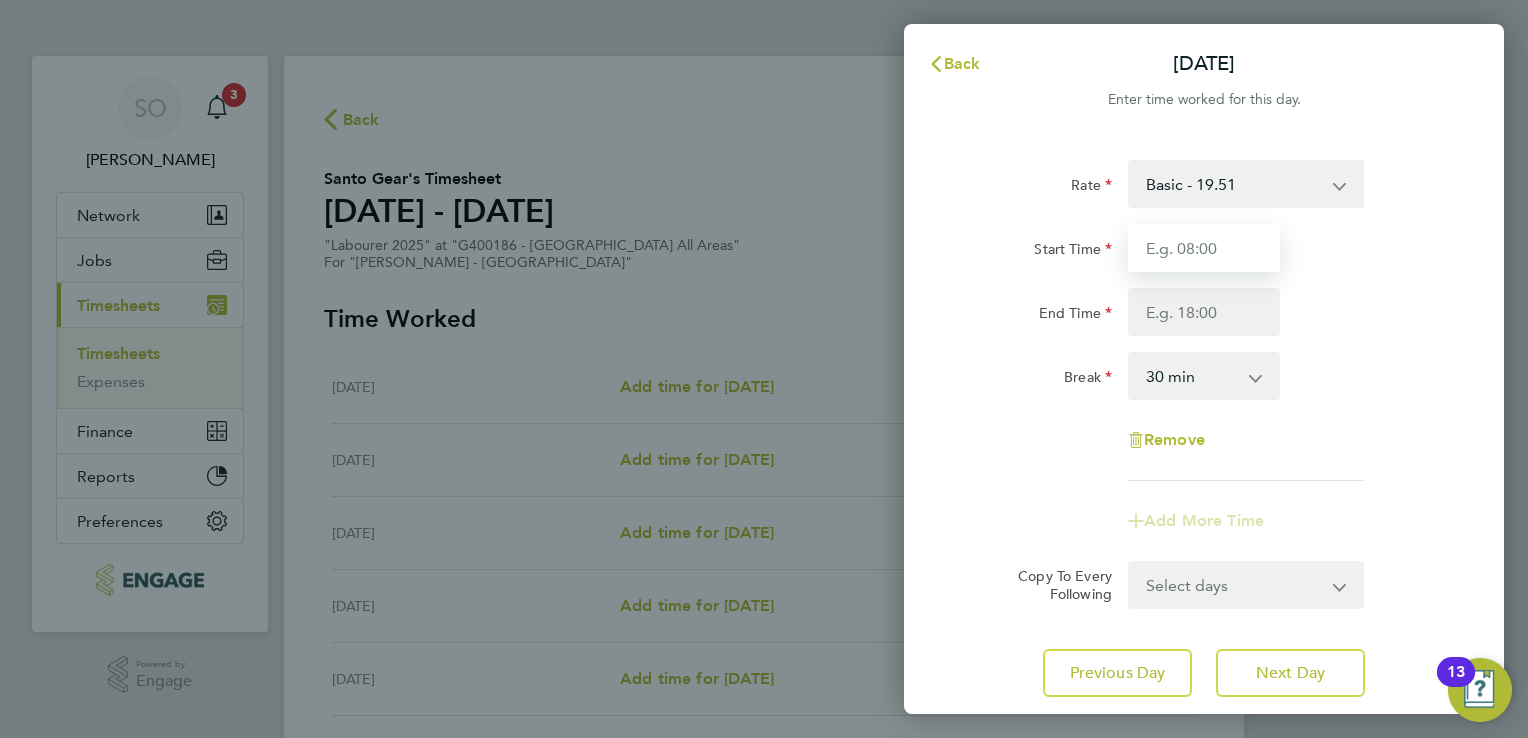 click on "Start Time" at bounding box center [1204, 248] 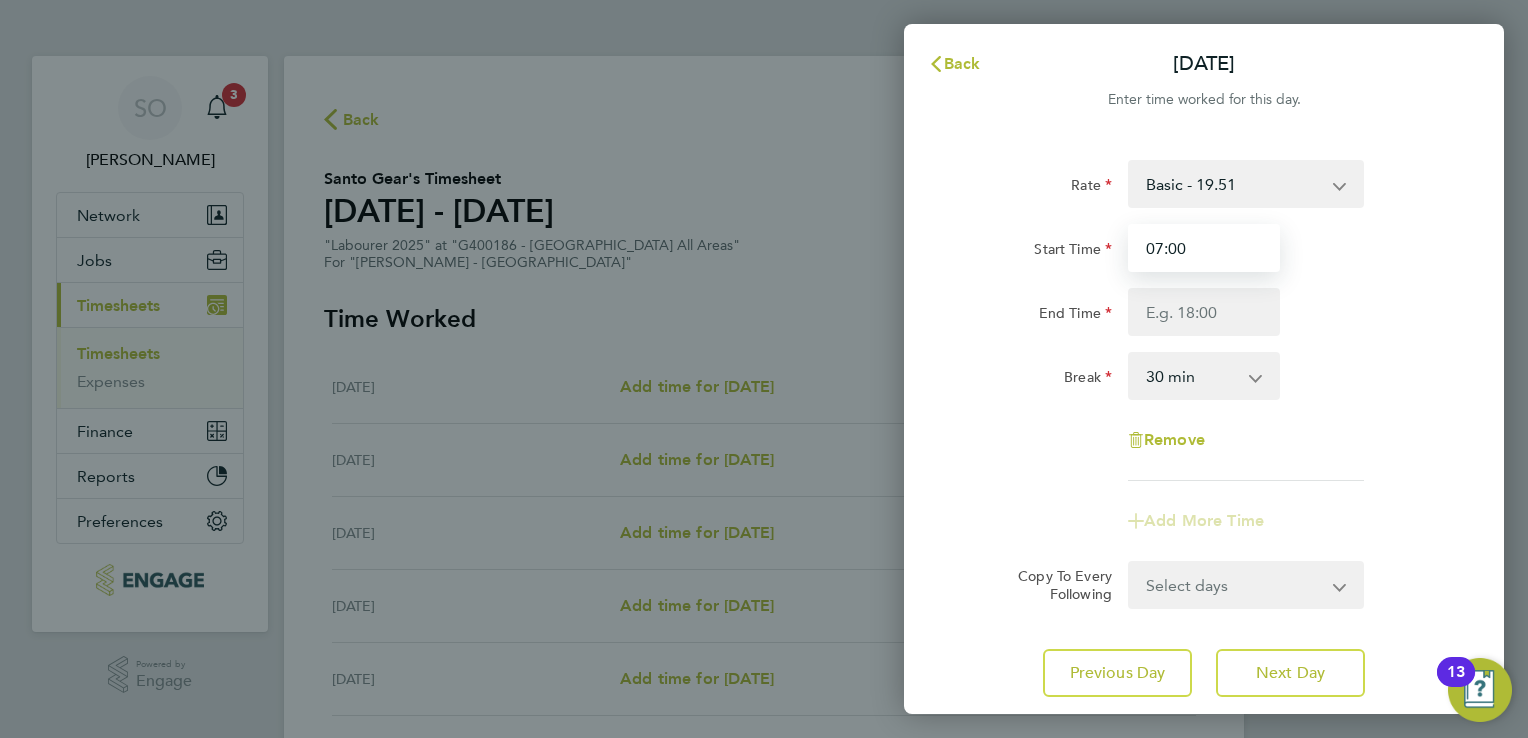 click on "07:00" at bounding box center (1204, 248) 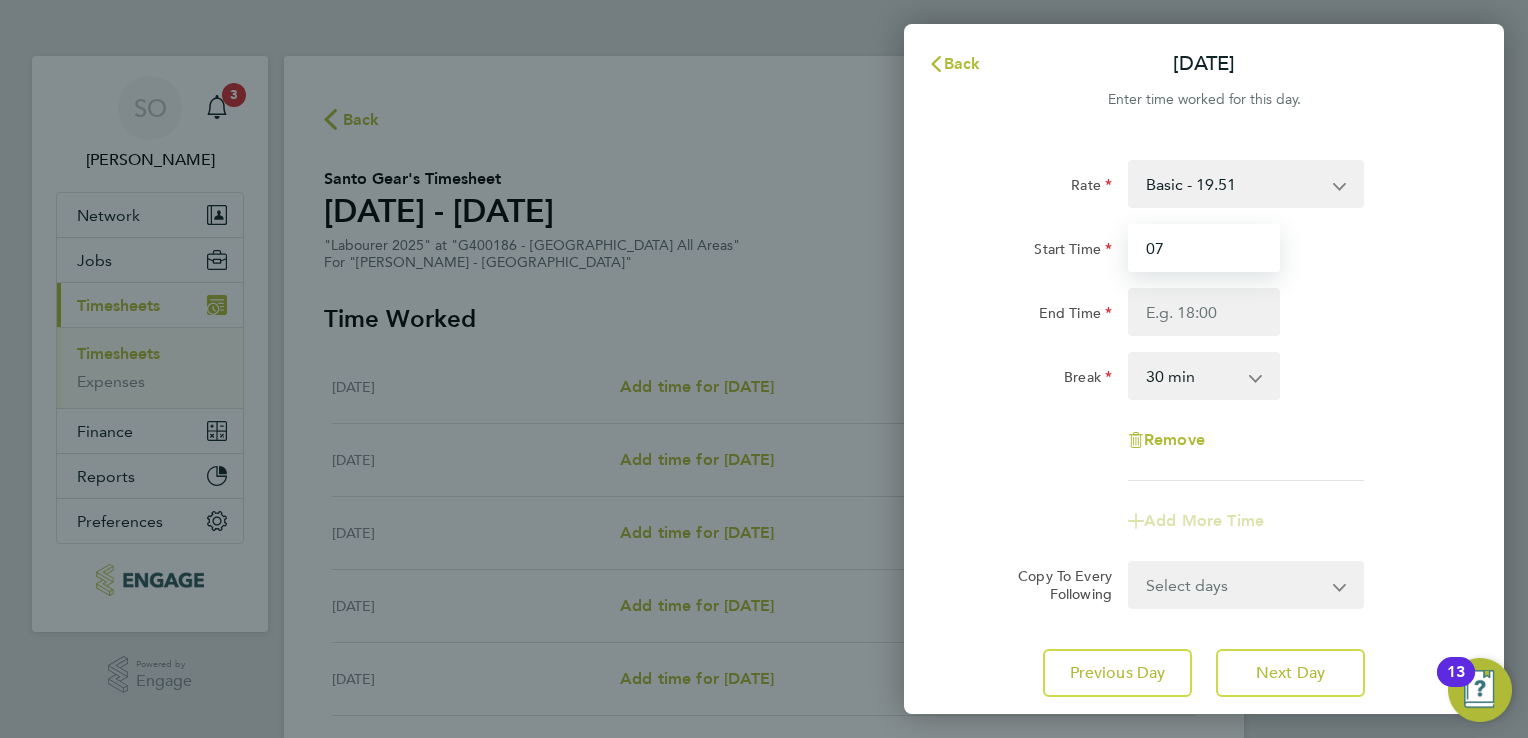 type on "0" 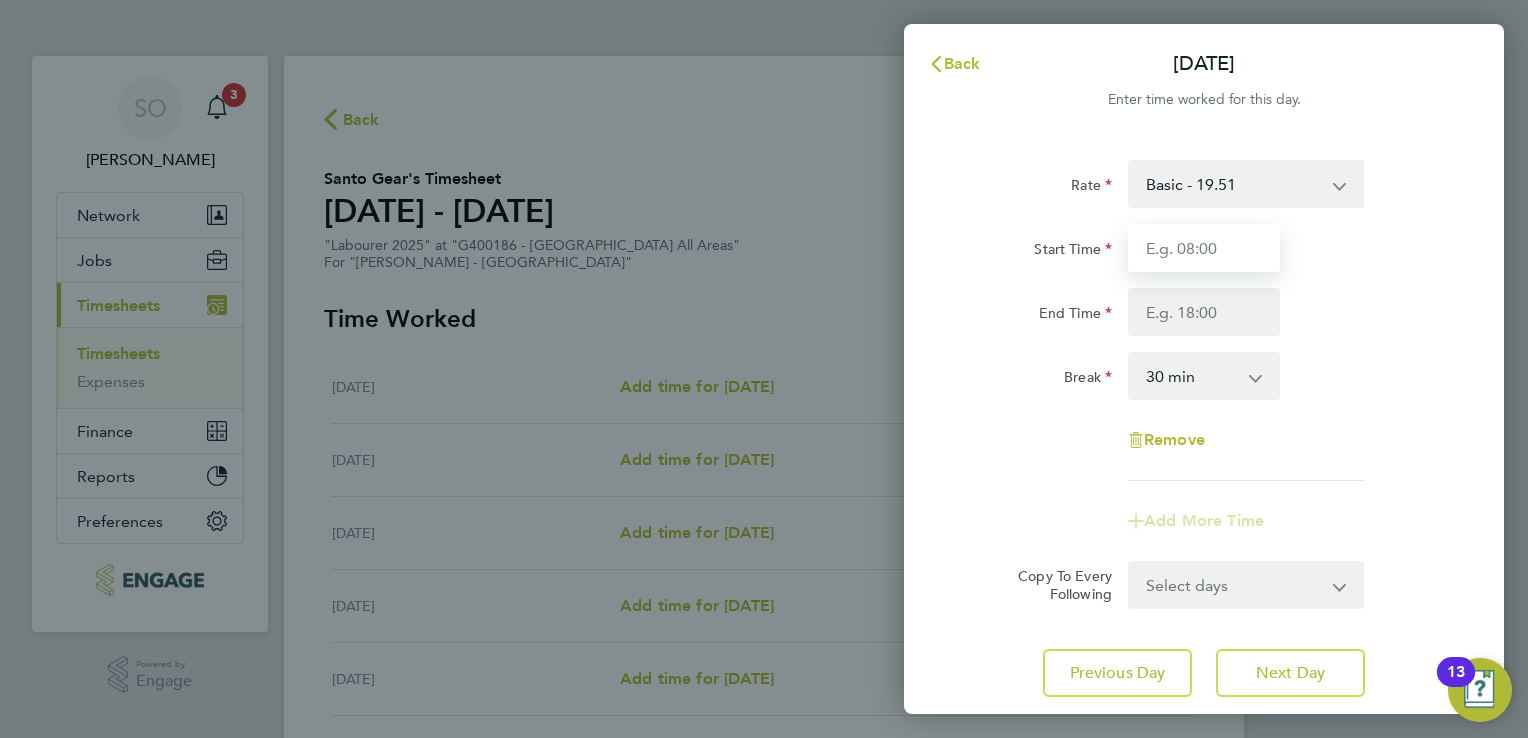 click on "Start Time" at bounding box center (1204, 248) 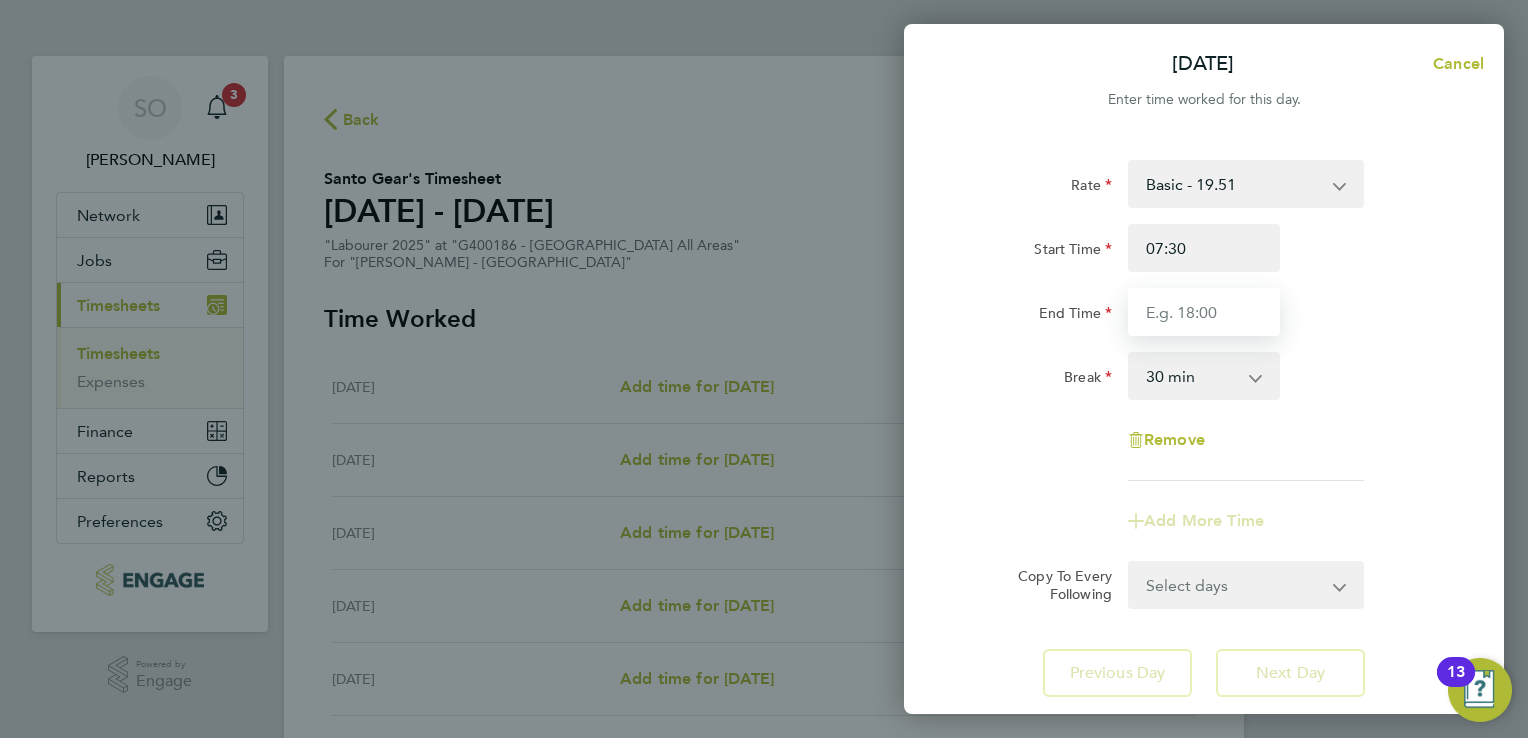 click on "End Time" at bounding box center [1204, 312] 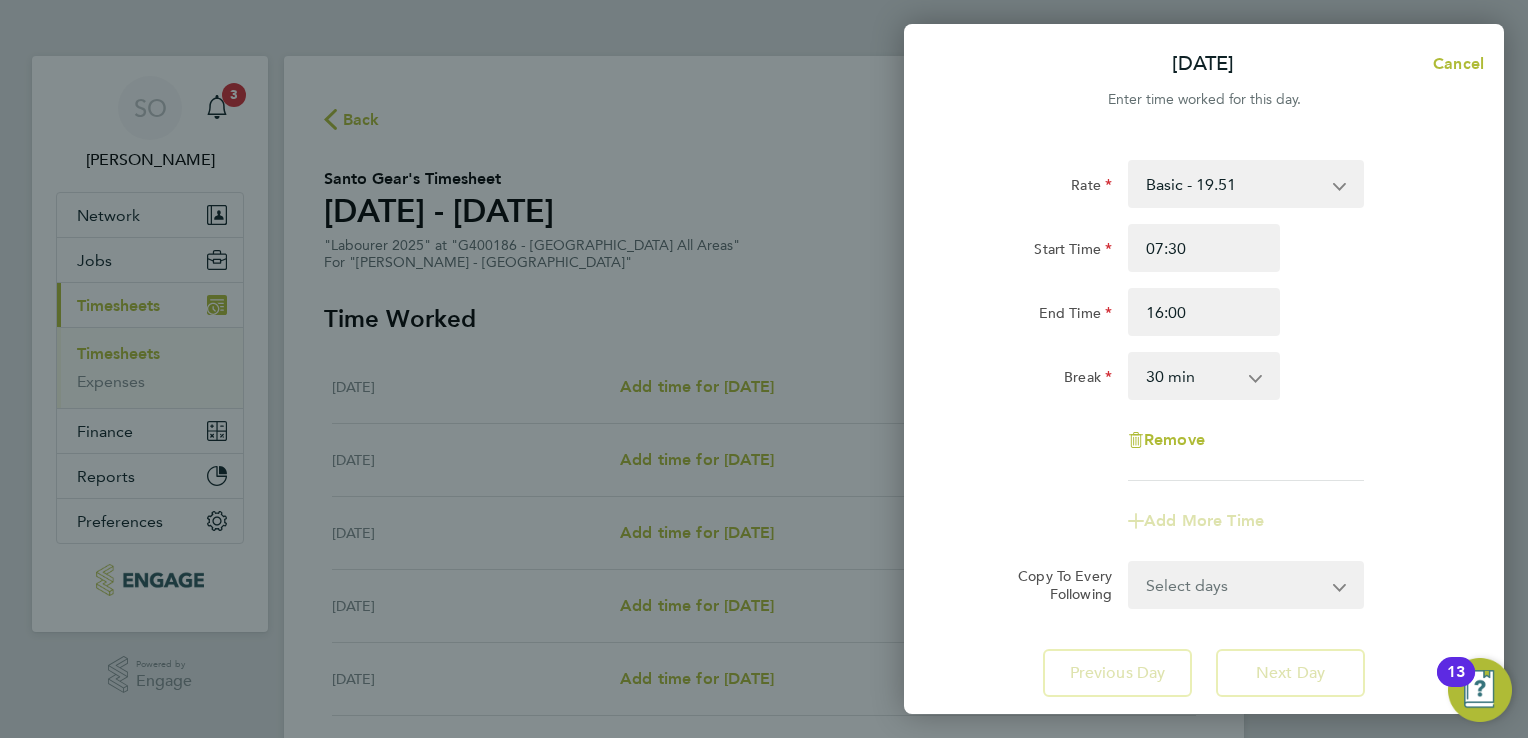 click on "Rate  Basic - 19.51   Overtime after 39 hours - 28.12   Overtime After c4 hrs Sat/ All day [DATE]/ Bank Holidays - 36.73
Start Time 07:30 End Time 16:00 Break  0 min   15 min   30 min   45 min   60 min   75 min   90 min
Remove
Add More Time" 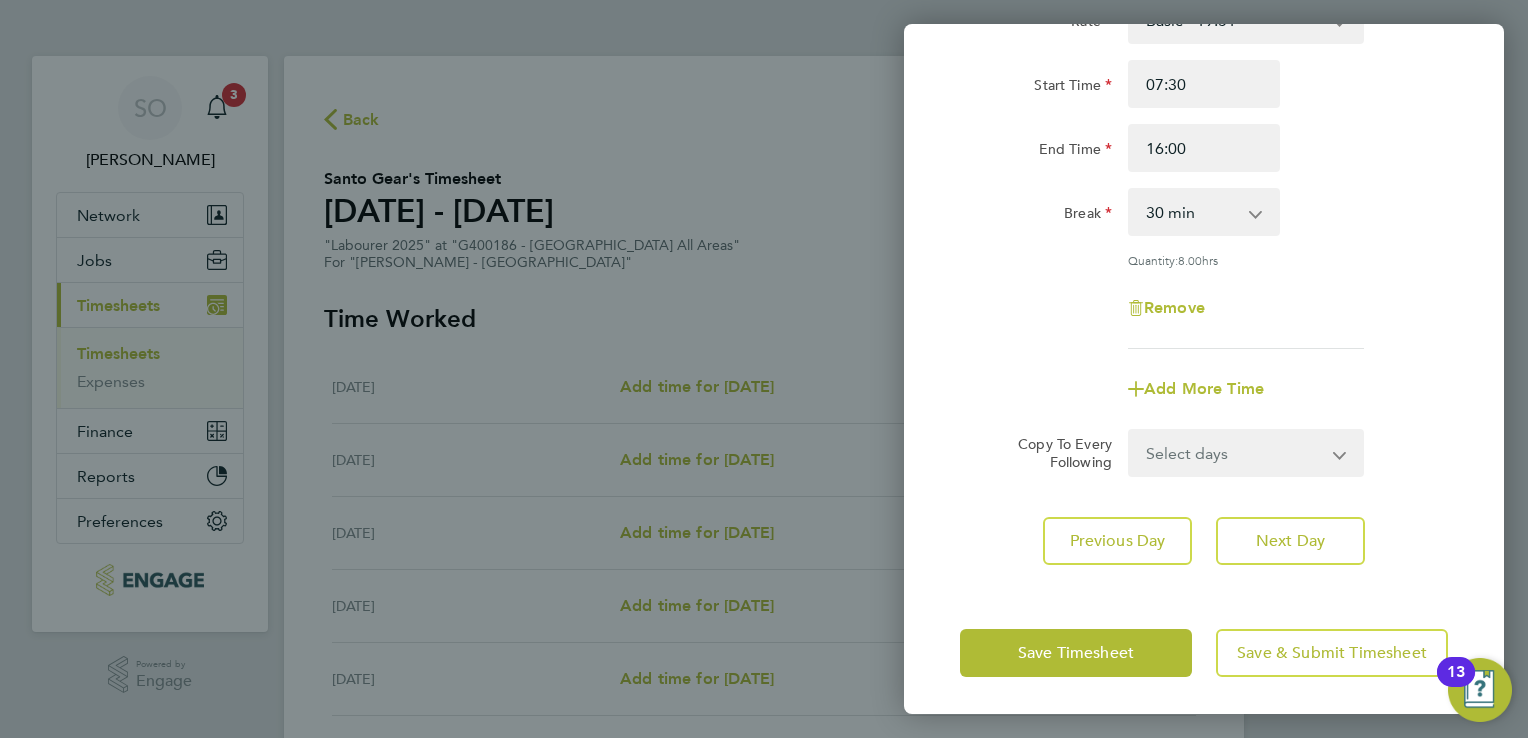 click on "Select days   Day   [DATE]   [DATE]   [DATE]   [DATE]" at bounding box center (1235, 453) 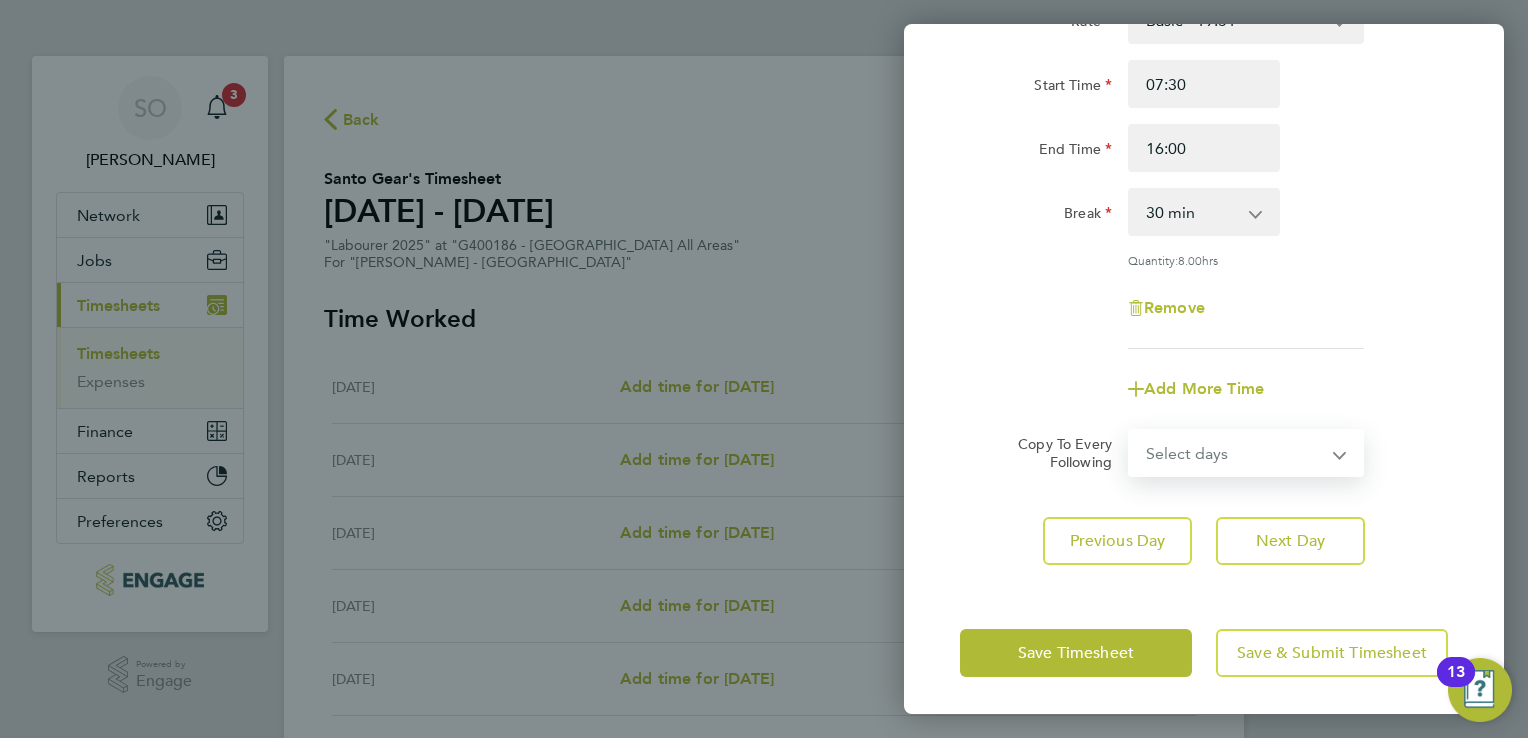 click on "Select days   Day   [DATE]   [DATE]   [DATE]   [DATE]" at bounding box center [1235, 453] 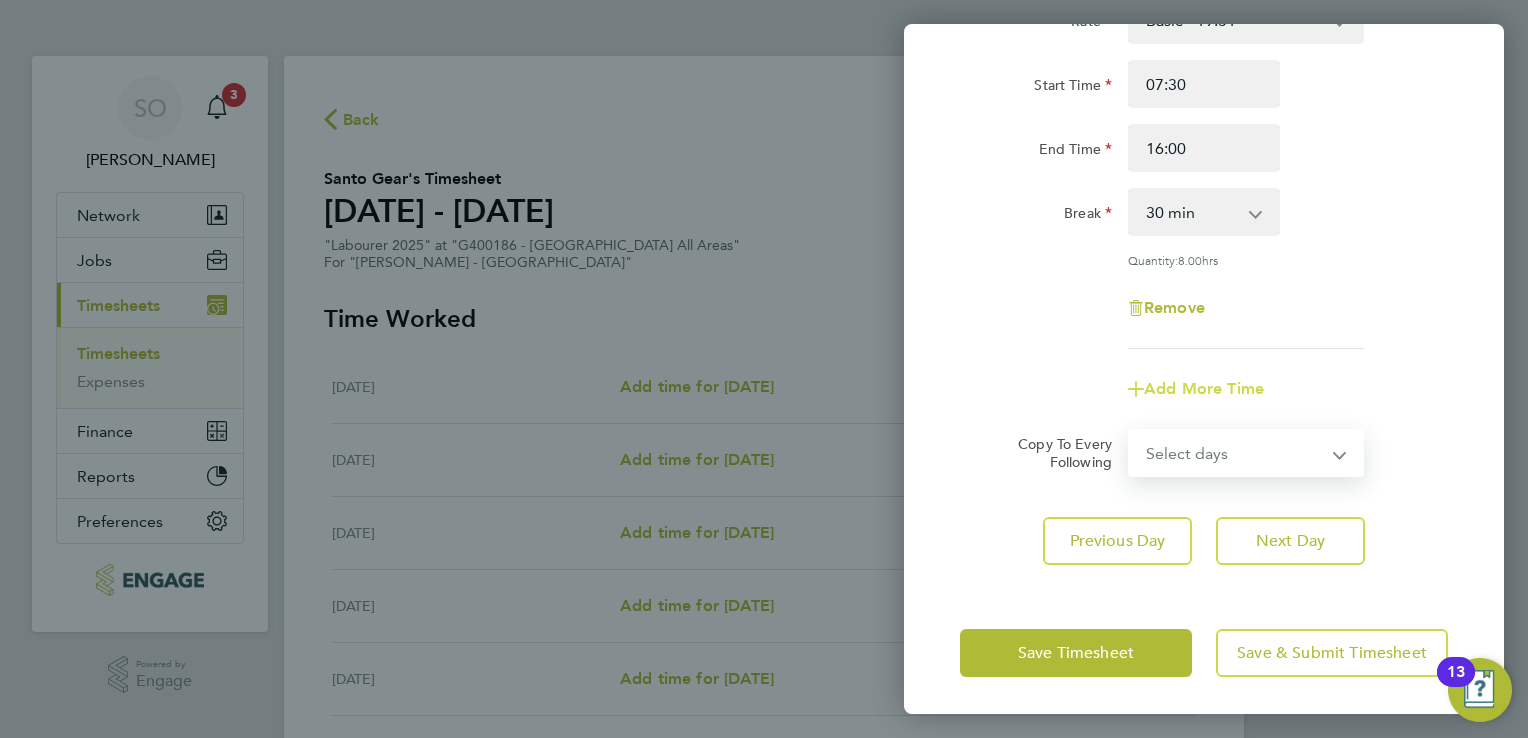 click on "Add More Time" 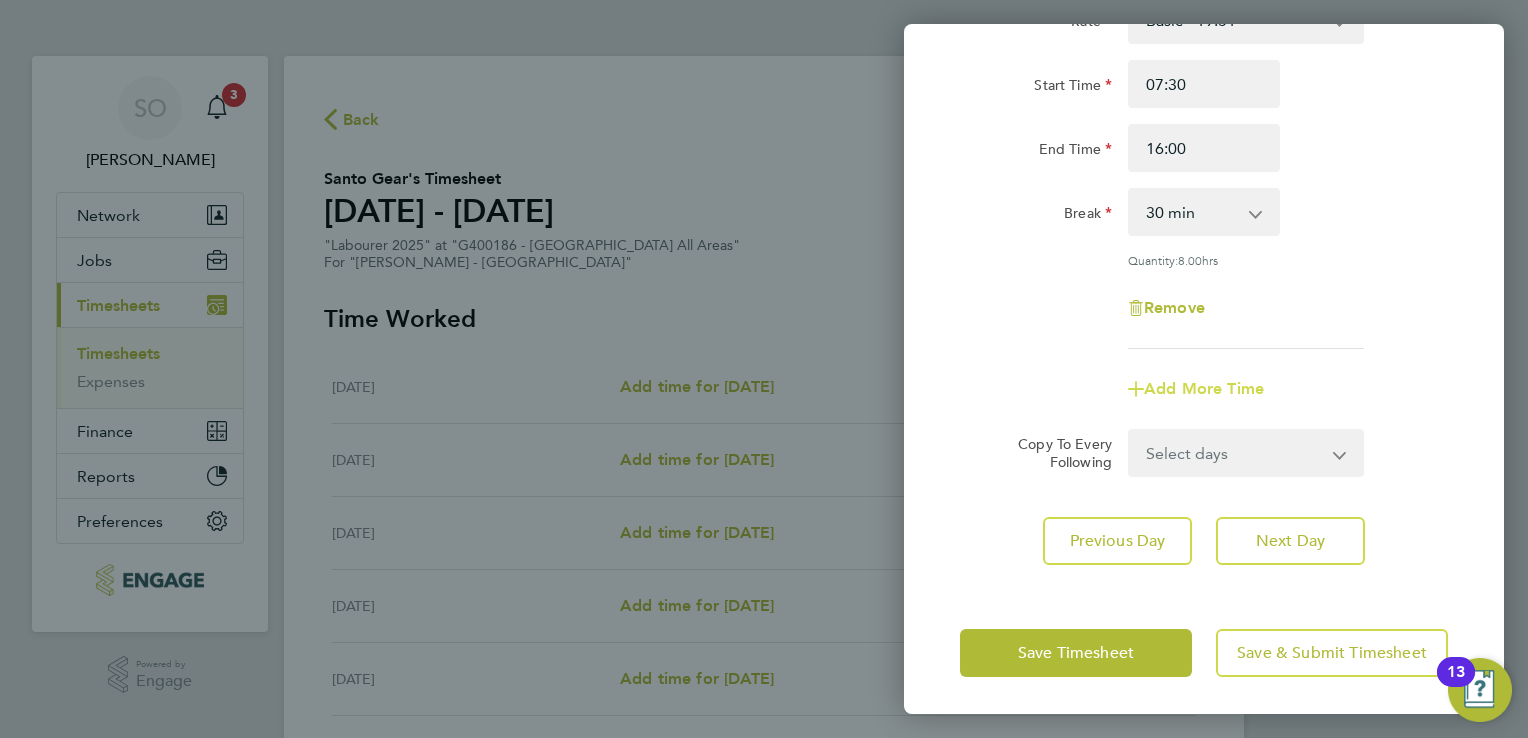 click on "Add More Time" 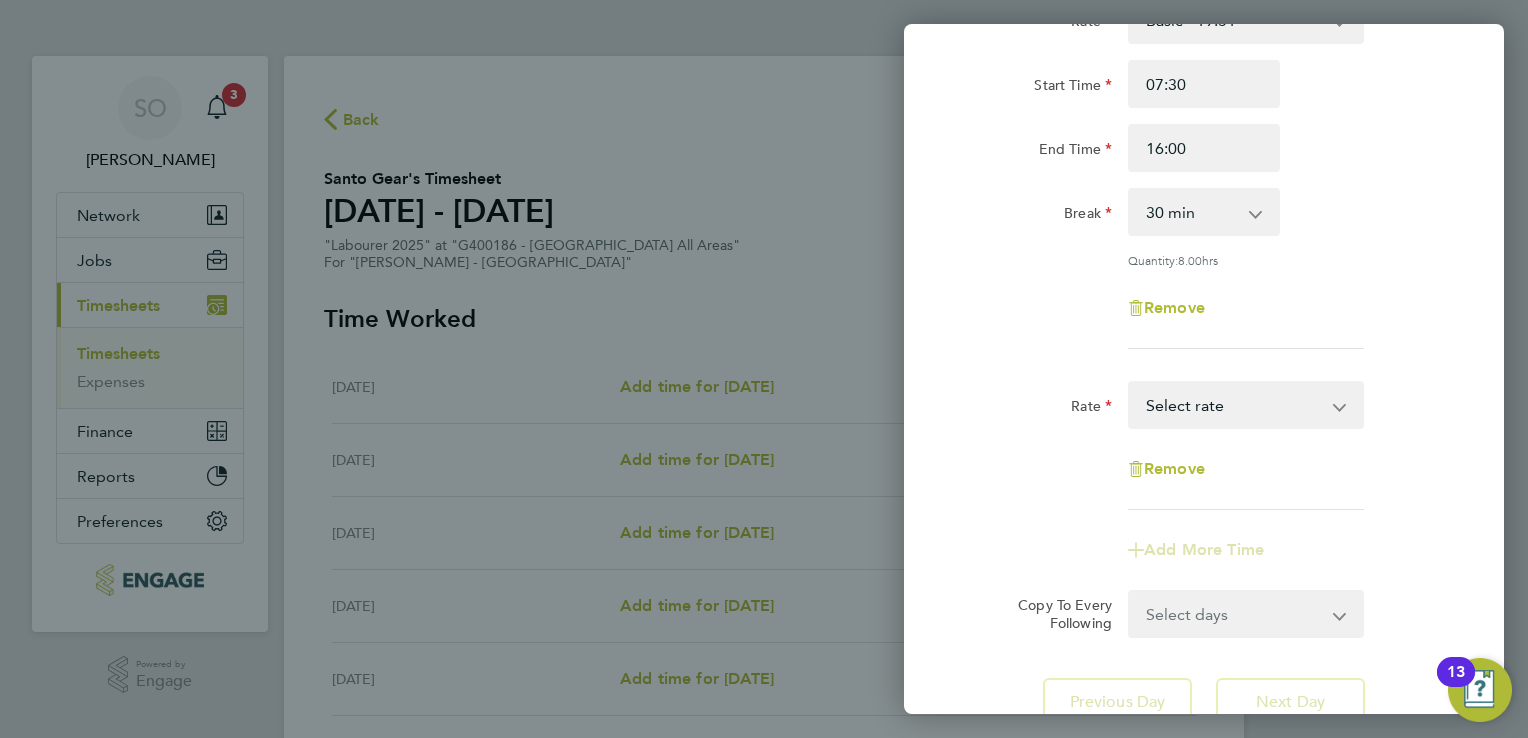 click on "Basic - 19.51   Overtime after 39 hours - 28.12   Overtime After c4 hrs Sat/ All day [DATE]/ Bank Holidays - 36.73   Select rate" at bounding box center [1234, 405] 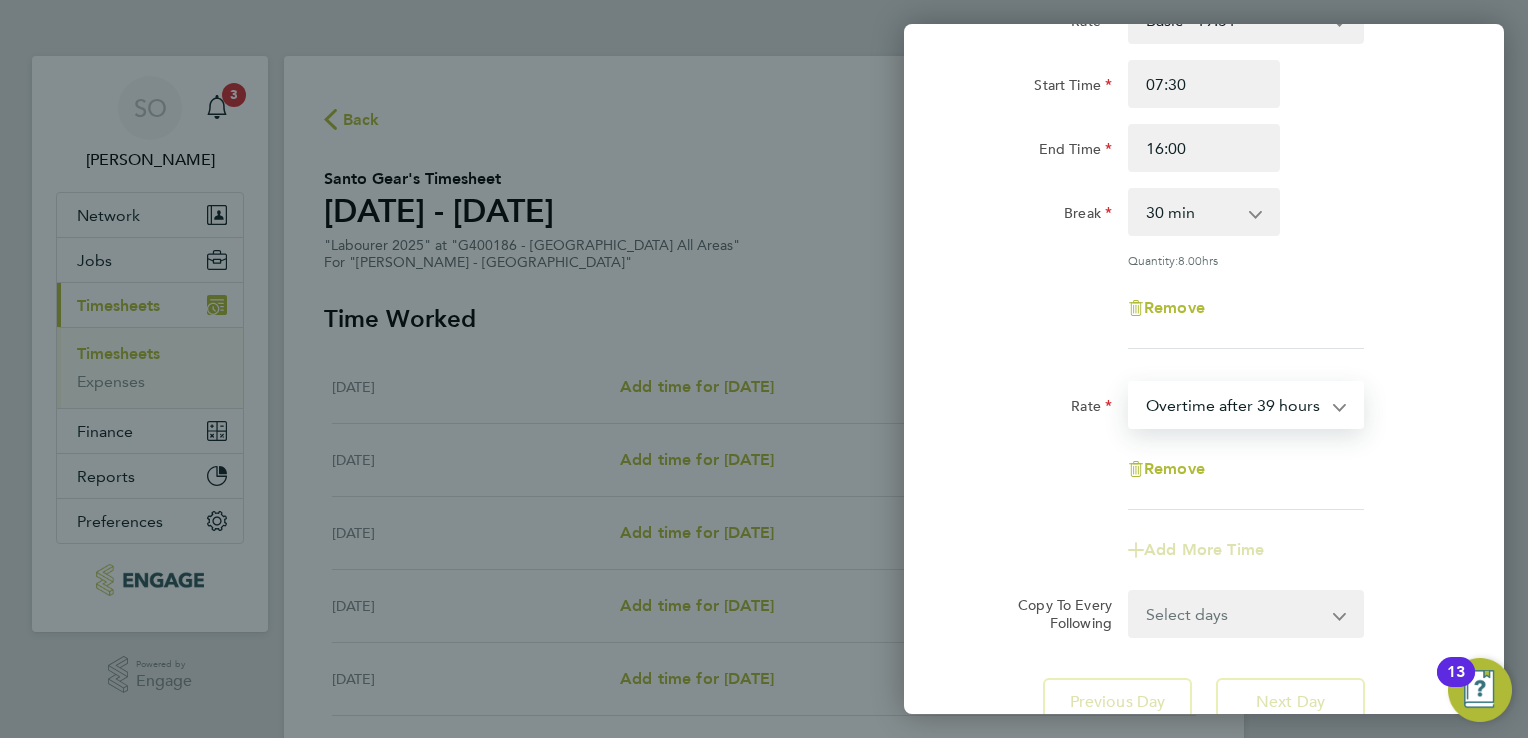 select on "30" 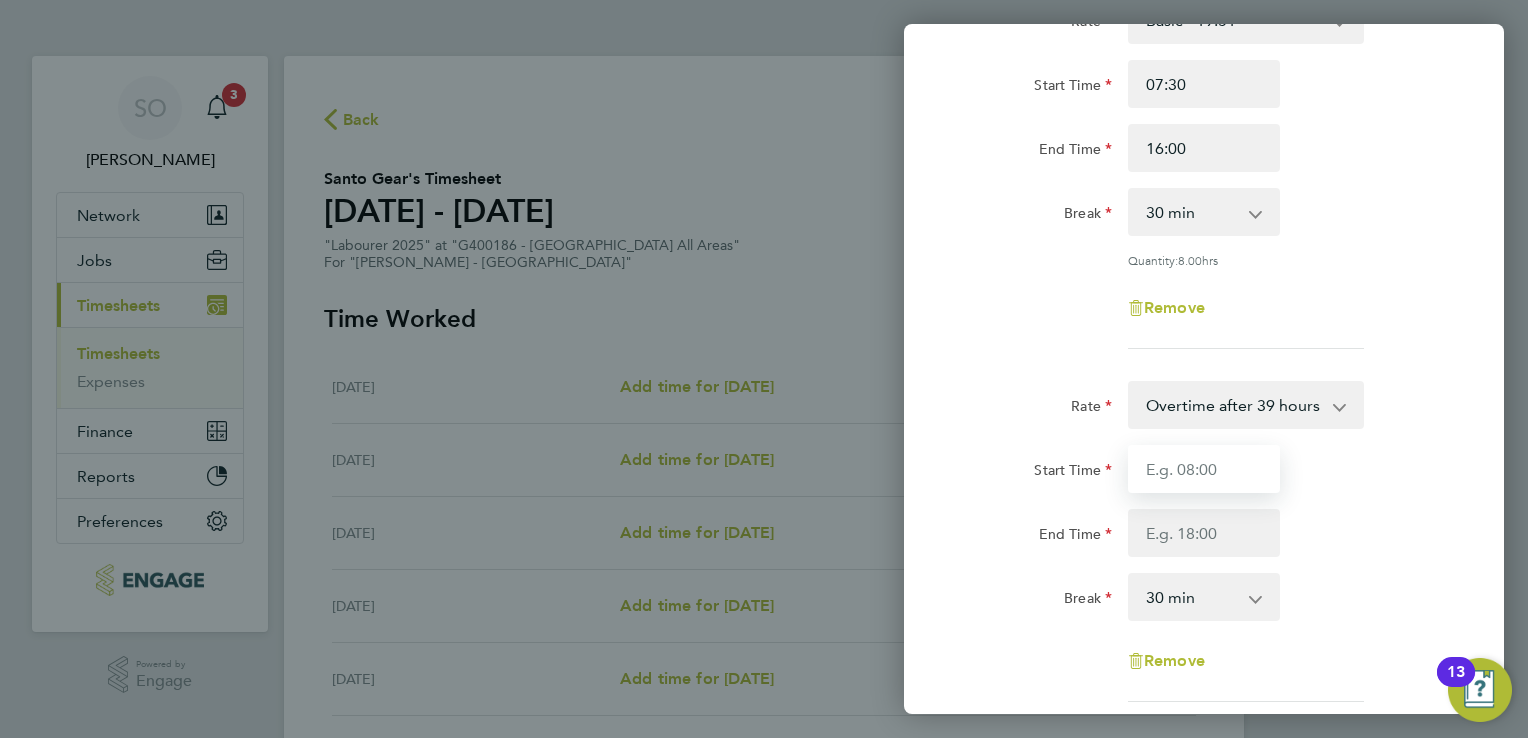 click on "Start Time" at bounding box center [1204, 469] 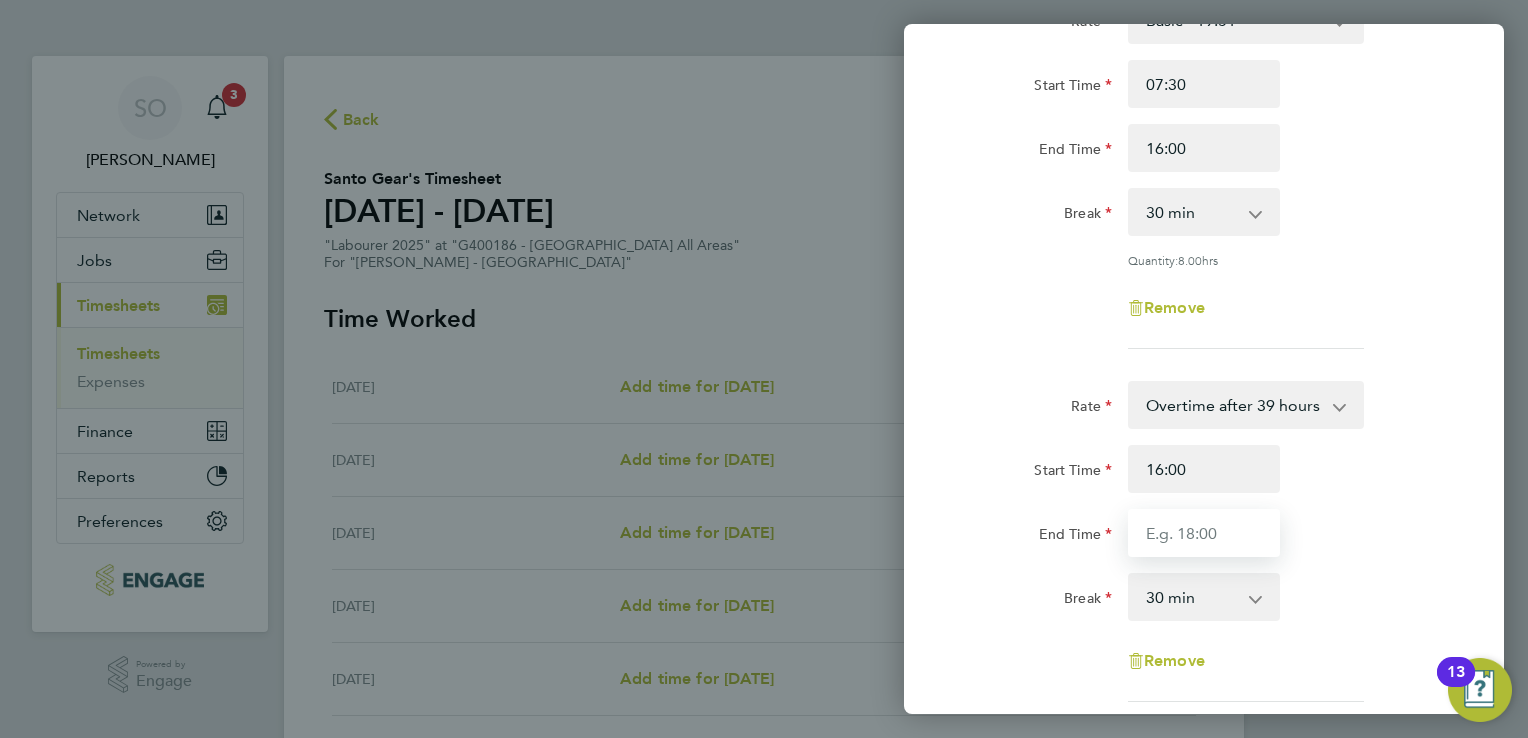 click on "End Time" at bounding box center (1204, 533) 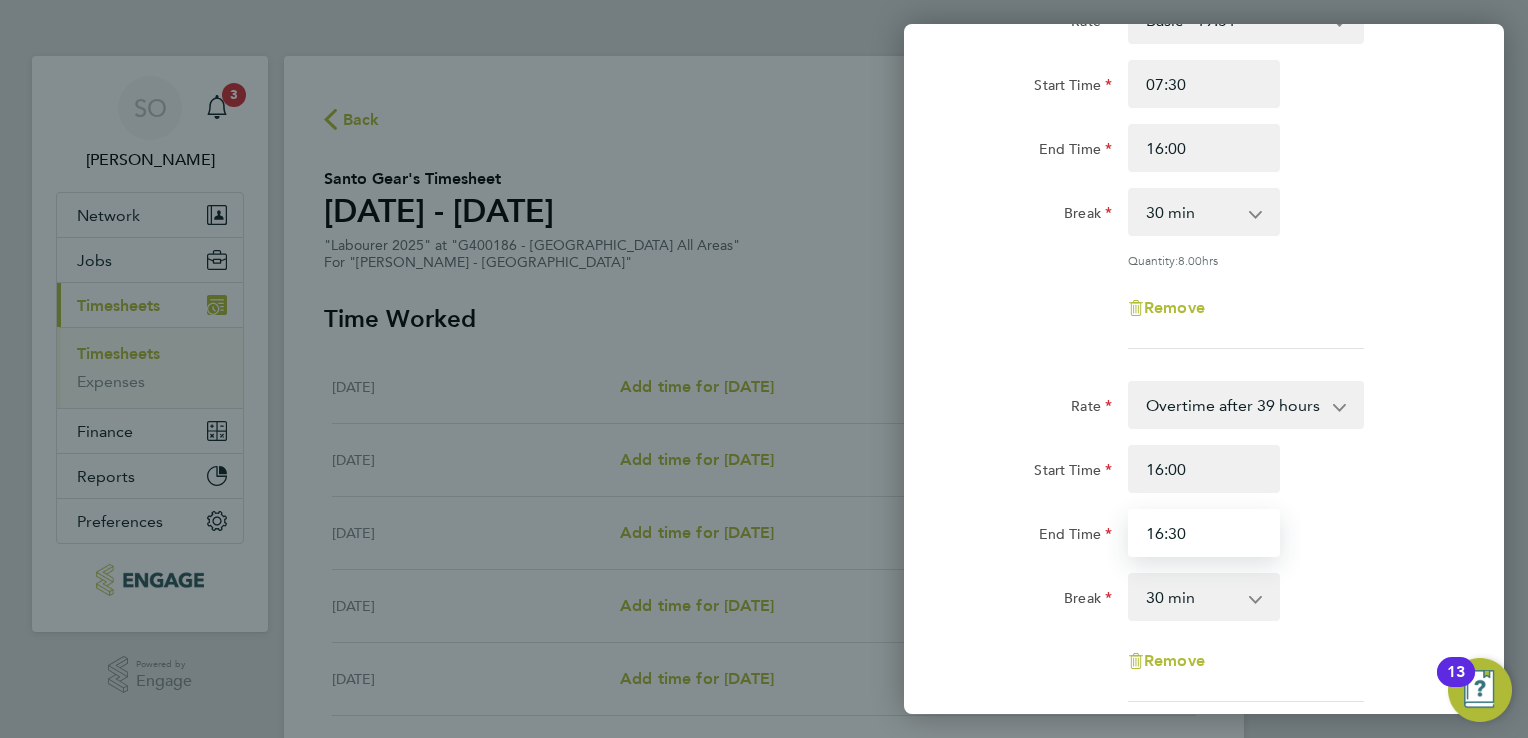 type on "16:30" 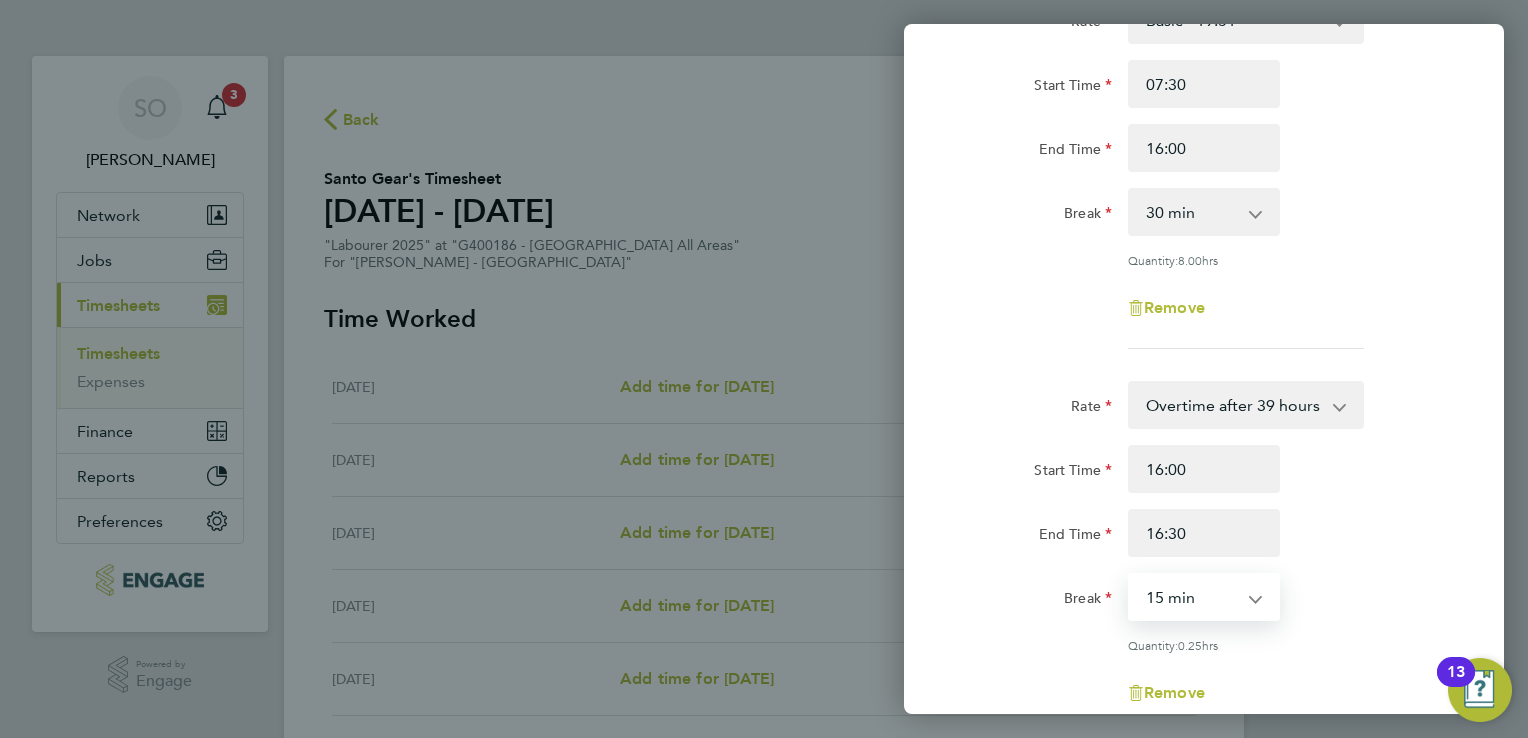 click on "0 min   15 min" at bounding box center (1192, 597) 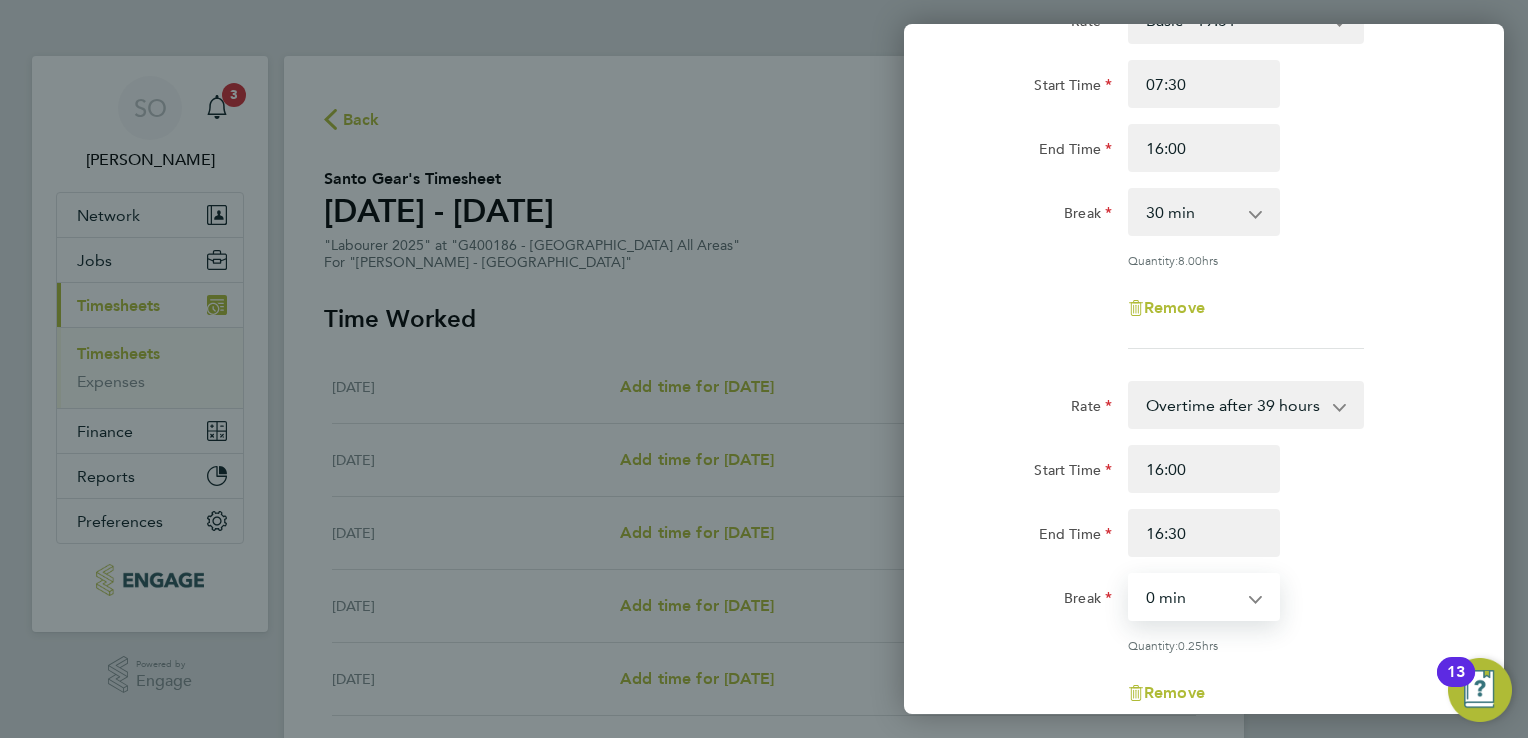 click on "0 min   15 min" at bounding box center (1192, 597) 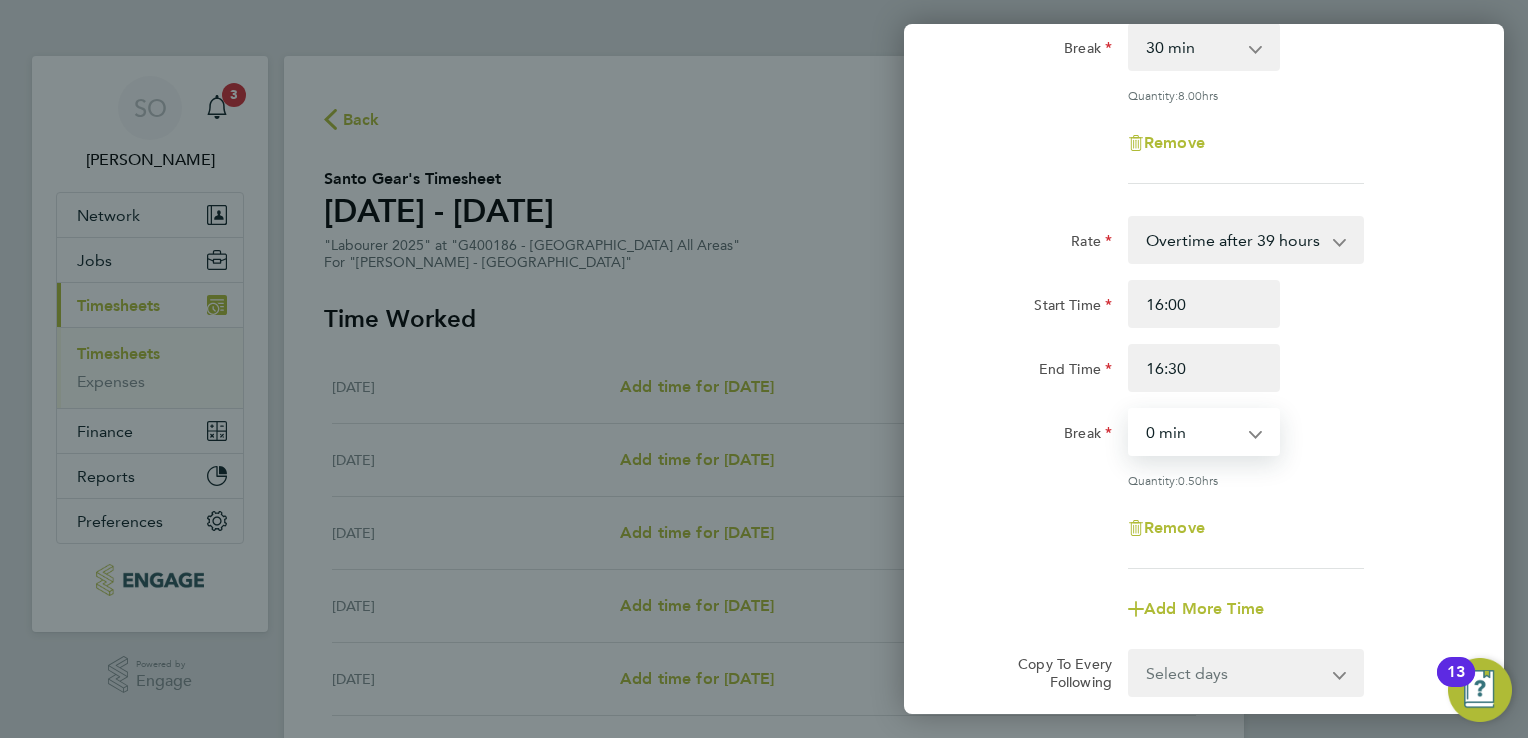 scroll, scrollTop: 547, scrollLeft: 0, axis: vertical 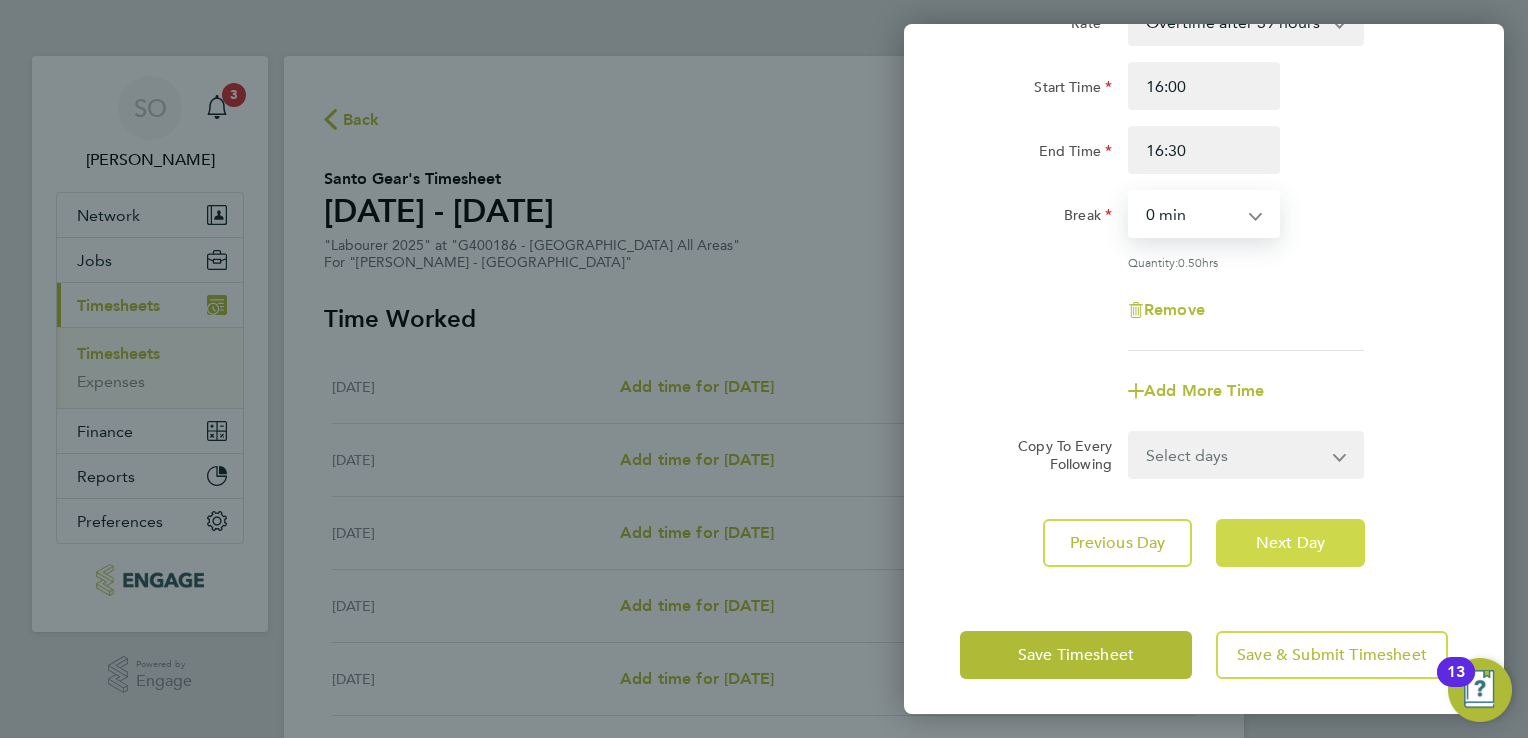 click on "Next Day" 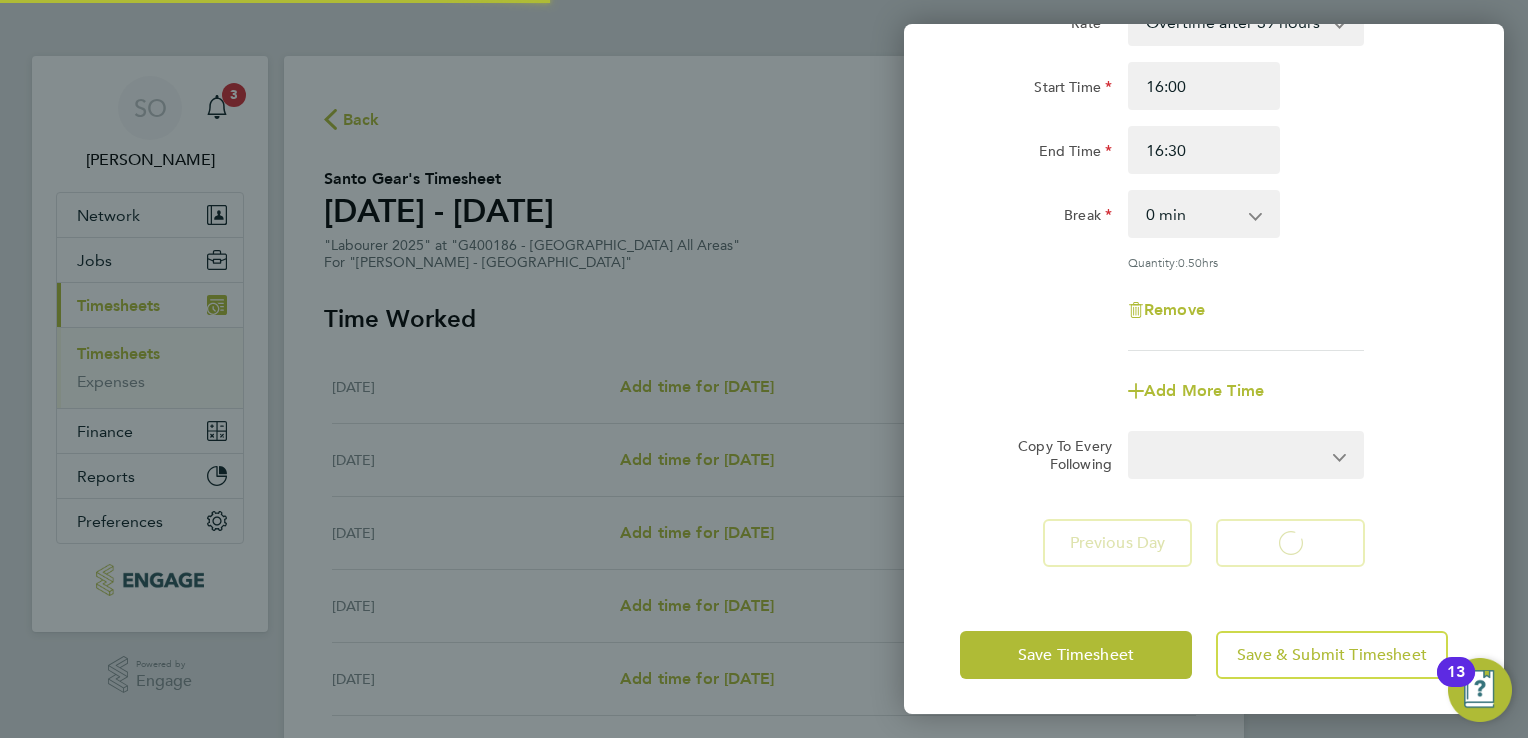 select on "30" 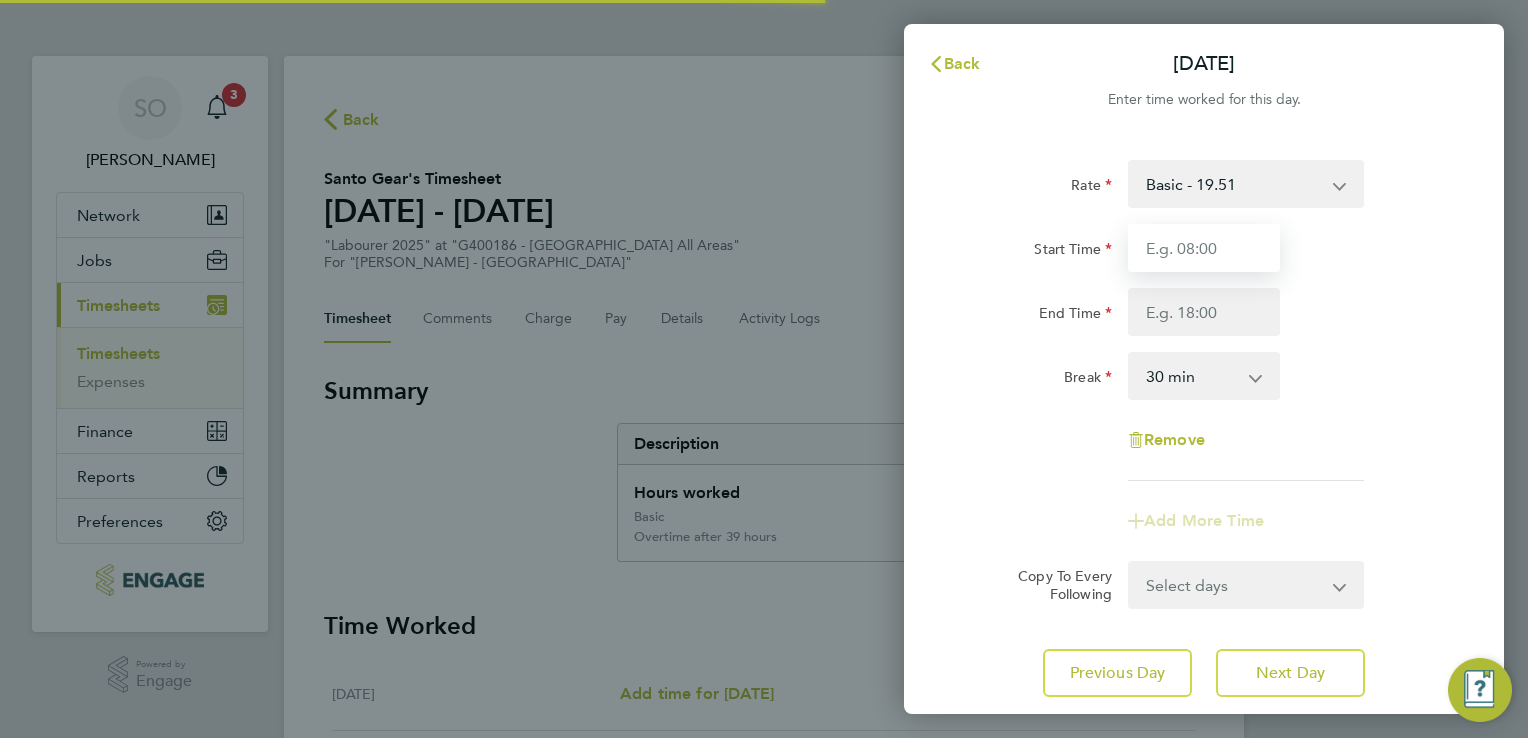 click on "Start Time" at bounding box center (1204, 248) 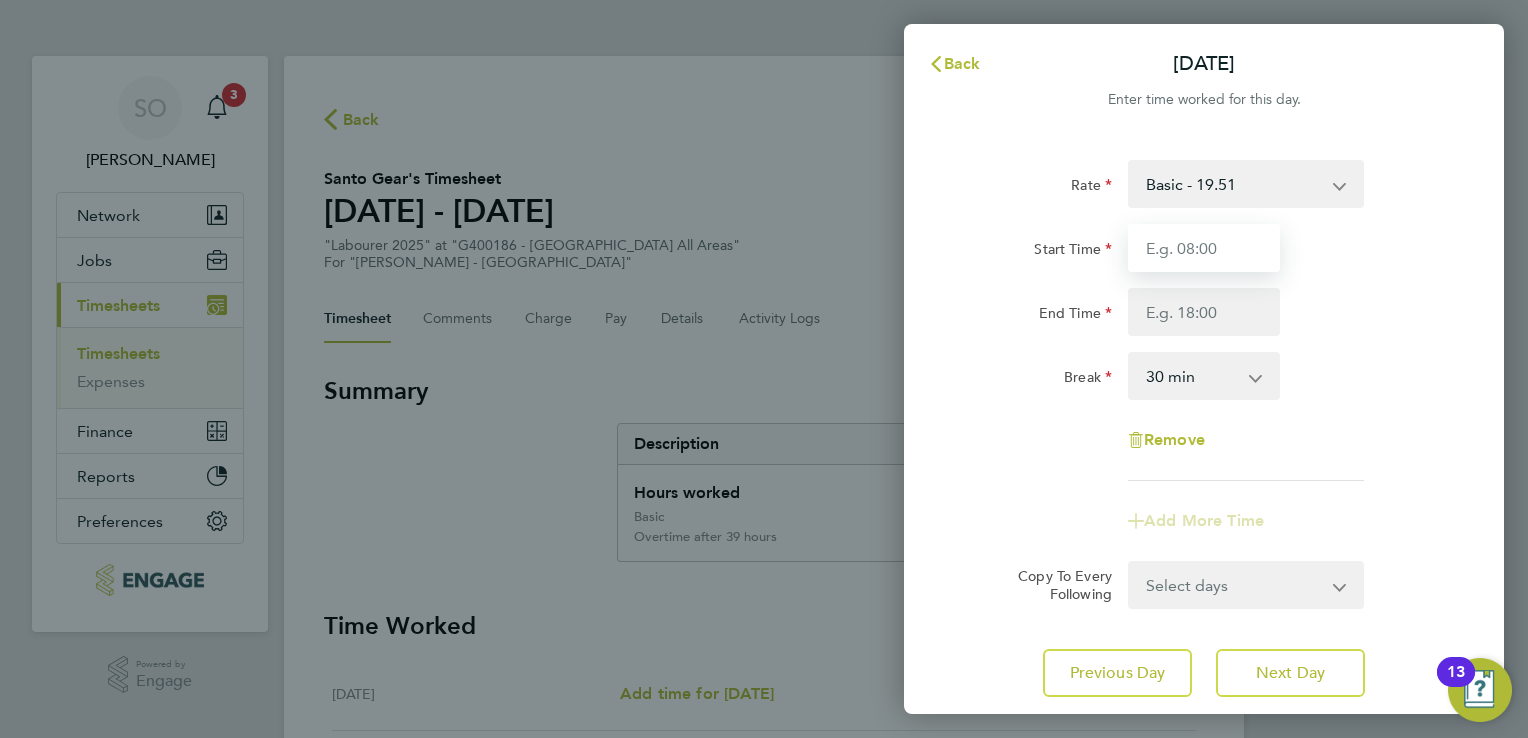 type on "07:30" 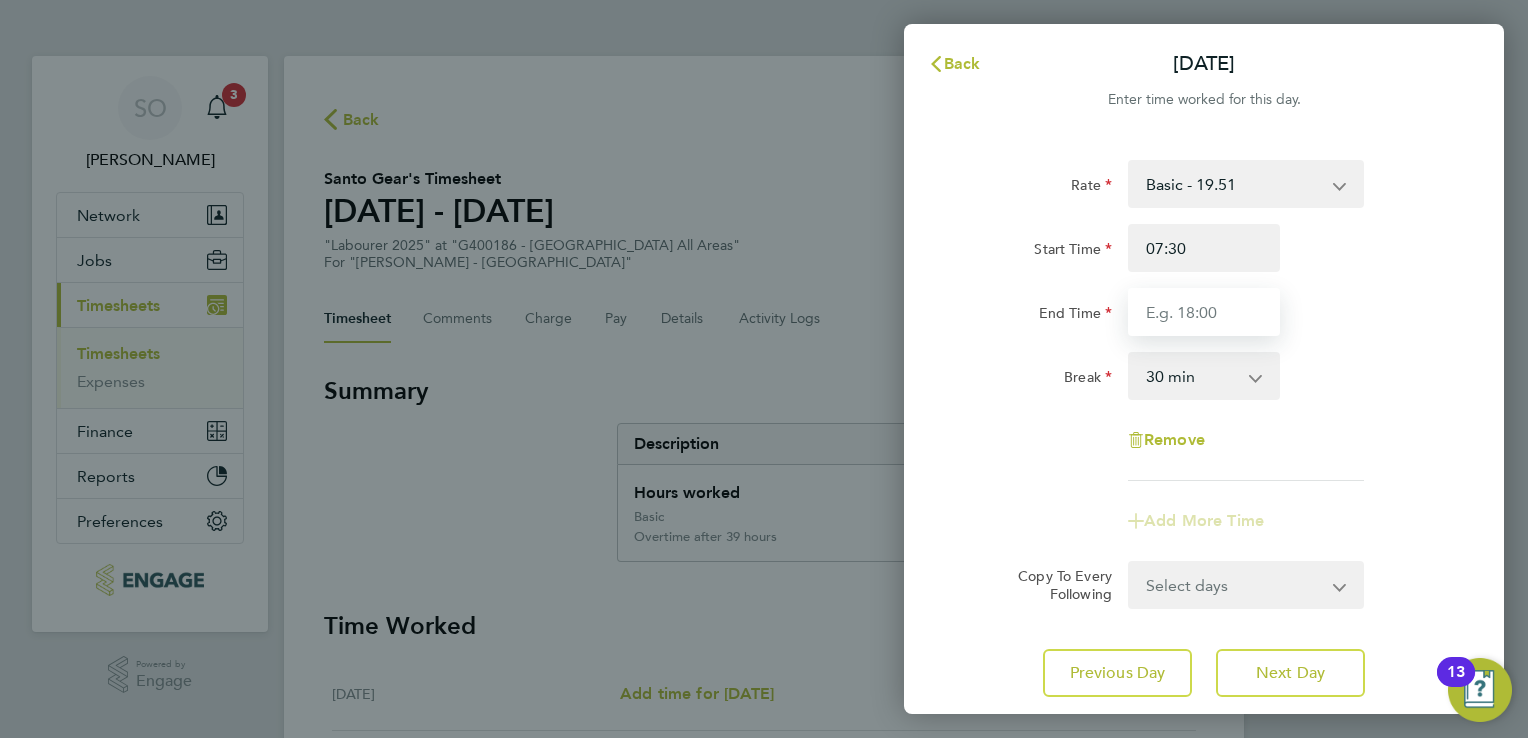 type on "16:00" 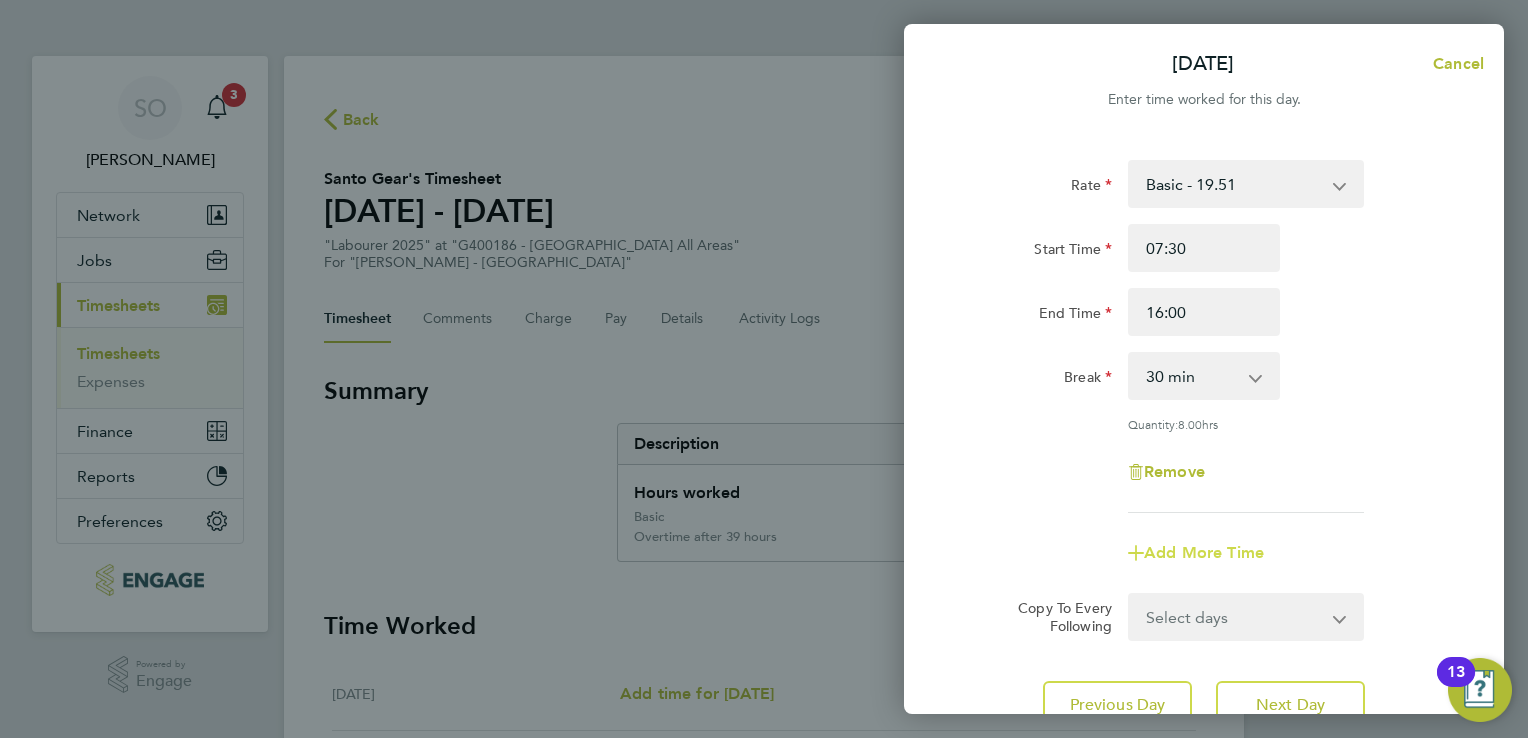 click on "Add More Time" 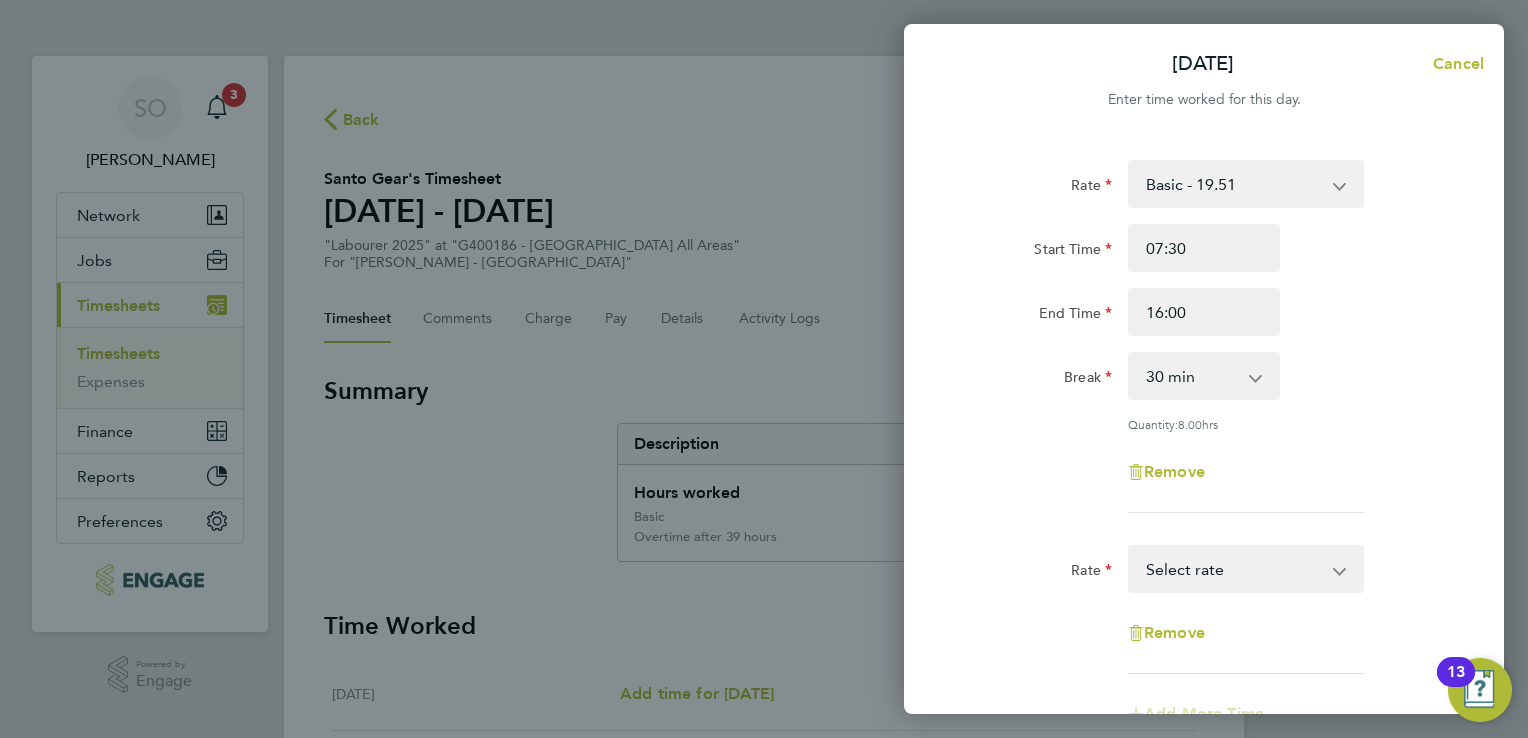 click on "Basic - 19.51   Overtime after 39 hours - 28.12   Overtime After c4 hrs Sat/ All day [DATE]/ Bank Holidays - 36.73   Select rate" at bounding box center [1234, 569] 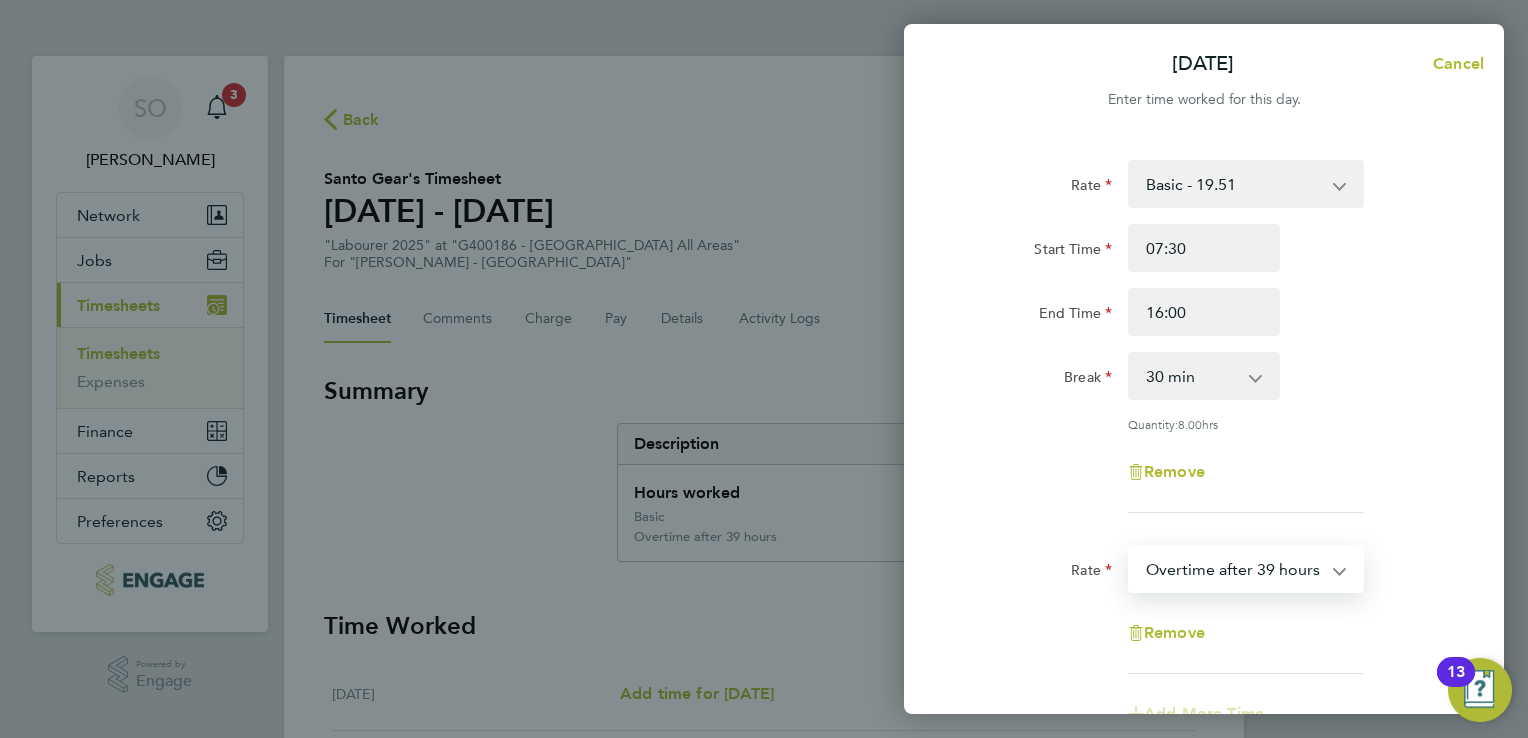select on "30" 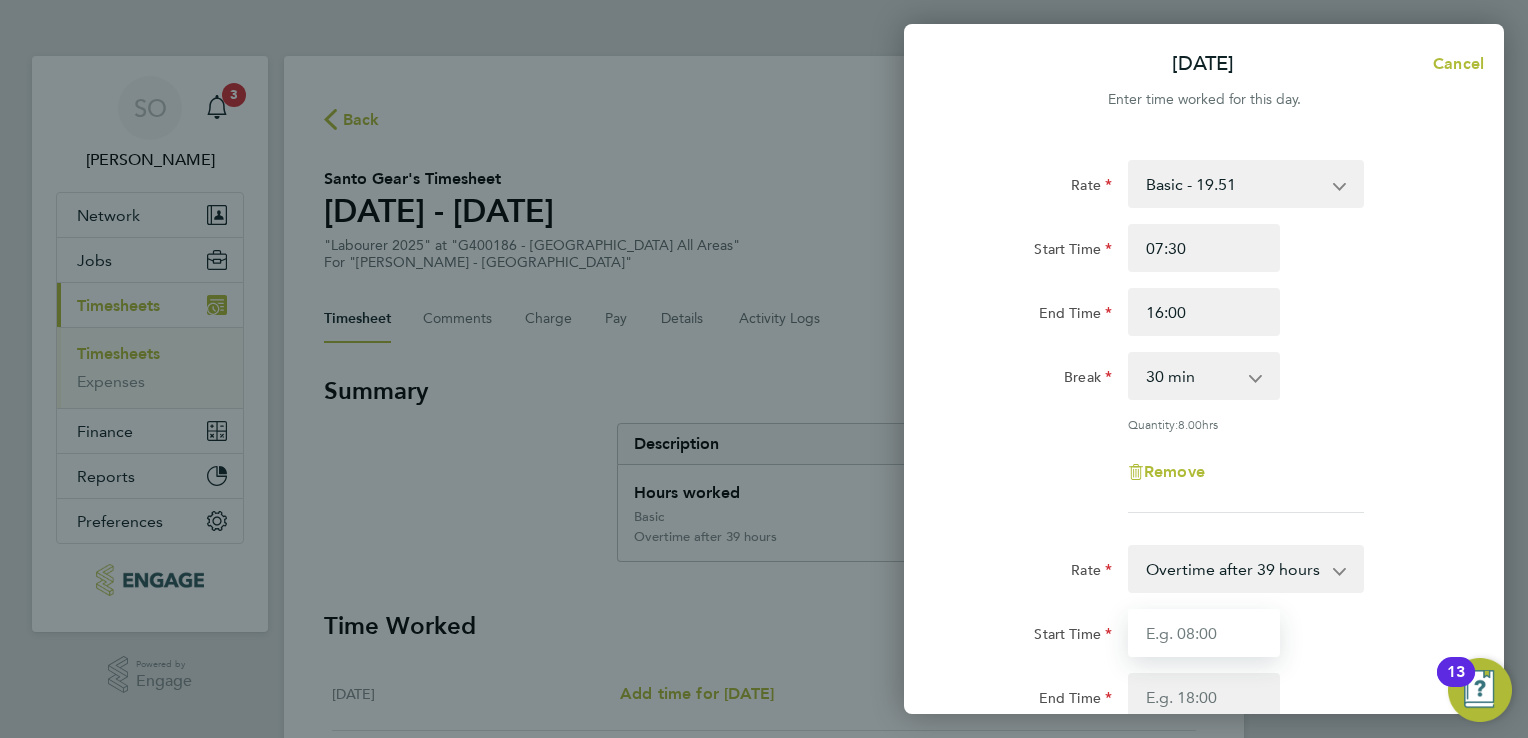 click on "Start Time" at bounding box center (1204, 633) 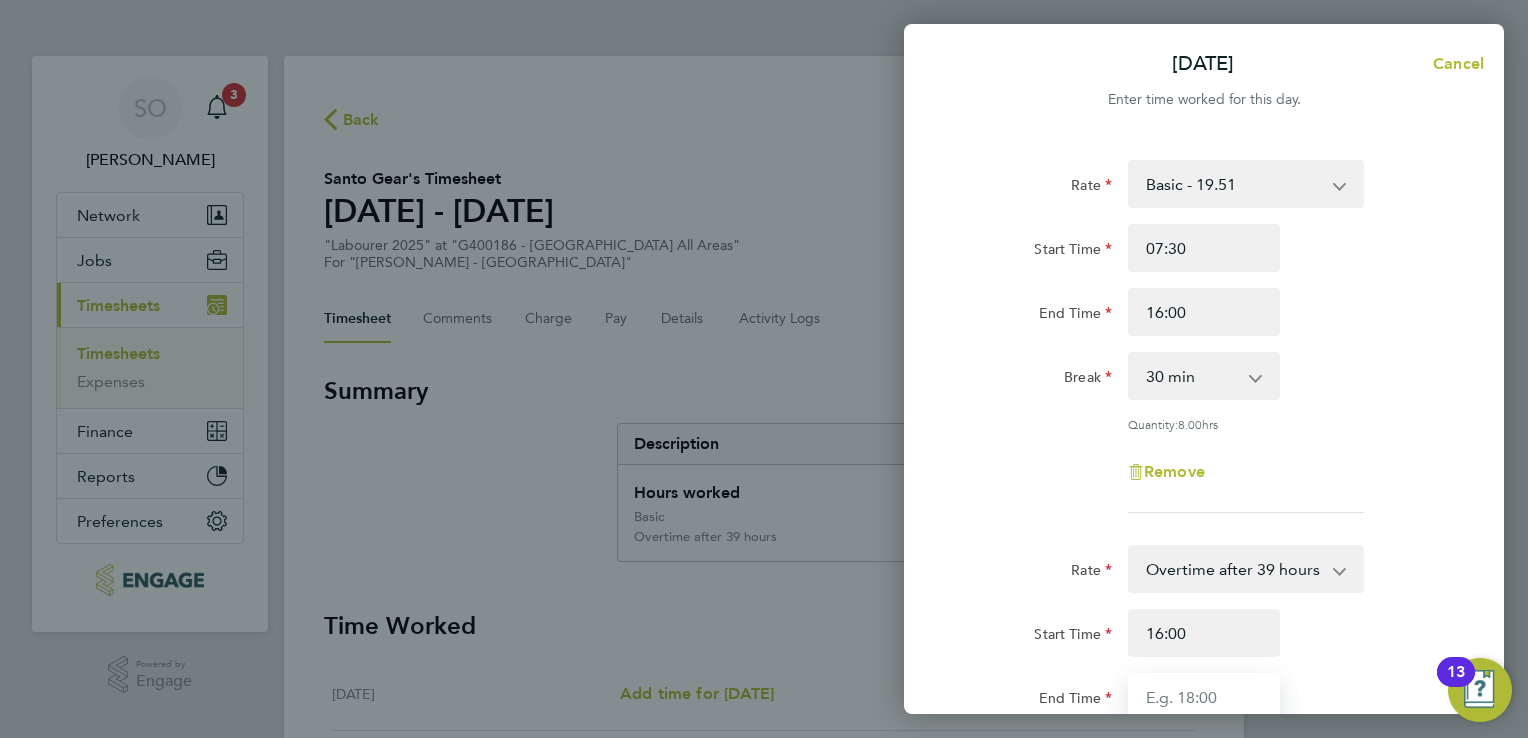 type on "16:30" 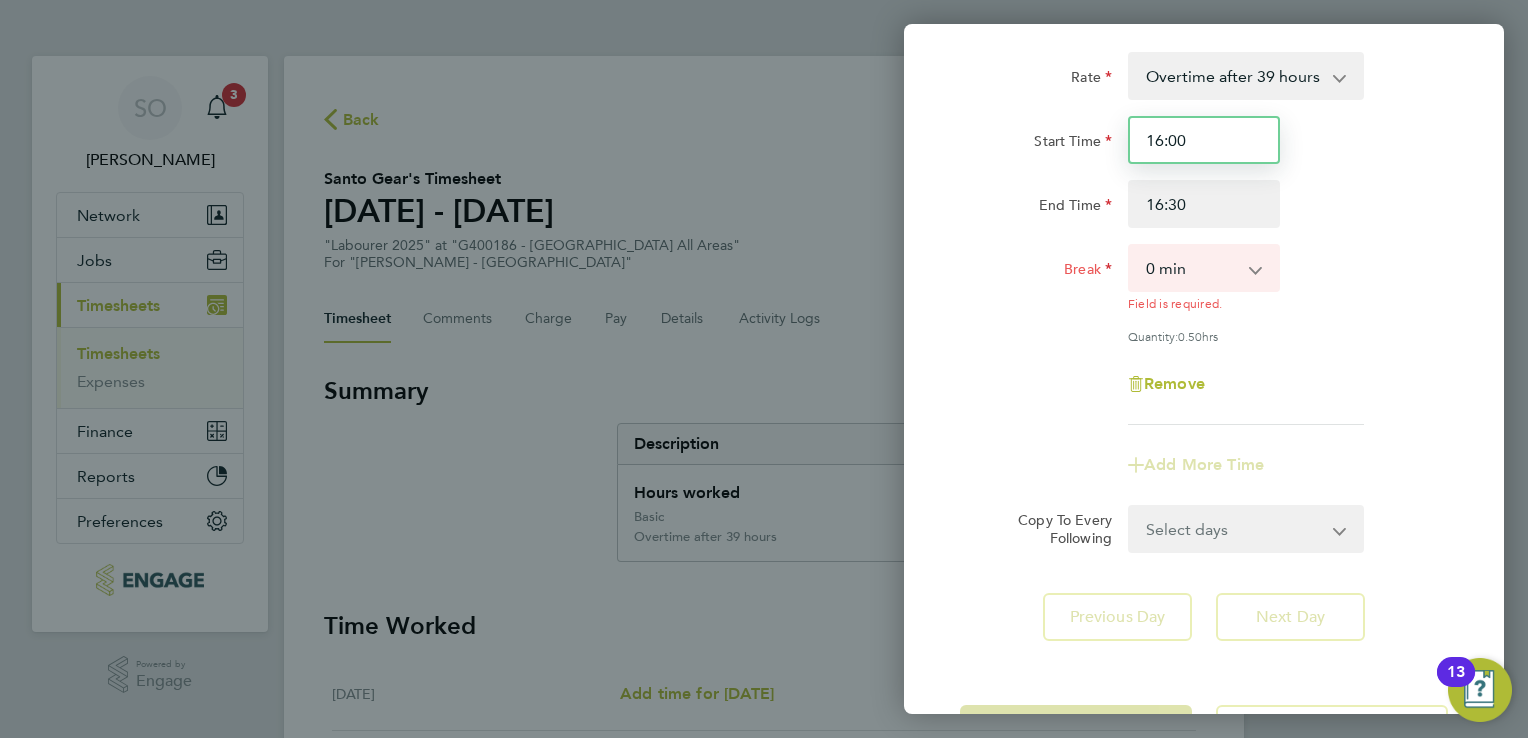 scroll, scrollTop: 500, scrollLeft: 0, axis: vertical 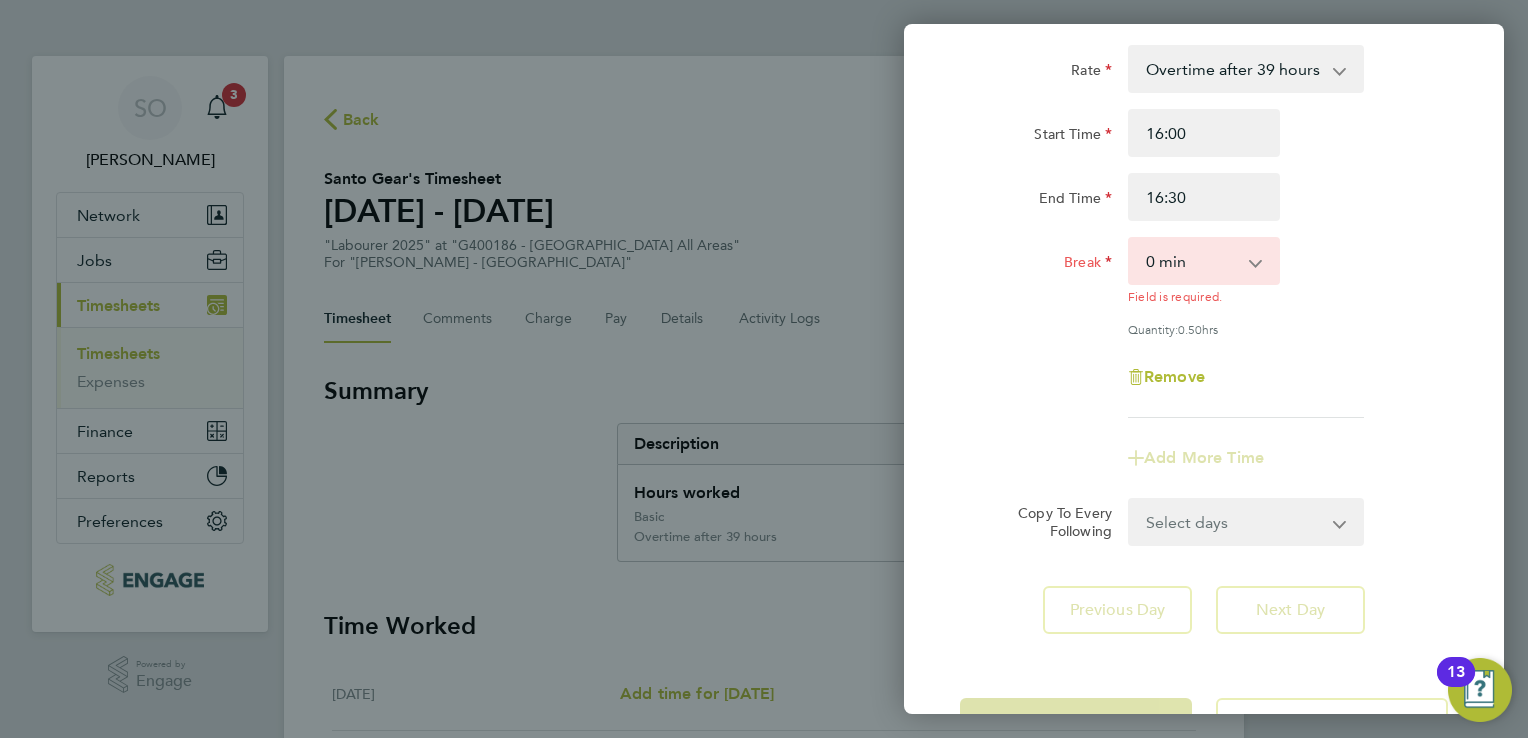 click on "0 min   15 min" at bounding box center [1192, 261] 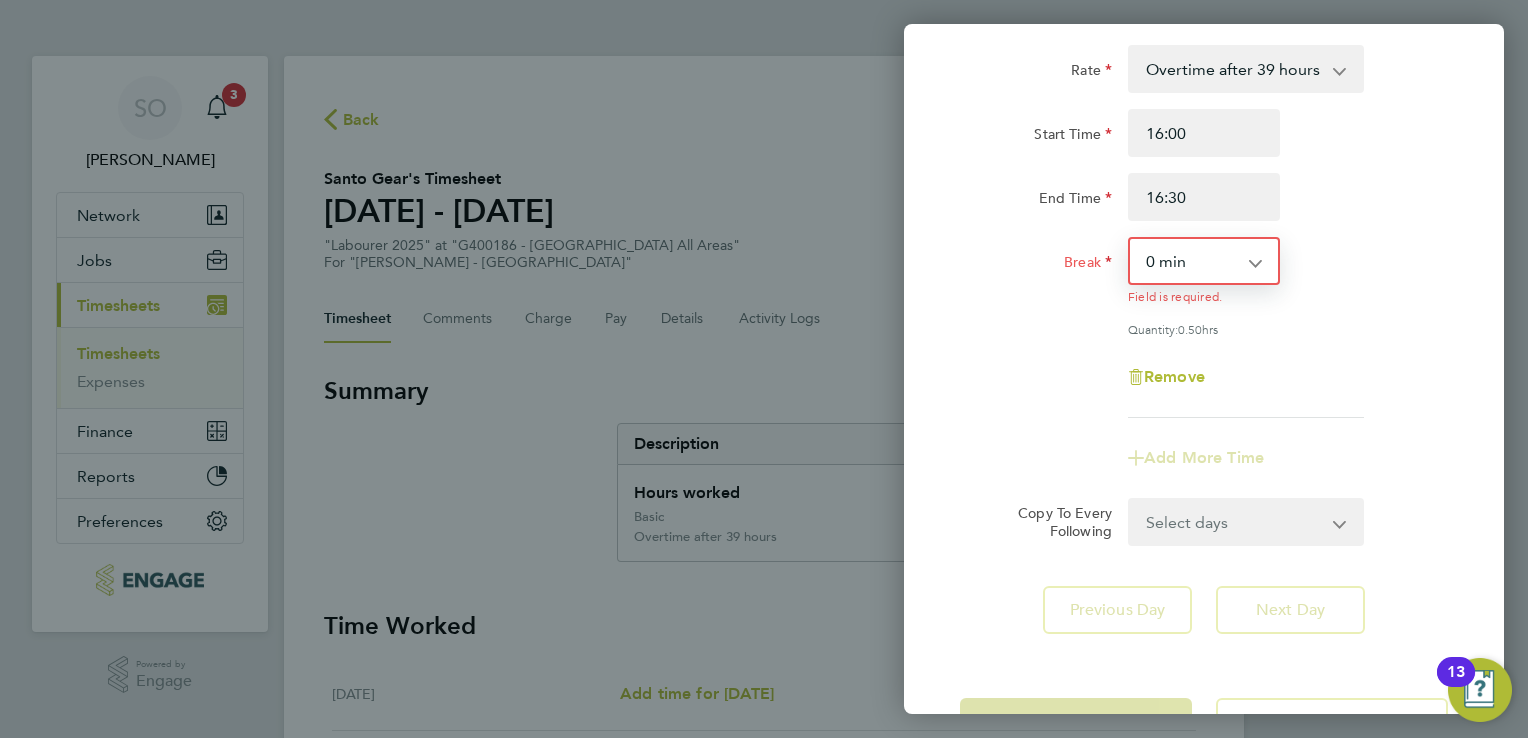 select on "0" 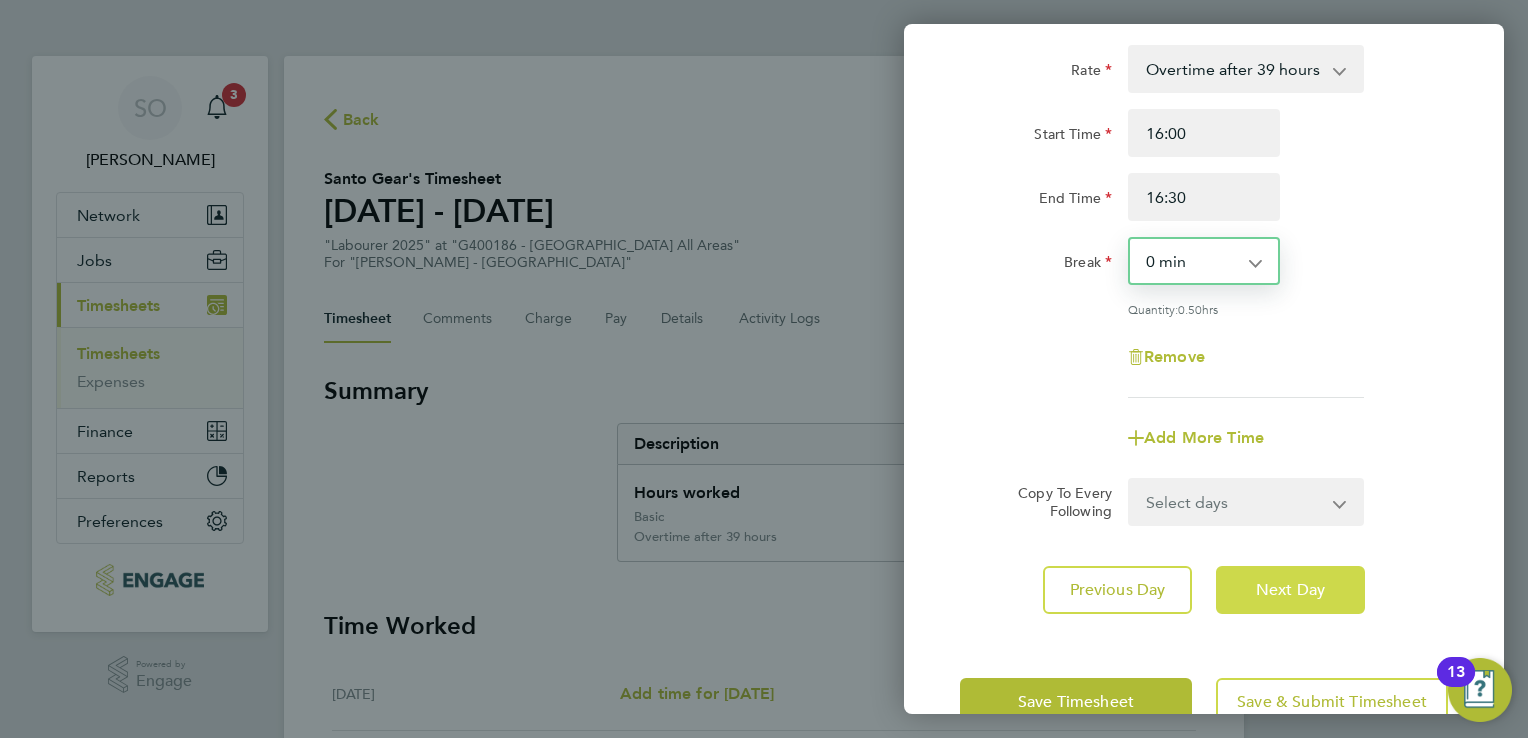 click on "Next Day" 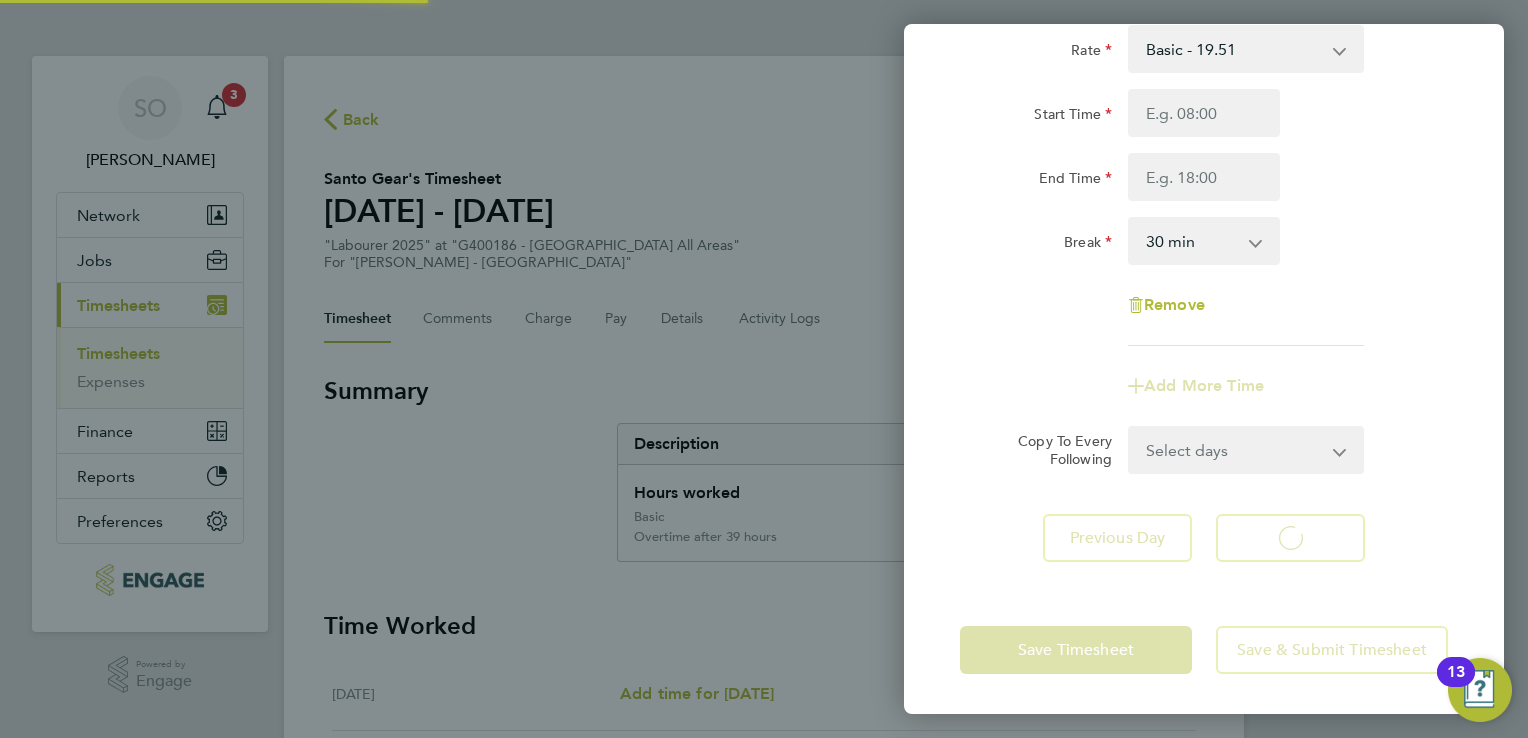 scroll, scrollTop: 133, scrollLeft: 0, axis: vertical 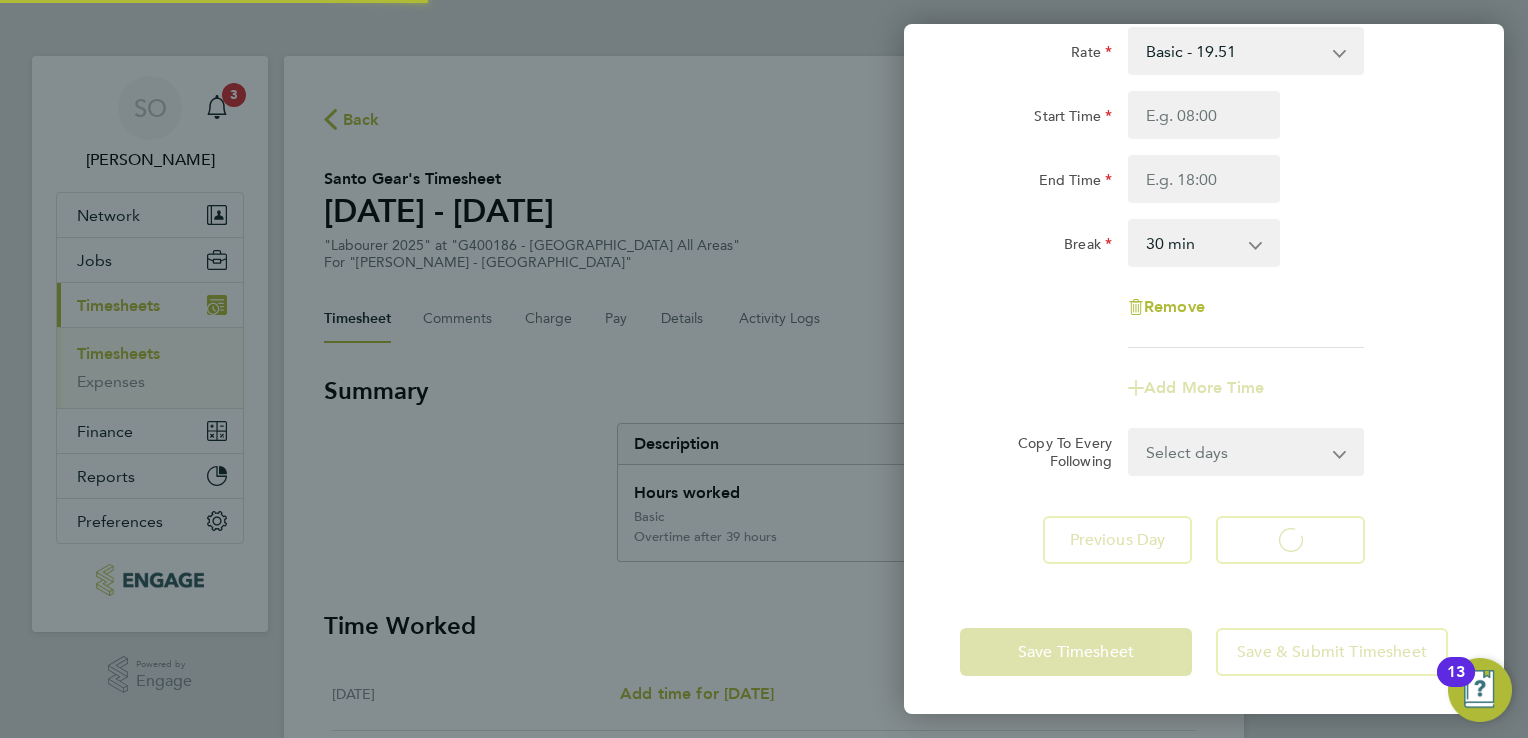 select on "30" 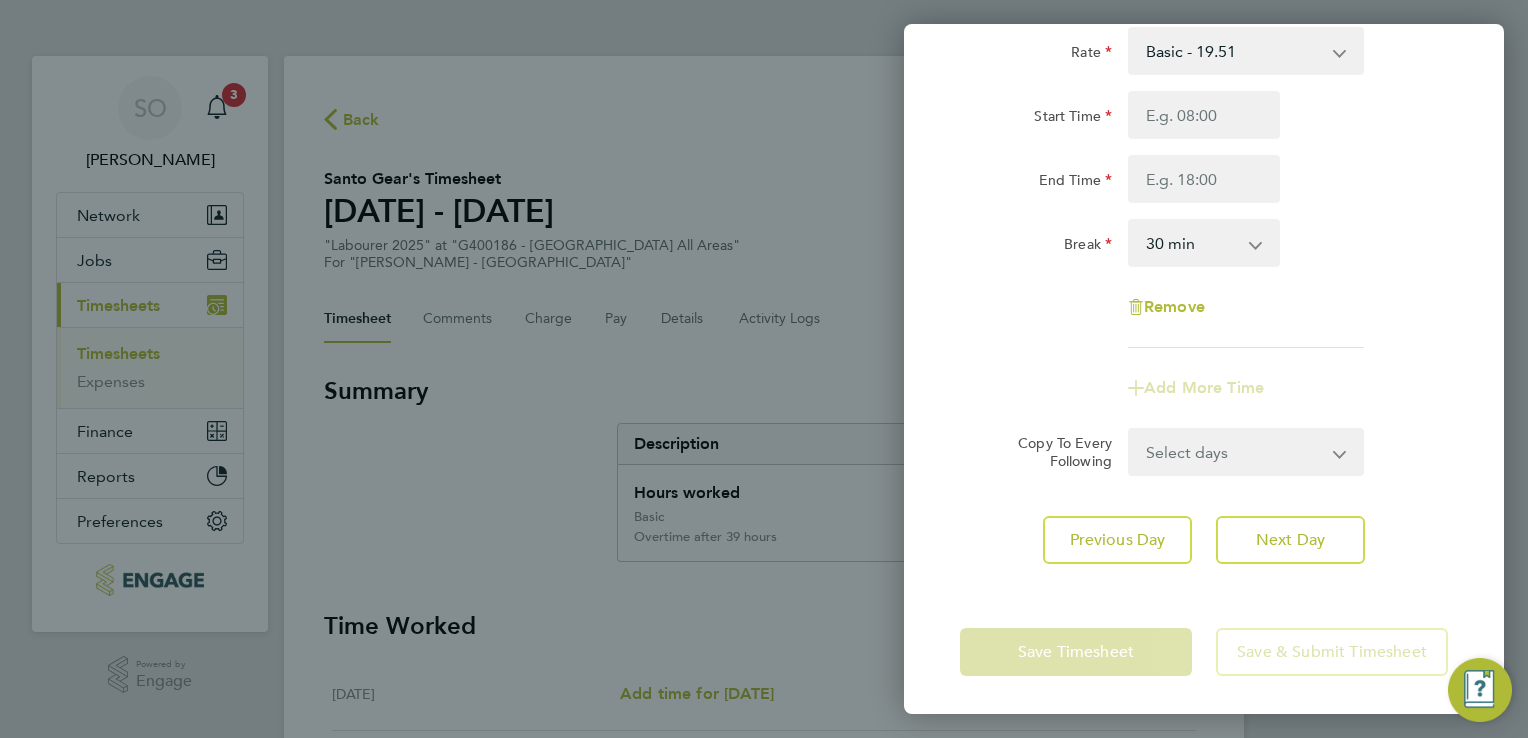 scroll, scrollTop: 0, scrollLeft: 0, axis: both 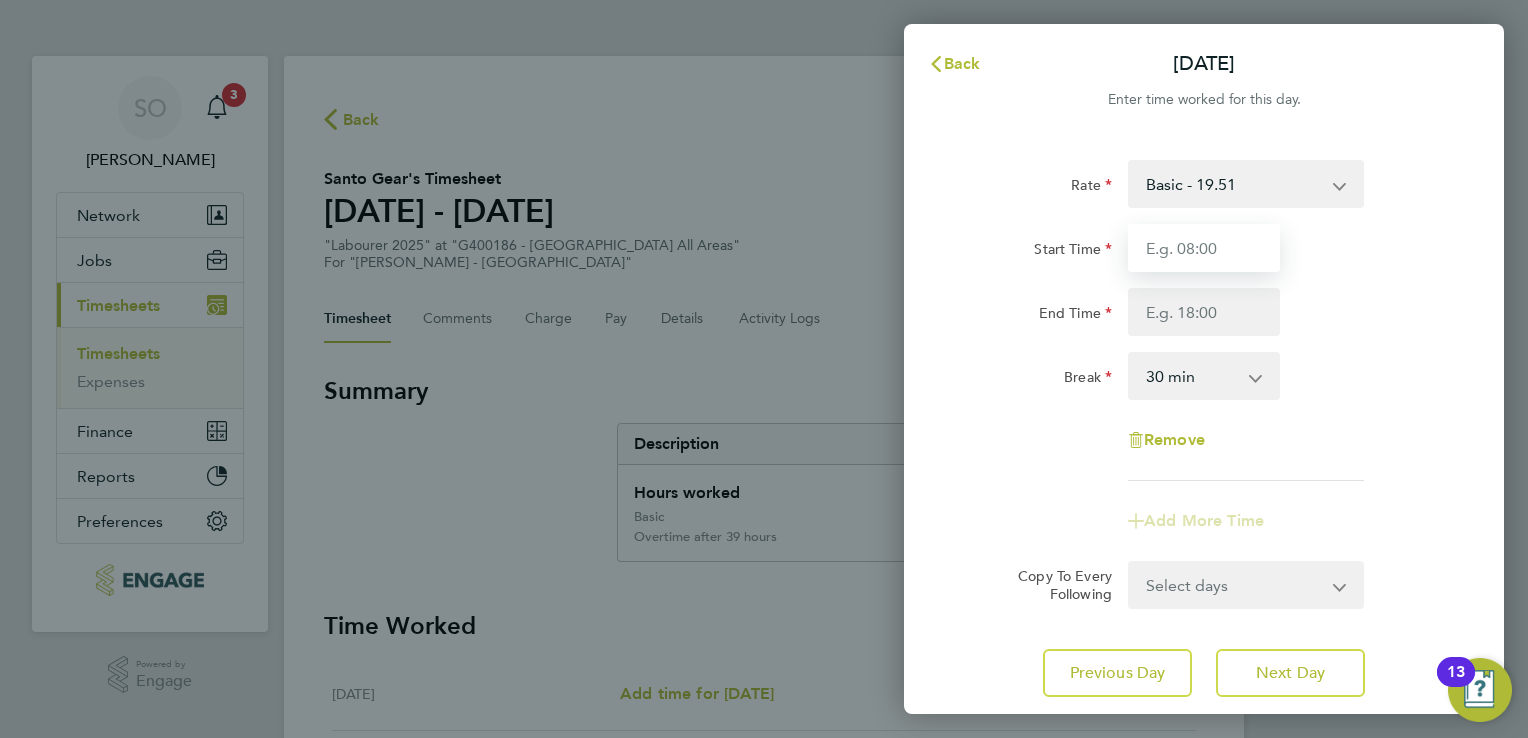 click on "Start Time" at bounding box center (1204, 248) 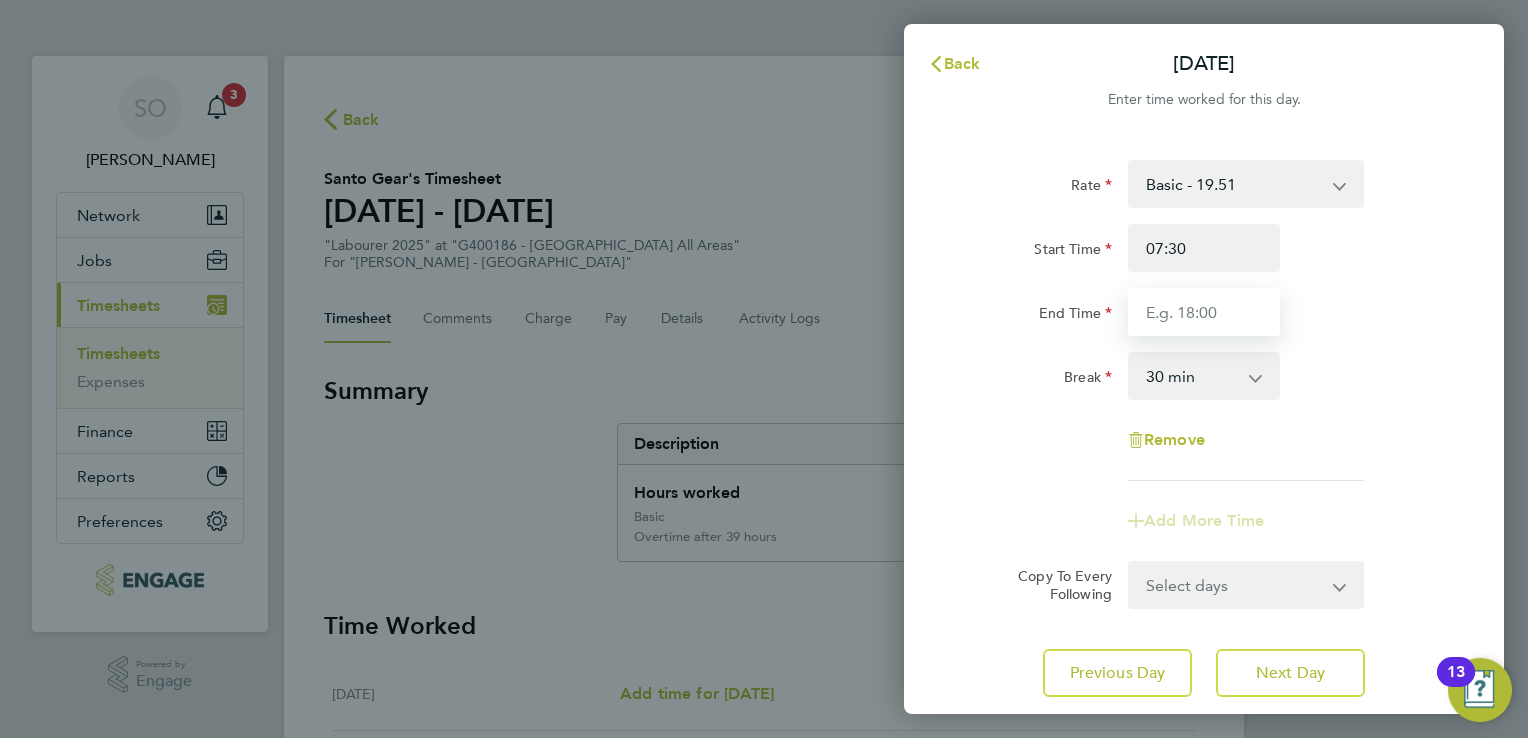 type on "16:00" 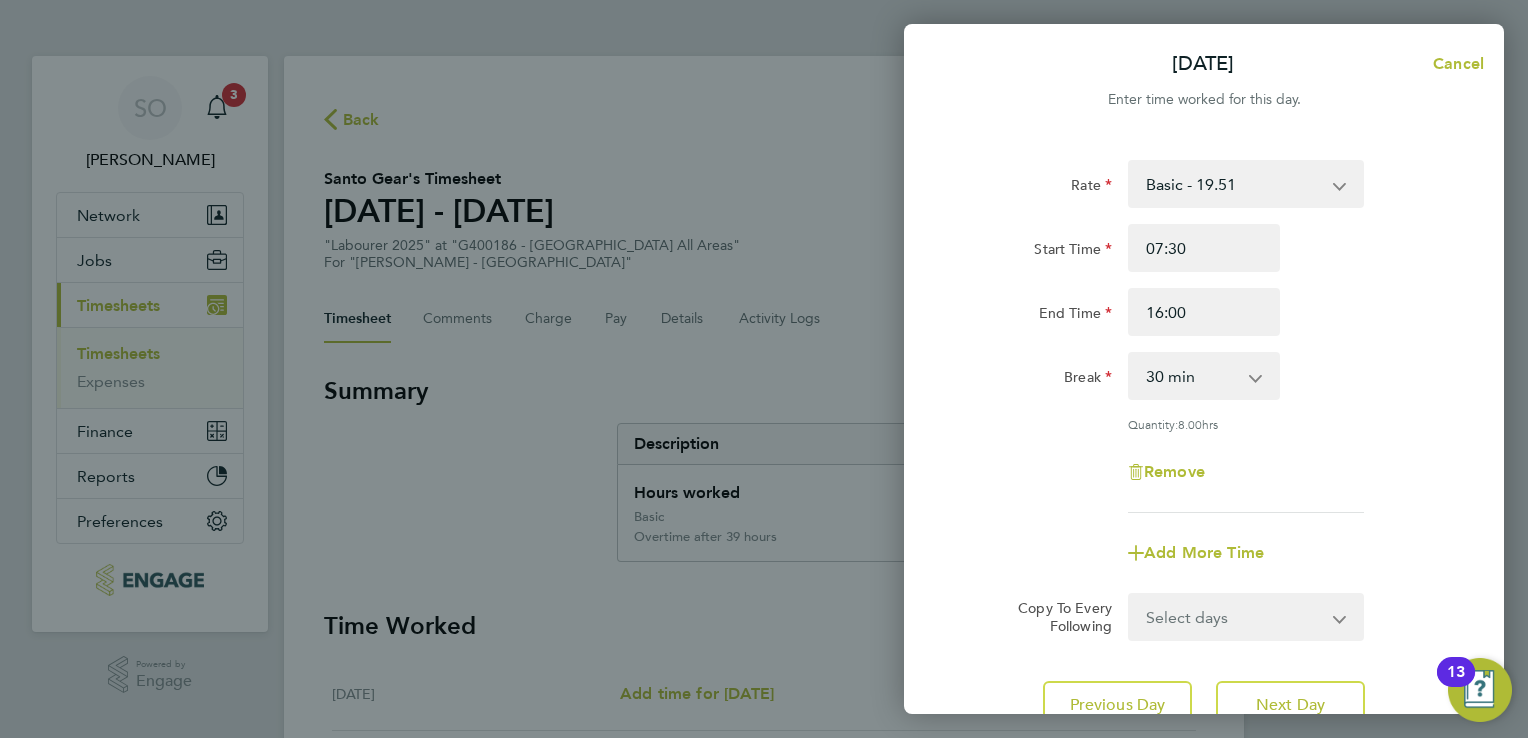 click on "0 min   15 min   30 min   45 min   60 min   75 min   90 min" at bounding box center [1192, 376] 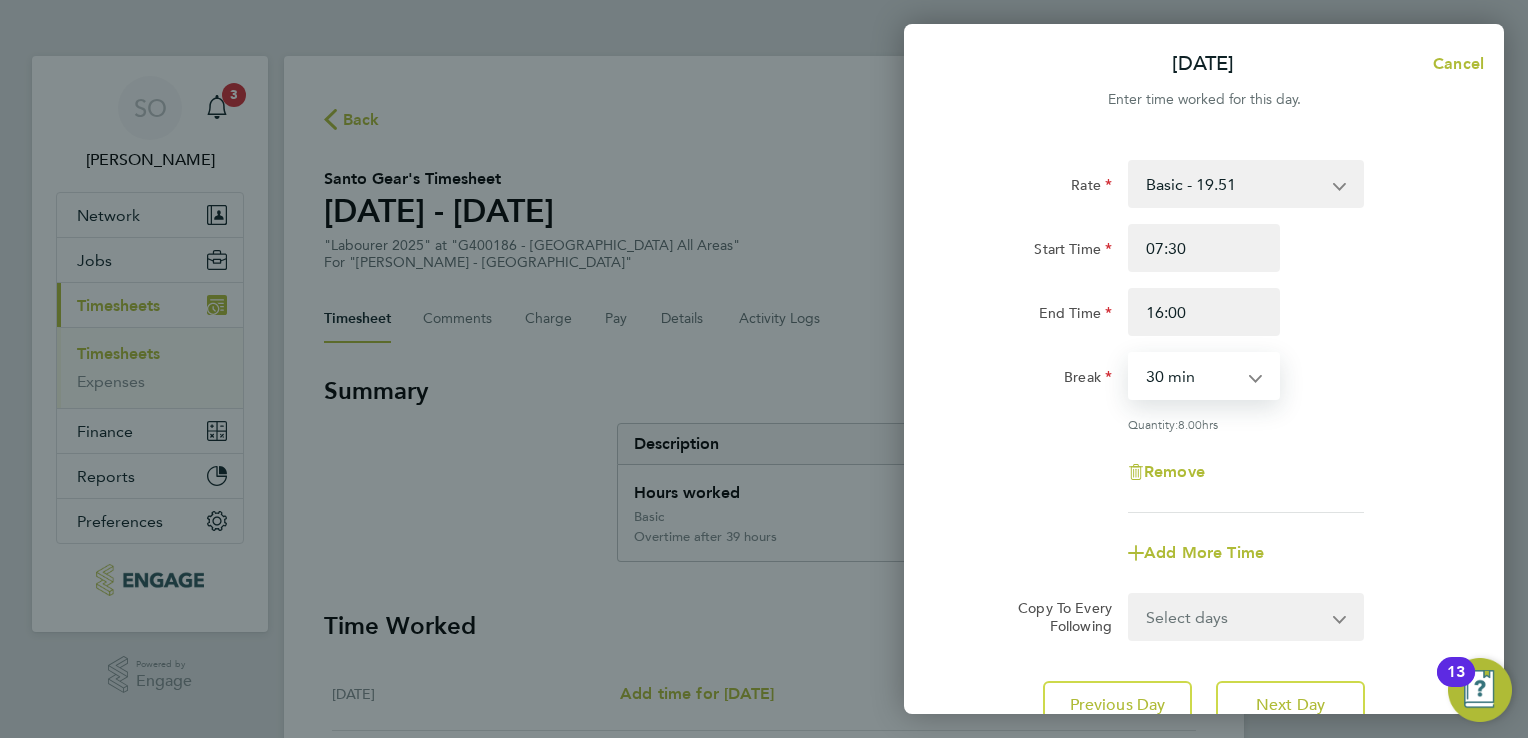 click on "0 min   15 min   30 min   45 min   60 min   75 min   90 min" at bounding box center [1192, 376] 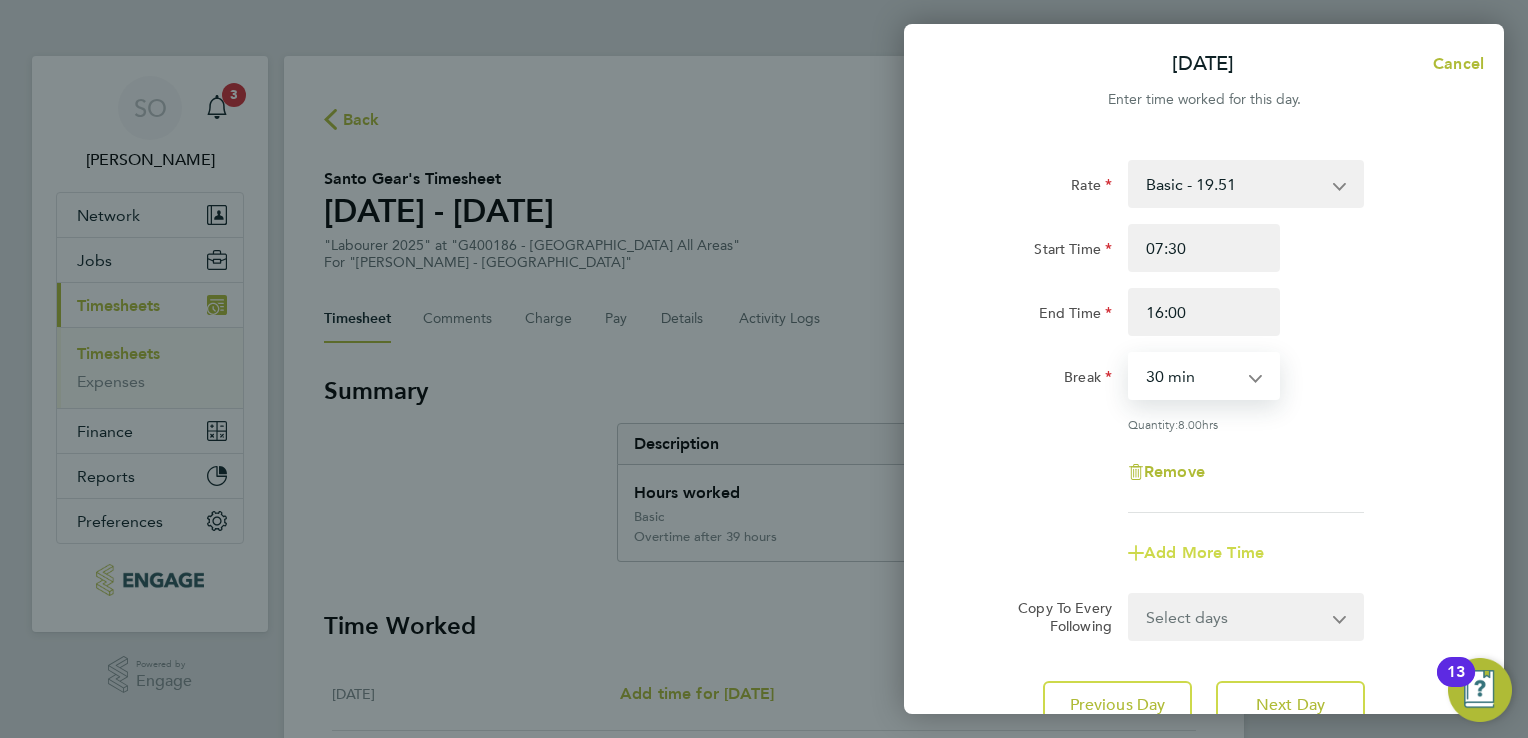 click on "Add More Time" 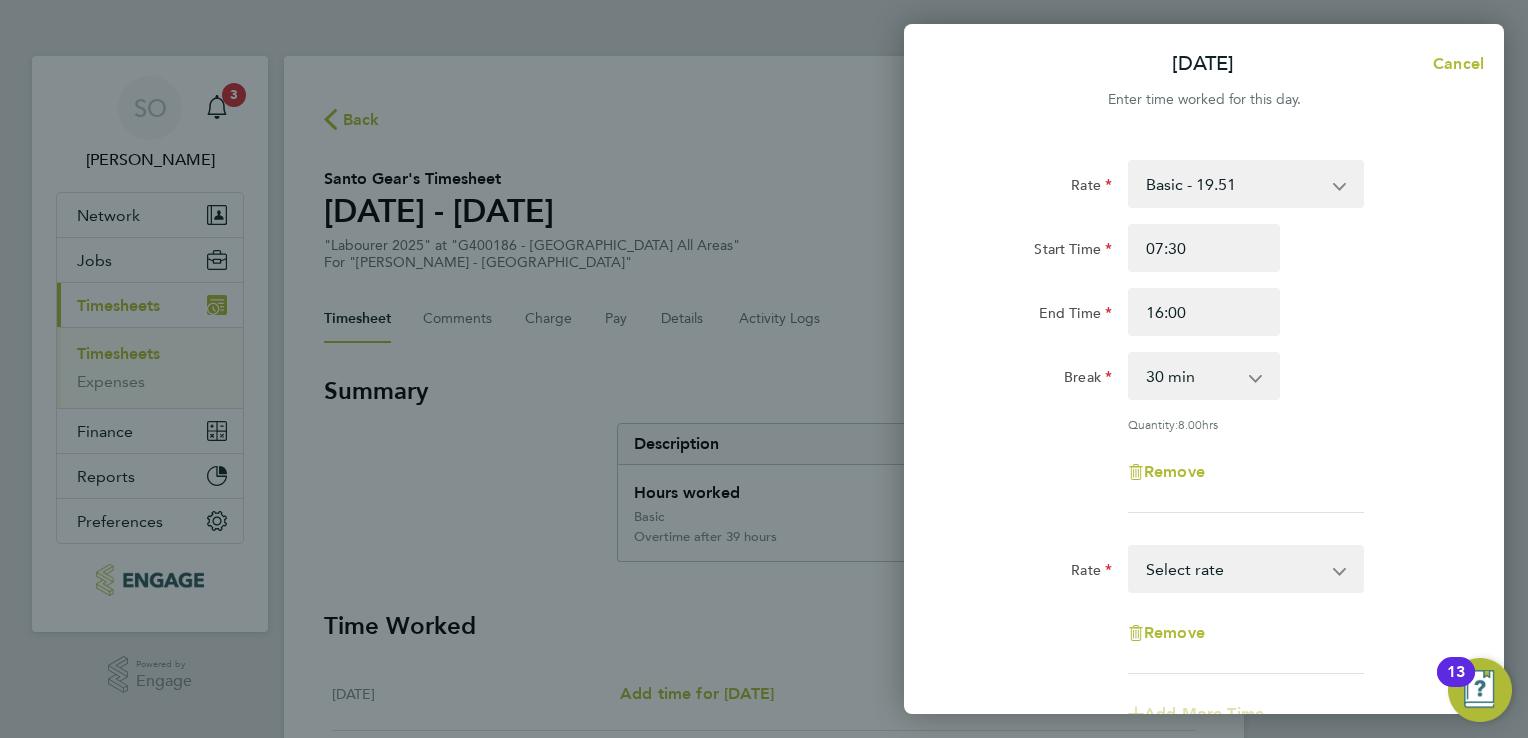 click on "Basic - 19.51   Overtime after 39 hours - 28.12   Overtime After c4 hrs Sat/ All day [DATE]/ Bank Holidays - 36.73   Select rate" at bounding box center (1234, 569) 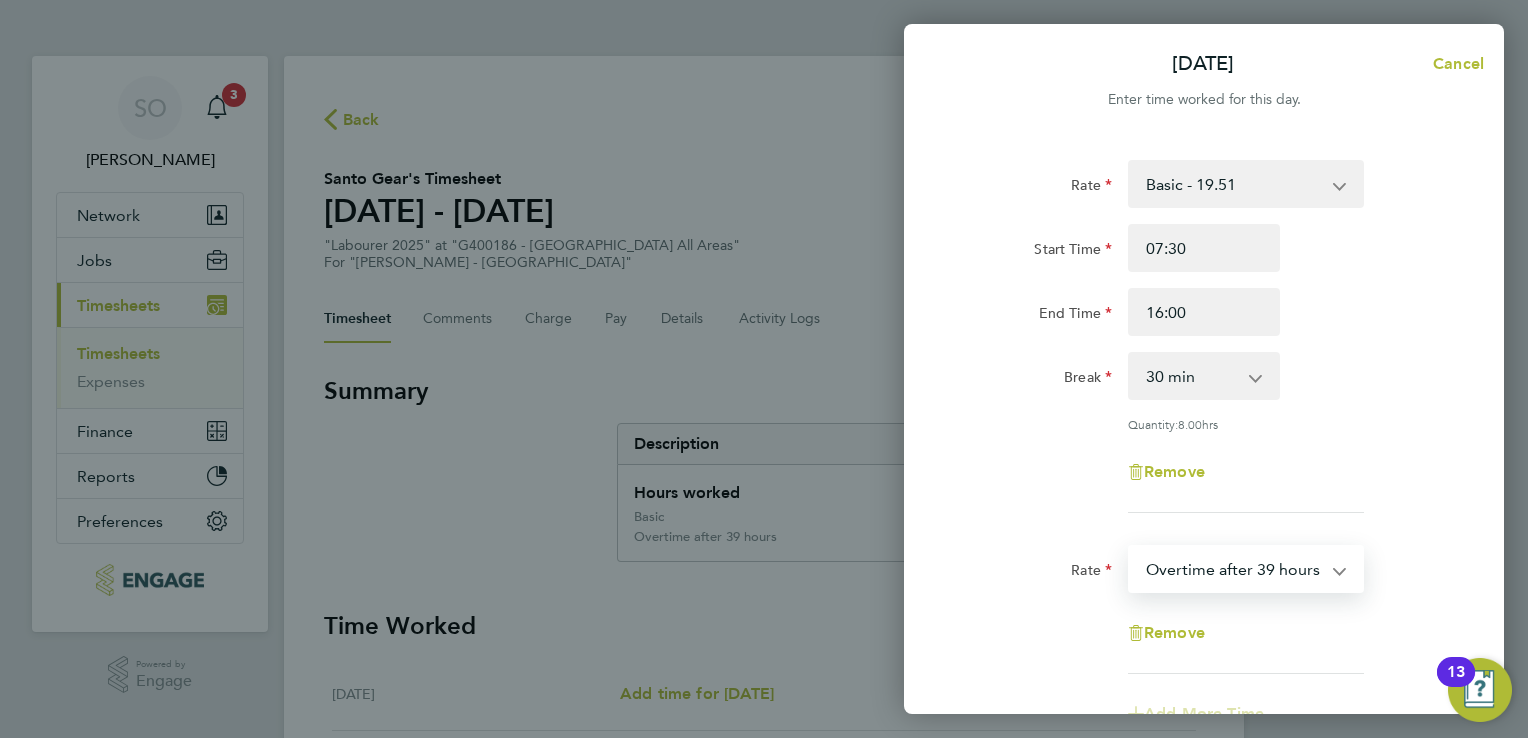 select on "30" 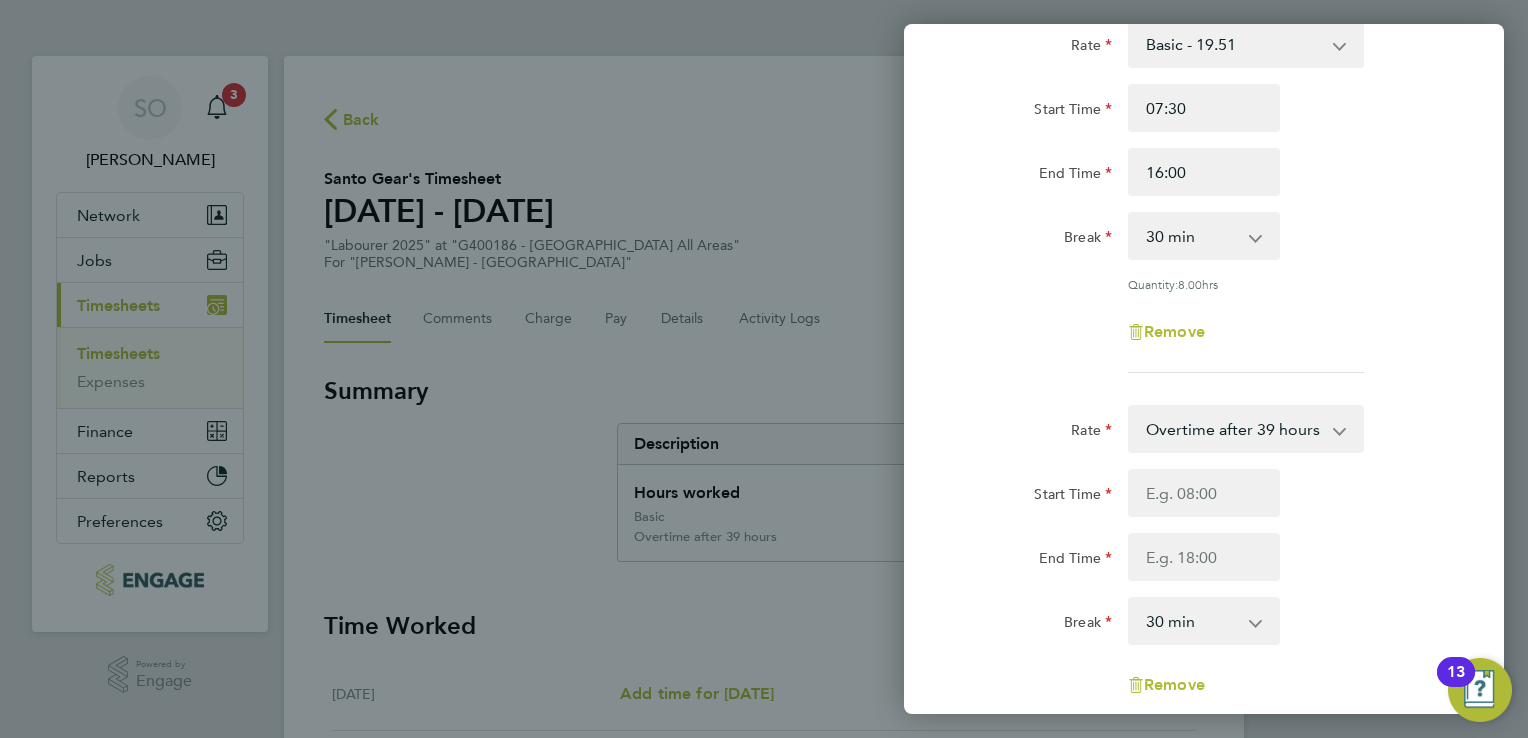 scroll, scrollTop: 400, scrollLeft: 0, axis: vertical 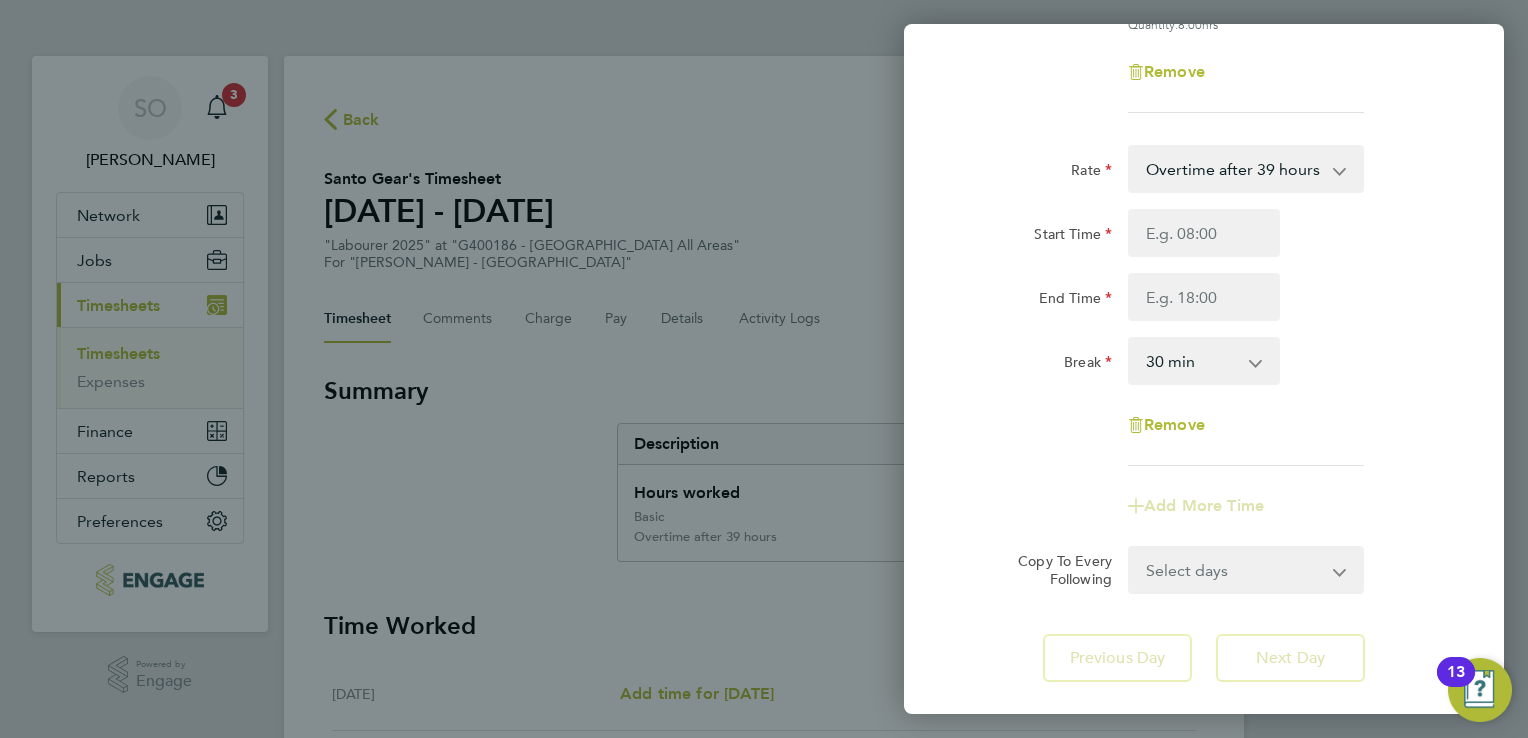 click on "Rate  Overtime after 39 hours - 28.12   Basic - 19.51   Overtime After c4 hrs Sat/ All day [DATE]/ Bank Holidays - 36.73
Start Time End Time Break  0 min   15 min   30 min   45 min   60 min   75 min   90 min
Remove" 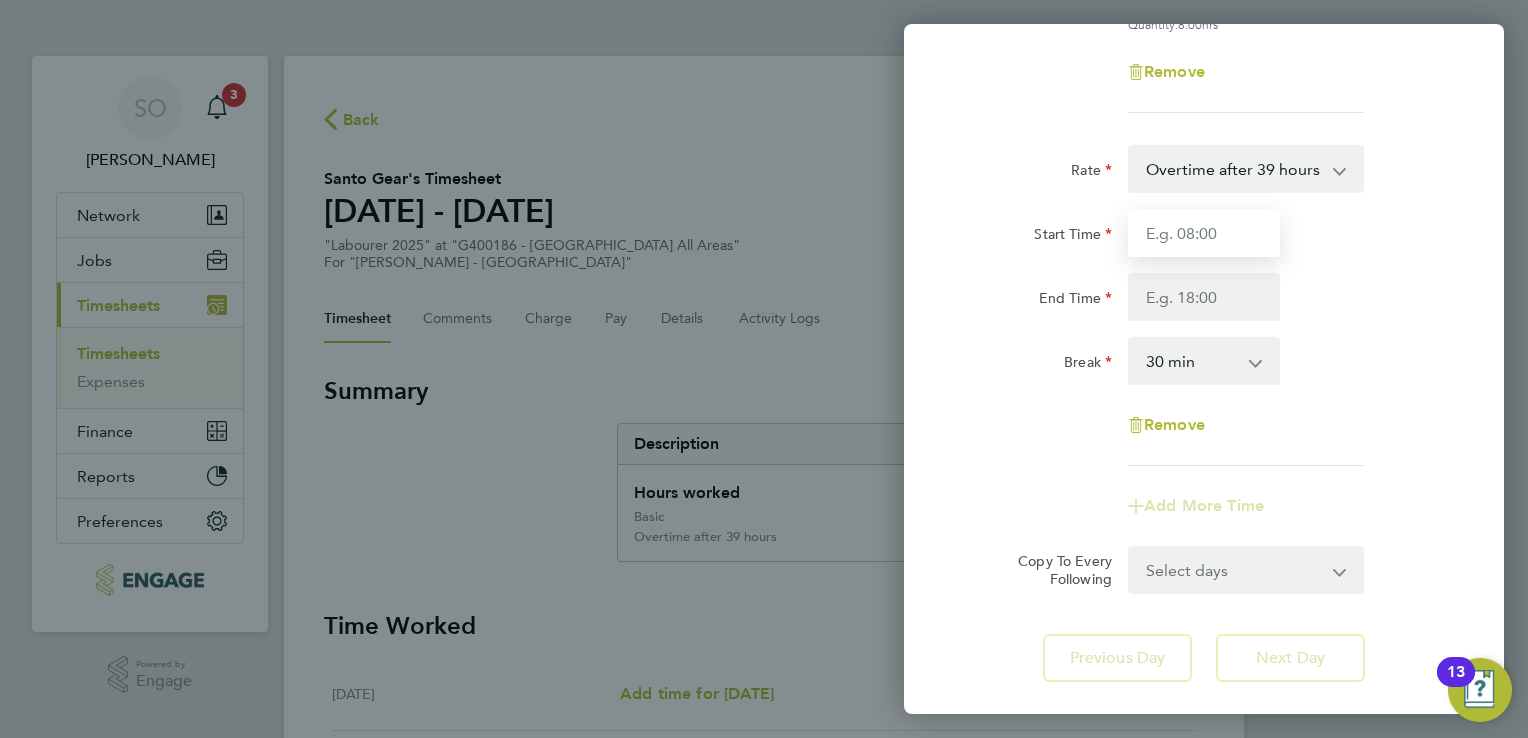 click on "Start Time" at bounding box center [1204, 233] 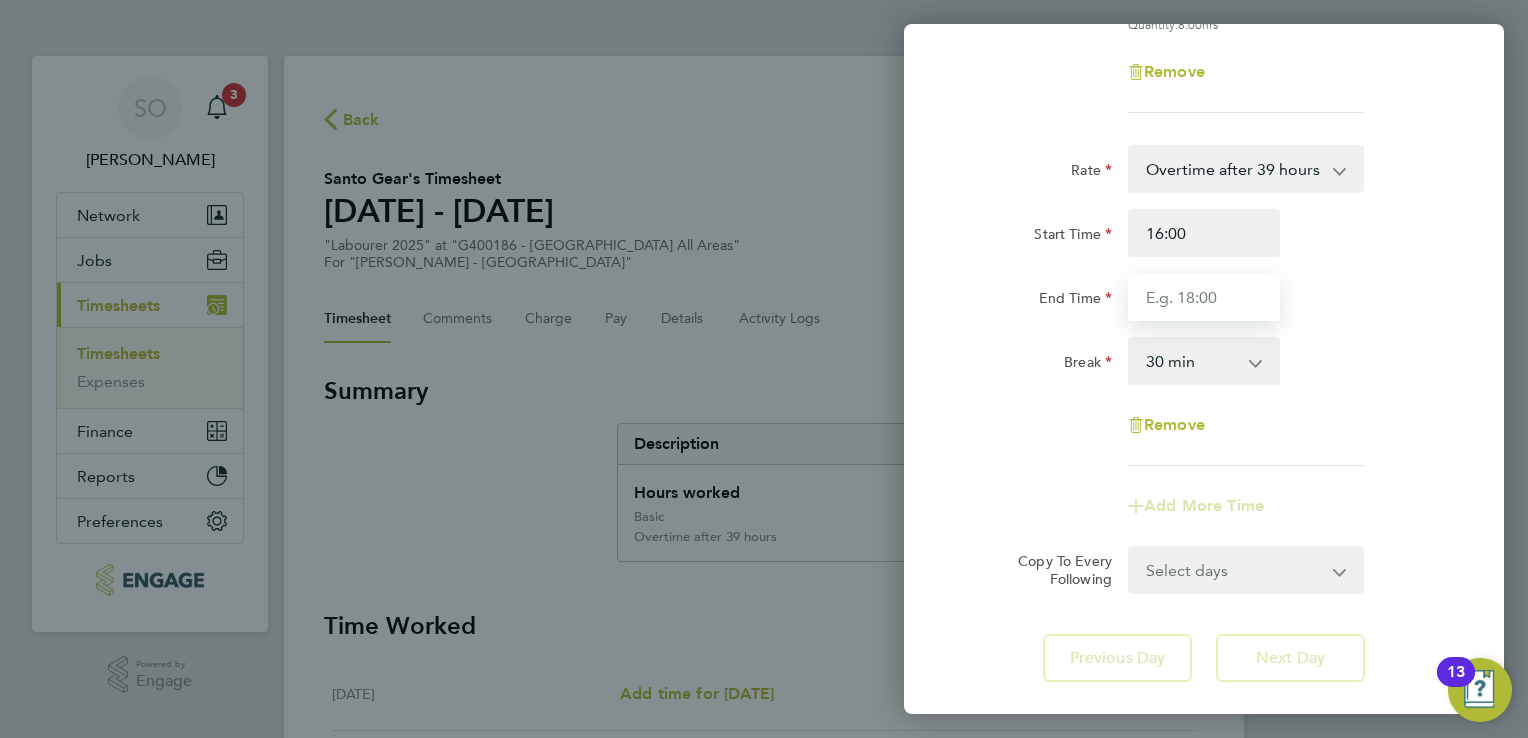 type on "16:30" 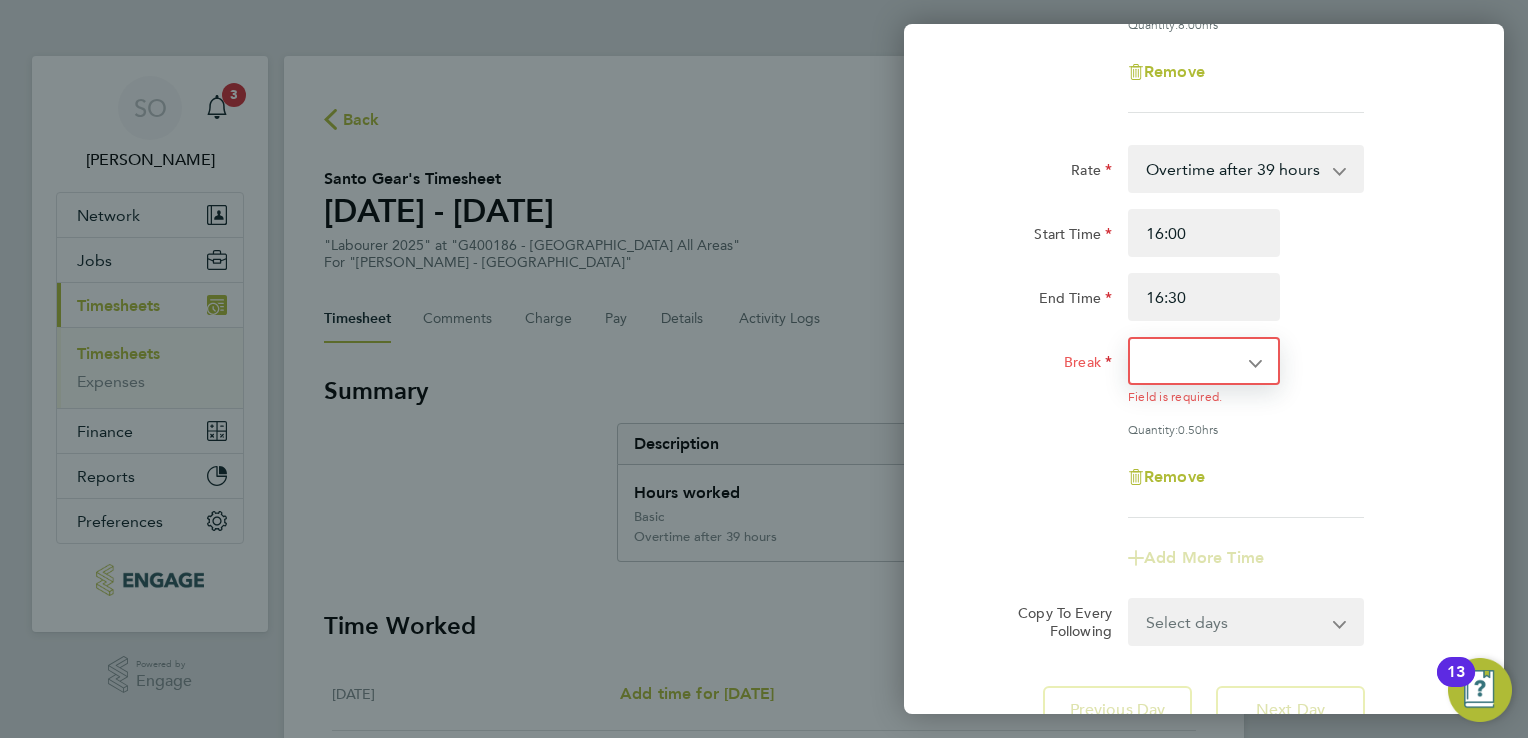 drag, startPoint x: 1189, startPoint y: 367, endPoint x: 1188, endPoint y: 381, distance: 14.035668 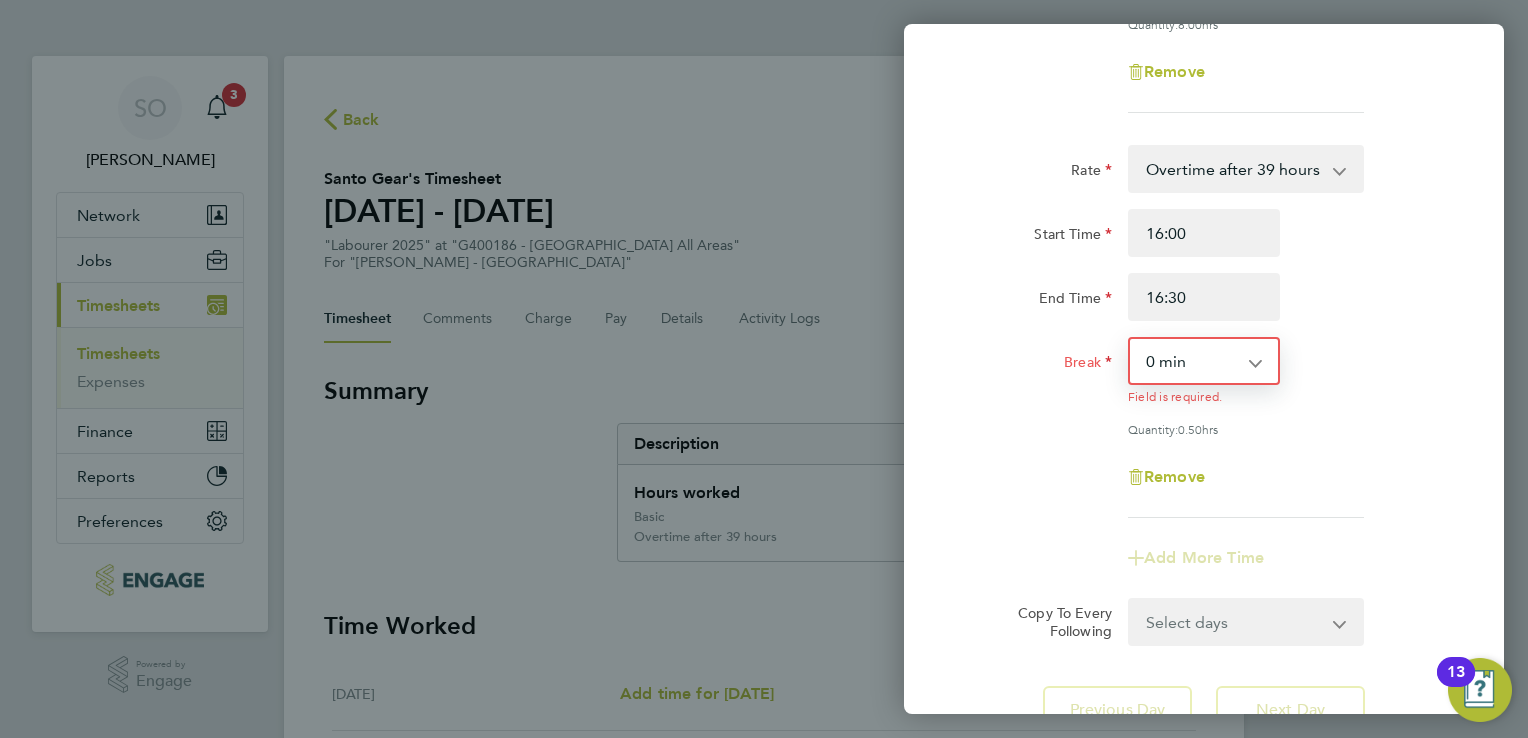 click on "0 min   15 min" at bounding box center (1192, 361) 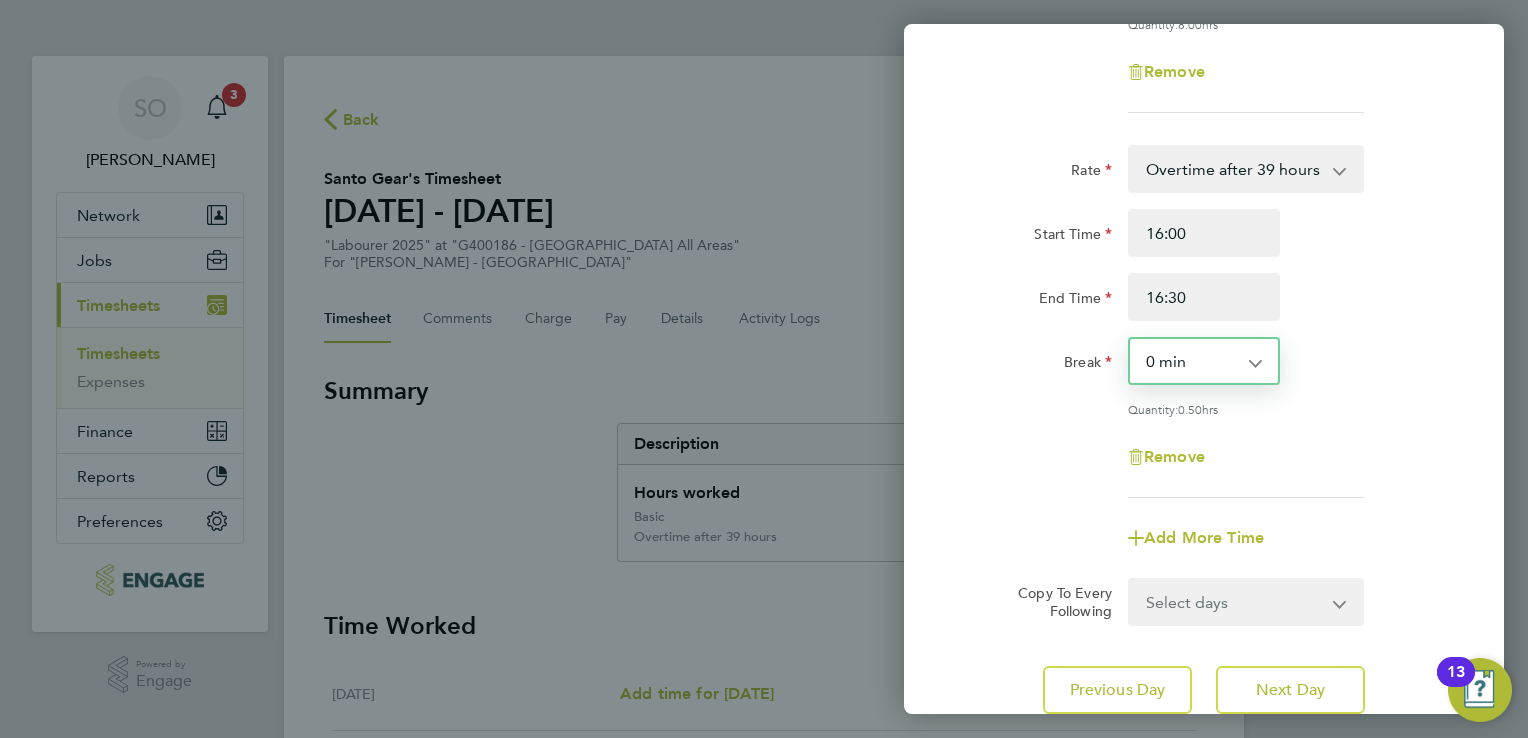 scroll, scrollTop: 547, scrollLeft: 0, axis: vertical 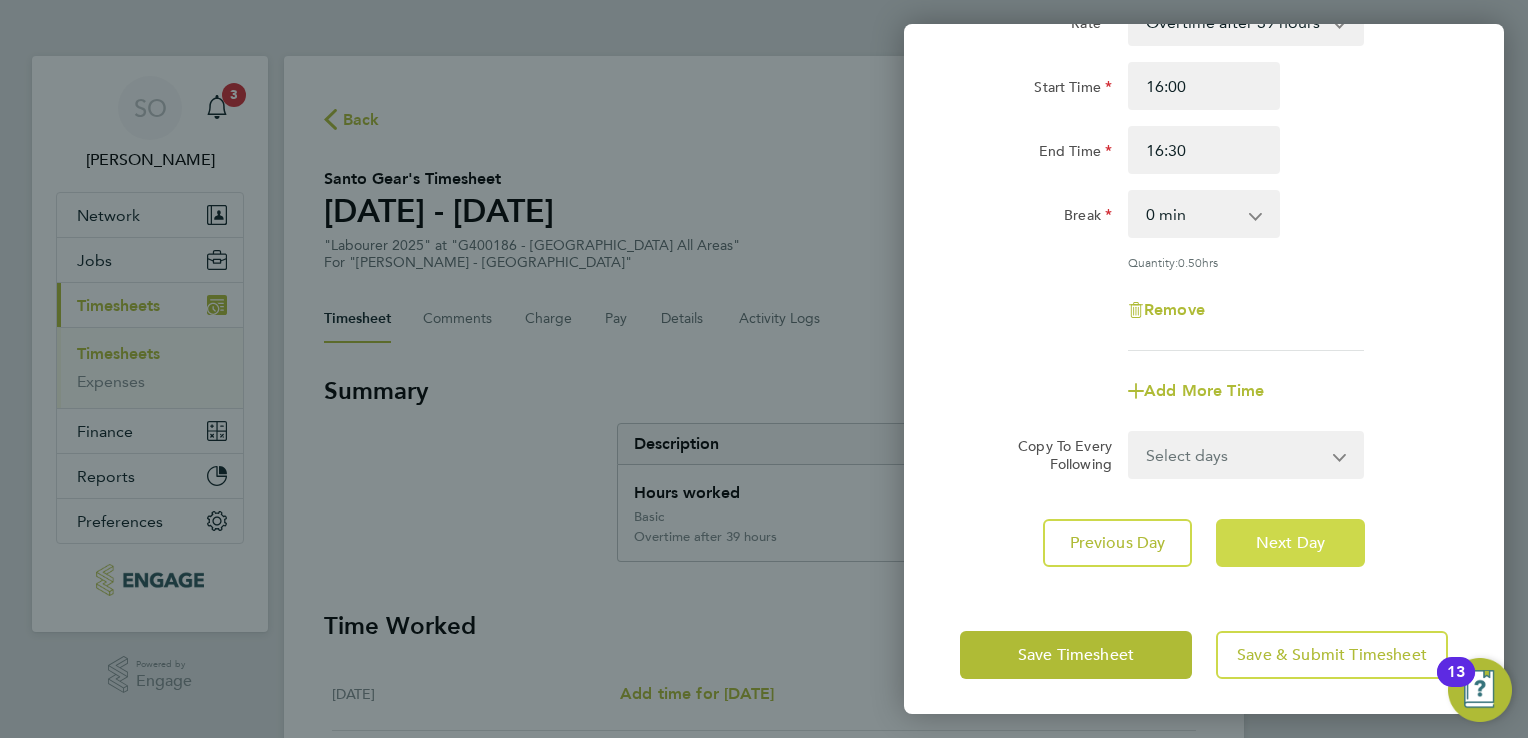 click on "Next Day" 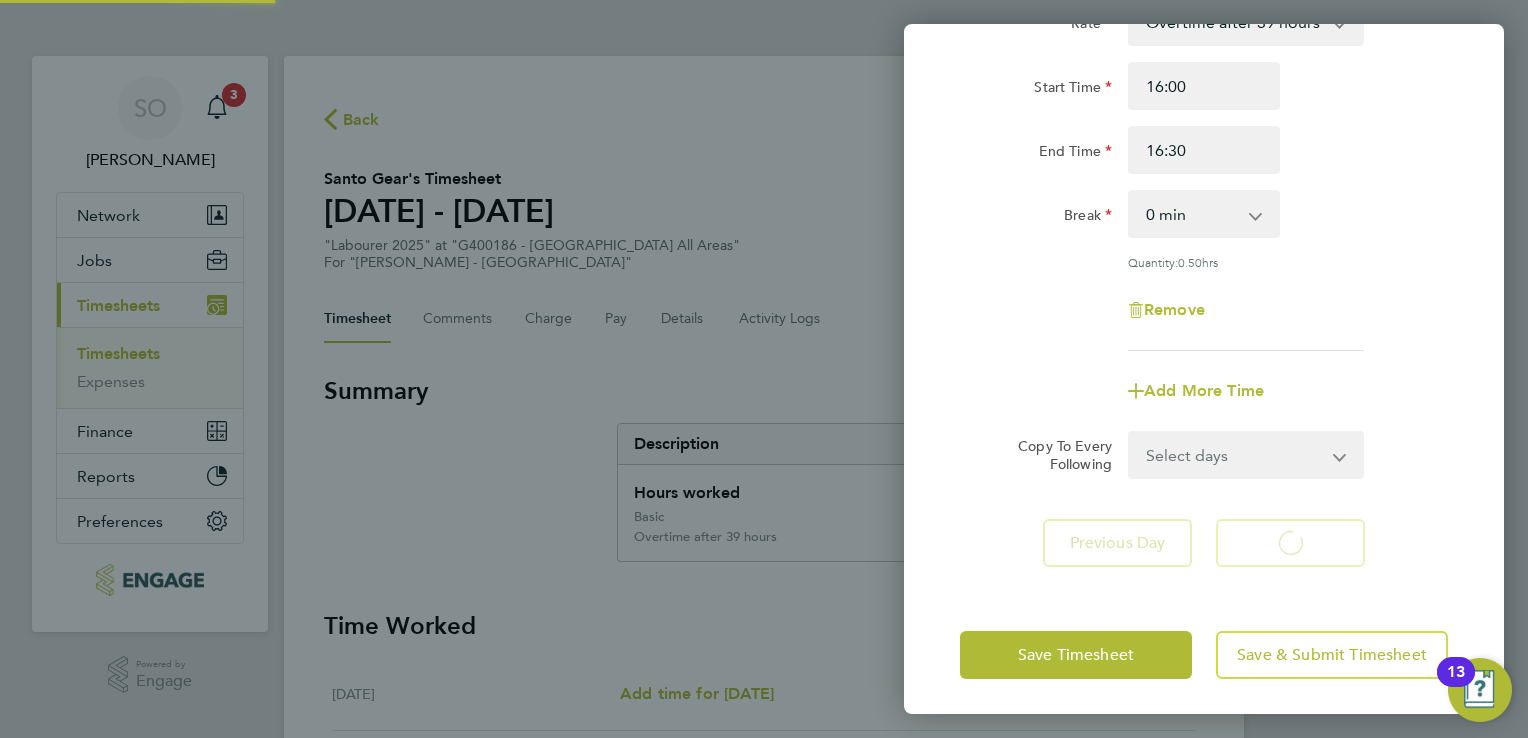 select on "30" 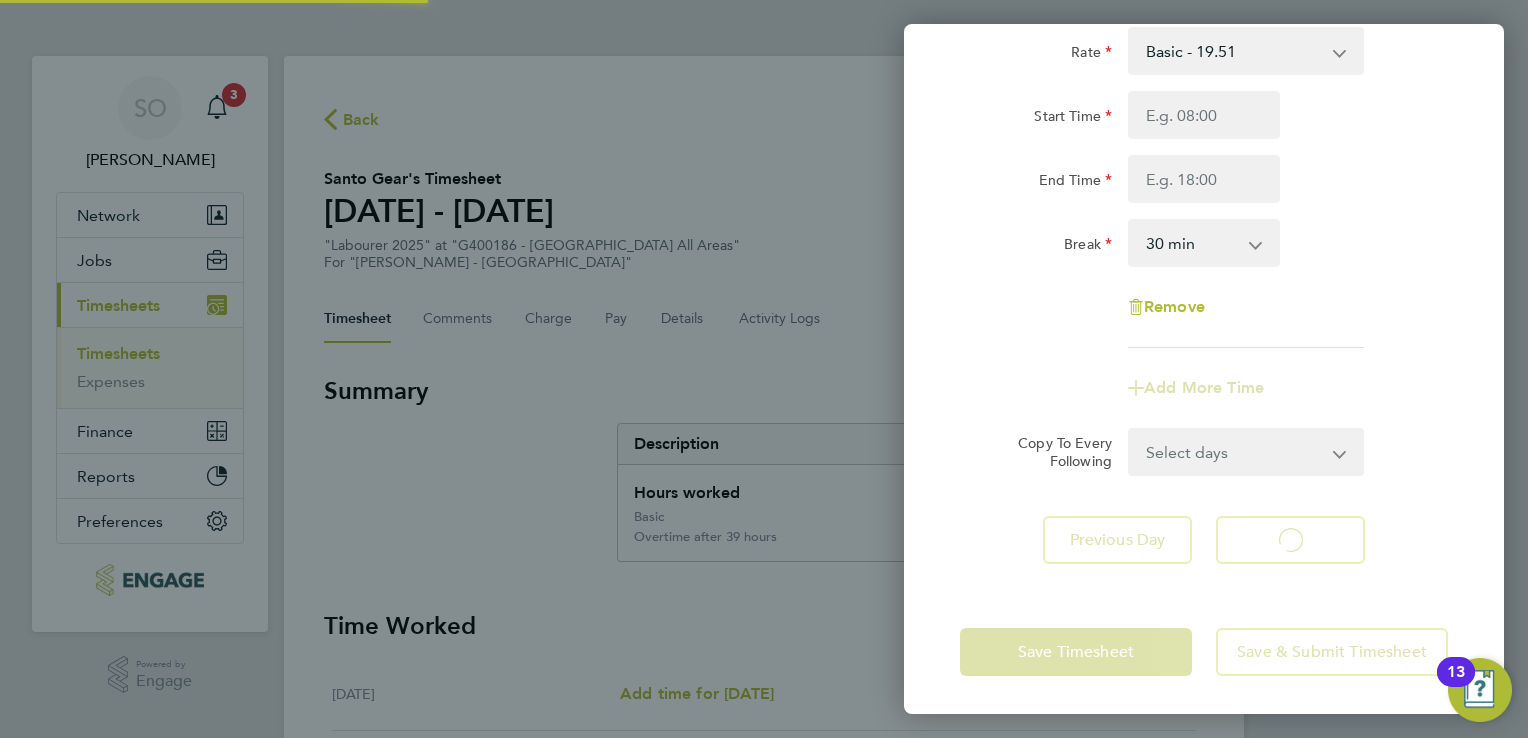select on "30" 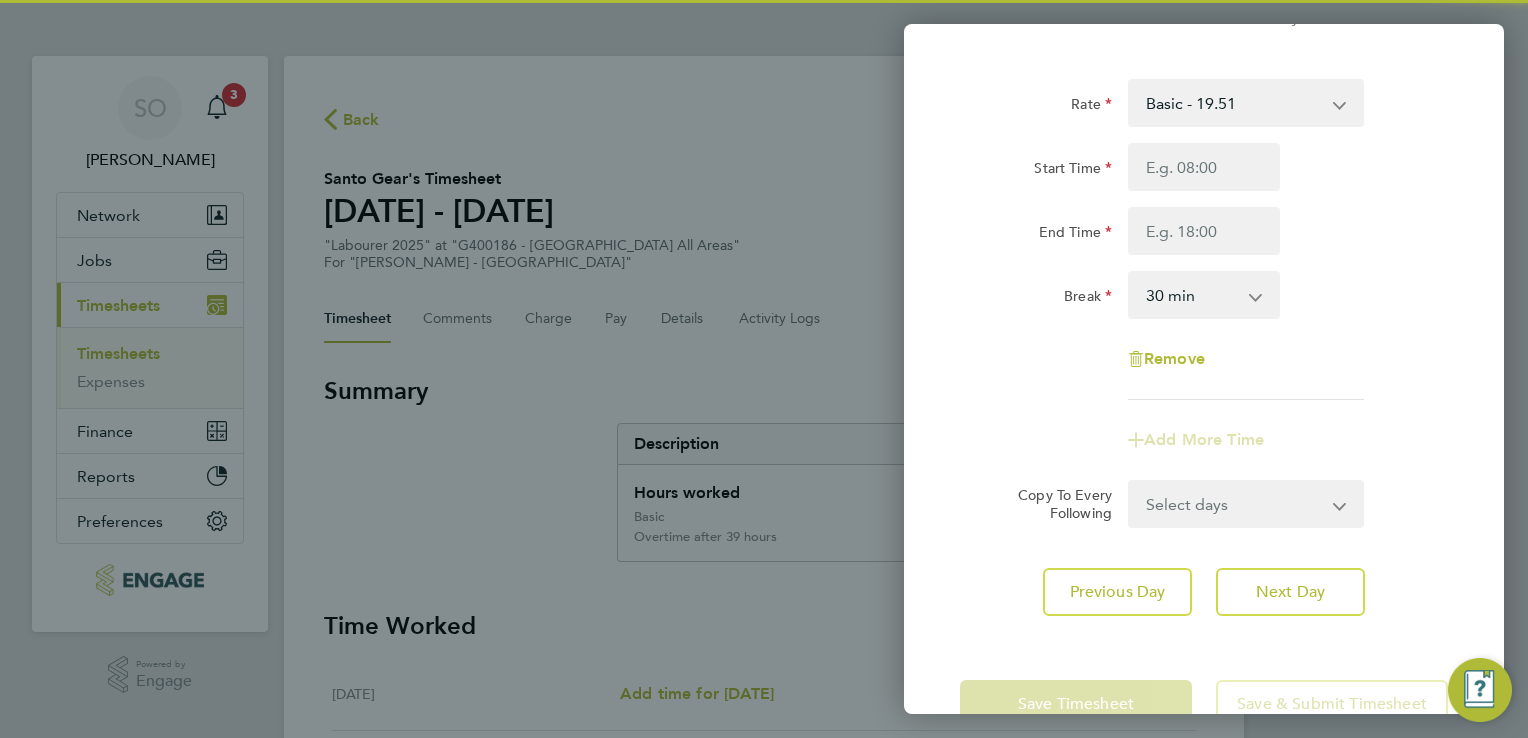 scroll, scrollTop: 0, scrollLeft: 0, axis: both 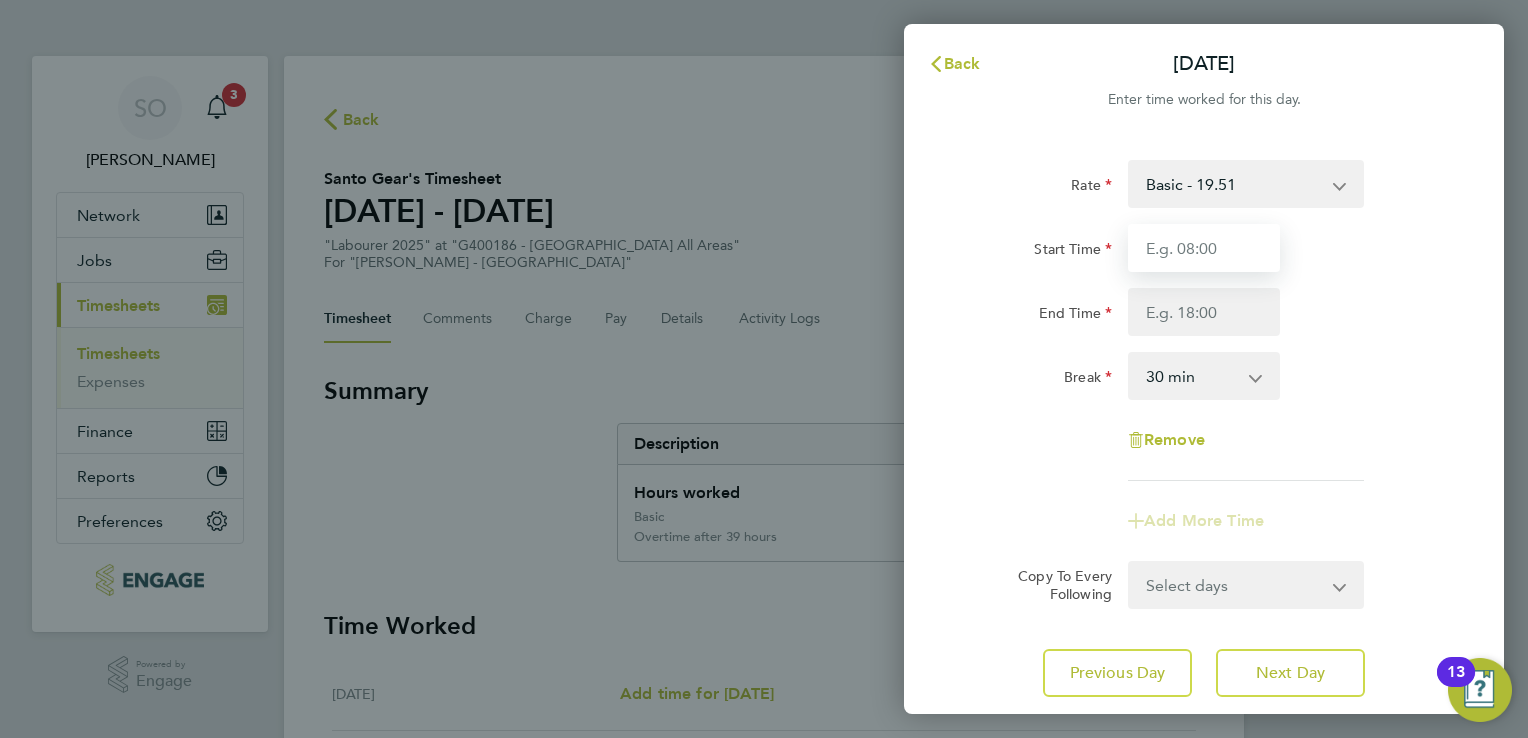 click on "Start Time" at bounding box center [1204, 248] 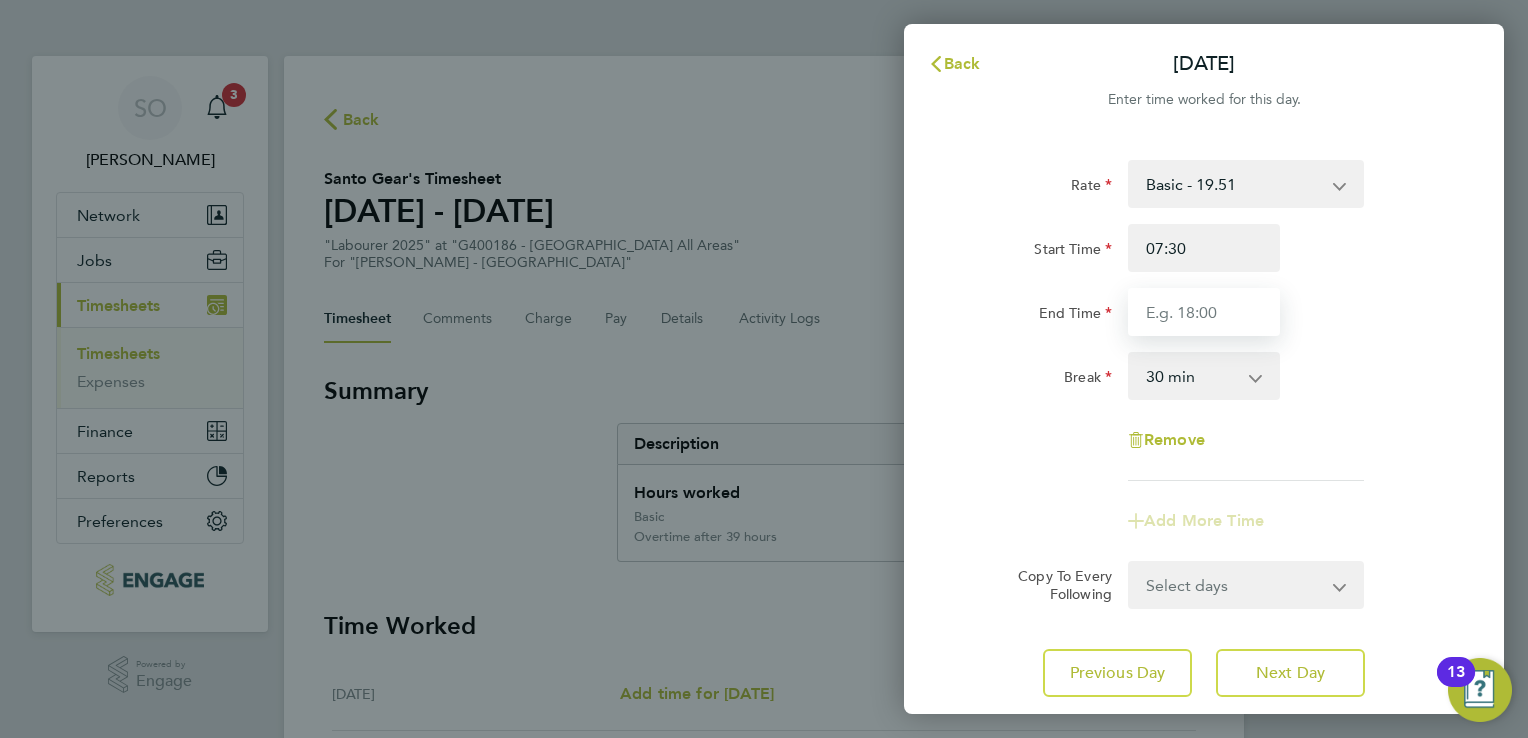 type on "16:00" 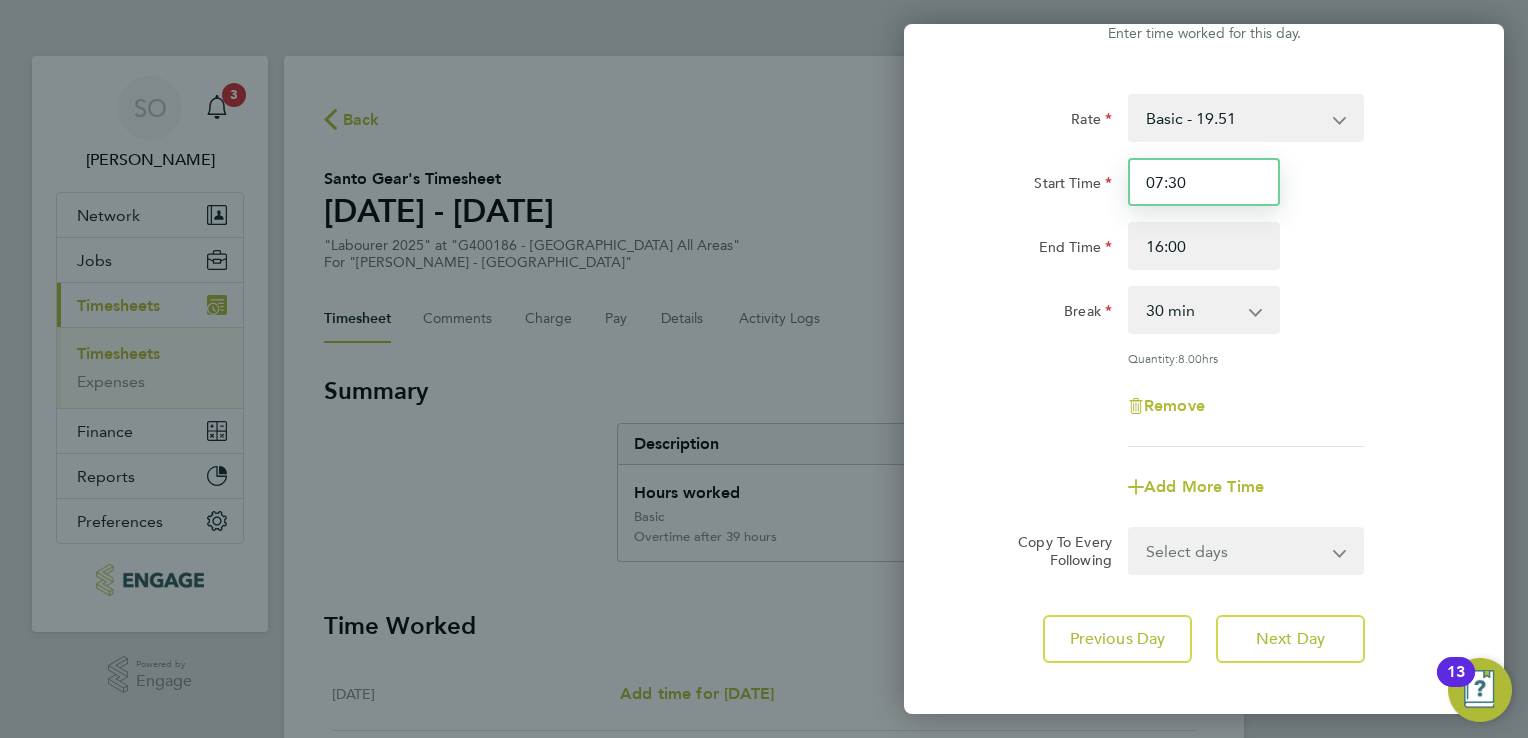 scroll, scrollTop: 100, scrollLeft: 0, axis: vertical 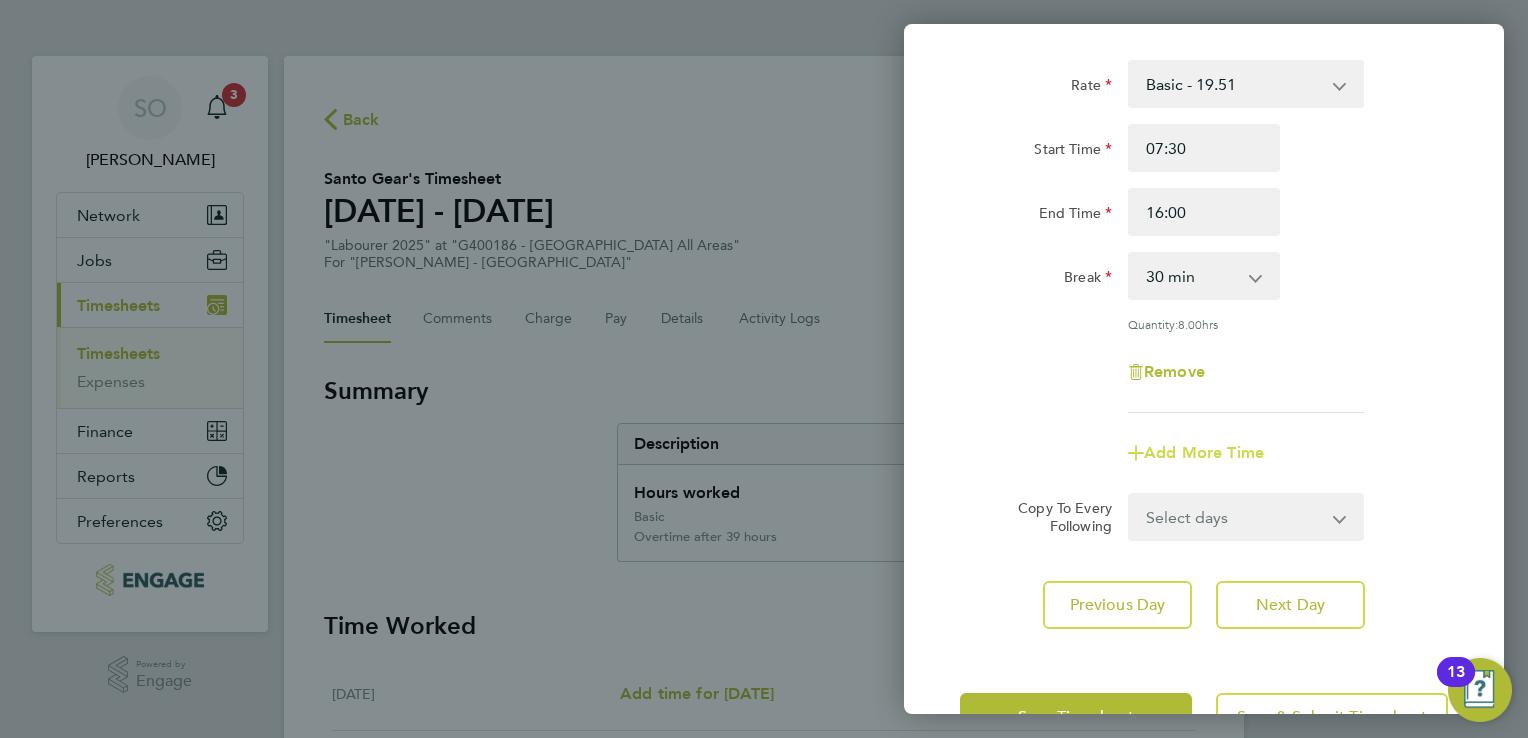 click on "Add More Time" 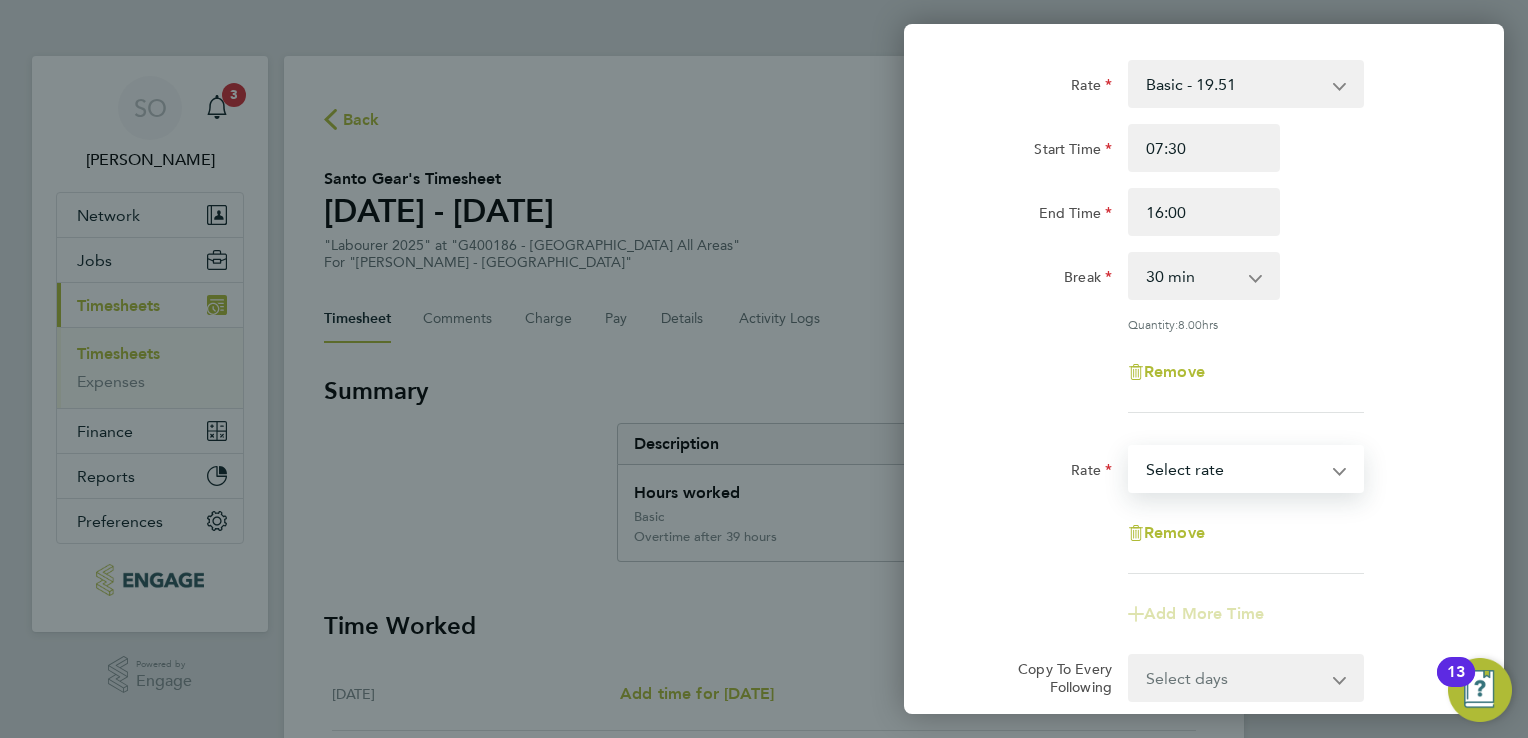 click on "Basic - 19.51   Overtime after 39 hours - 28.12   Overtime After c4 hrs Sat/ All day [DATE]/ Bank Holidays - 36.73   Select rate" at bounding box center (1234, 469) 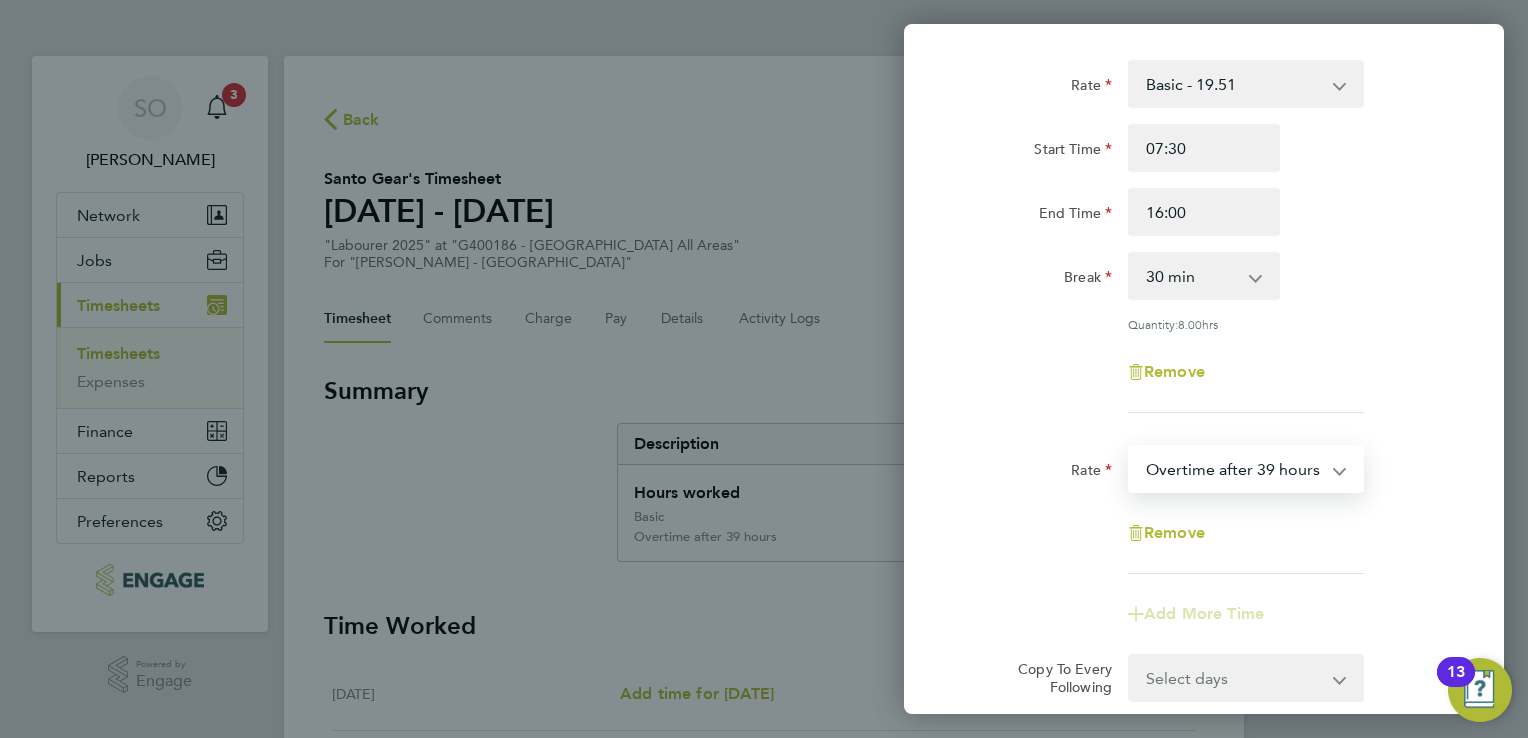 select on "30" 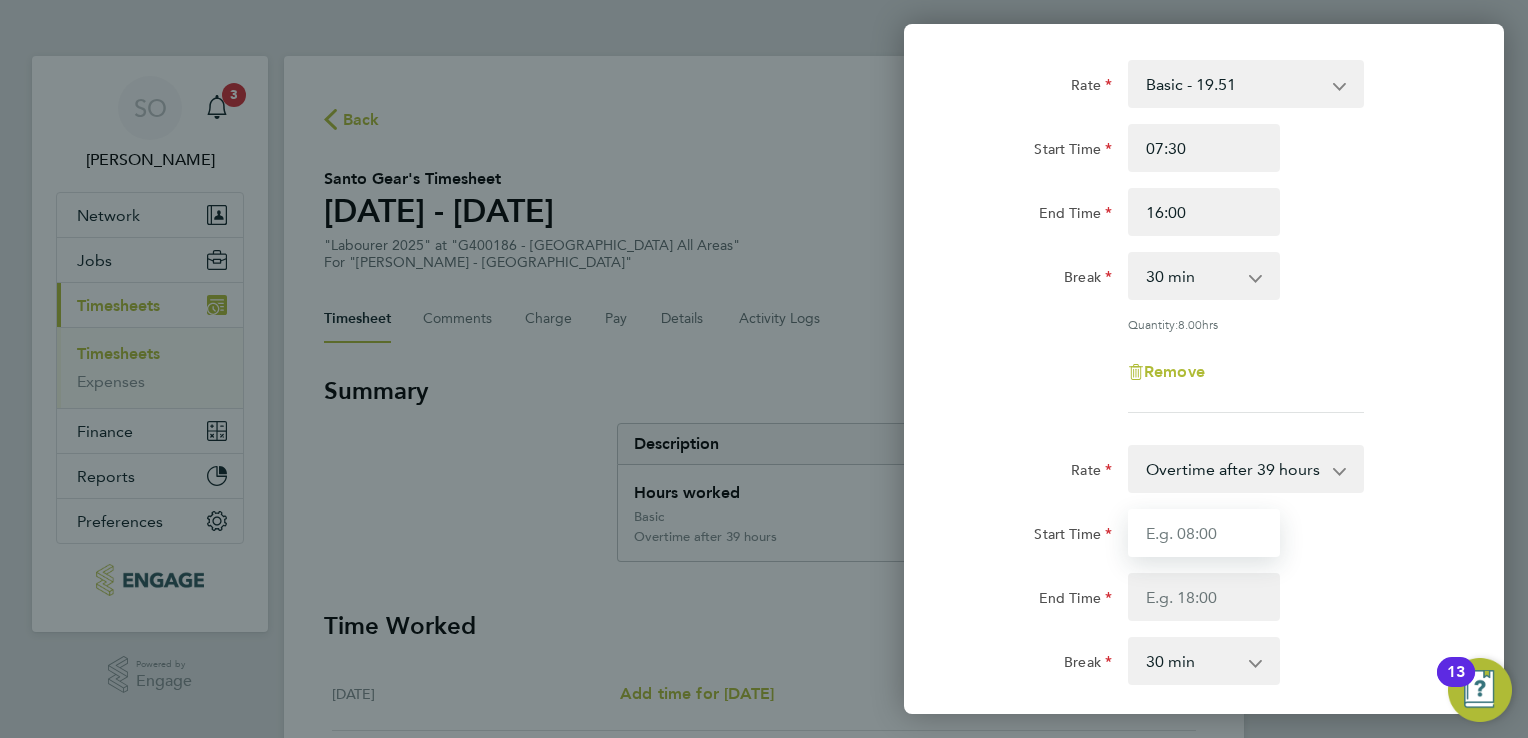click on "Start Time" at bounding box center [1204, 533] 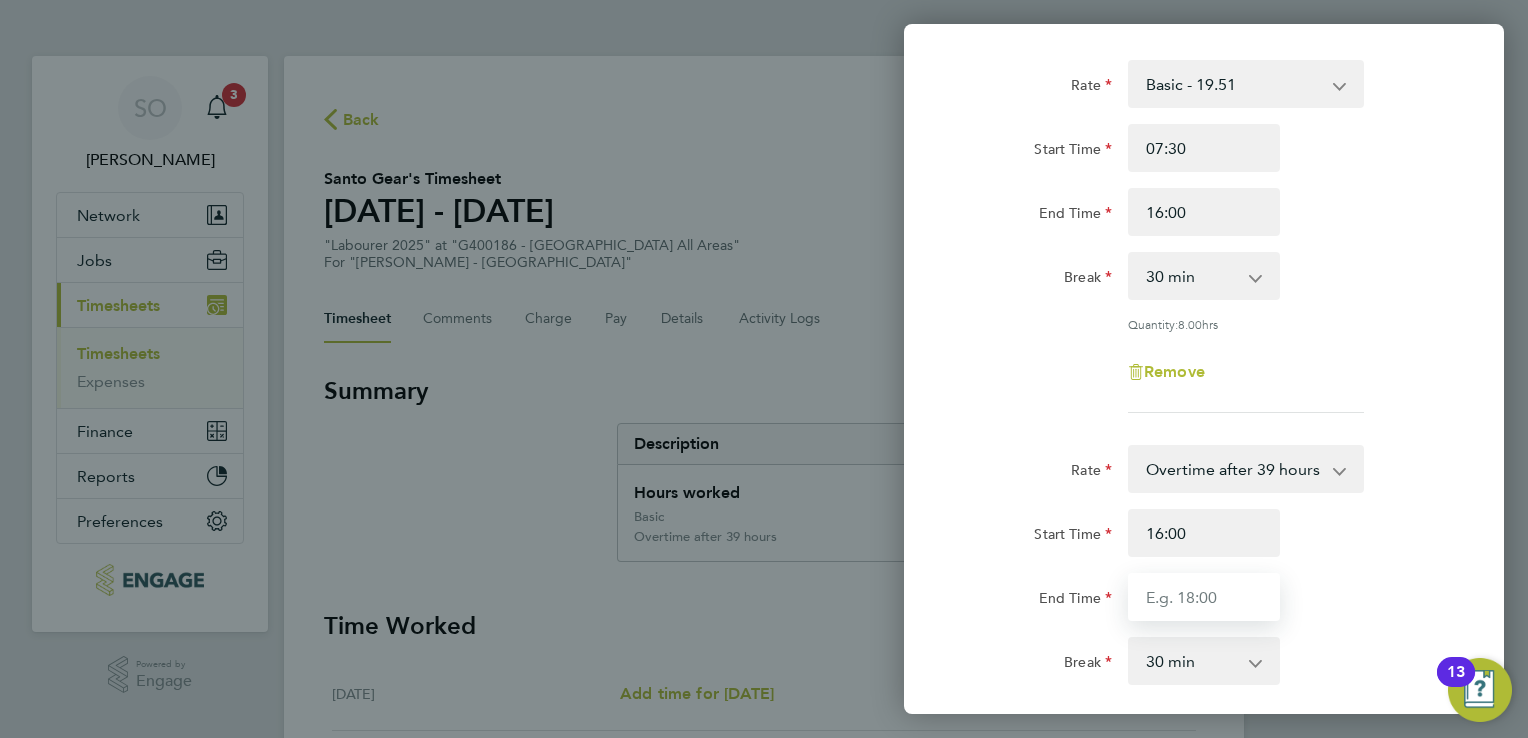 type on "16:30" 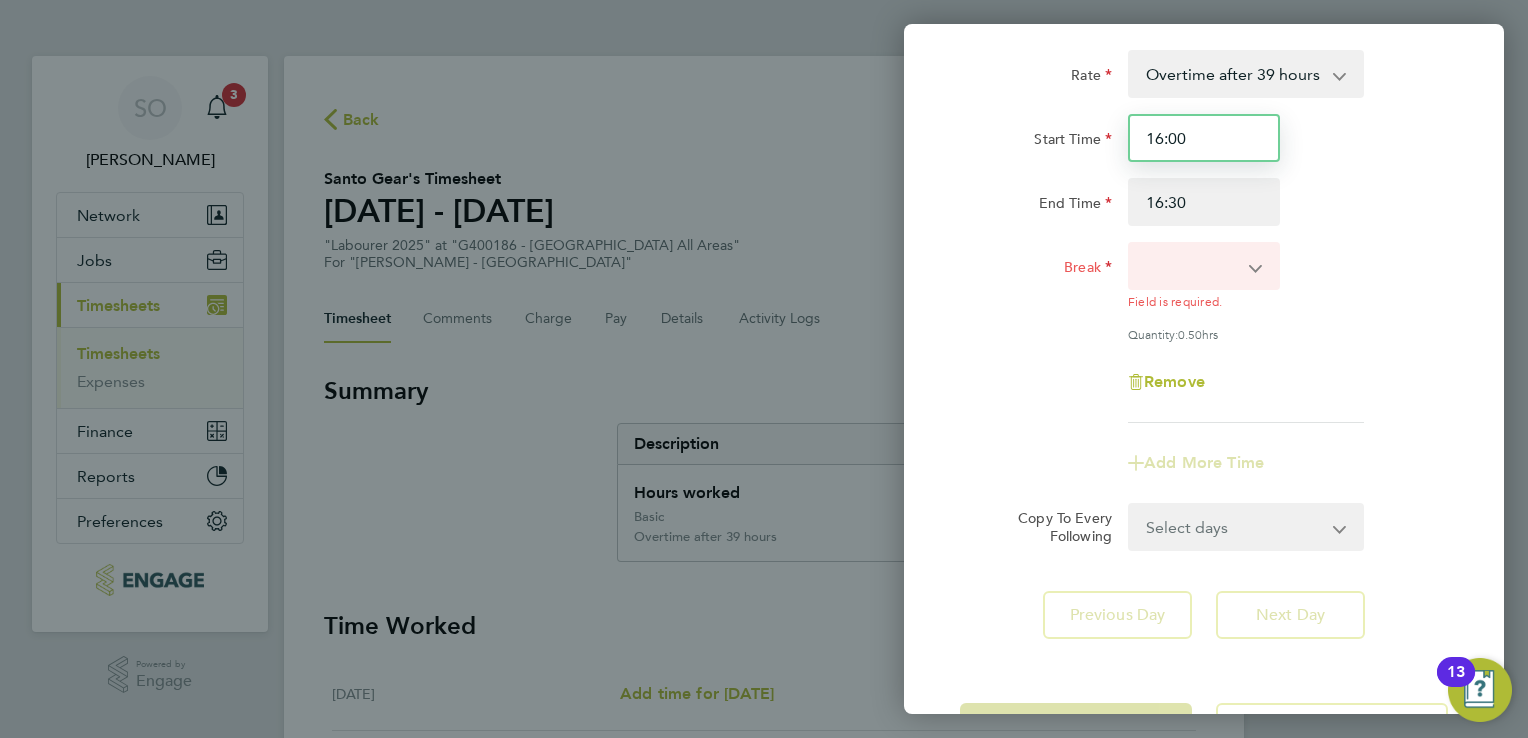scroll, scrollTop: 500, scrollLeft: 0, axis: vertical 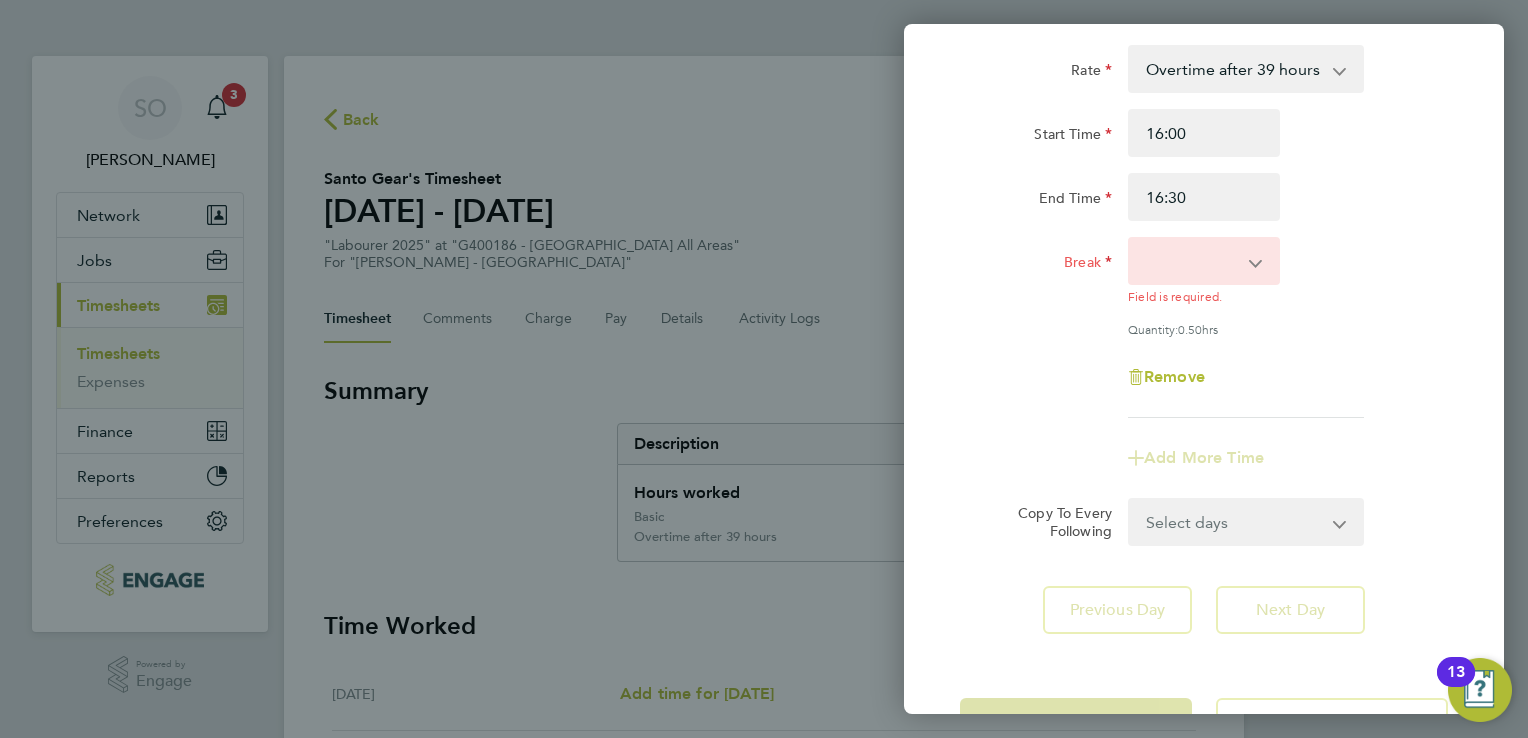 click on "0 min   15 min" at bounding box center [1192, 261] 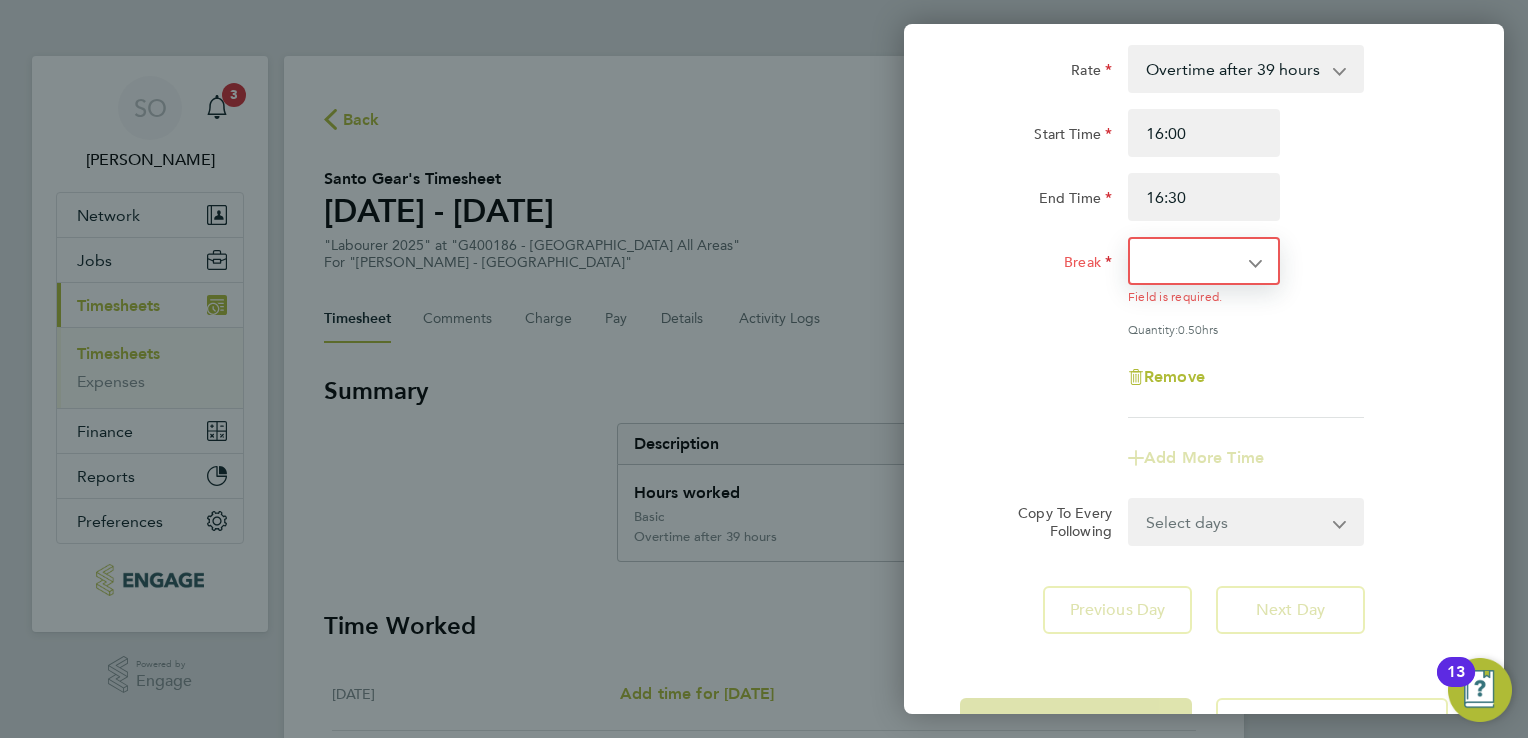 select on "0" 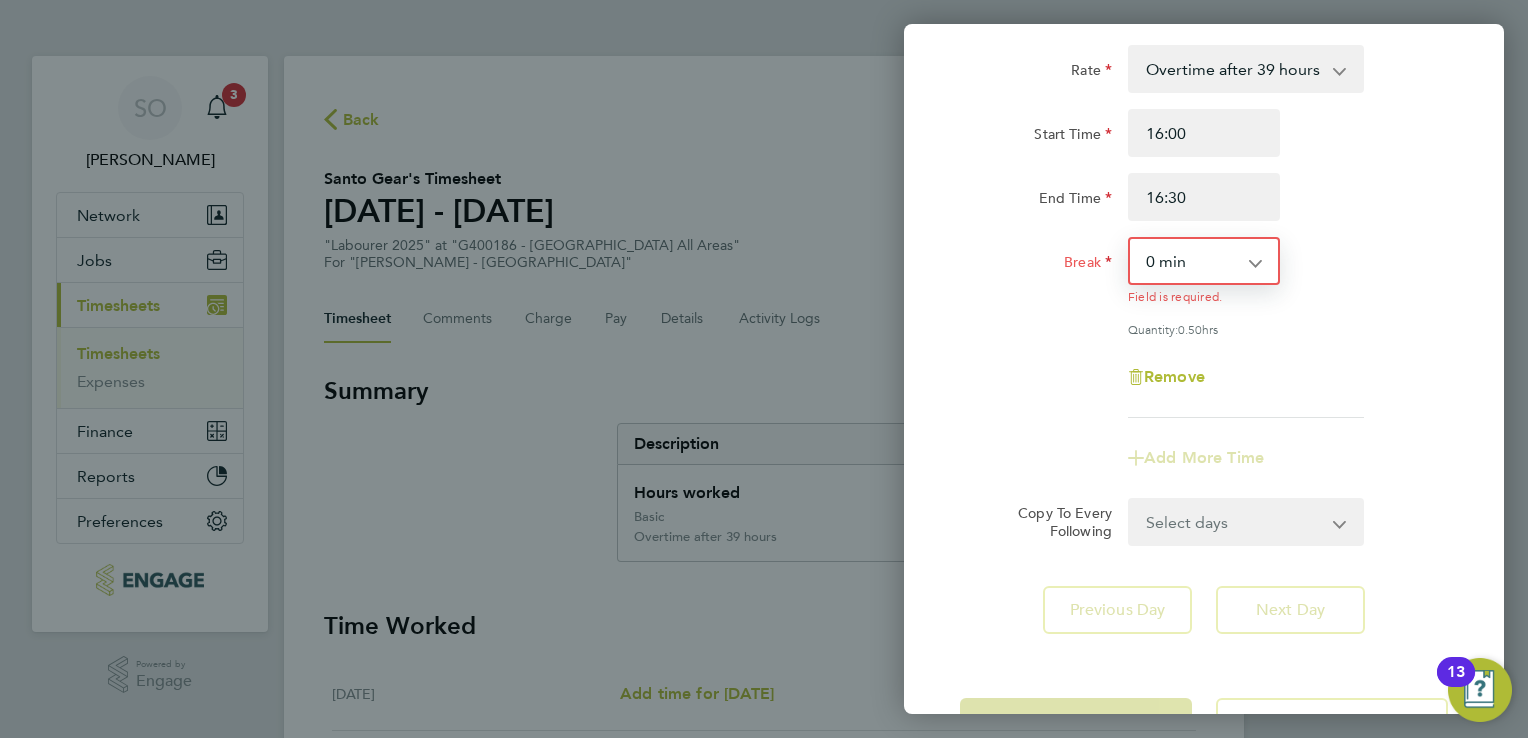 click on "0 min   15 min" at bounding box center (1192, 261) 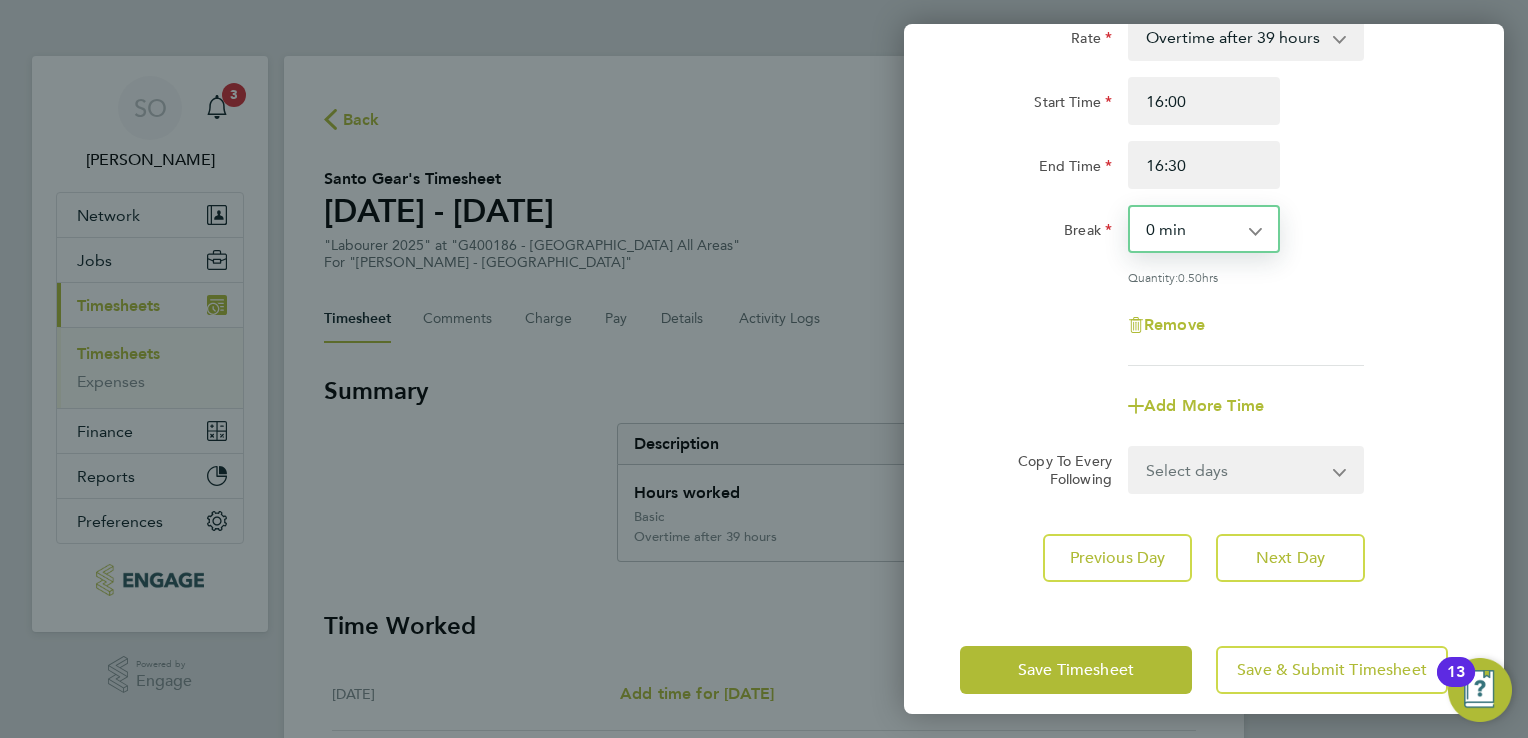 scroll, scrollTop: 547, scrollLeft: 0, axis: vertical 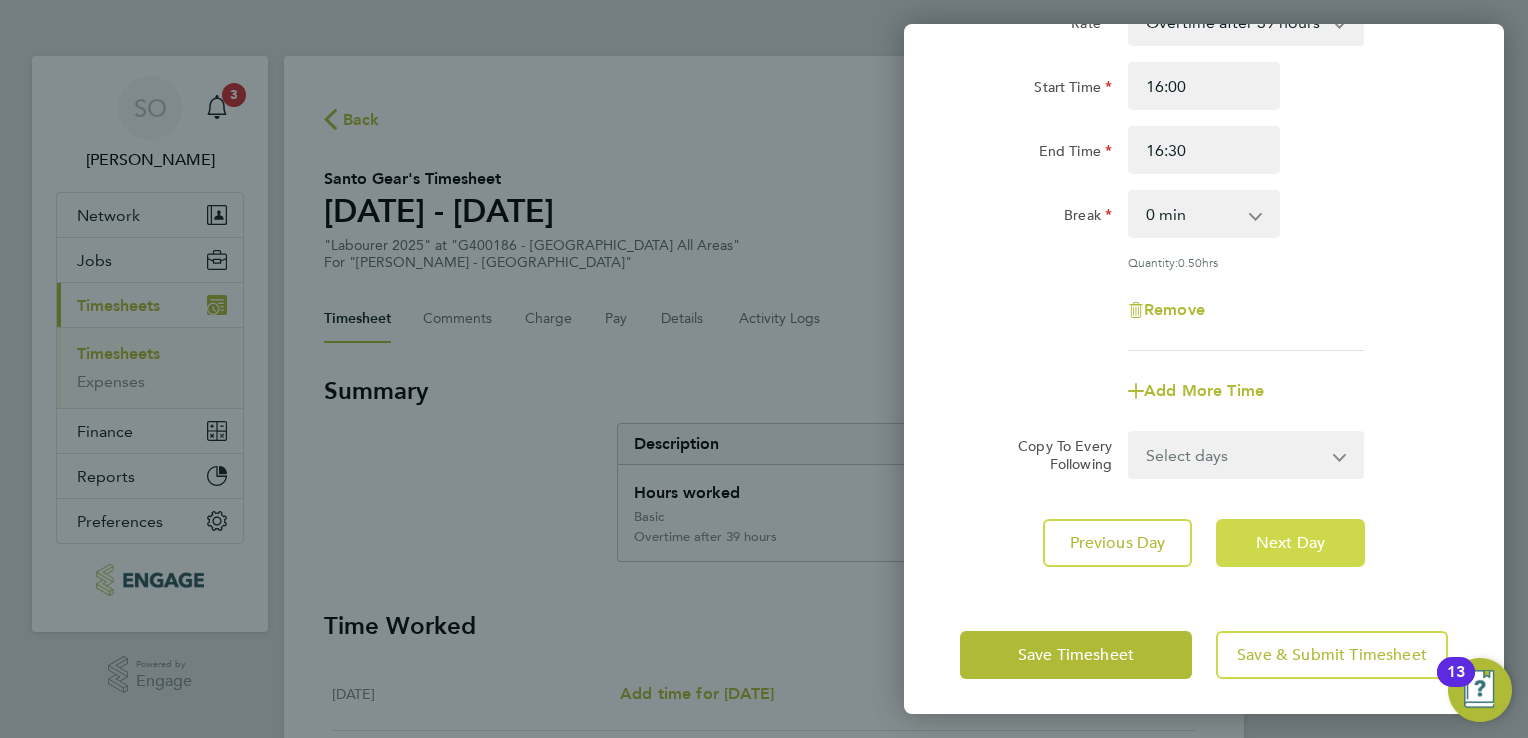 click on "Next Day" 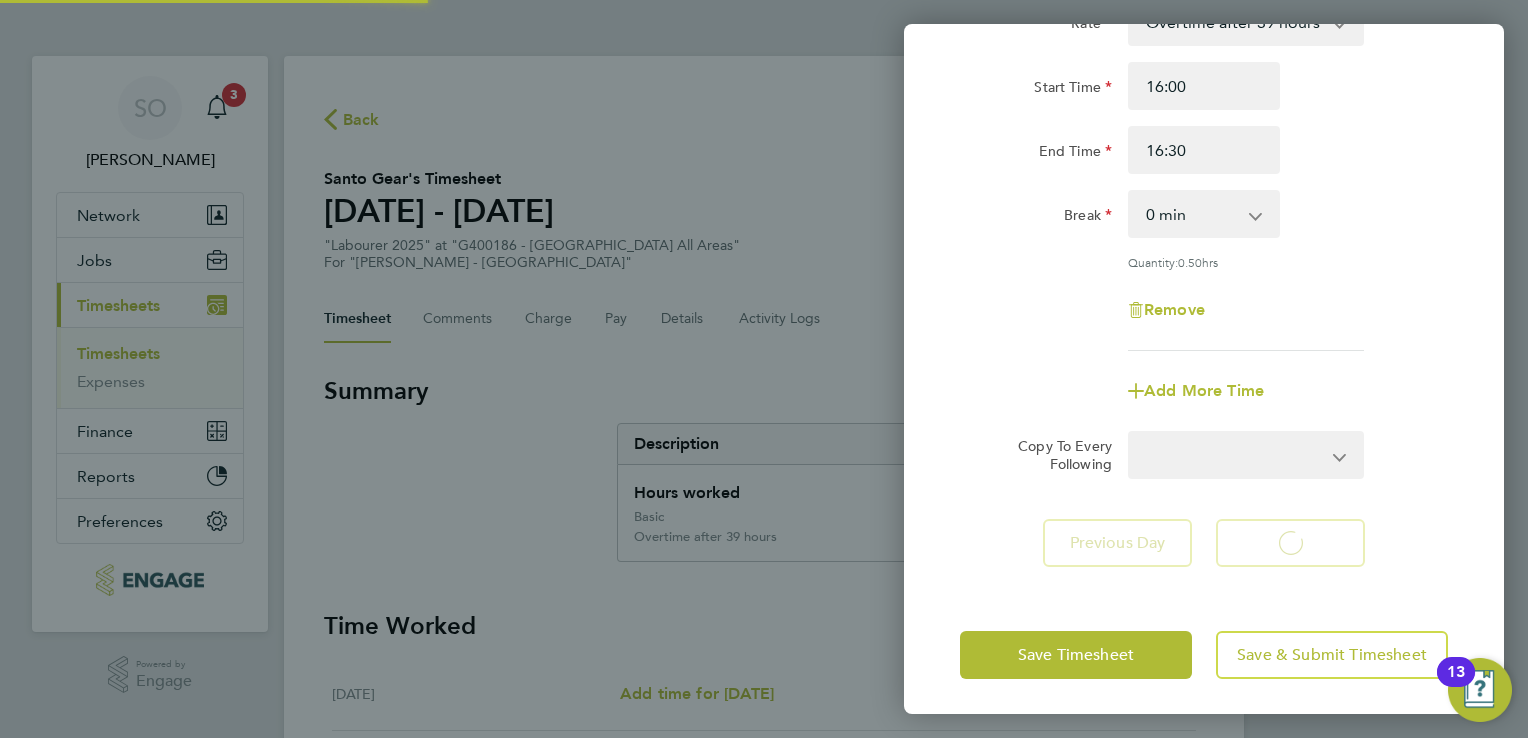 scroll, scrollTop: 85, scrollLeft: 0, axis: vertical 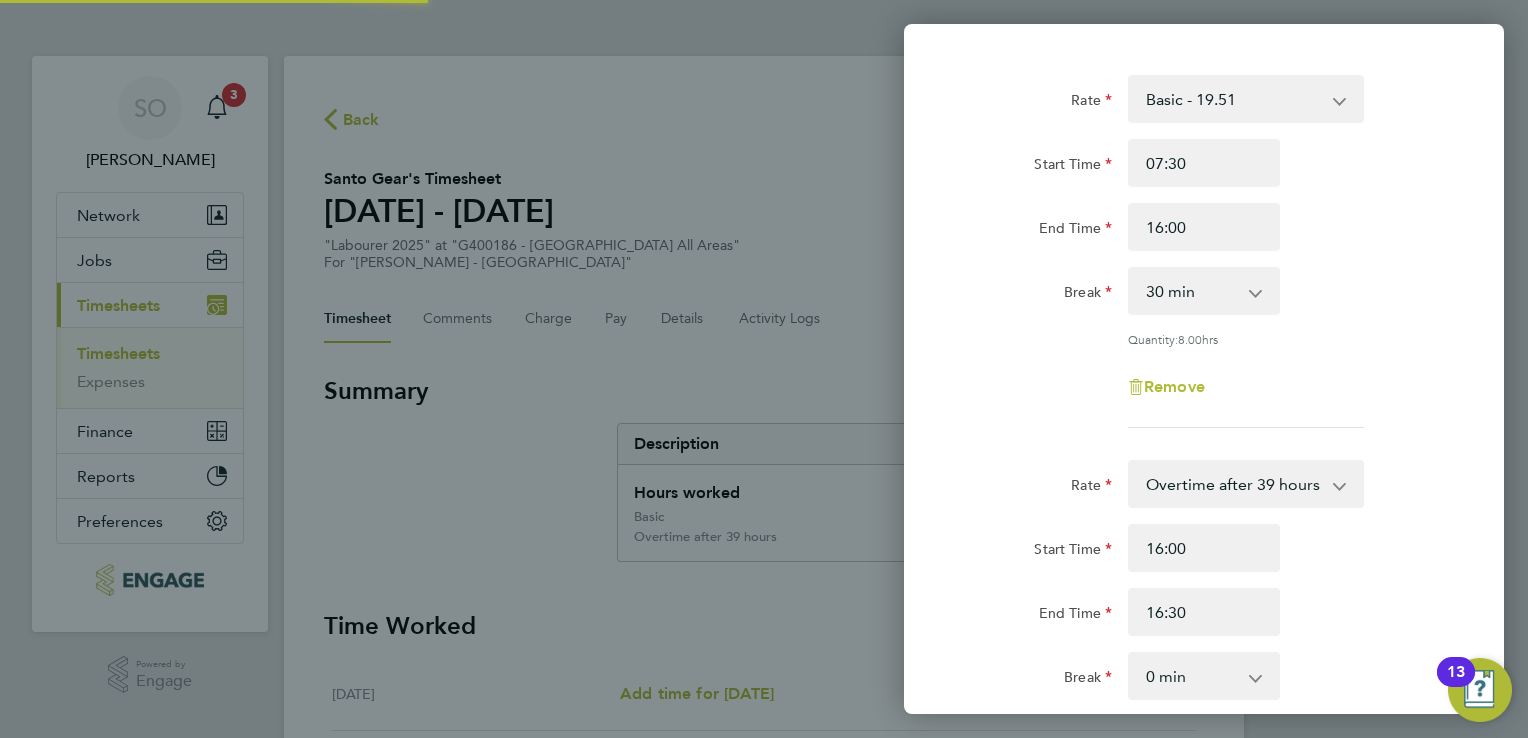 select on "30" 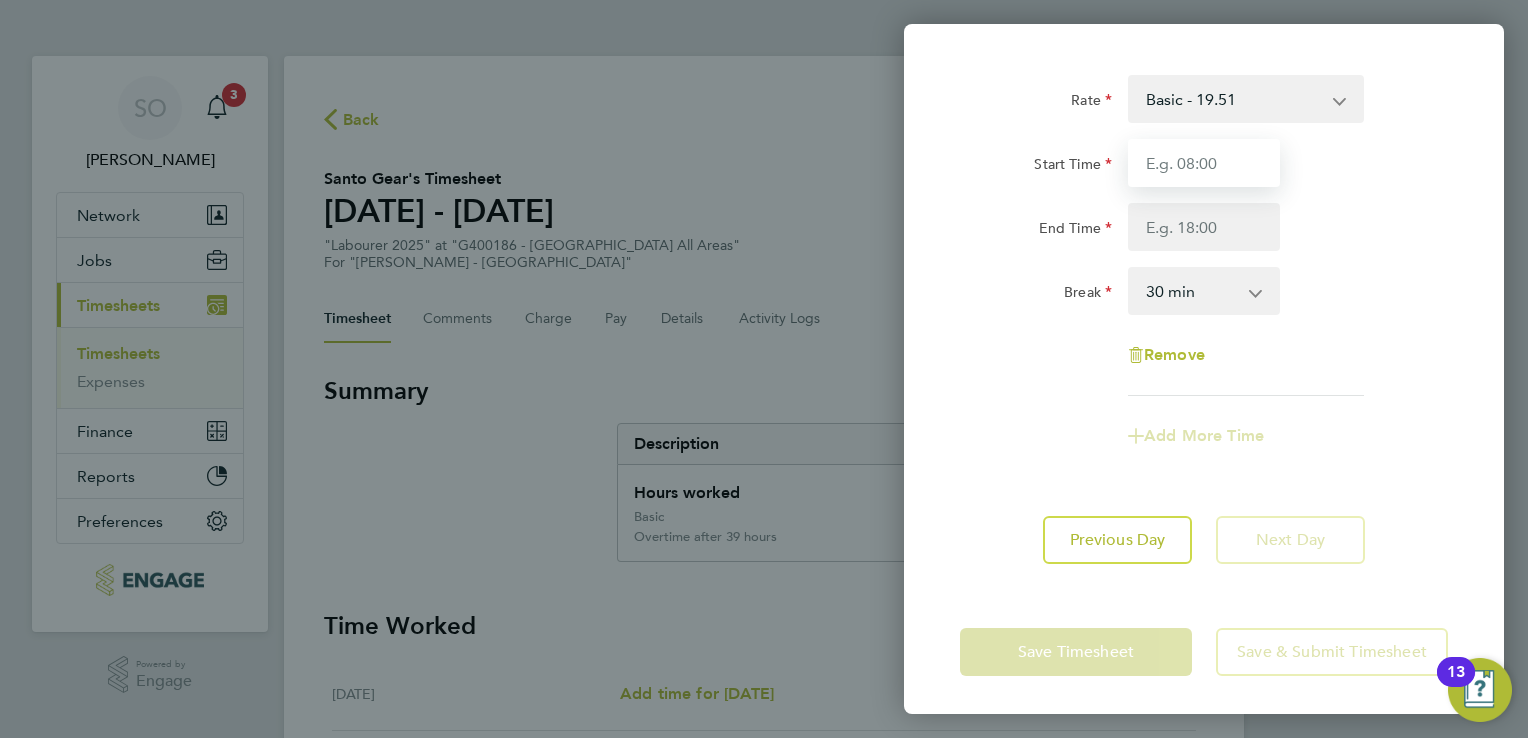 click on "Start Time" at bounding box center [1204, 163] 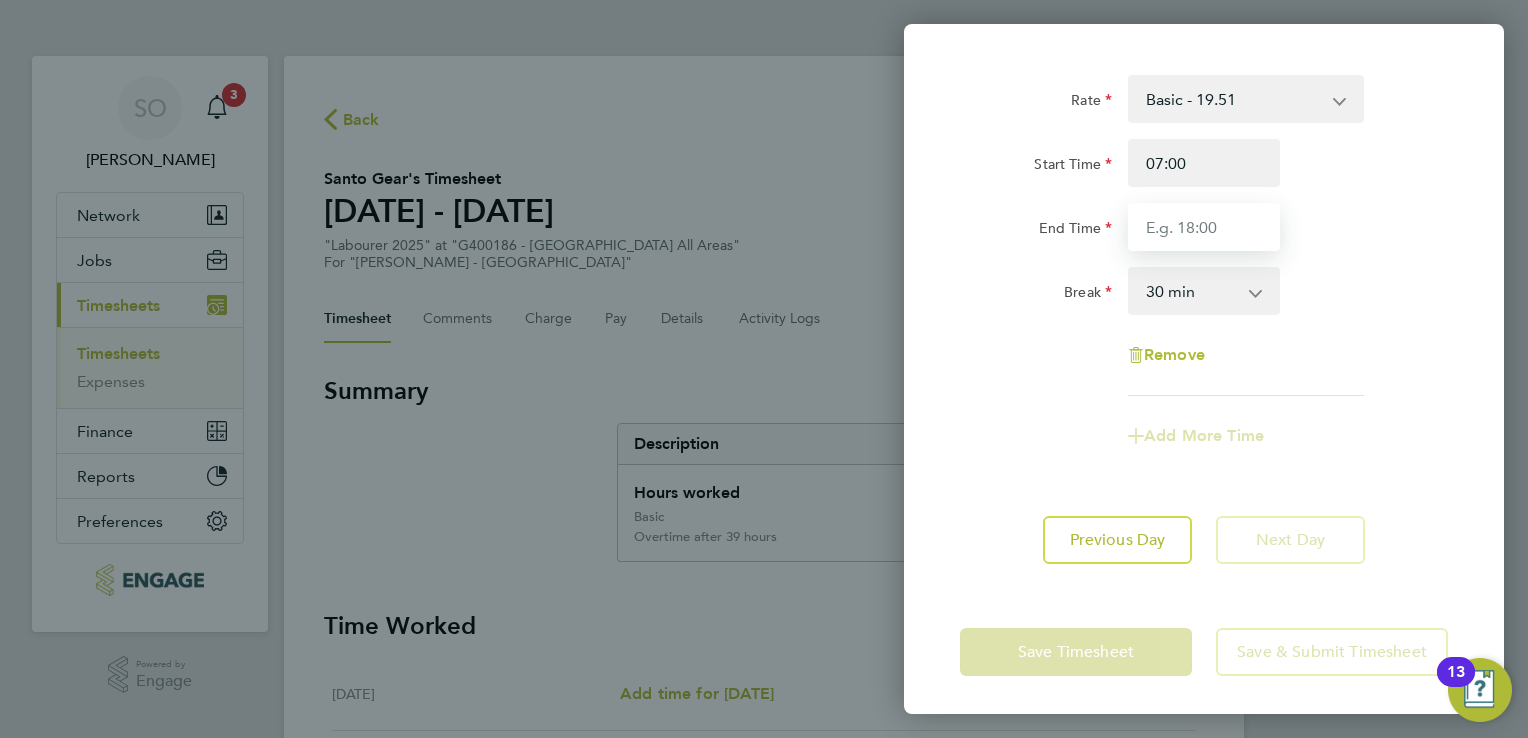 type on "14:30" 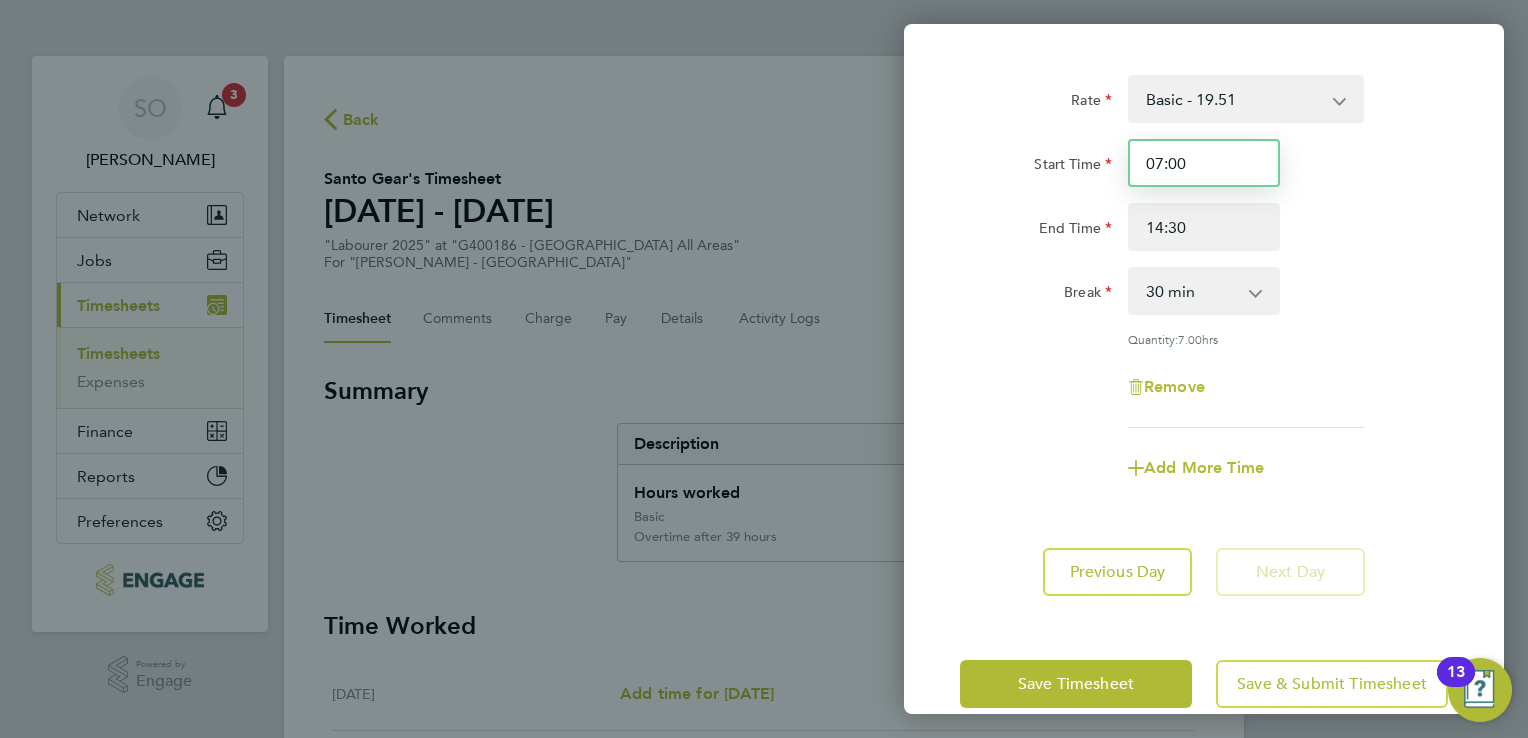 drag, startPoint x: 1192, startPoint y: 170, endPoint x: 1057, endPoint y: 152, distance: 136.19472 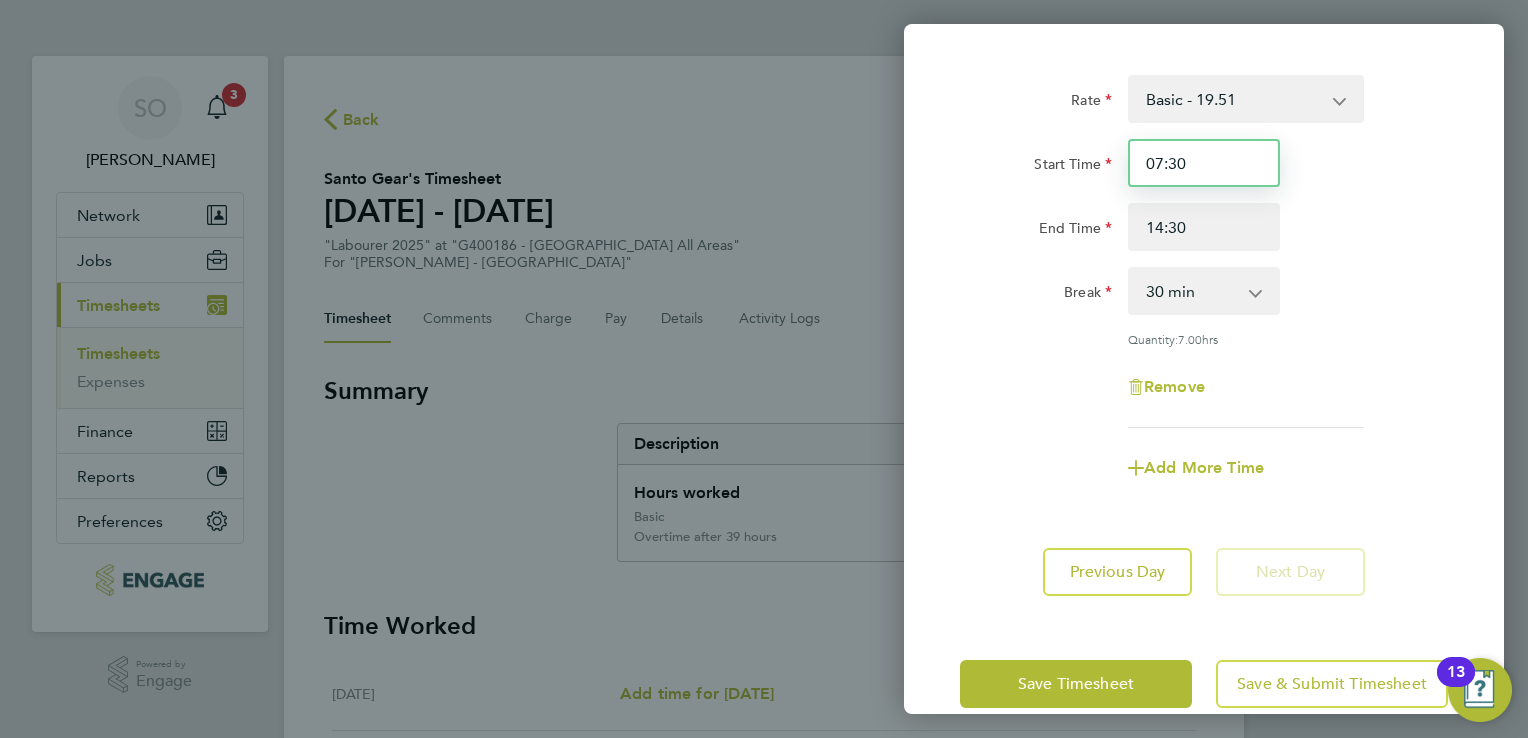 type on "07:30" 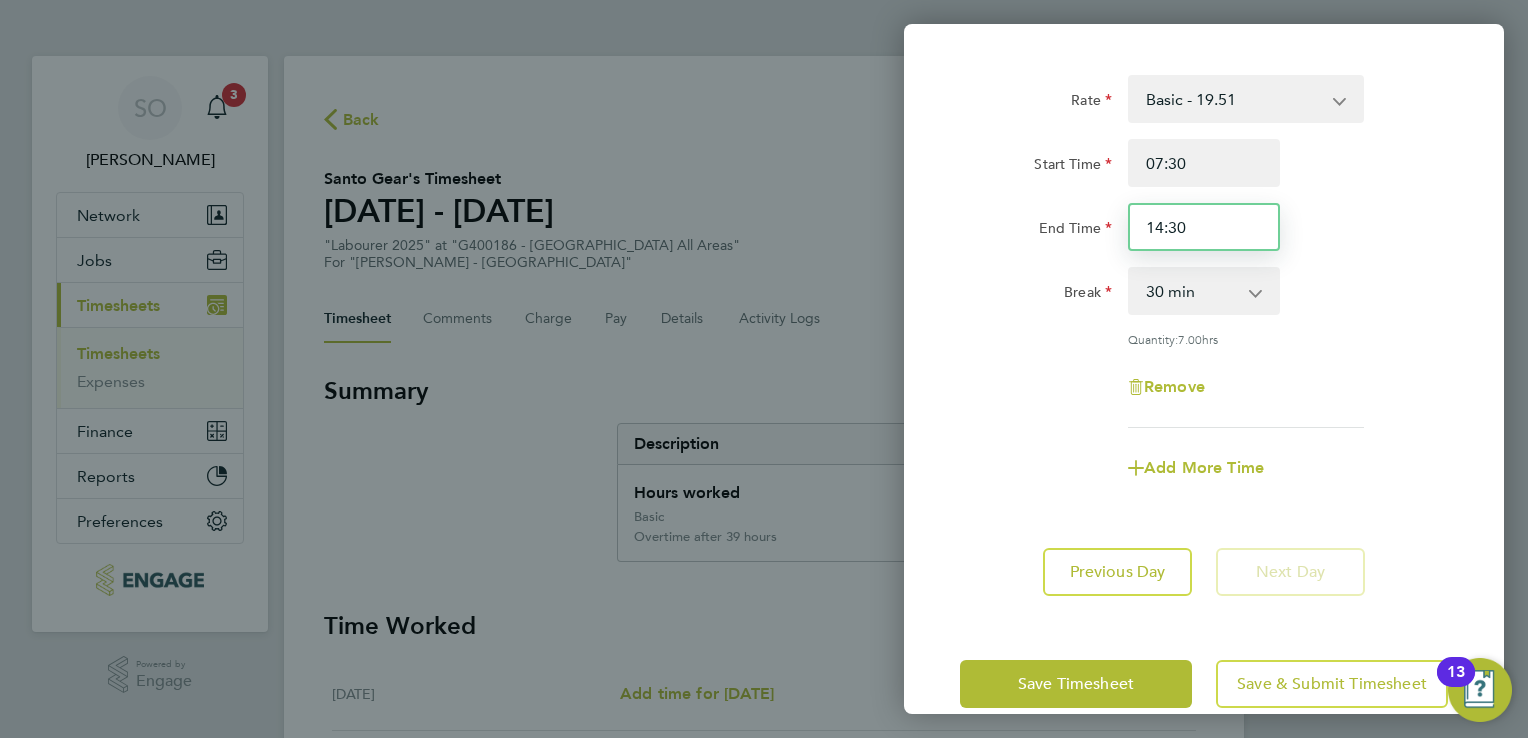 click on "14:30" at bounding box center (1204, 227) 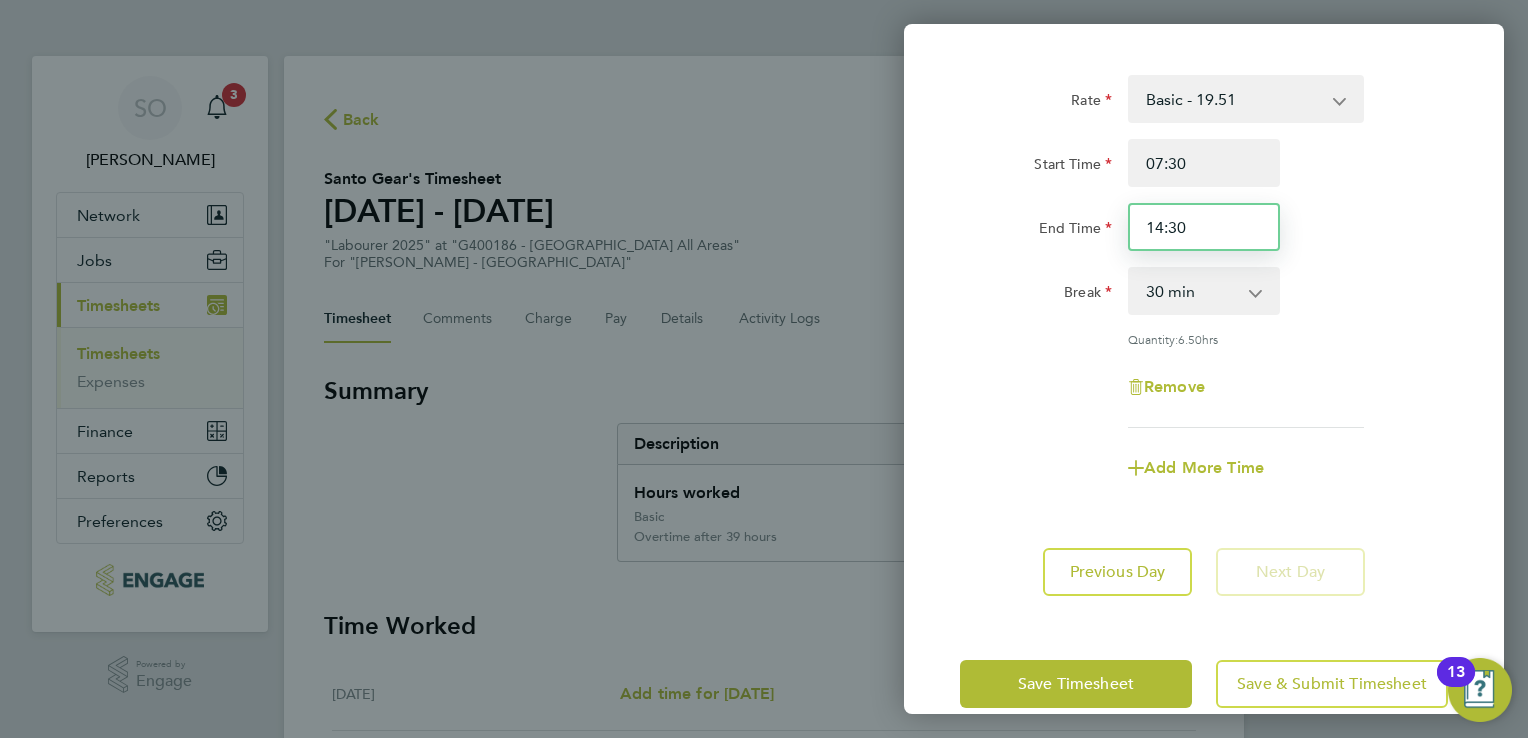 drag, startPoint x: 1190, startPoint y: 226, endPoint x: 1053, endPoint y: 215, distance: 137.4409 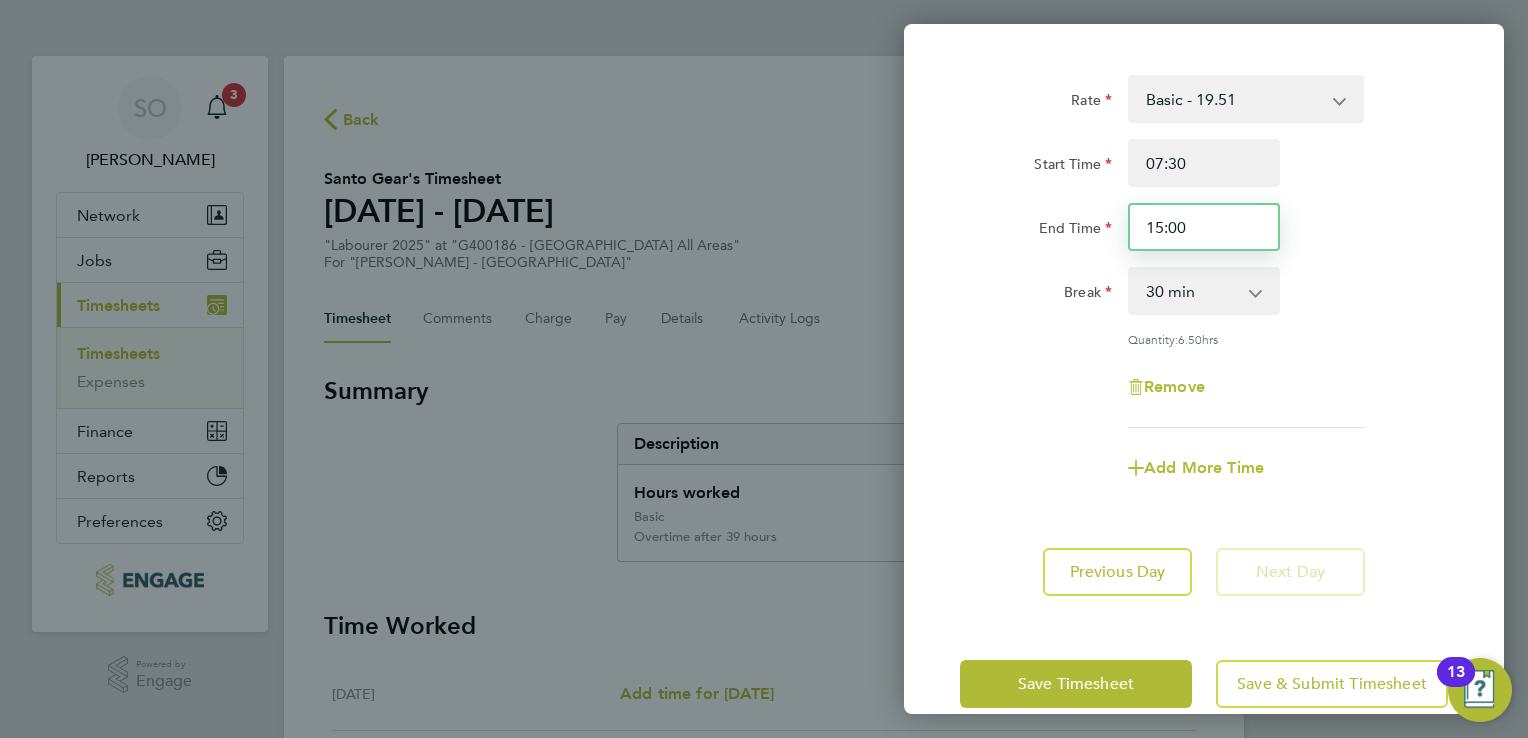 type on "15:00" 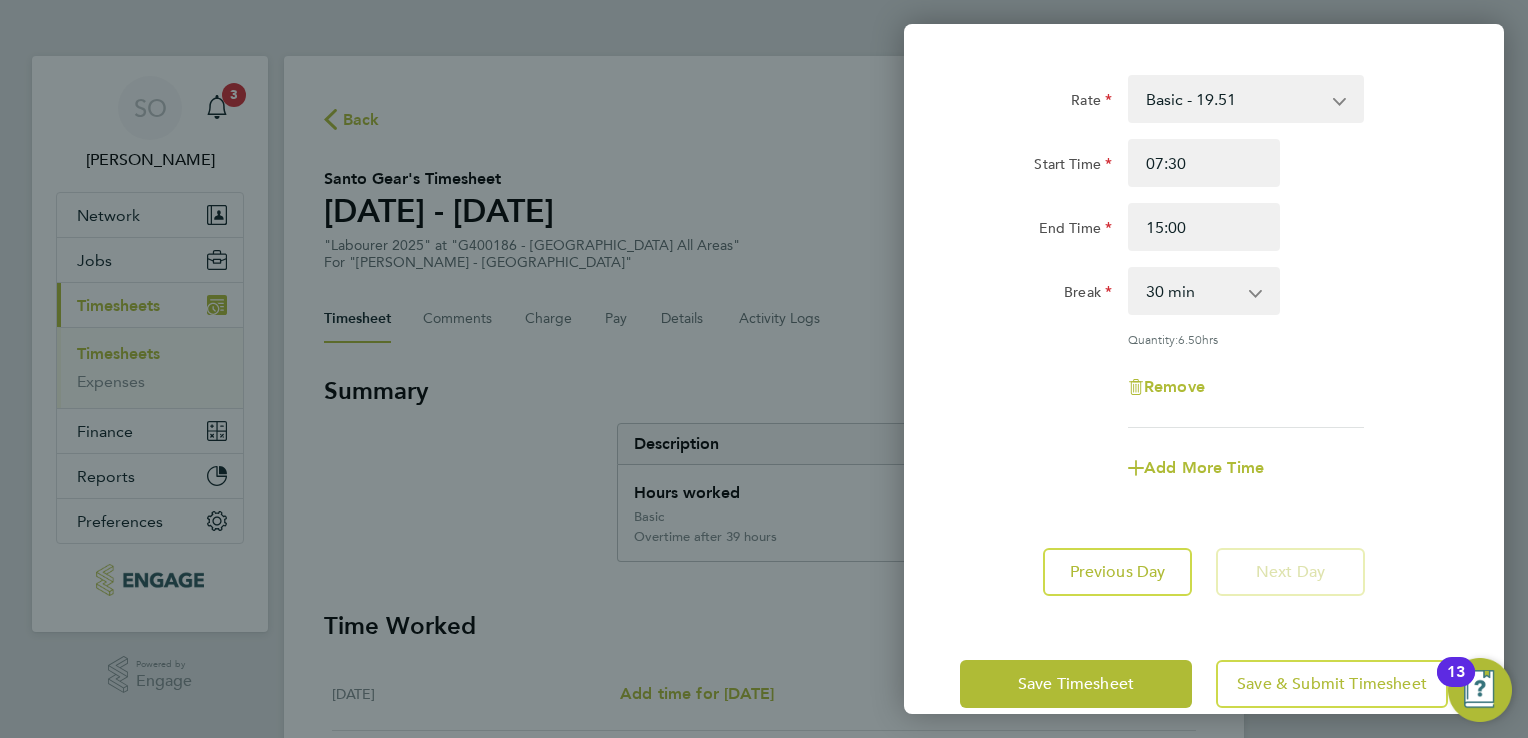 click on "Rate  Basic - 19.51   Overtime after 39 hours - 28.12   Overtime After c4 hrs Sat/ All day [DATE]/ Bank Holidays - 36.73
Start Time 07:30 End Time 15:00 Break  0 min   15 min   30 min   45 min   60 min   75 min   90 min
Quantity:  6.50  hrs
Remove" 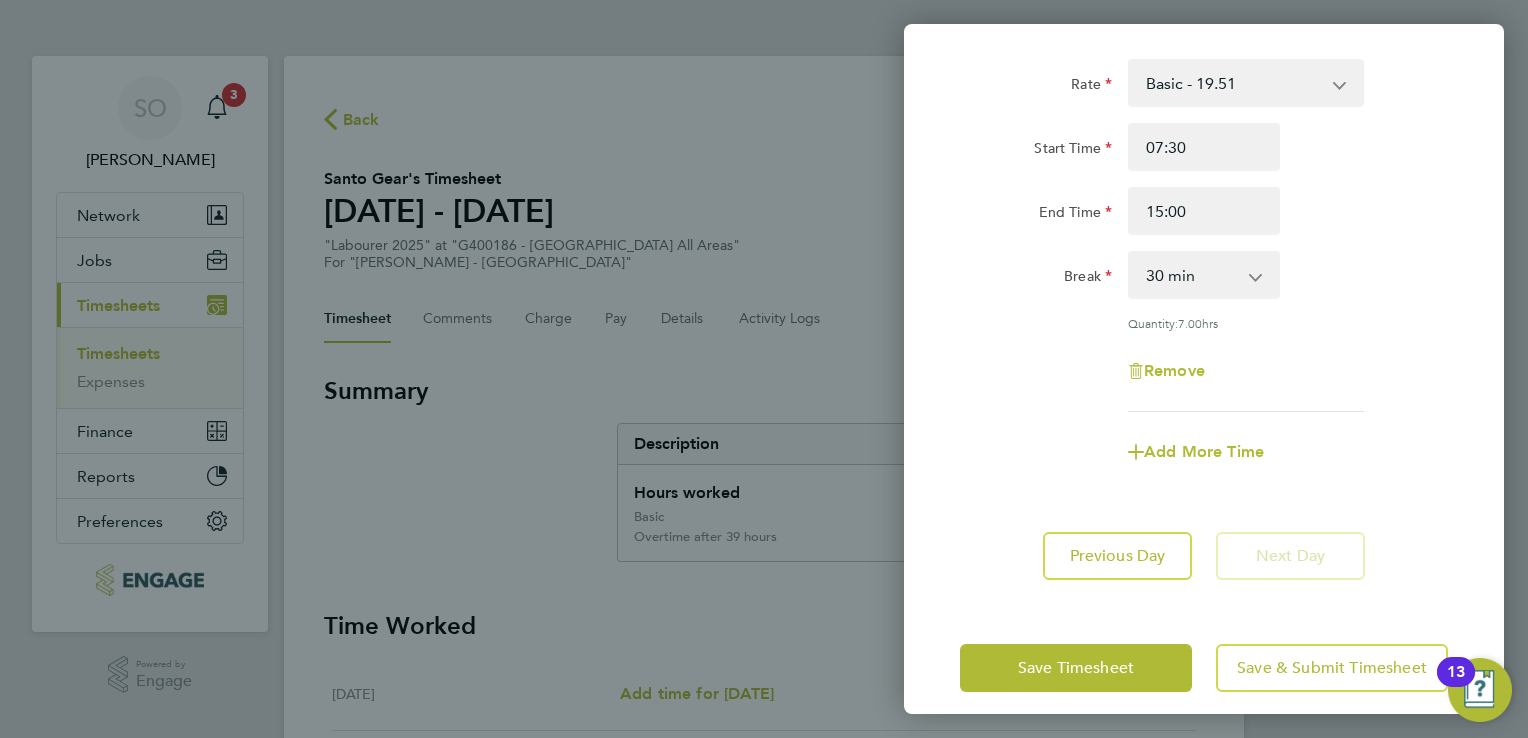 scroll, scrollTop: 116, scrollLeft: 0, axis: vertical 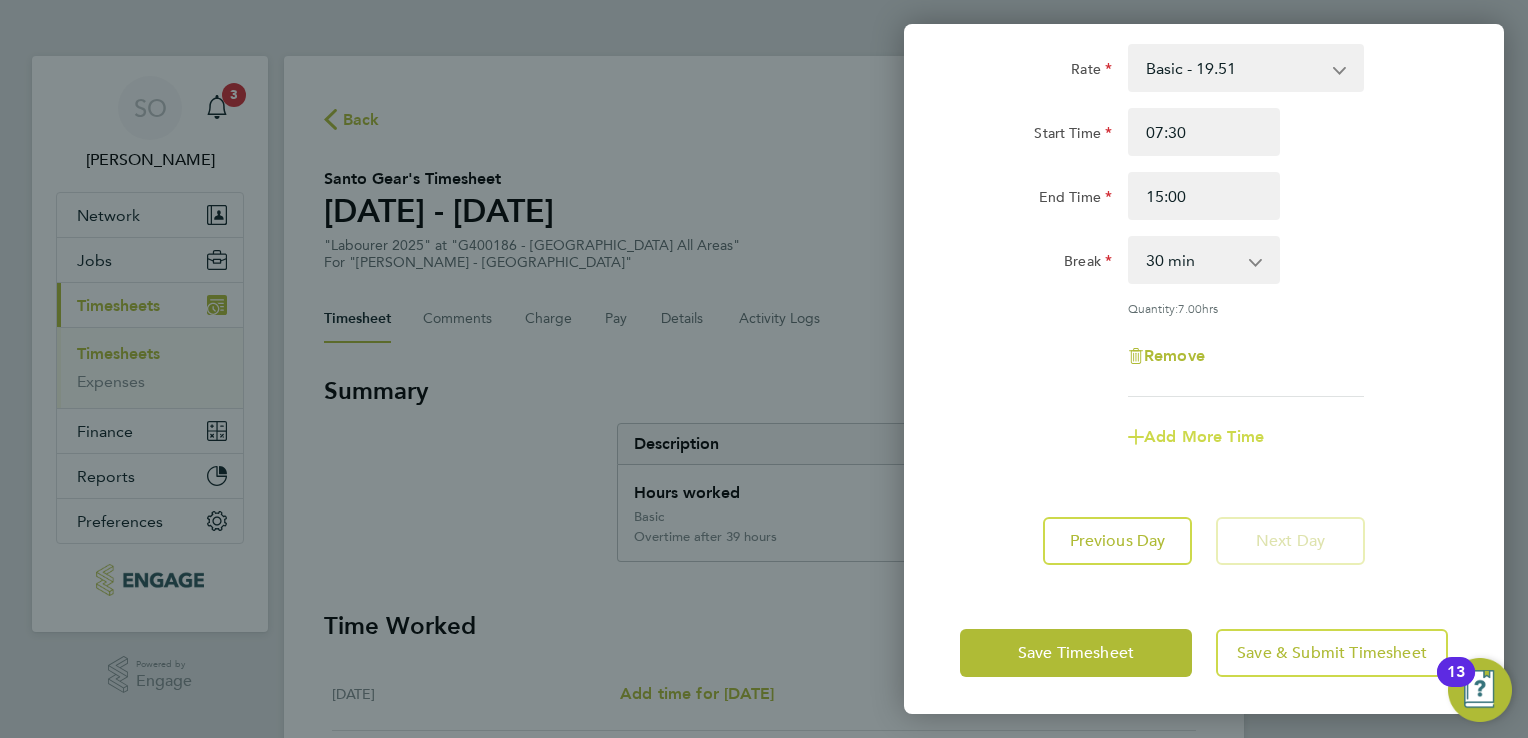 click on "Add More Time" 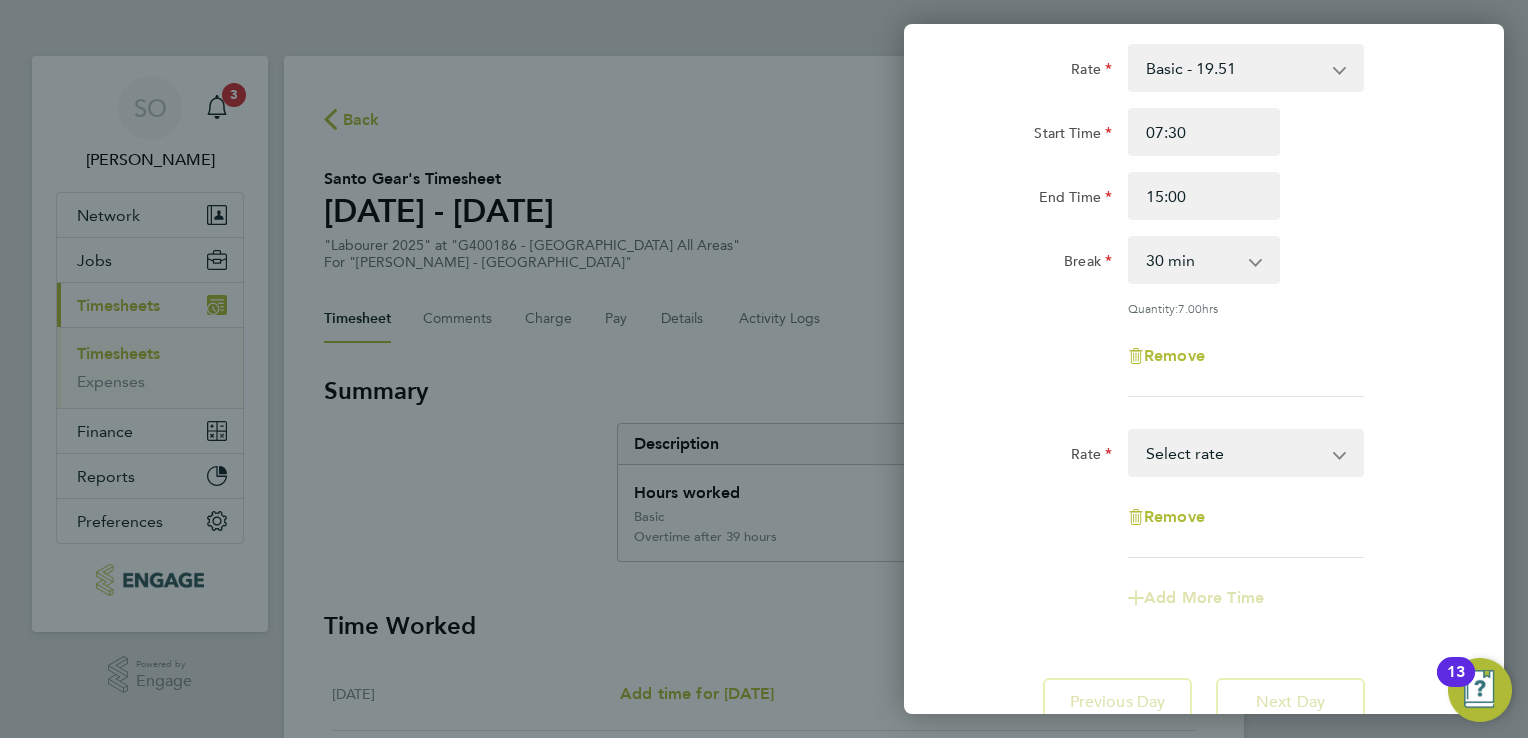 click on "Basic - 19.51   Overtime after 39 hours - 28.12   Overtime After c4 hrs Sat/ All day [DATE]/ Bank Holidays - 36.73   Select rate" 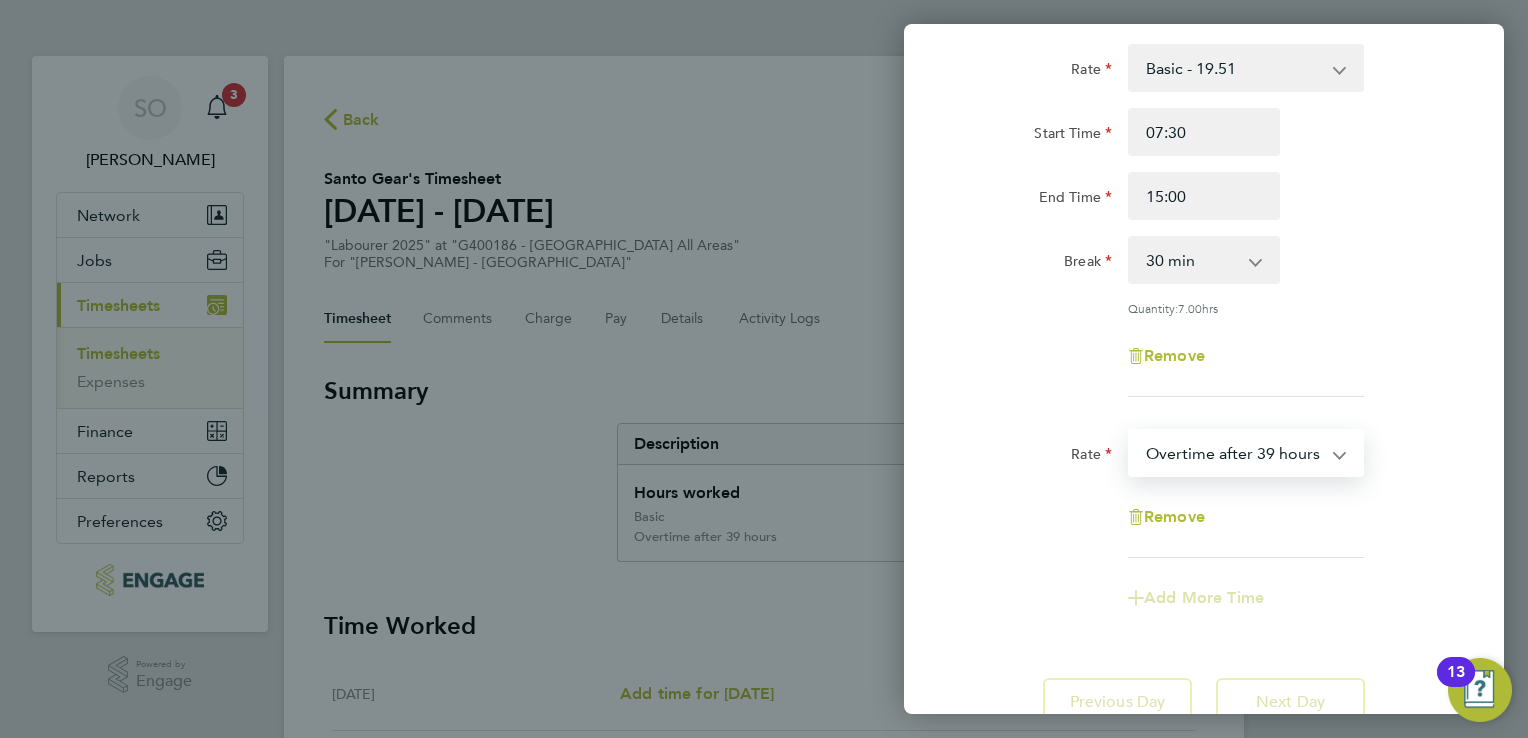 select on "30" 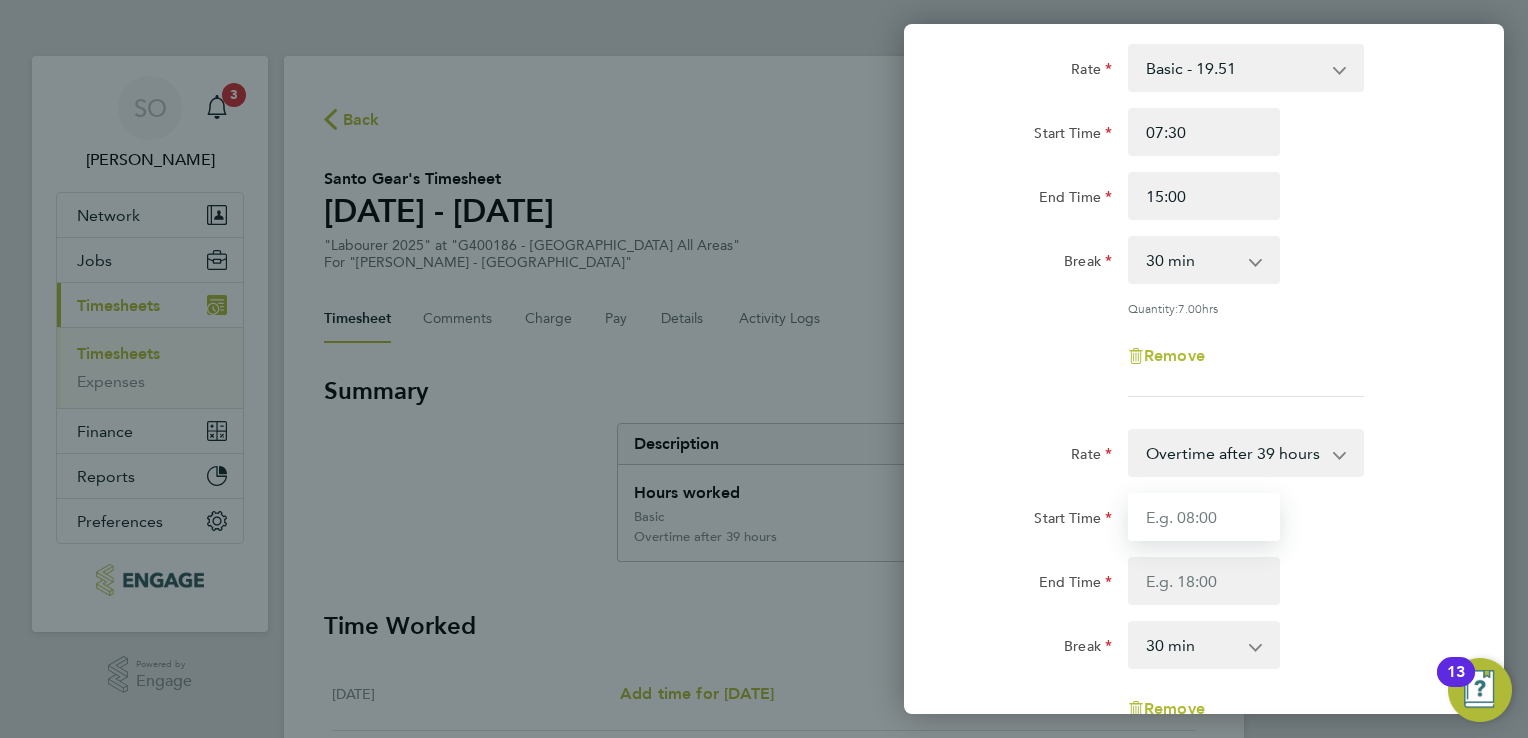 click on "Start Time" at bounding box center (1204, 517) 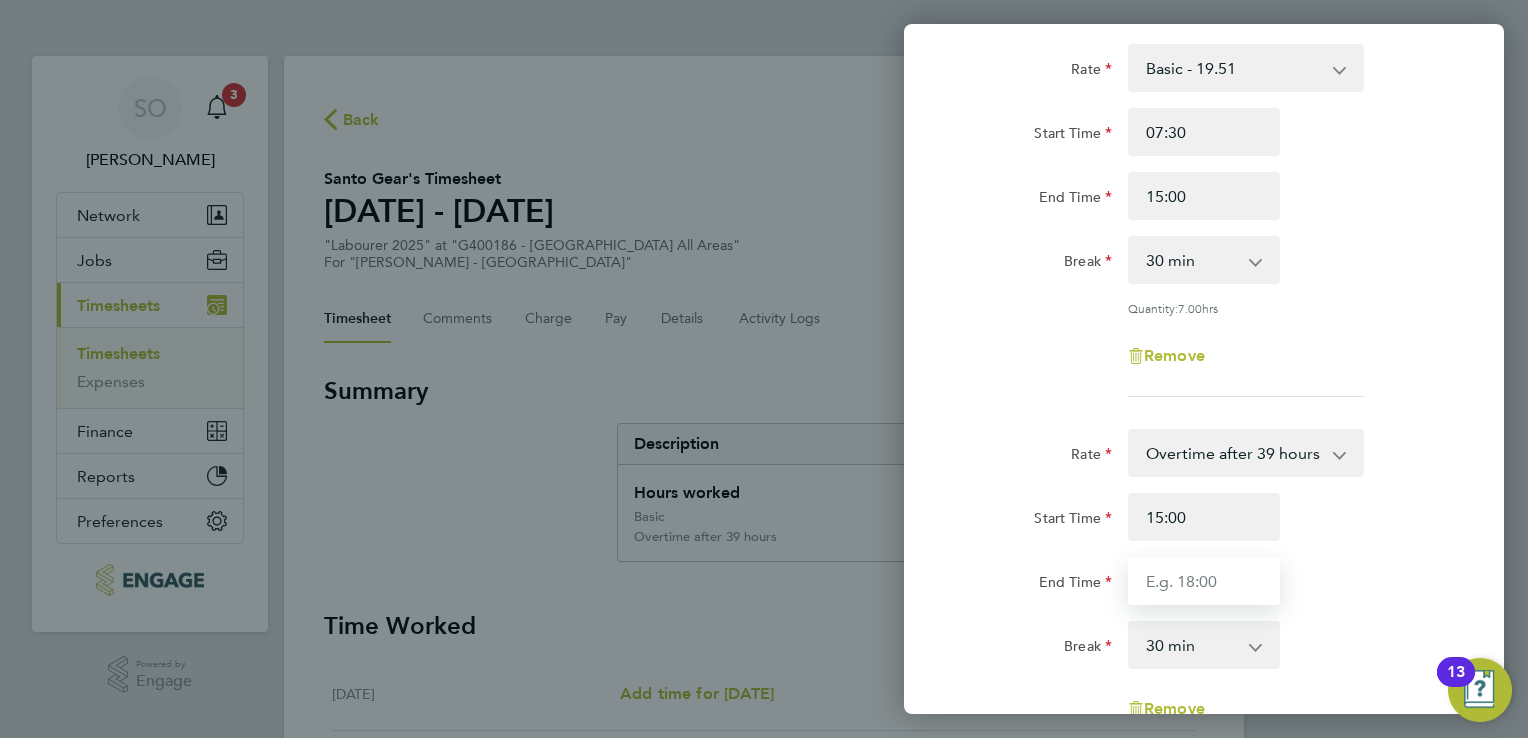 click on "End Time" at bounding box center [1204, 581] 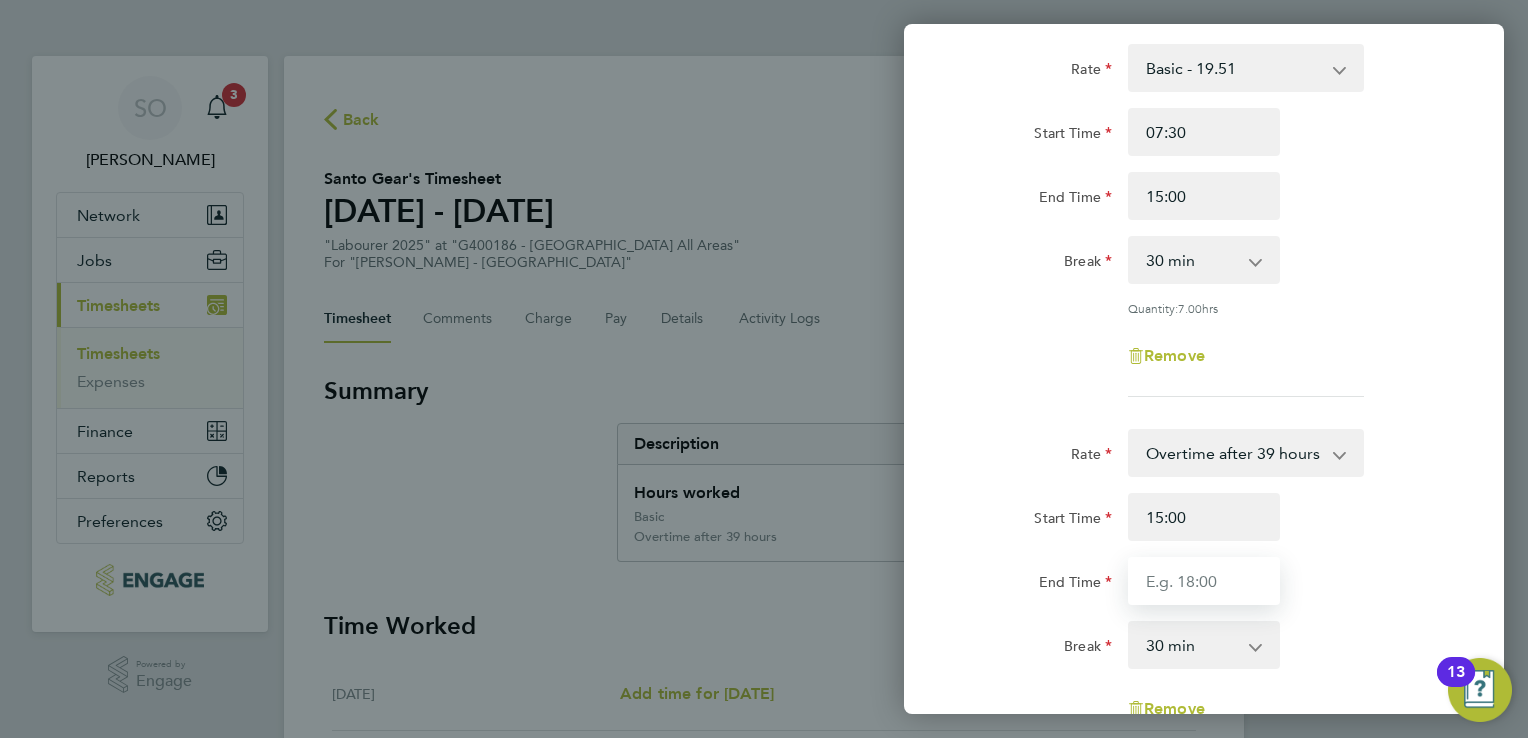 type on "15:30" 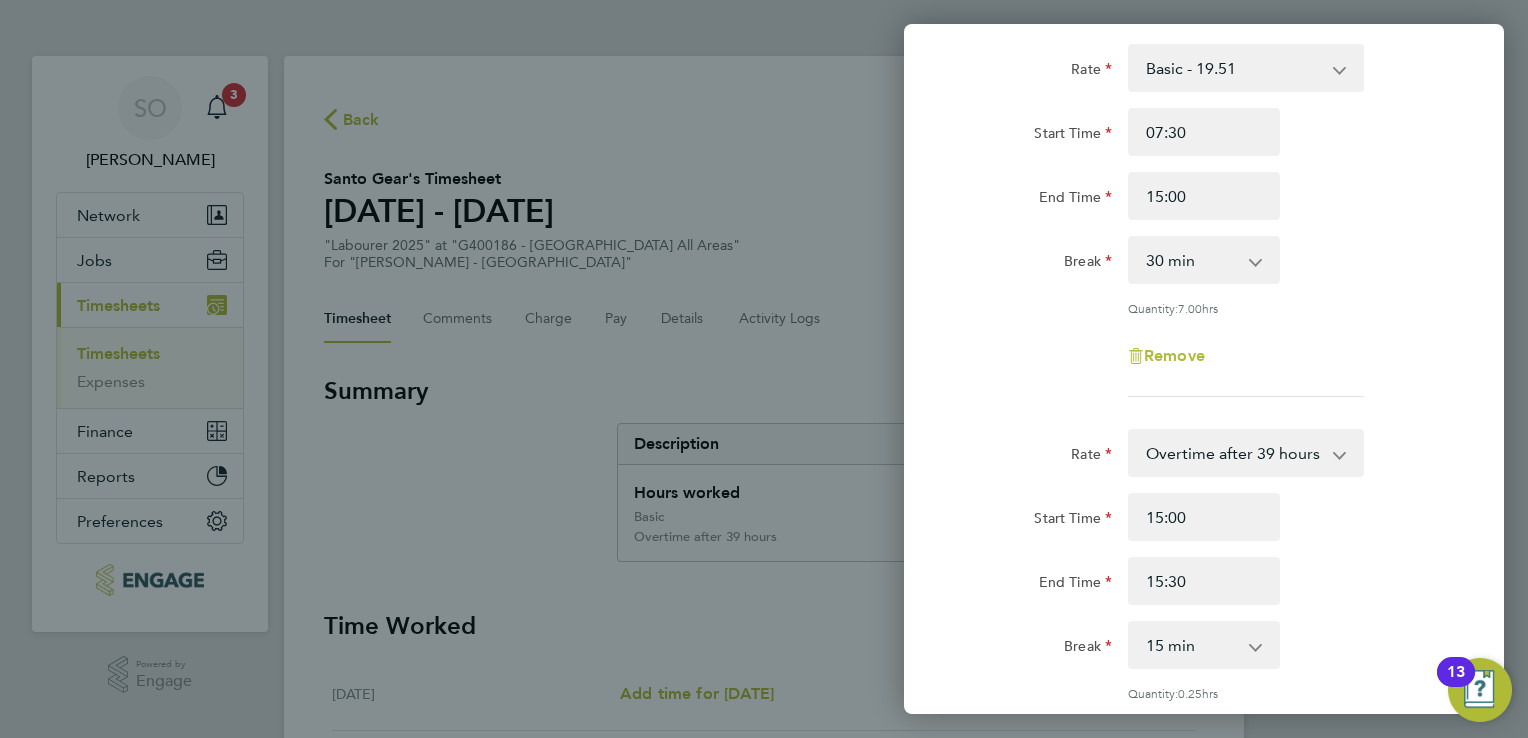 click on "0 min   15 min" at bounding box center (1192, 645) 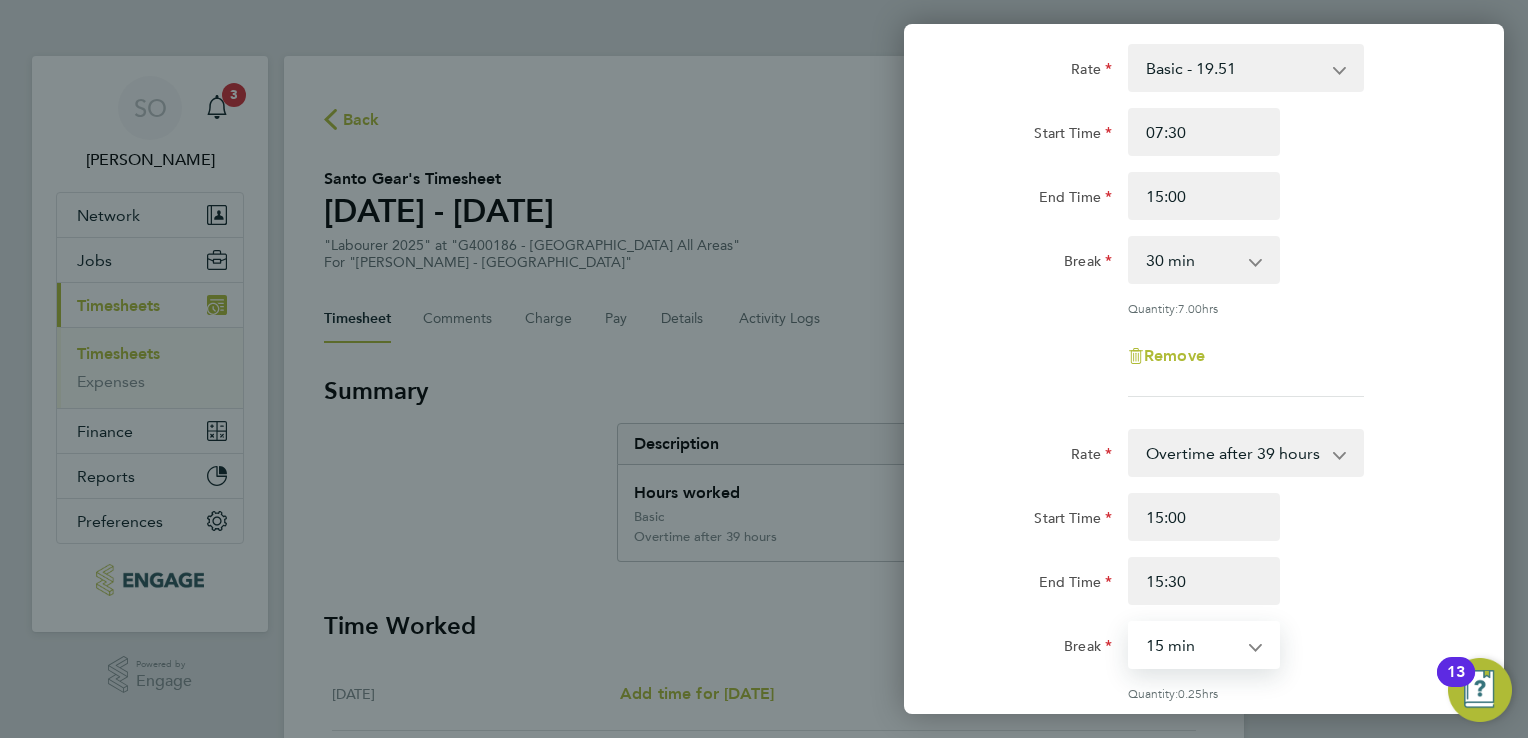 select on "0" 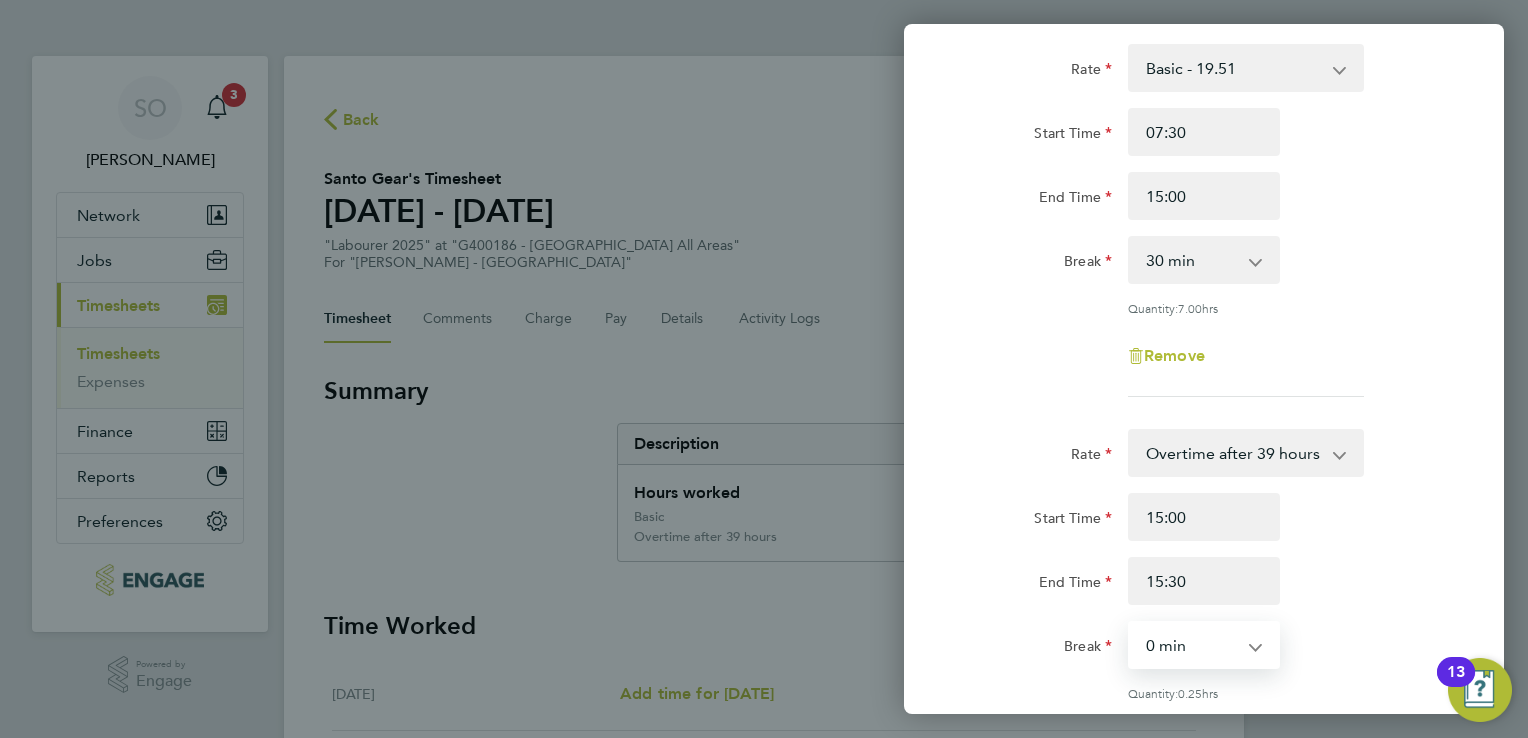click on "0 min   15 min" at bounding box center (1192, 645) 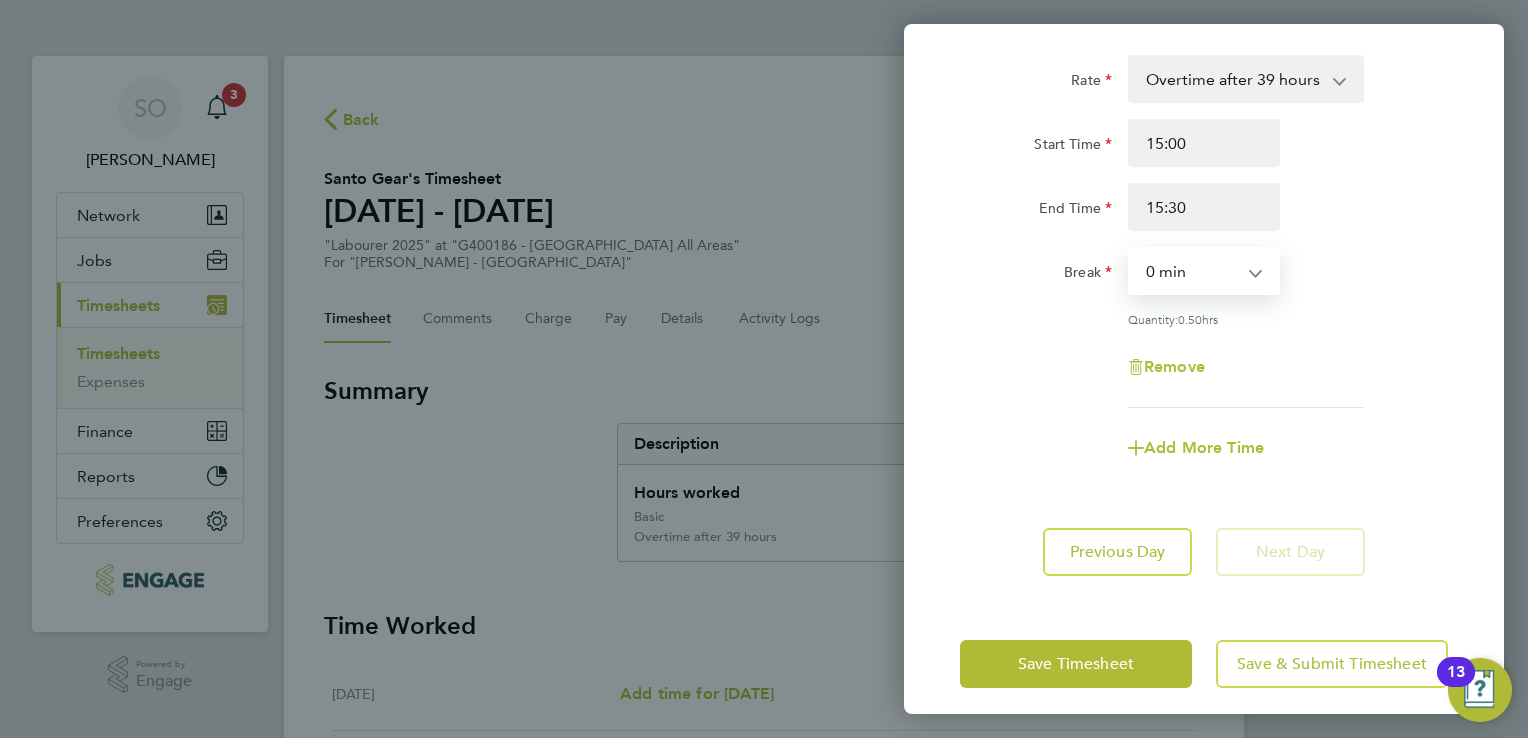 scroll, scrollTop: 499, scrollLeft: 0, axis: vertical 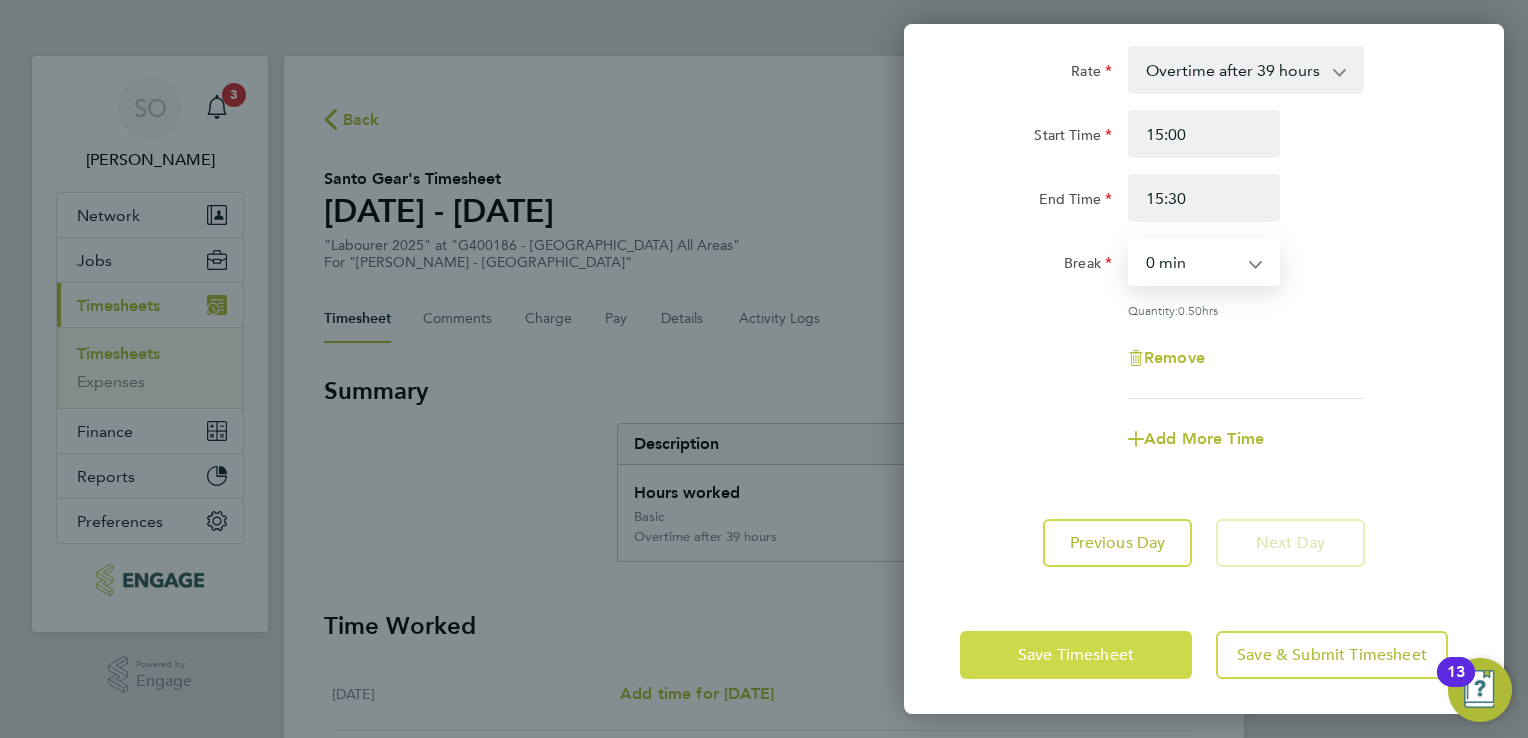 click on "Save Timesheet" 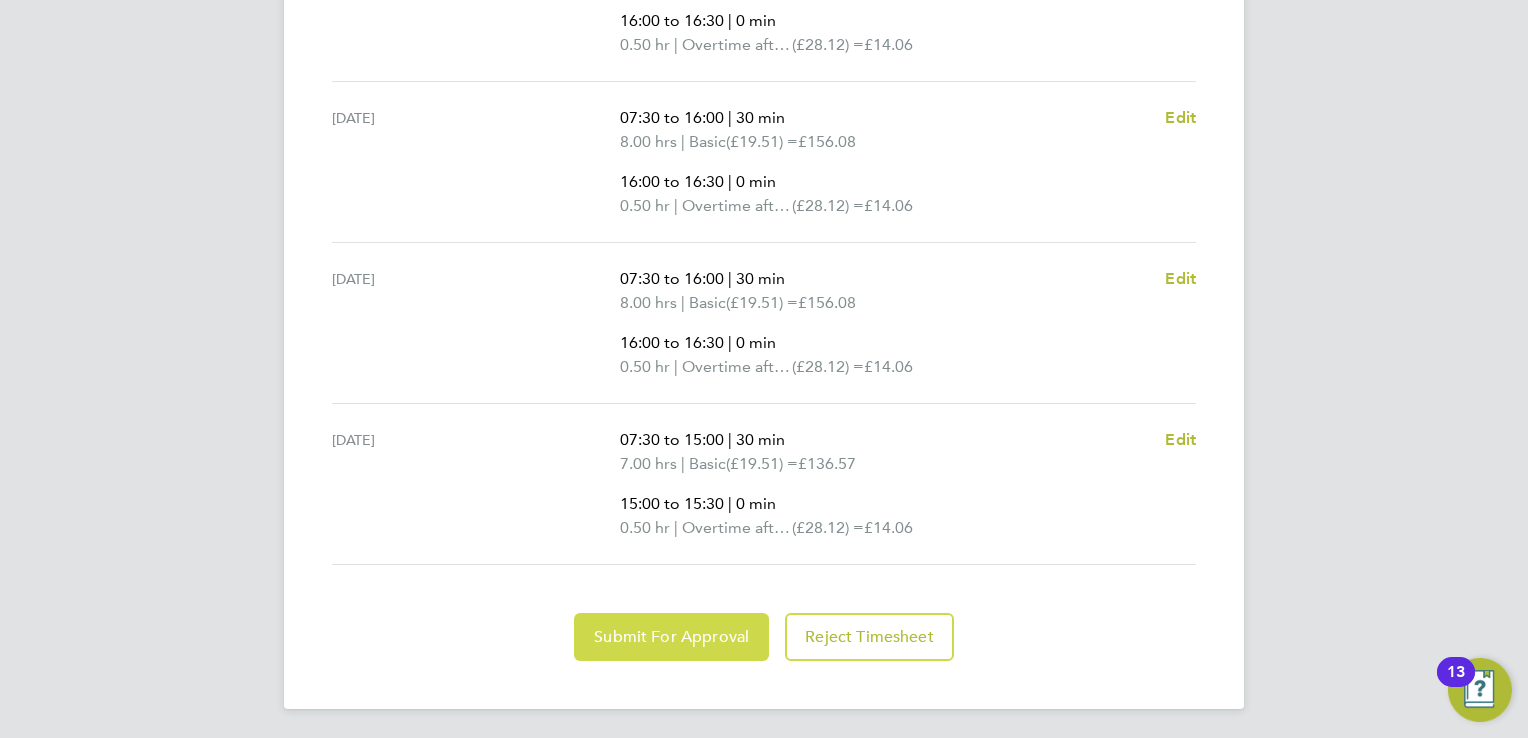 click on "Submit For Approval" 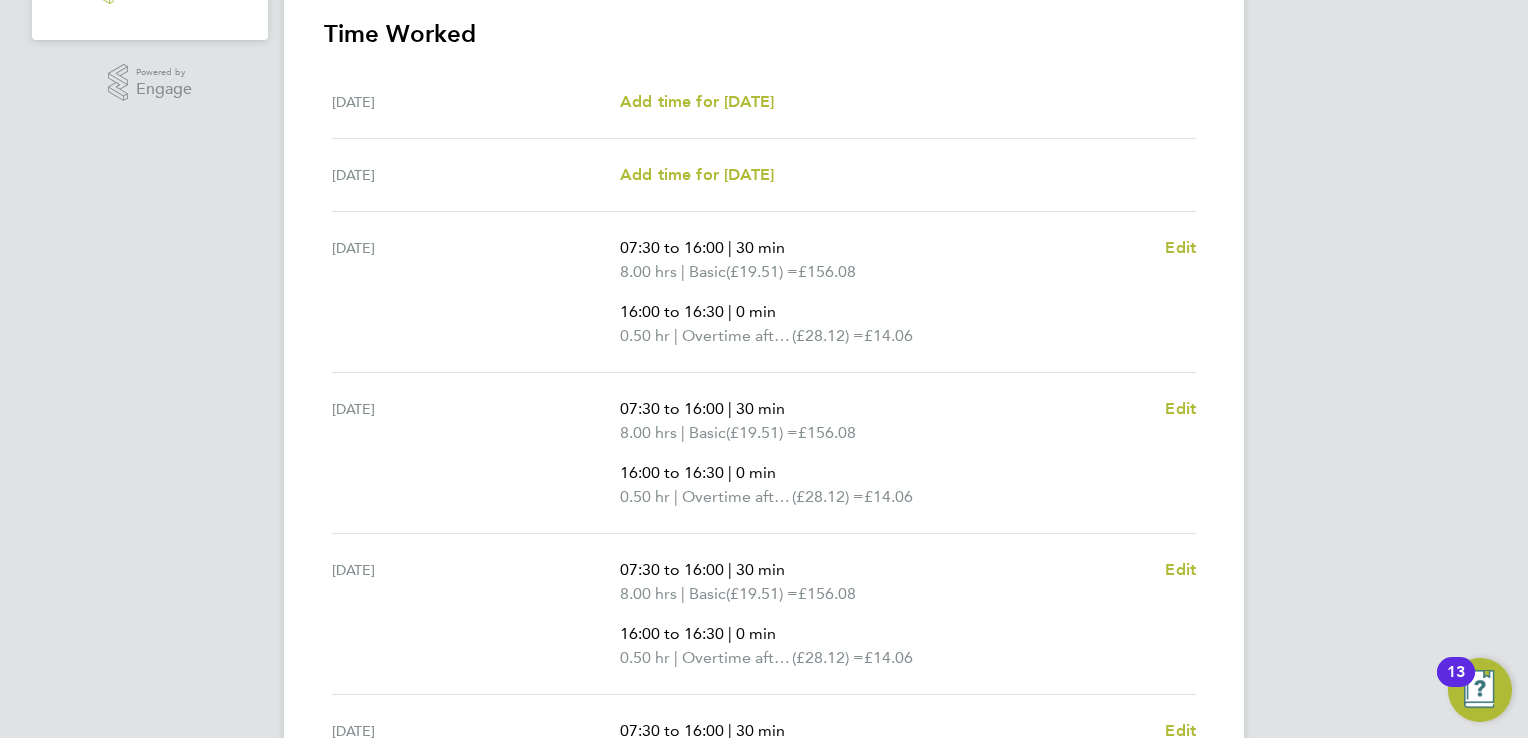 scroll, scrollTop: 243, scrollLeft: 0, axis: vertical 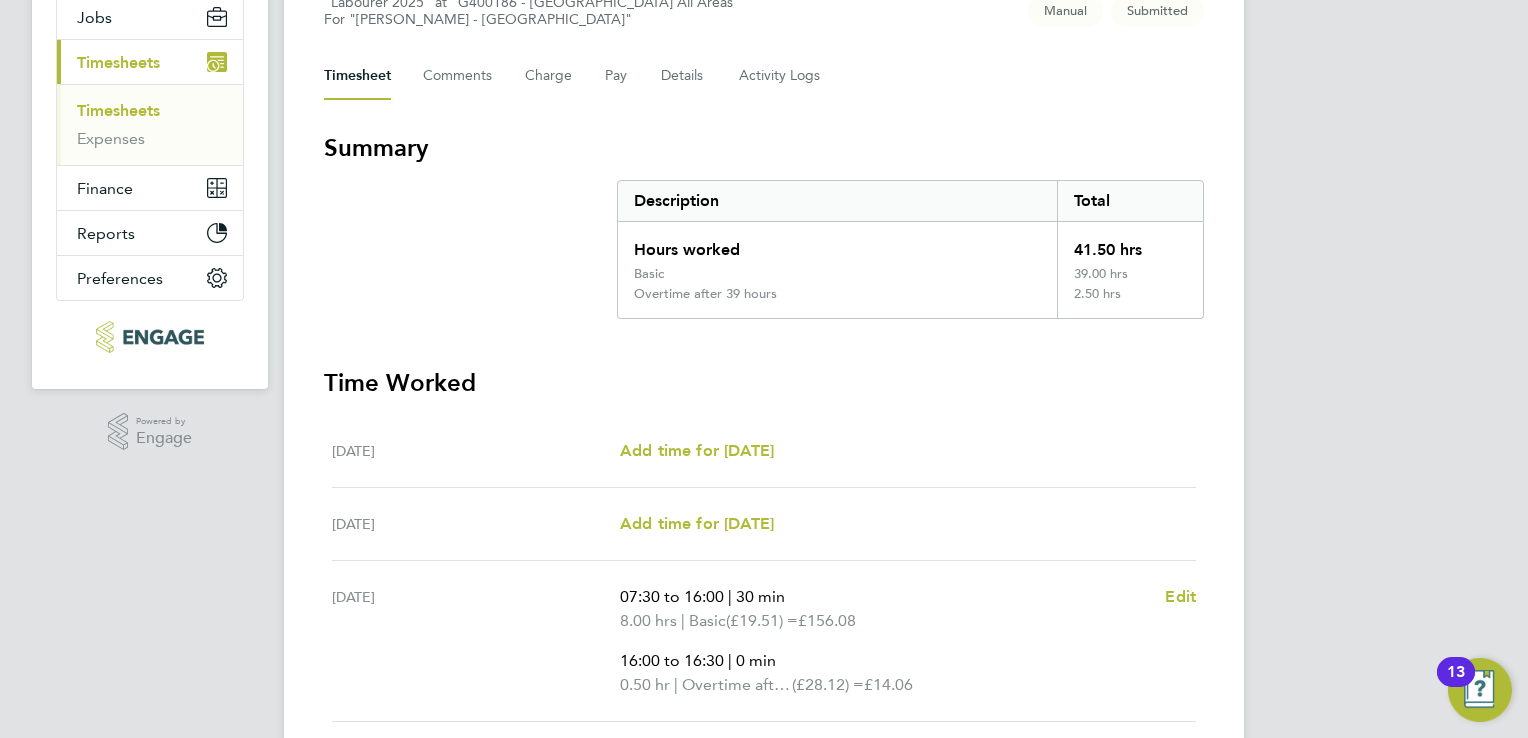 click on "Timesheets" at bounding box center (118, 110) 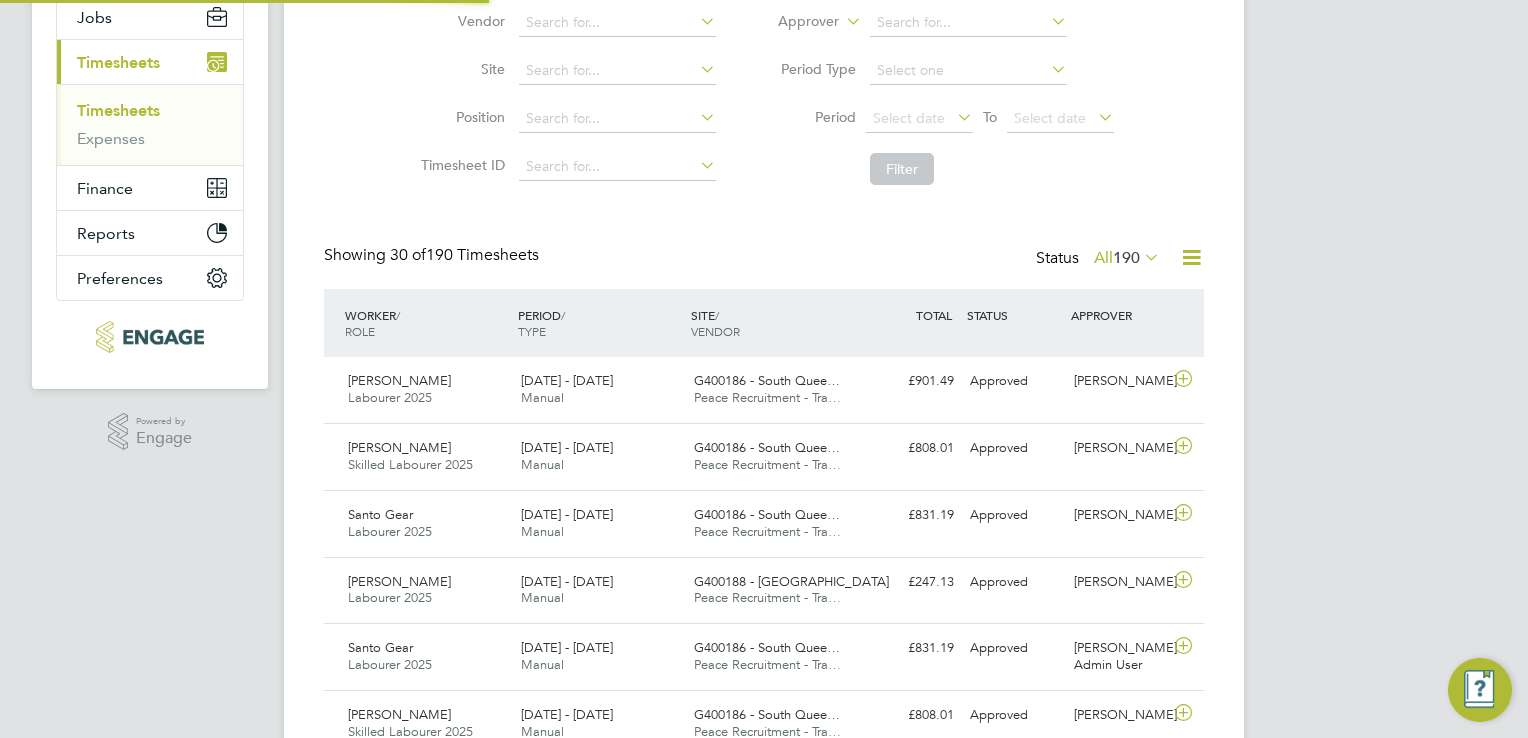 scroll, scrollTop: 0, scrollLeft: 0, axis: both 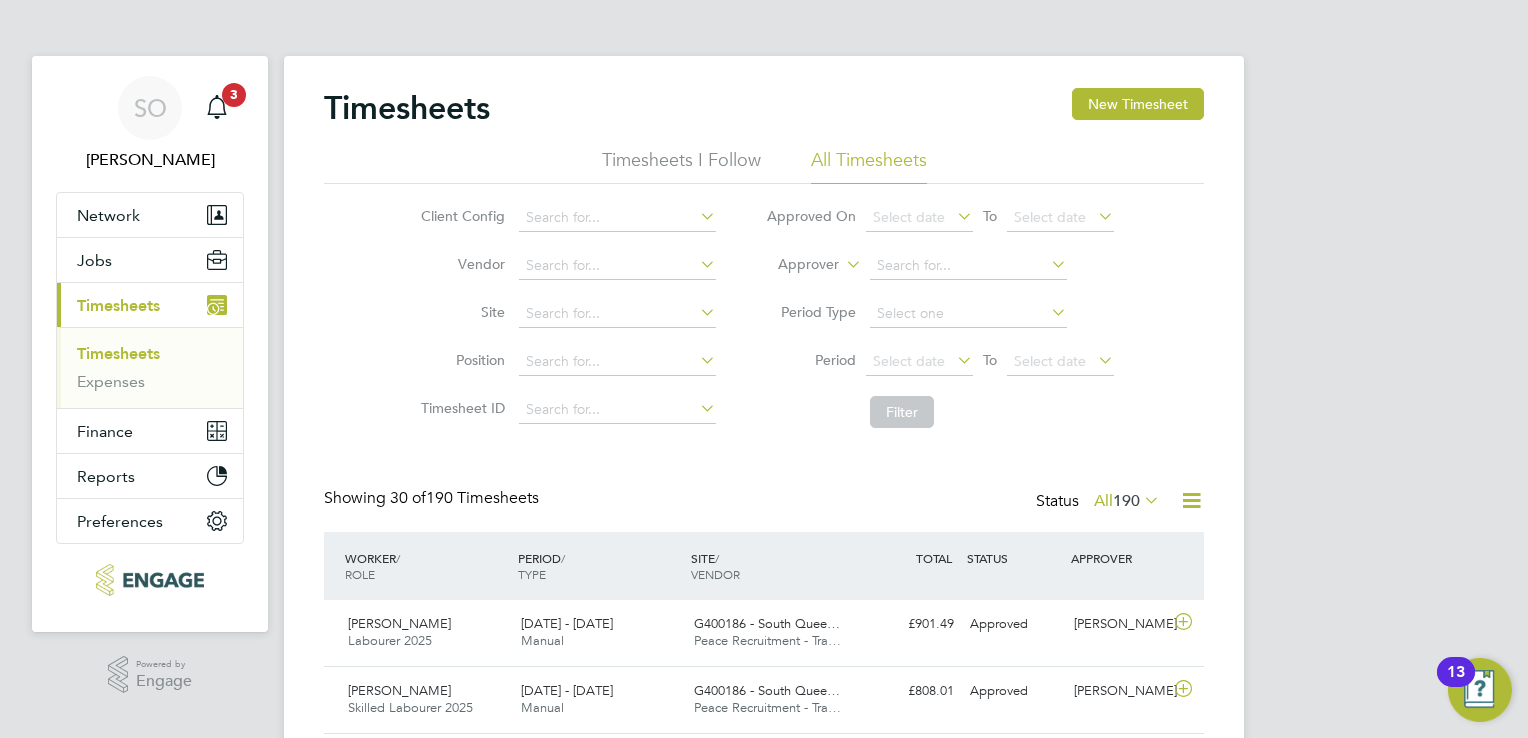 drag, startPoint x: 1132, startPoint y: 102, endPoint x: 1004, endPoint y: 141, distance: 133.80957 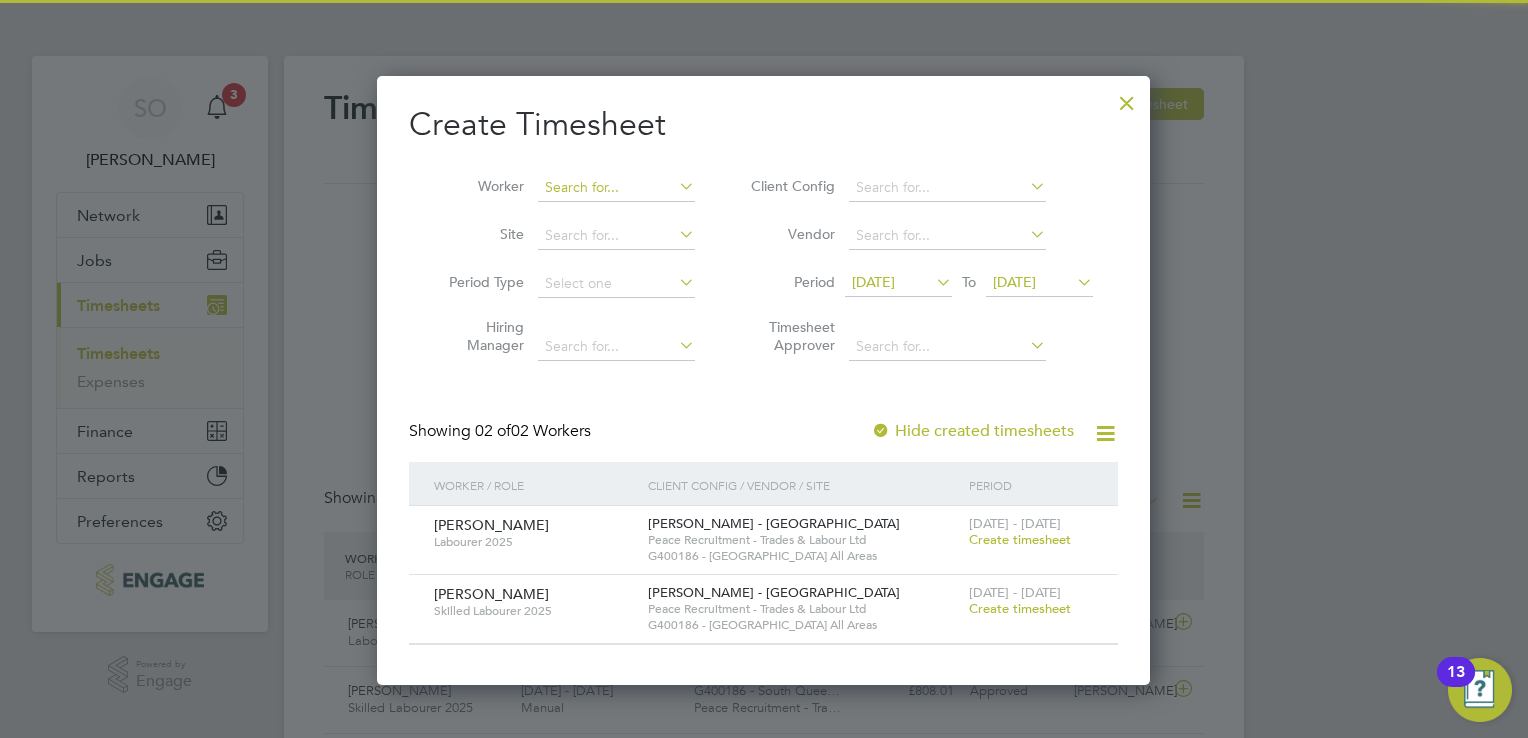 click at bounding box center (616, 188) 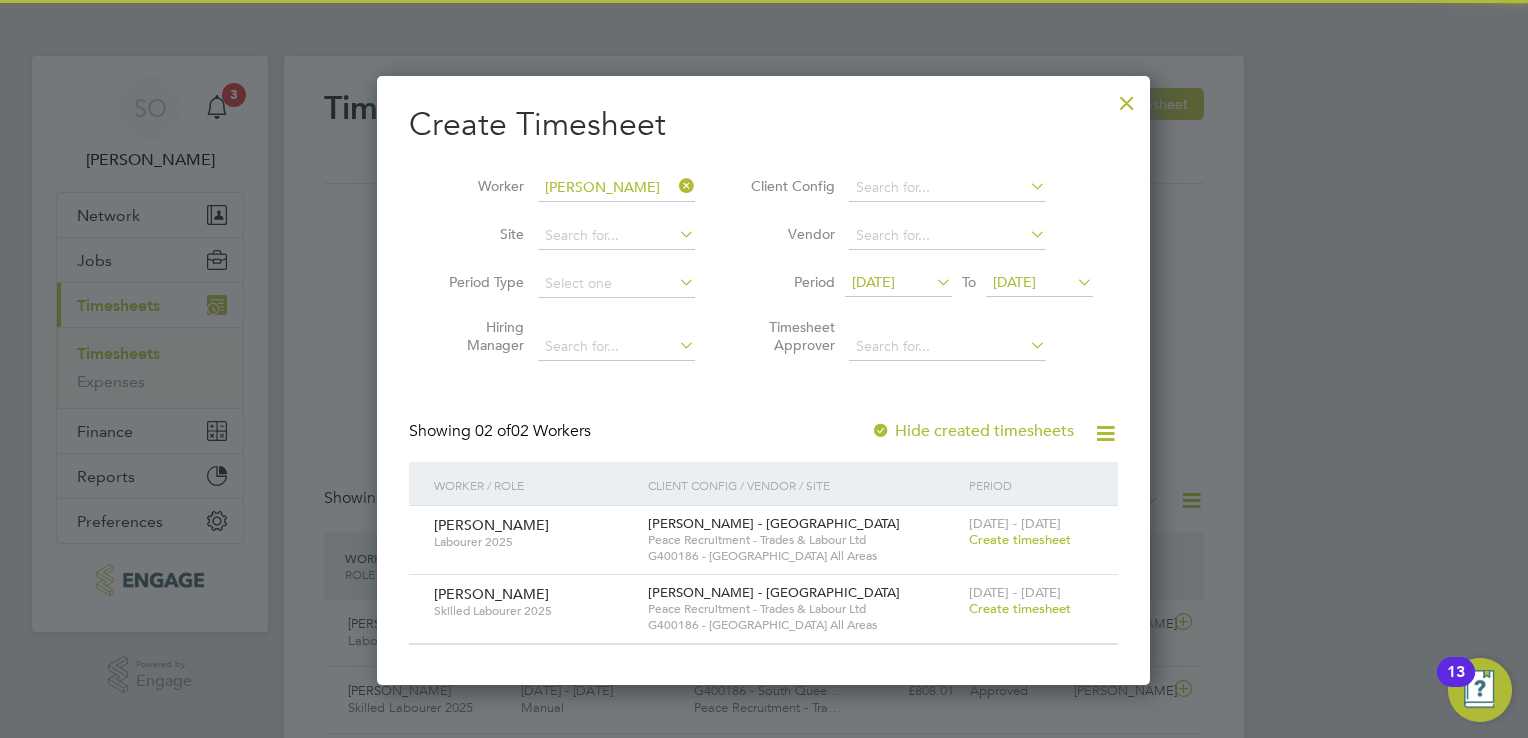 click on "[PERSON_NAME]" 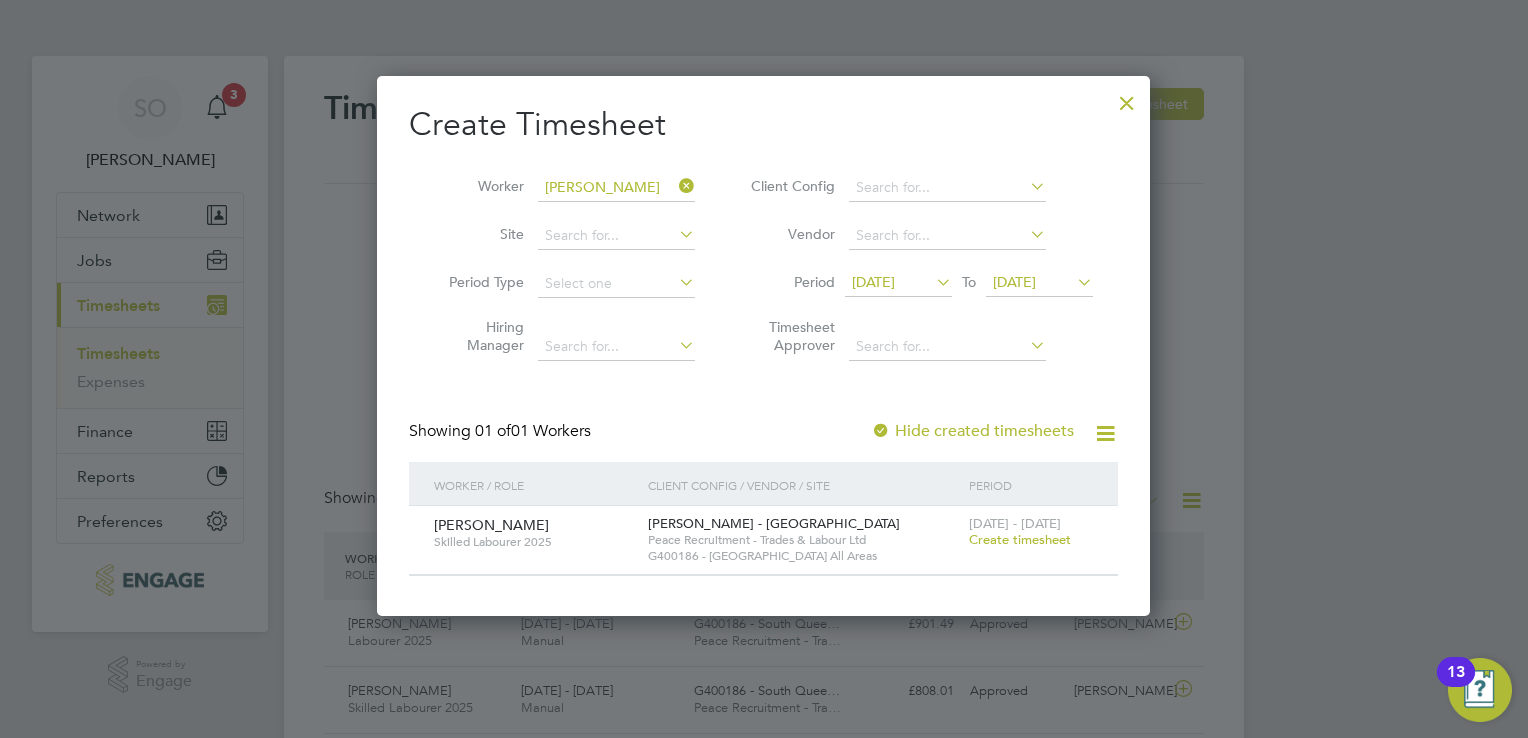 click on "Create timesheet" at bounding box center (1020, 539) 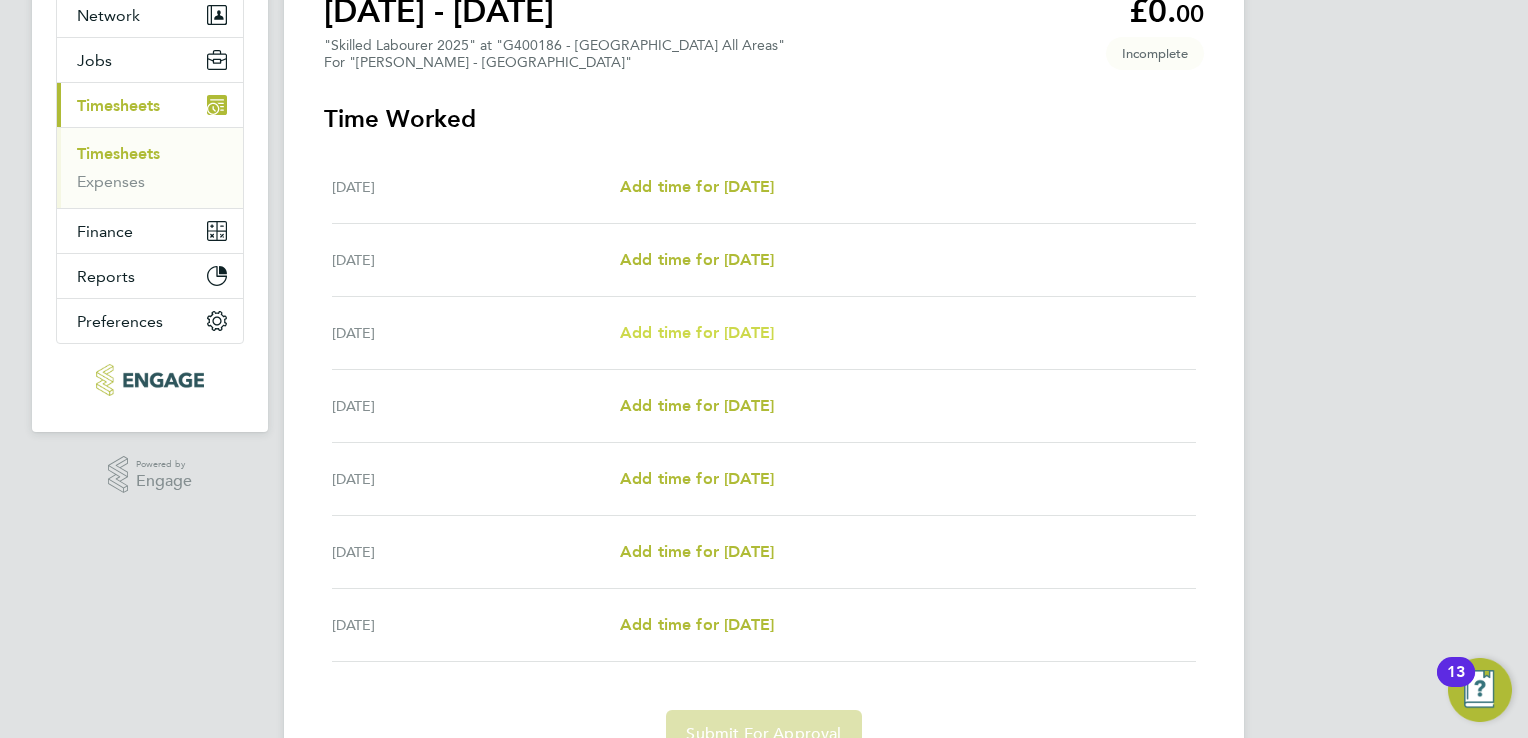 click on "Add time for [DATE]" at bounding box center (697, 332) 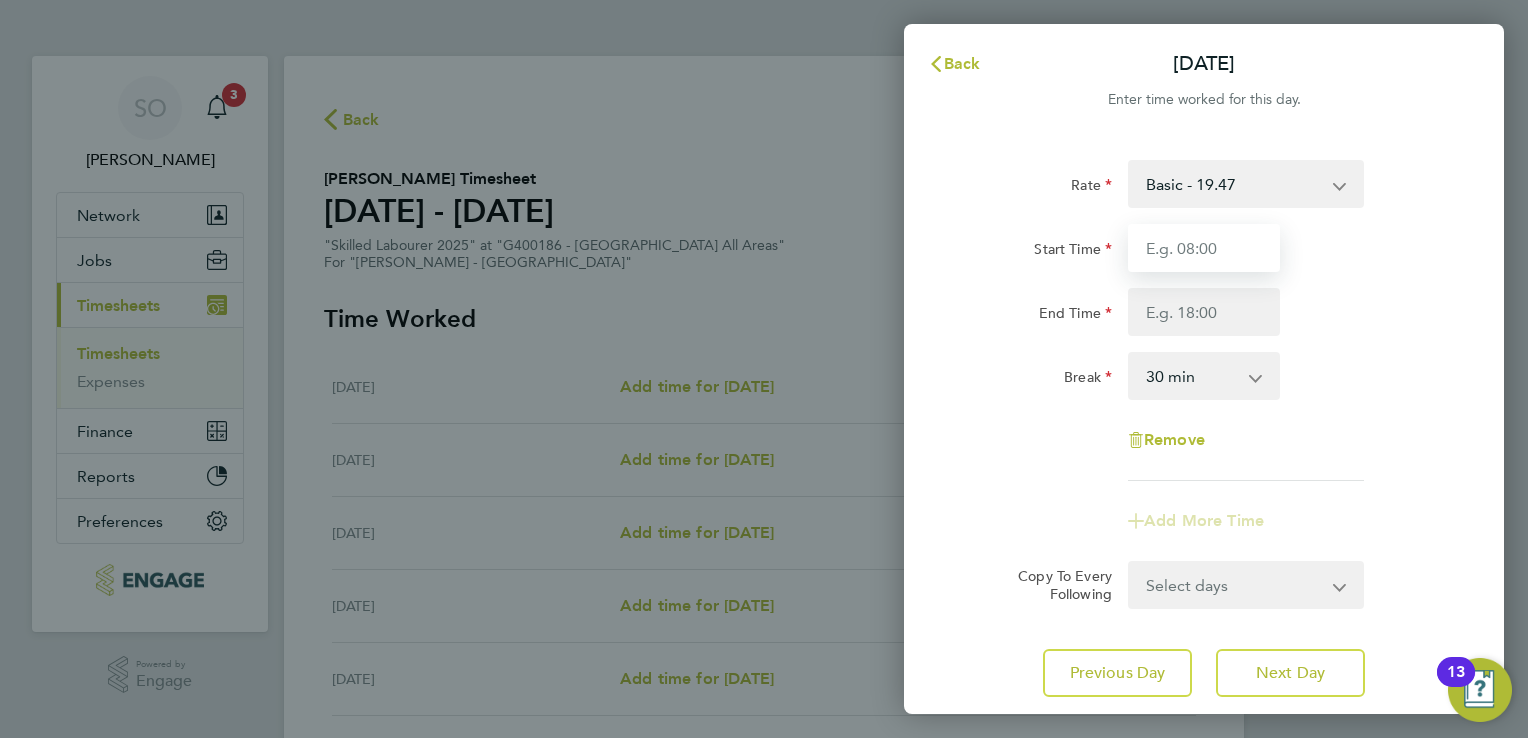 click on "Start Time" at bounding box center [1204, 248] 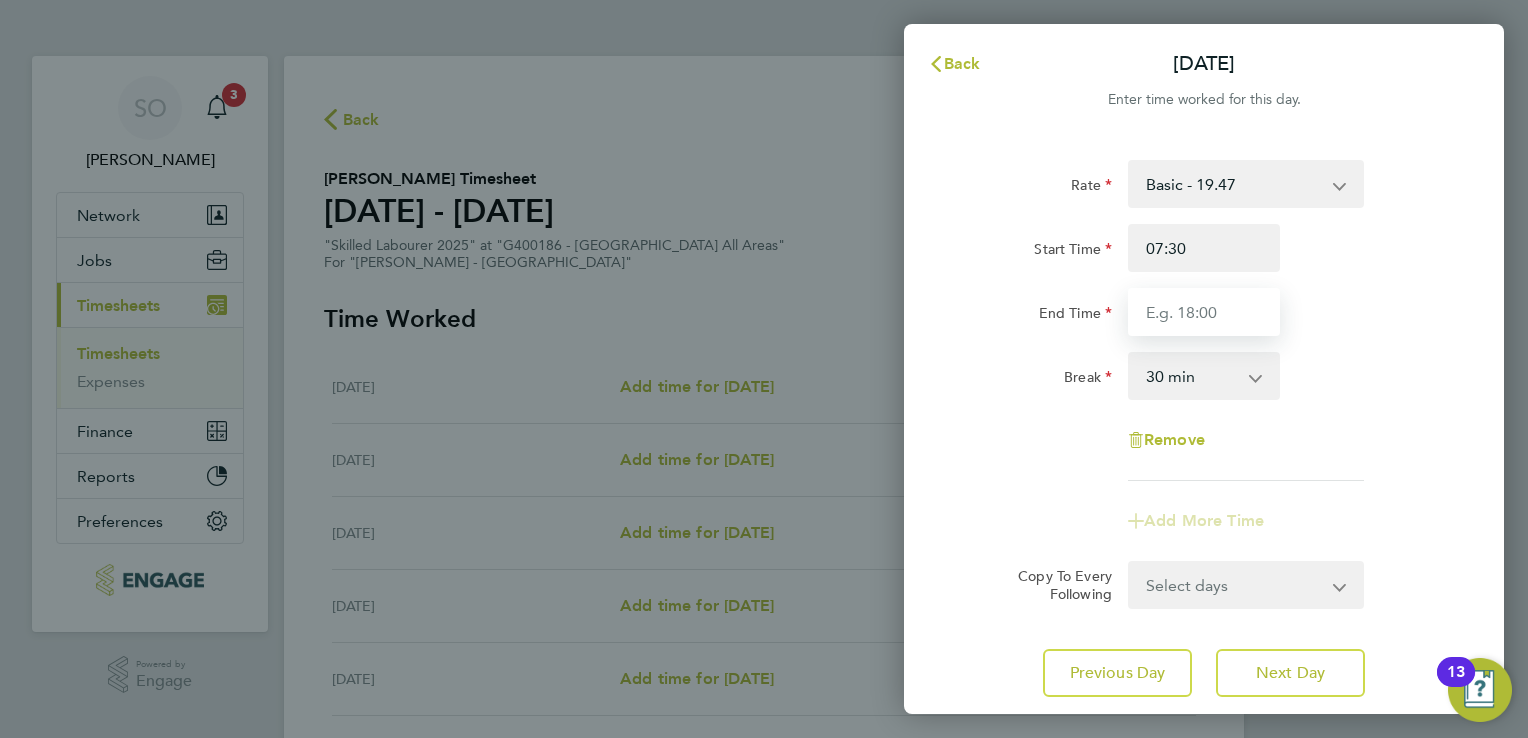 click on "End Time" at bounding box center [1204, 312] 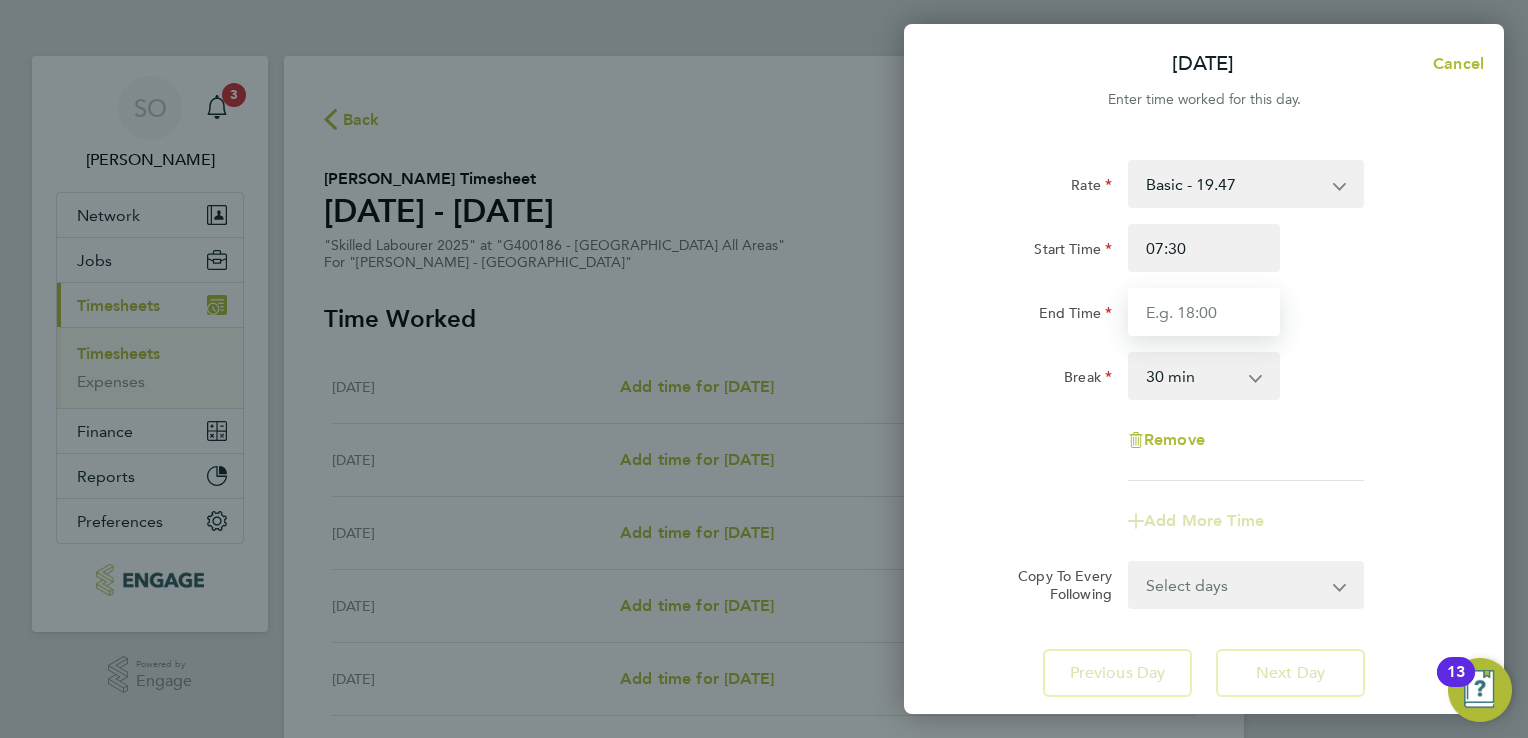 type on "16:30" 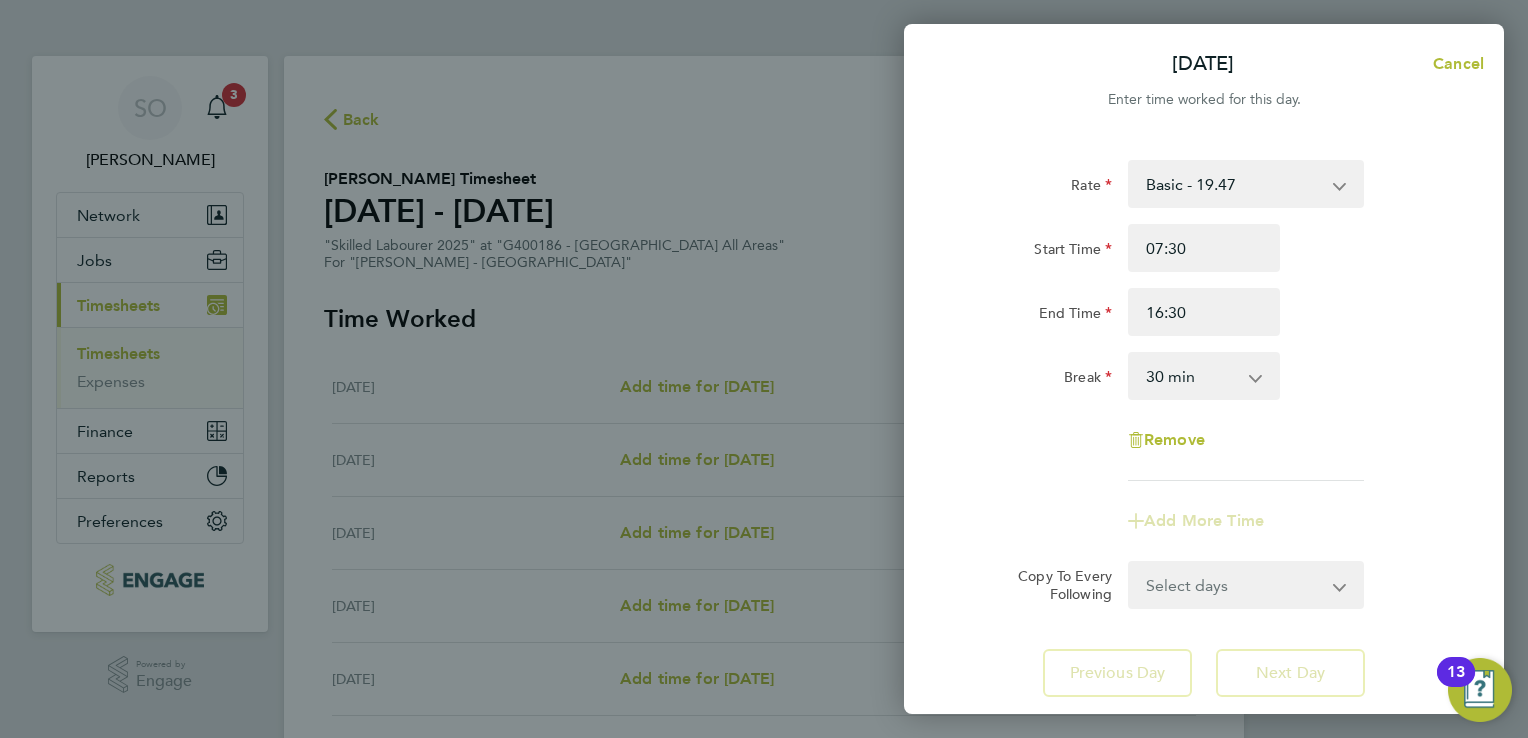 click on "Rate  Basic - 19.47   Overtime - 27.91
Start Time 07:30 End Time 16:30 Break  0 min   15 min   30 min   45 min   60 min   75 min   90 min
Remove
Add More Time  Copy To Every Following  Select days   Day   [DATE]   [DATE]   [DATE]   [DATE]
Previous Day   Next Day" 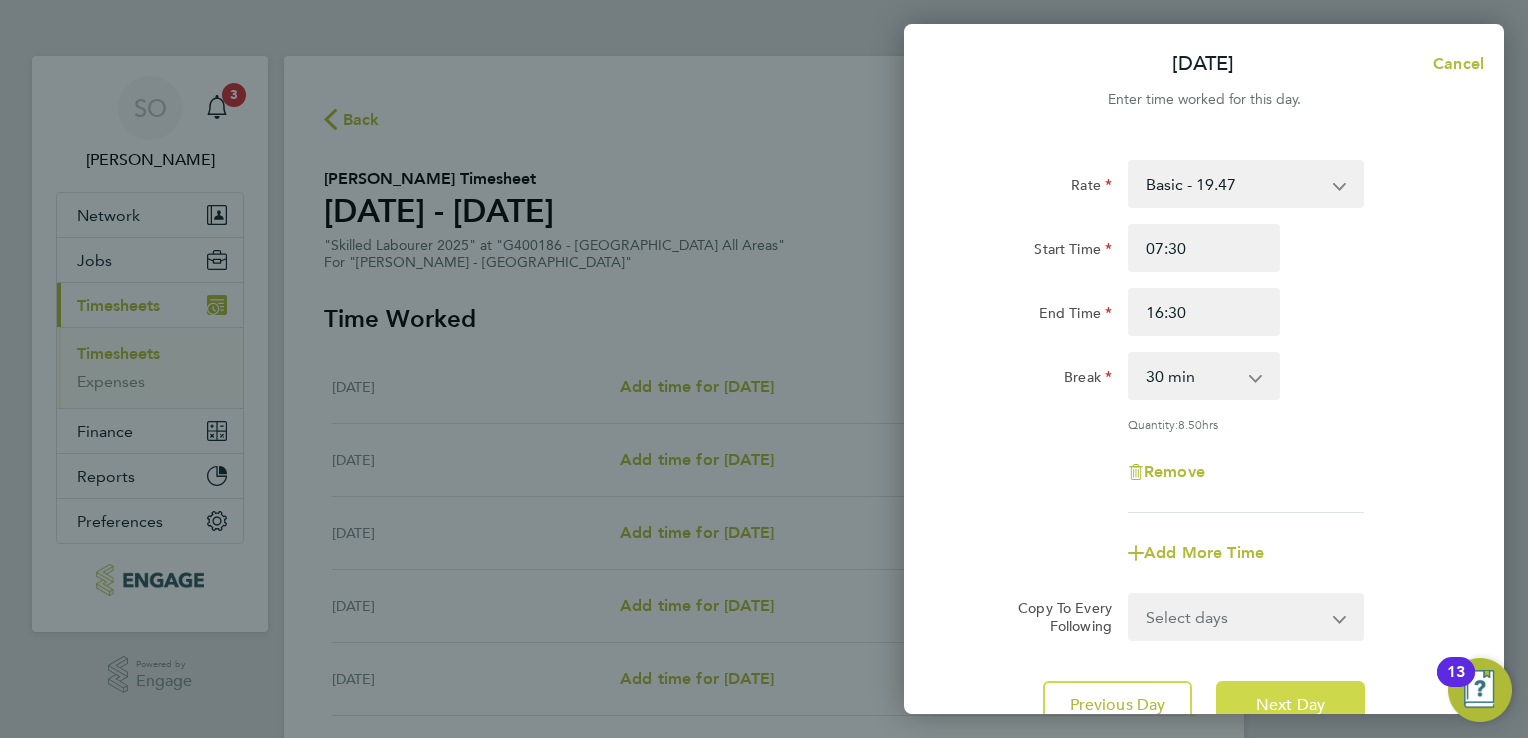 click on "Next Day" 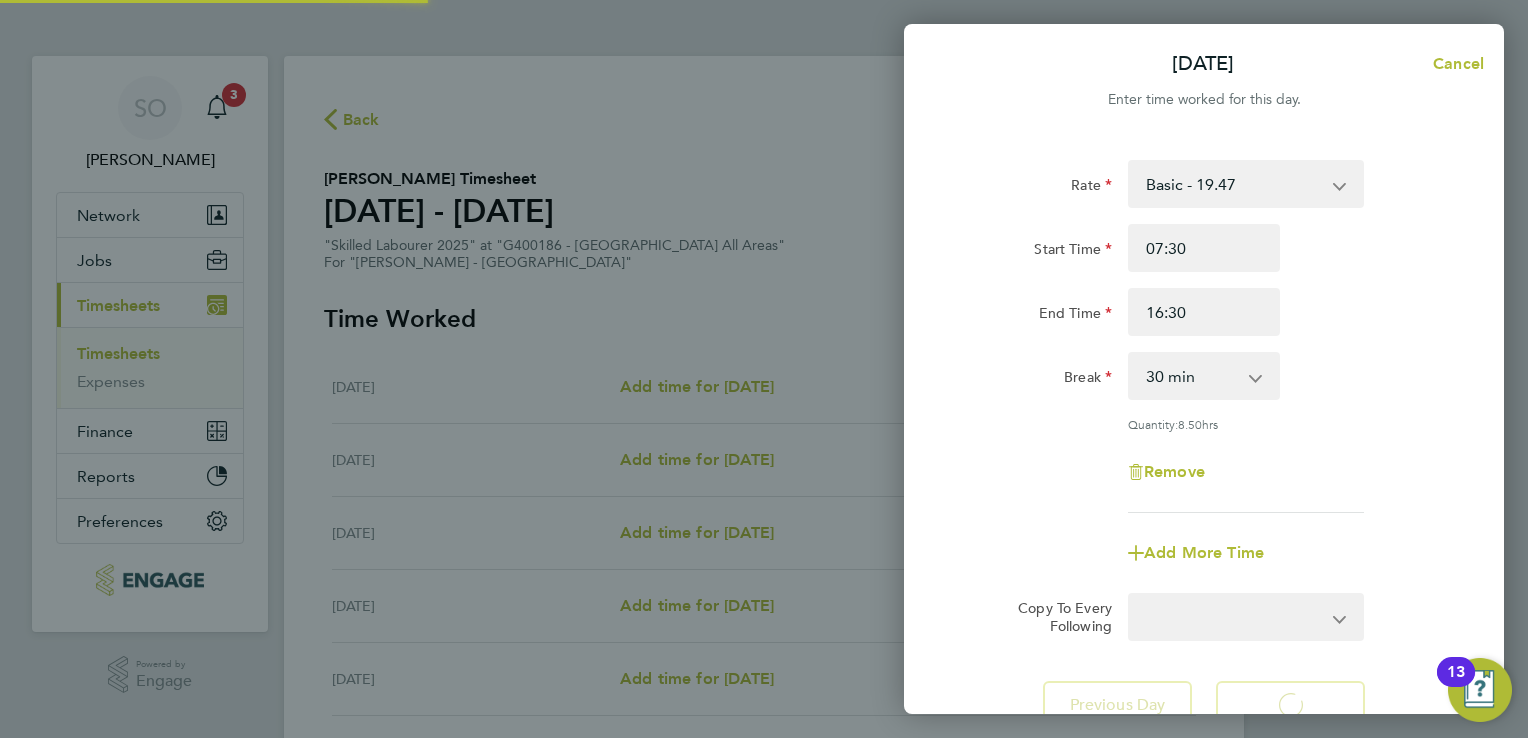 select on "30" 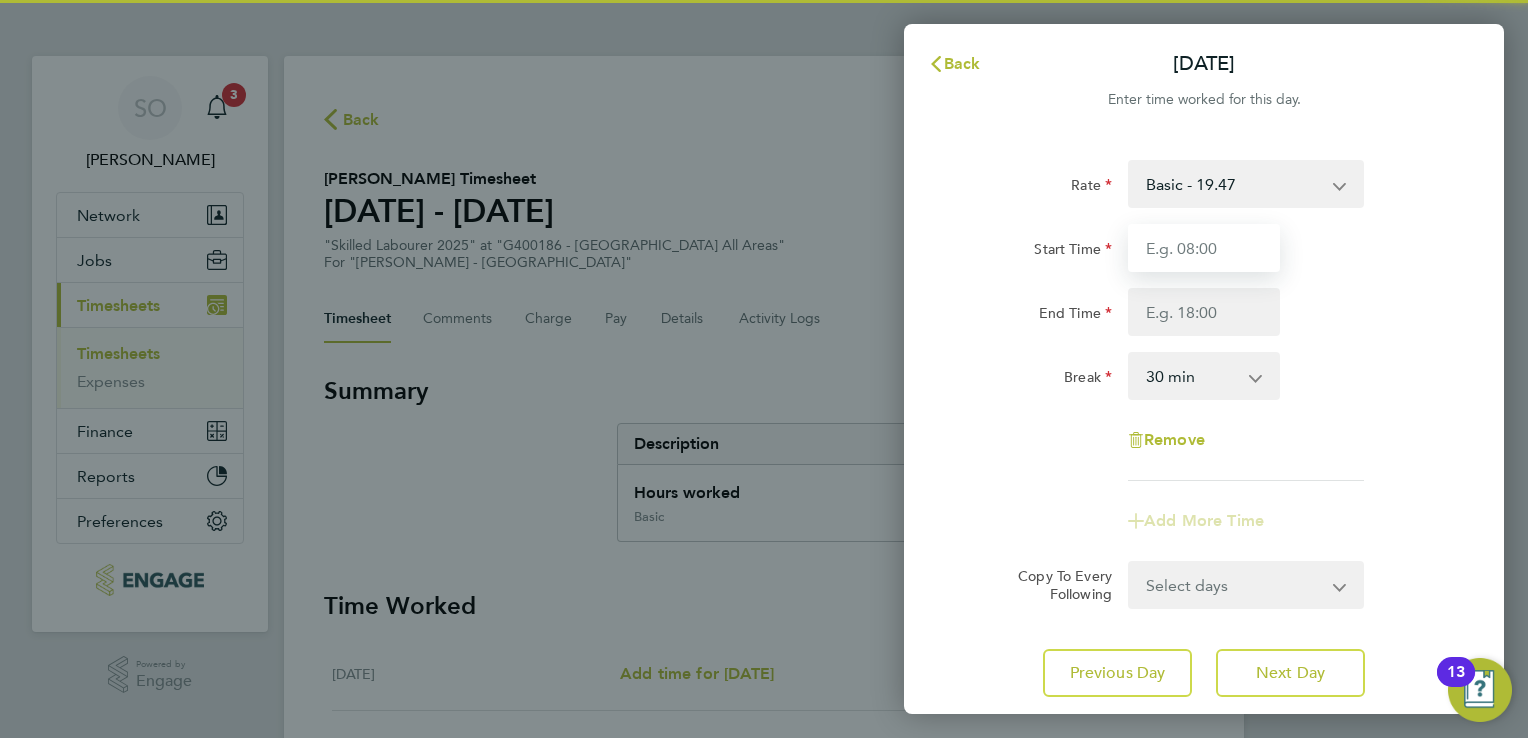 click on "Start Time" at bounding box center (1204, 248) 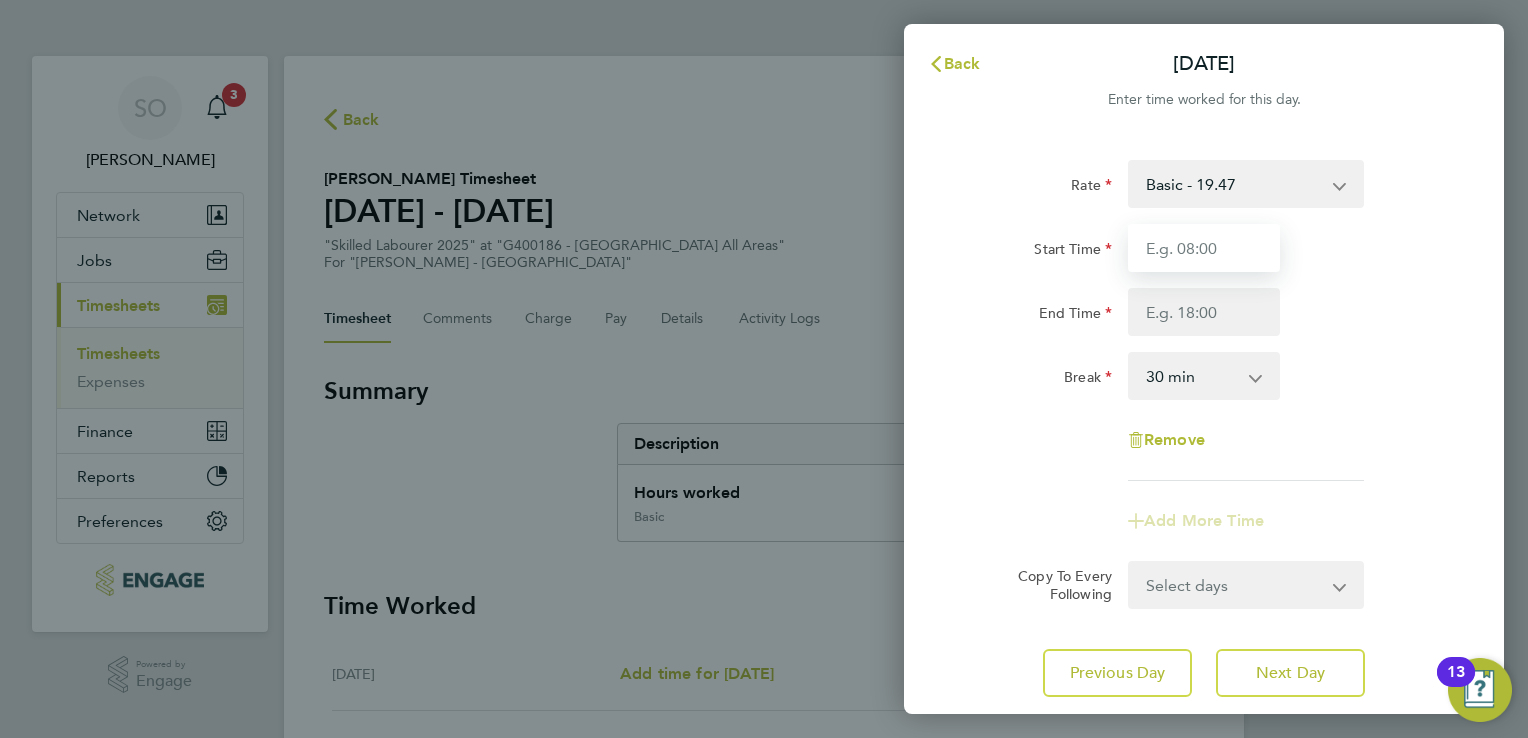 type on "07:30" 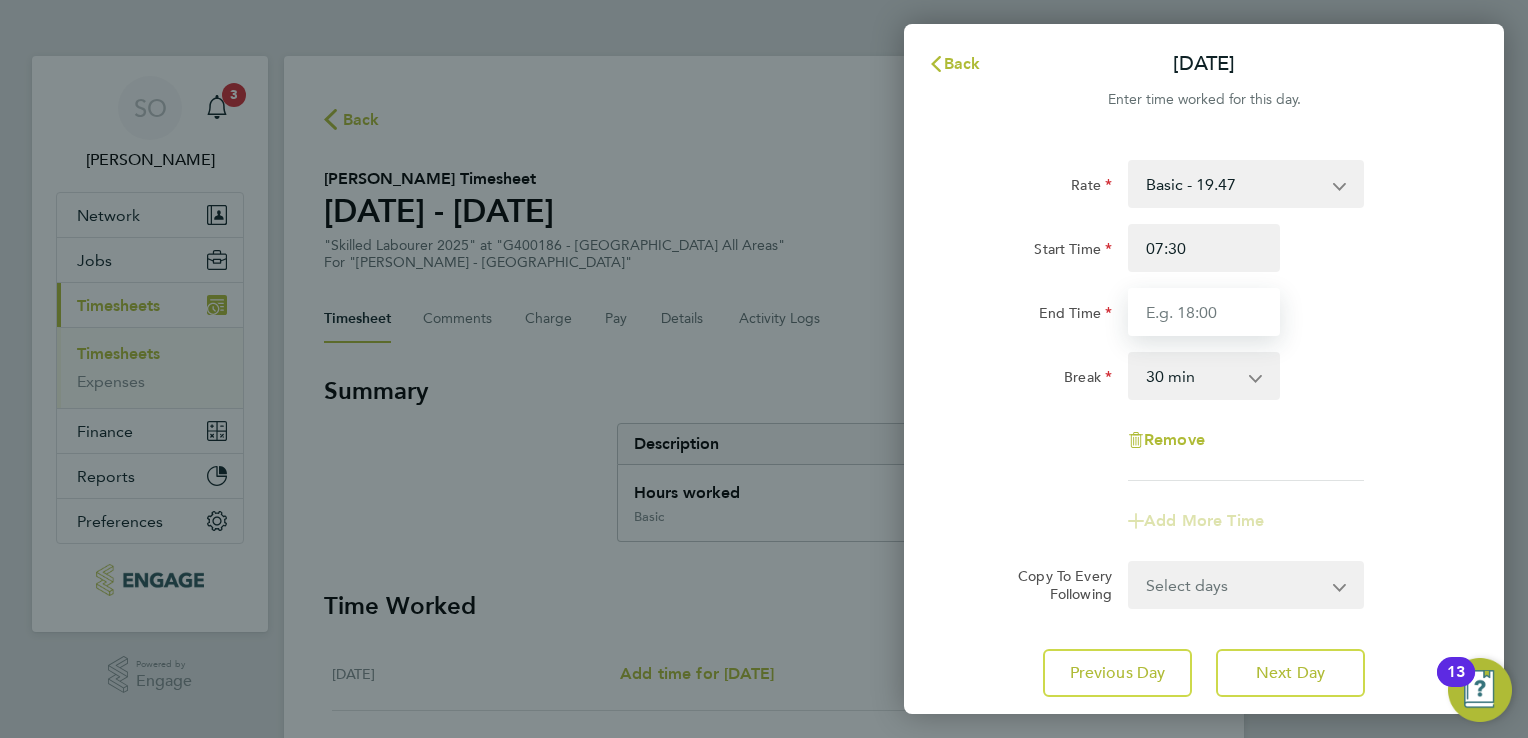 type on "16:30" 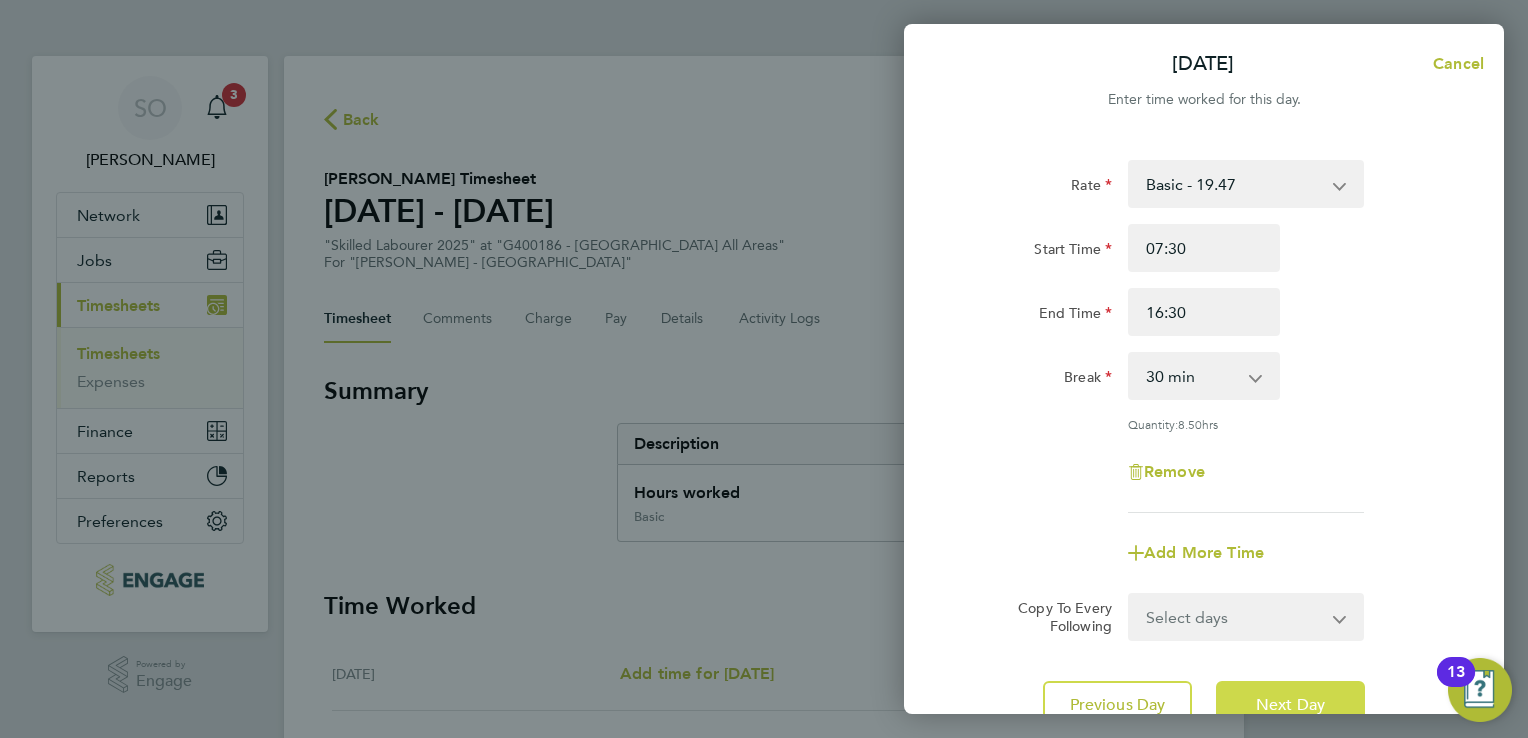 click on "Next Day" 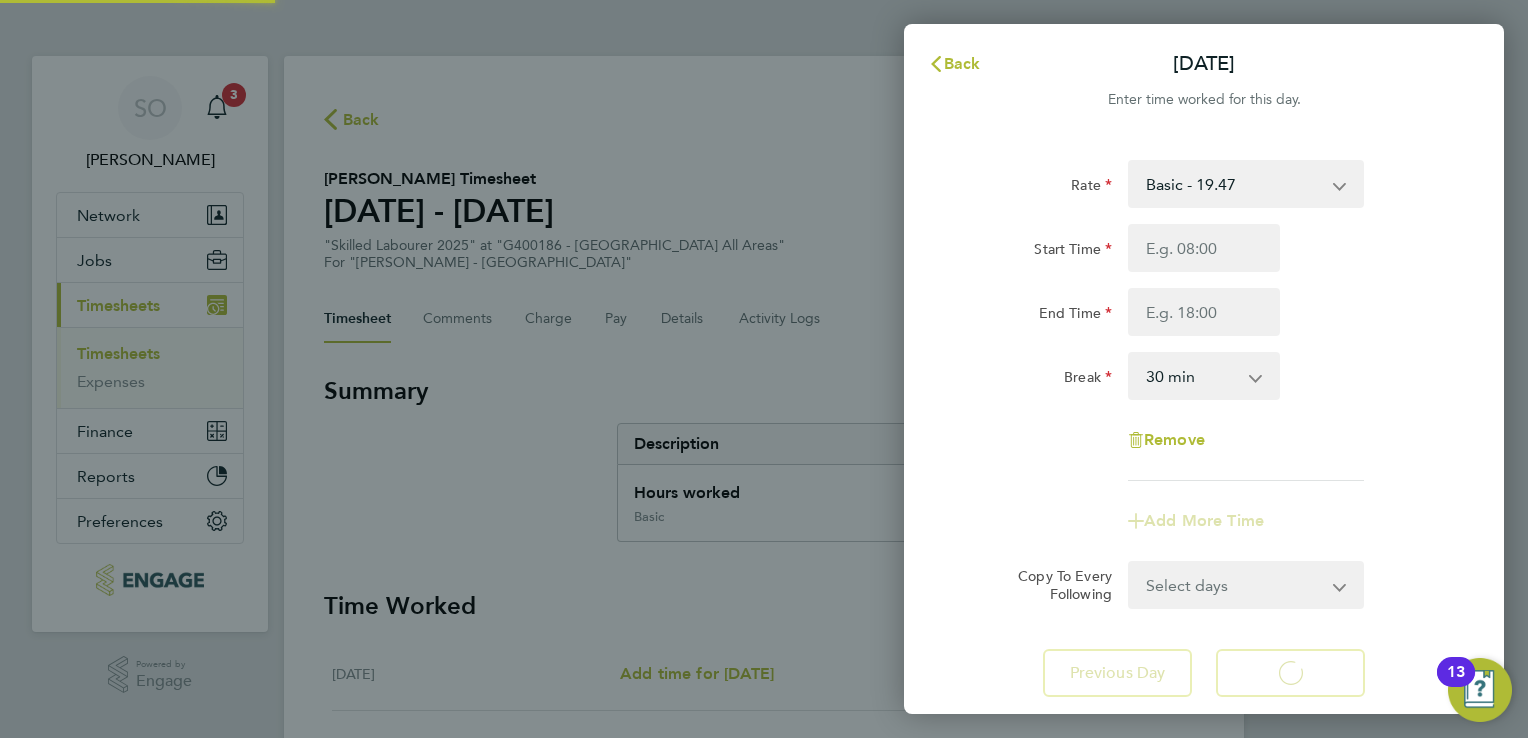 select on "30" 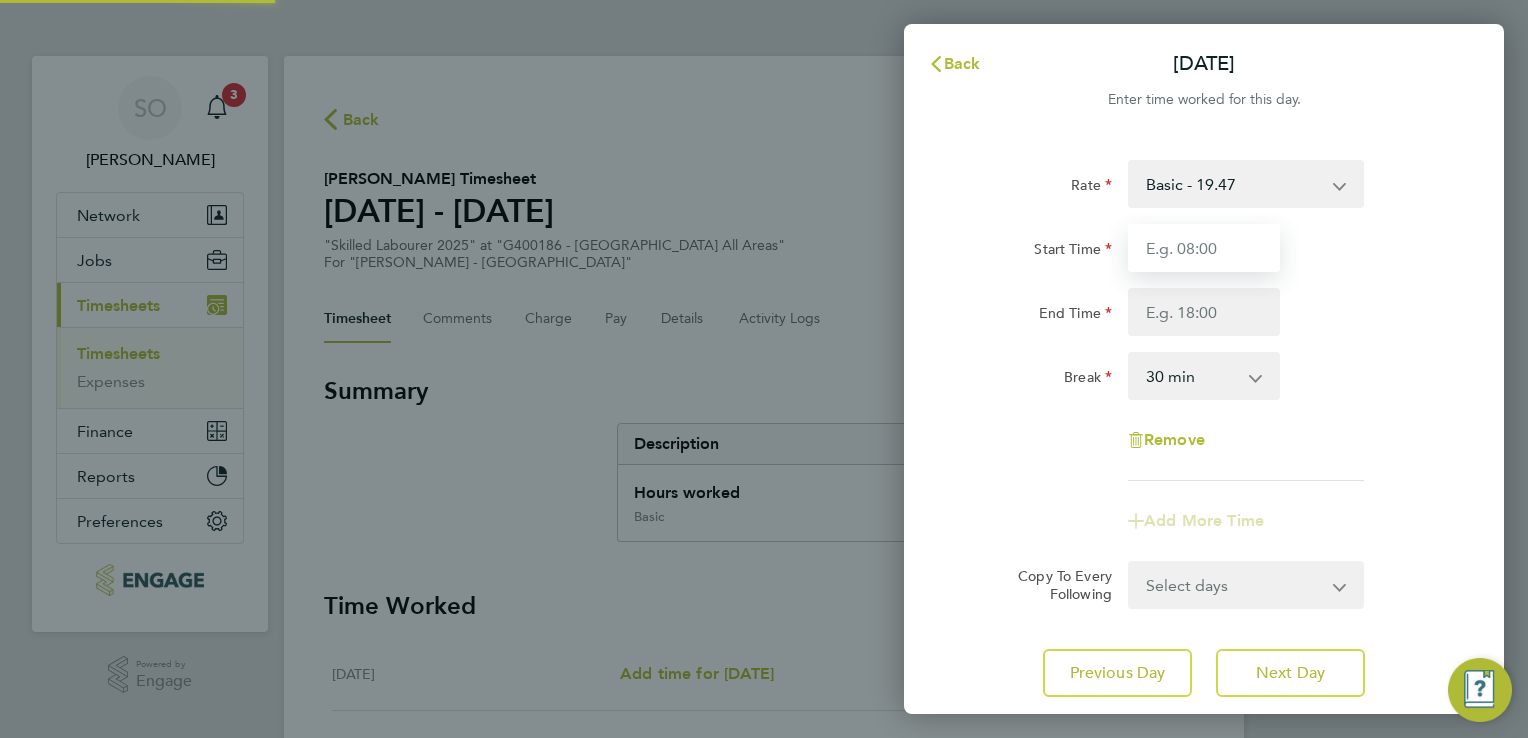 click on "Start Time" at bounding box center (1204, 248) 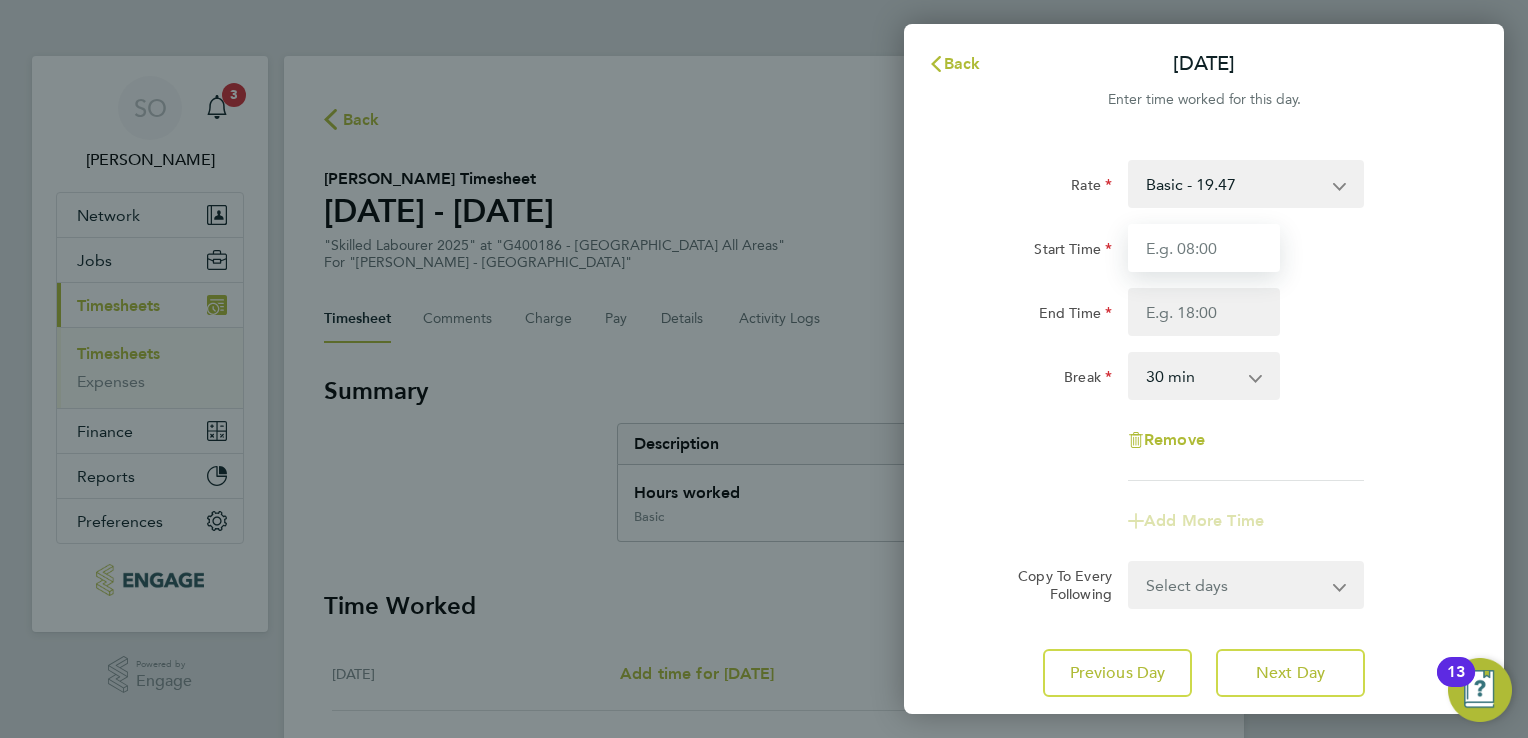 type on "07:30" 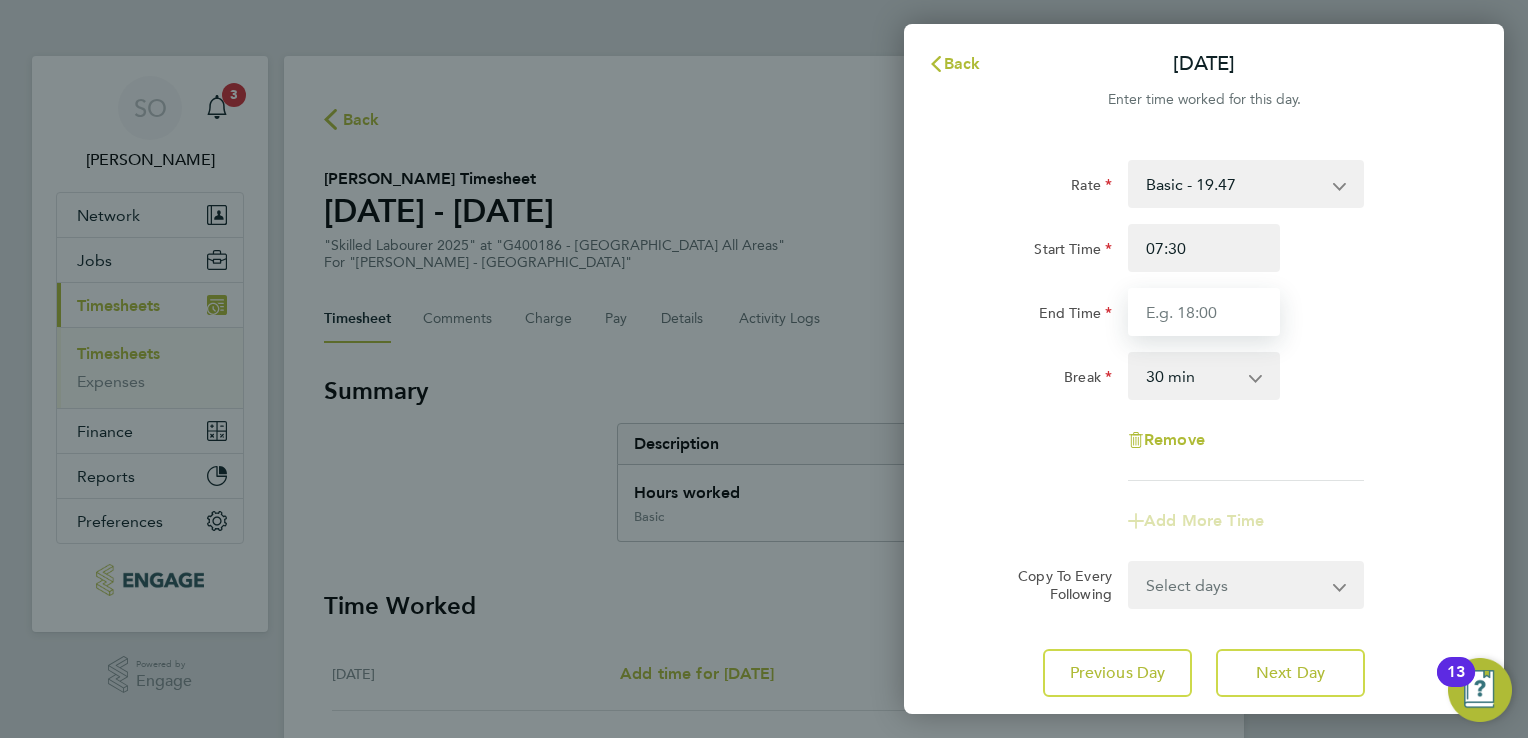 type on "16:30" 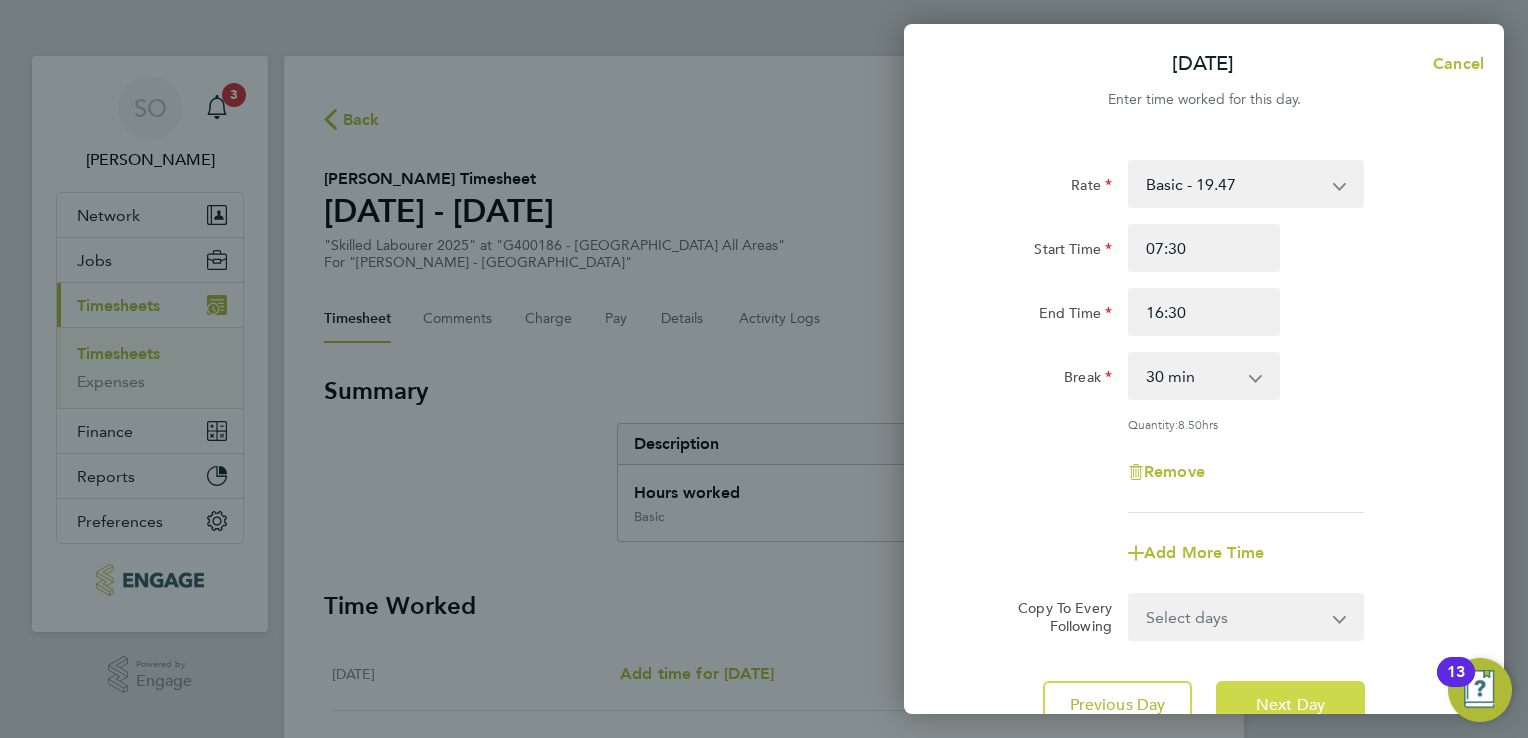 click on "Next Day" 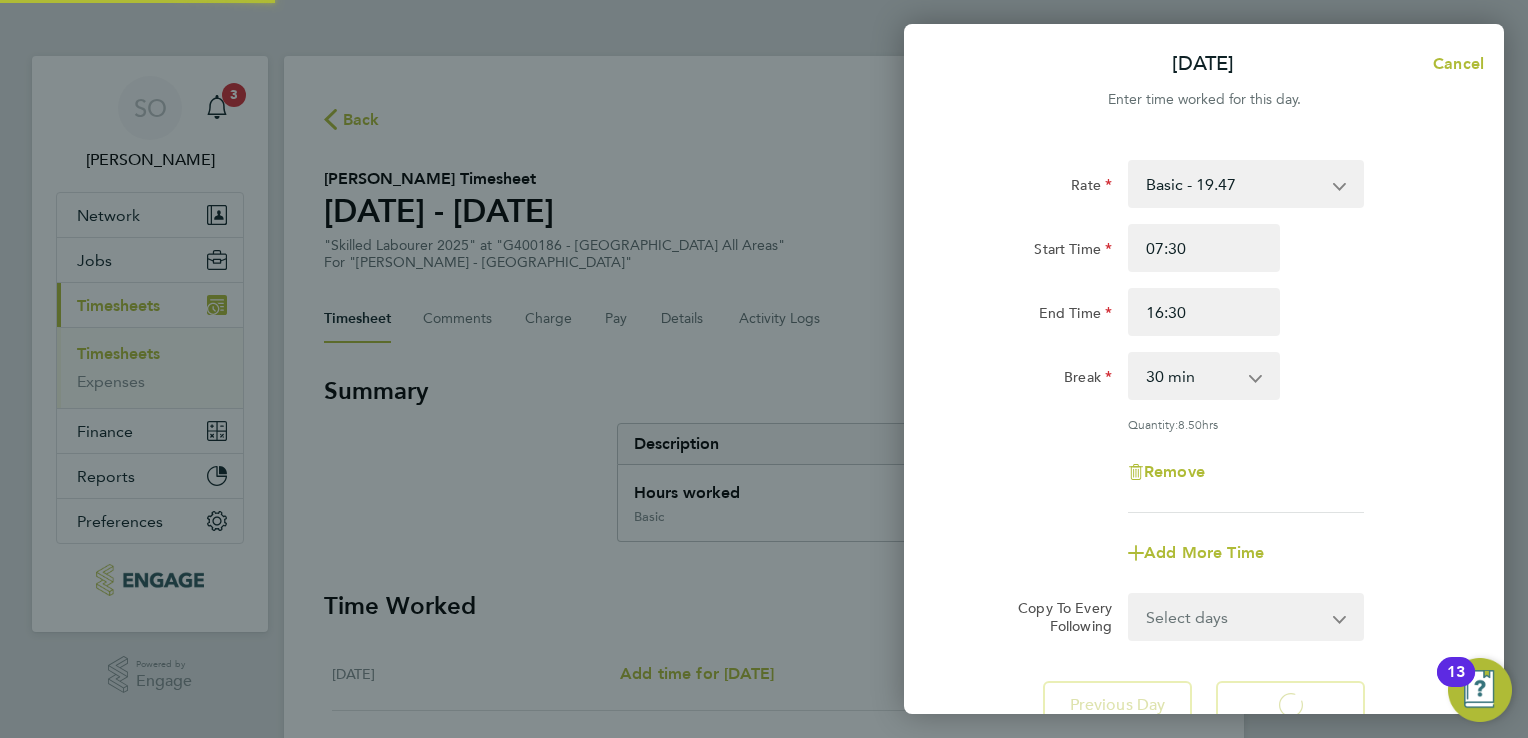 select on "30" 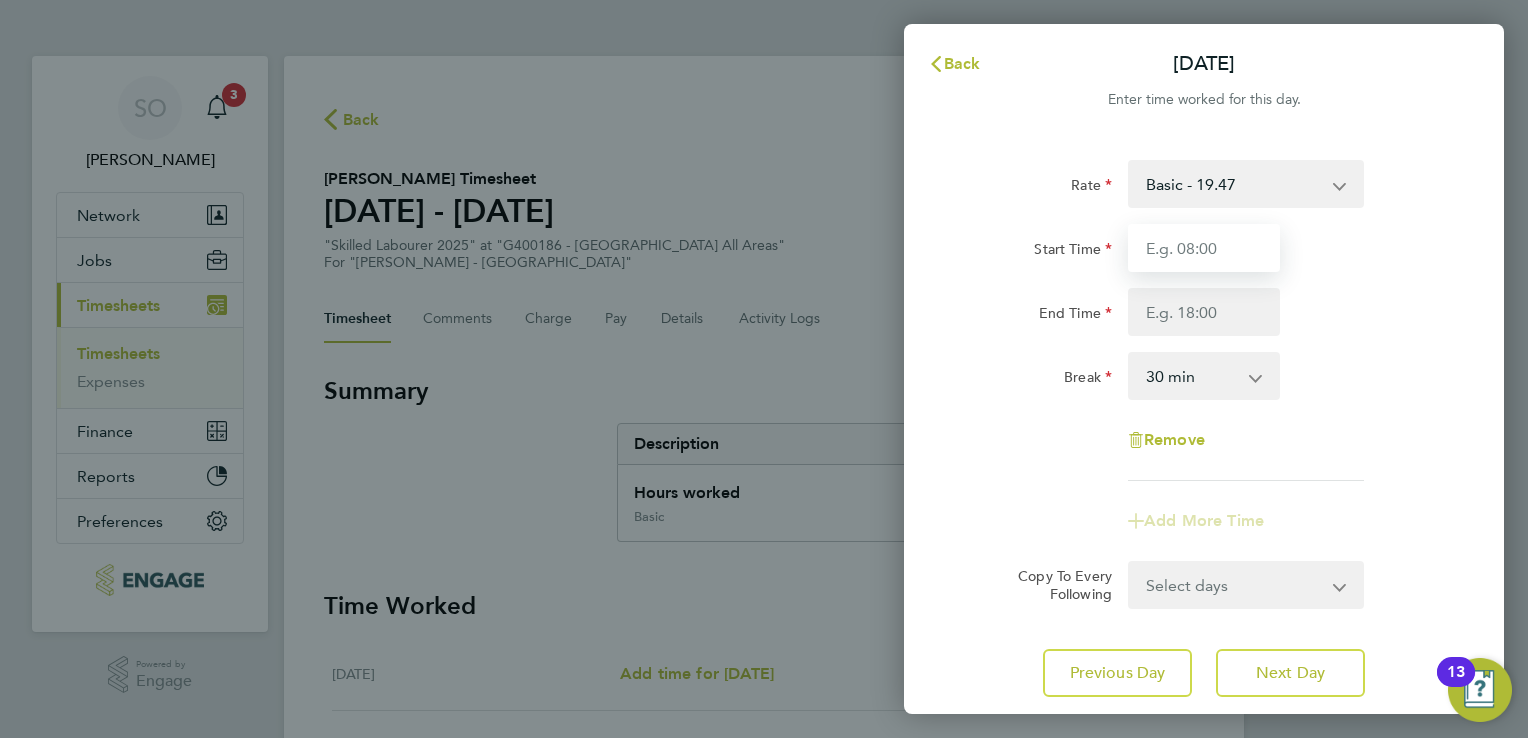 click on "Start Time" at bounding box center (1204, 248) 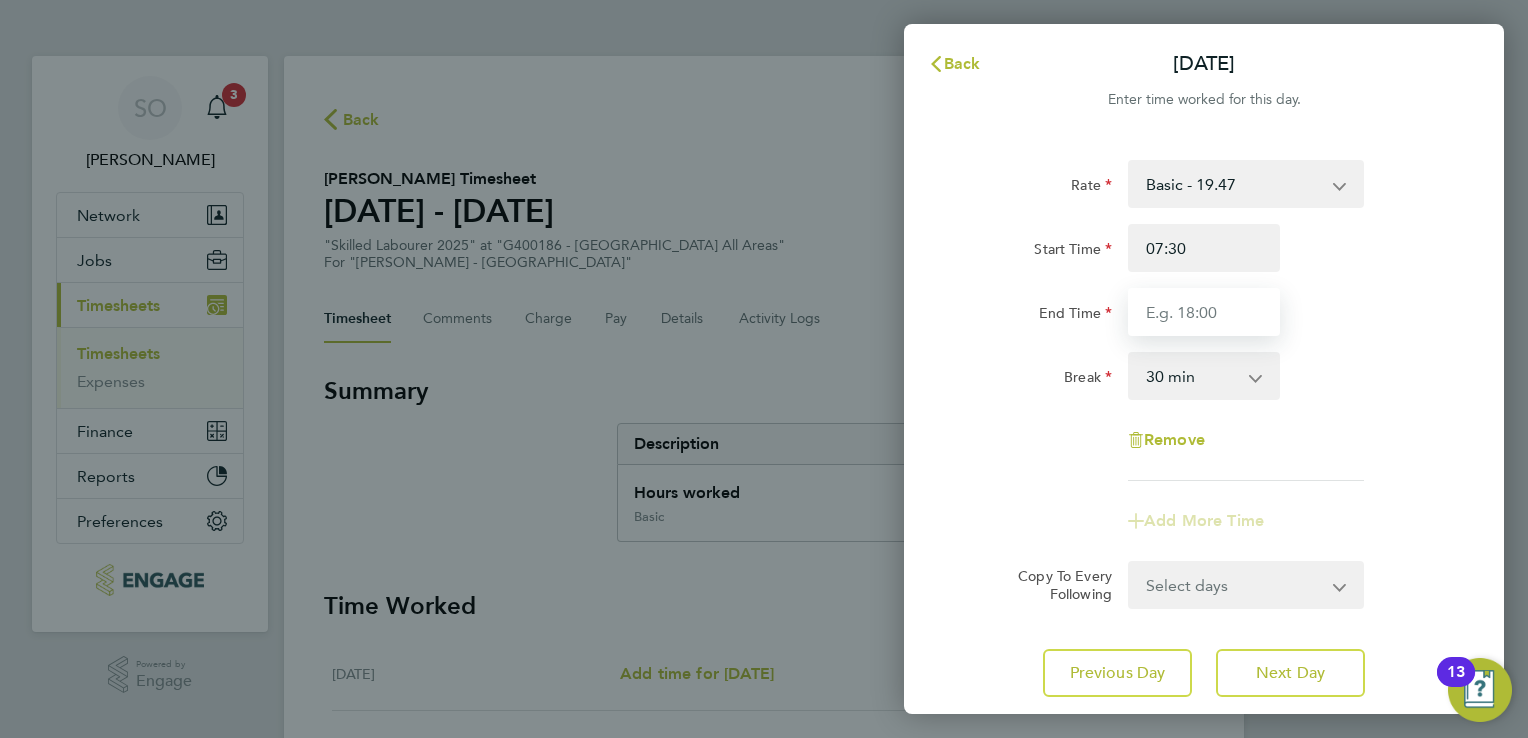 type on "16:30" 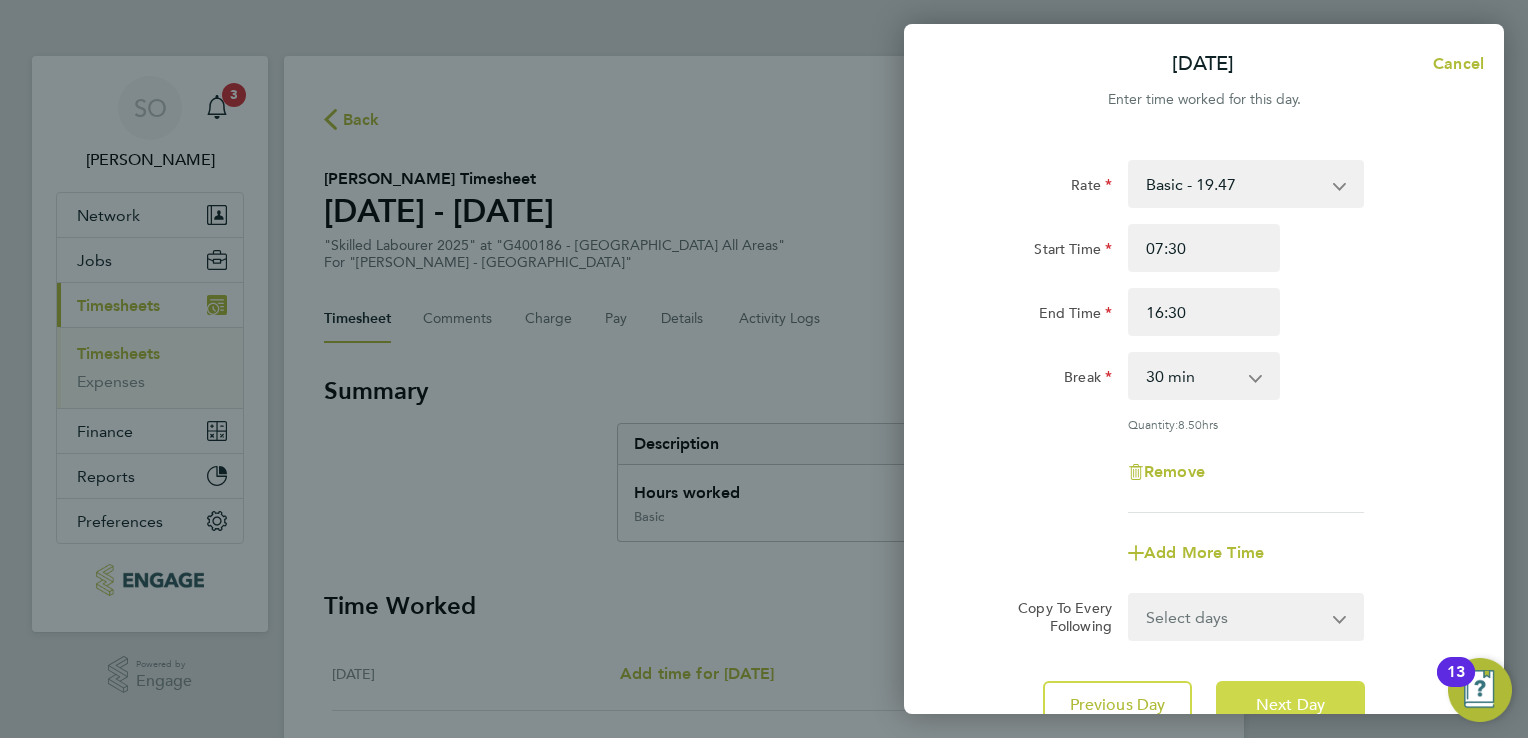 click on "Next Day" 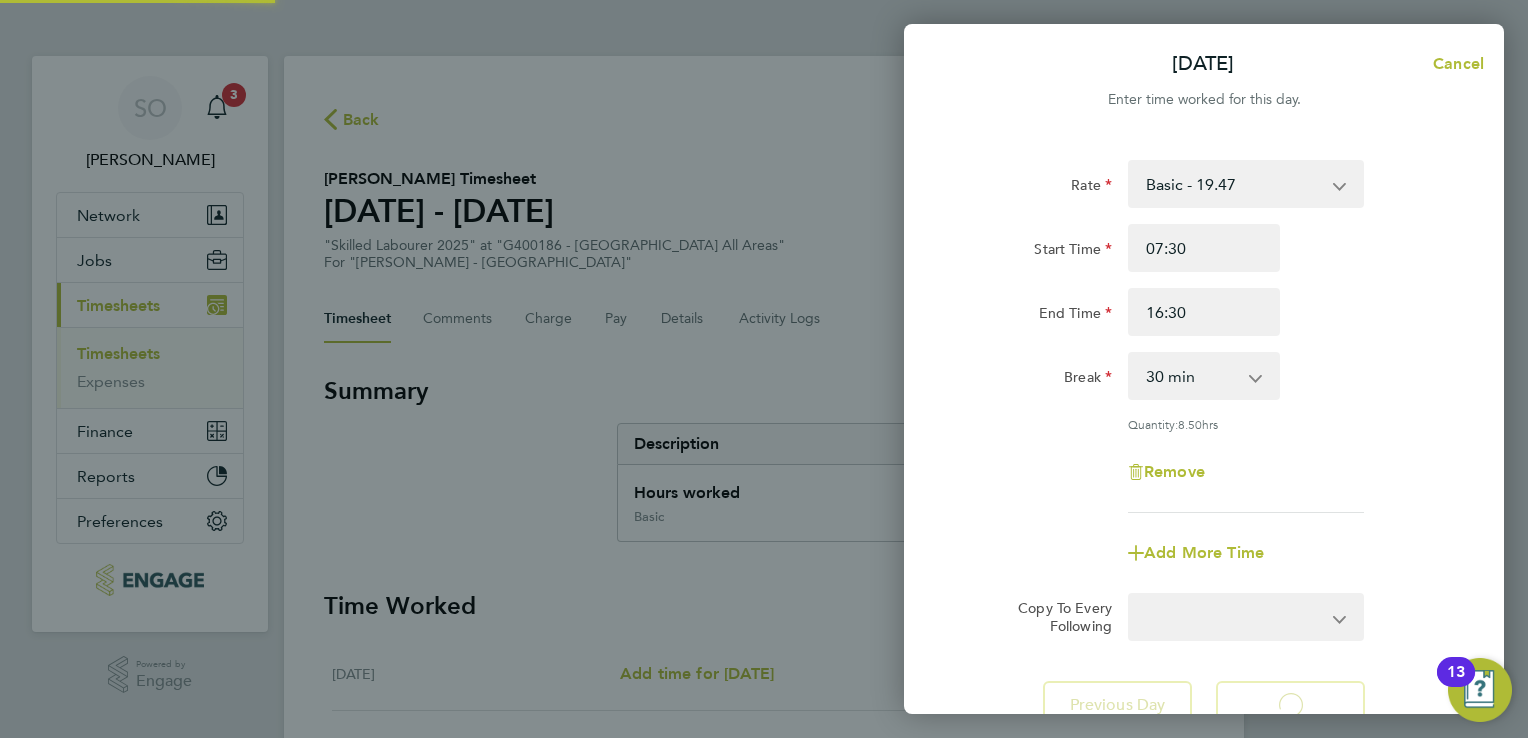 select on "30" 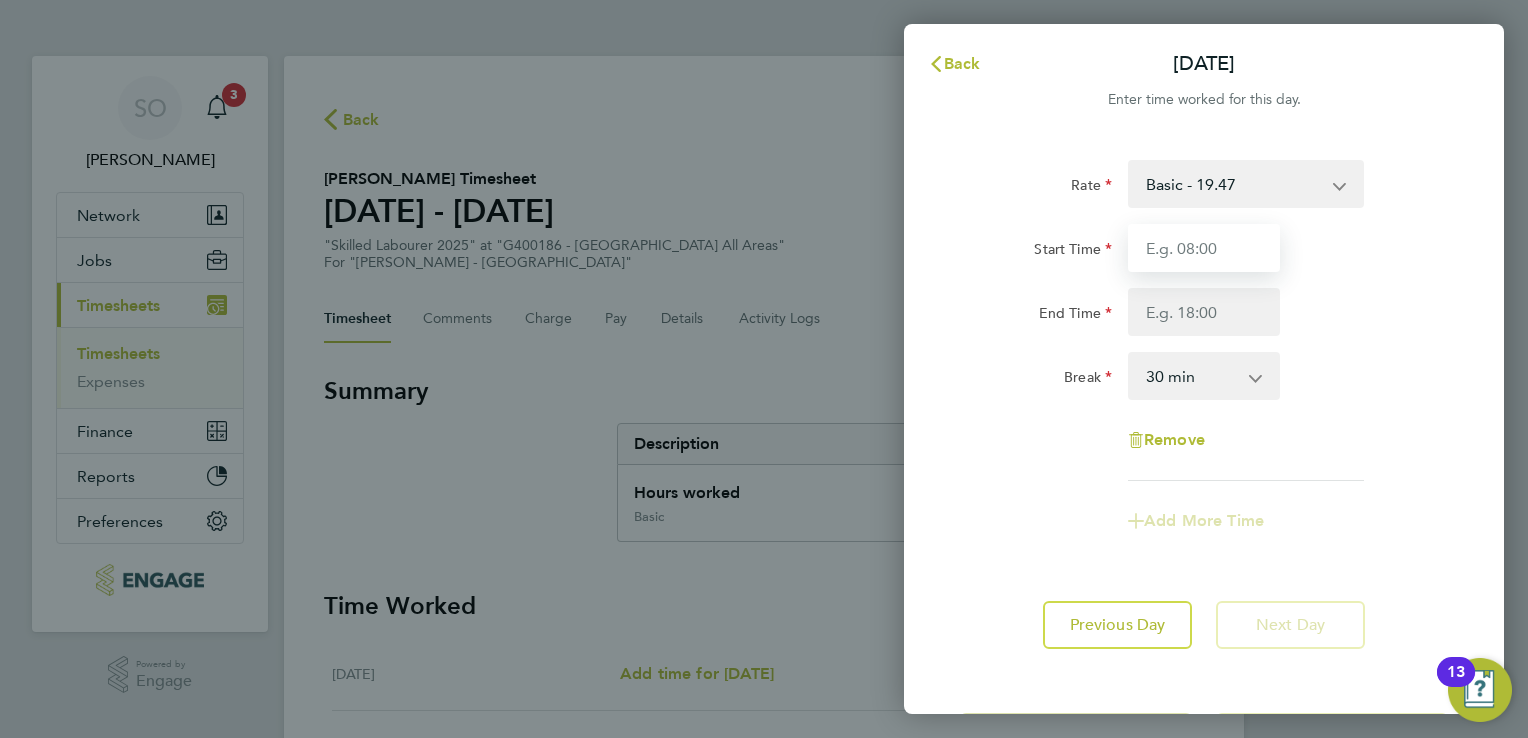 click on "Start Time" at bounding box center [1204, 248] 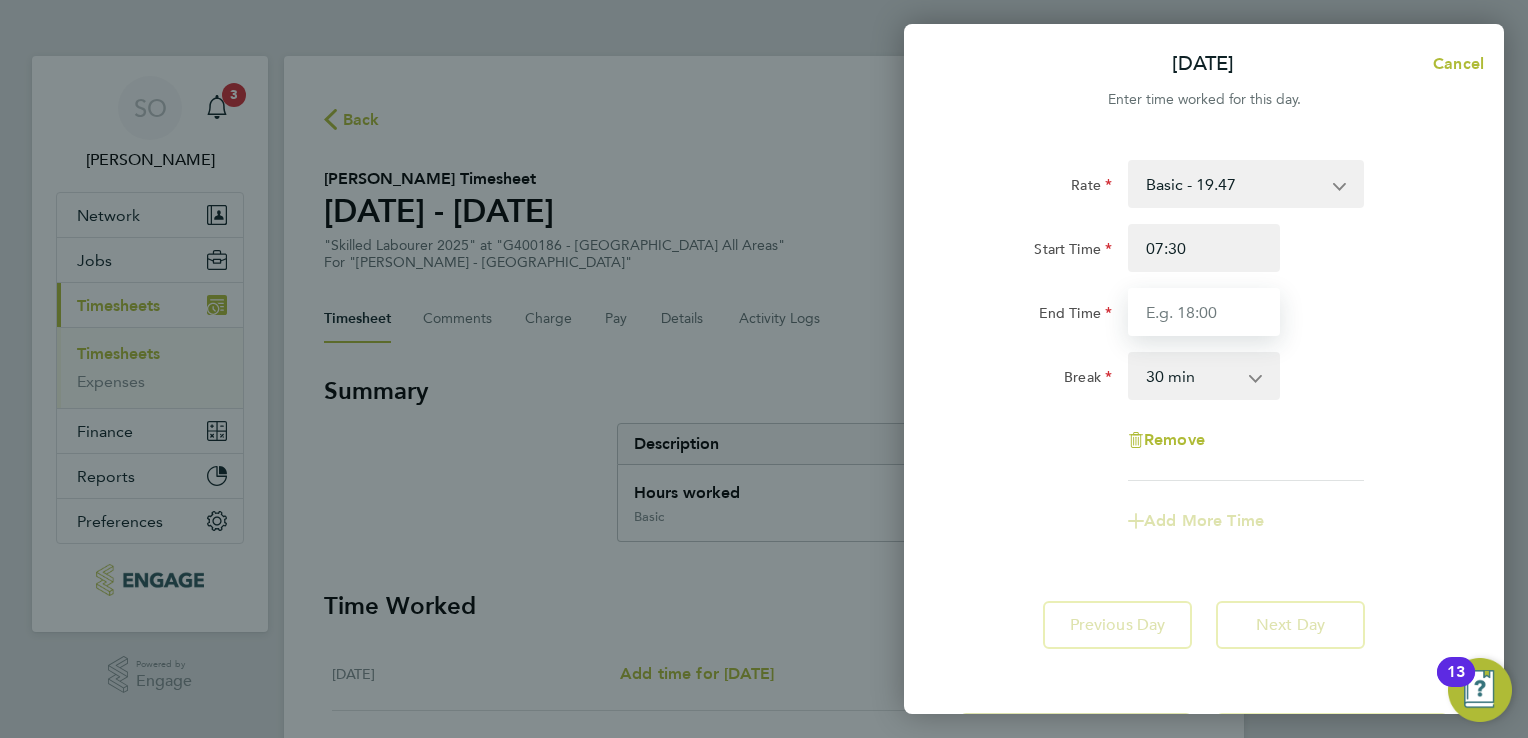 click on "End Time" at bounding box center (1204, 312) 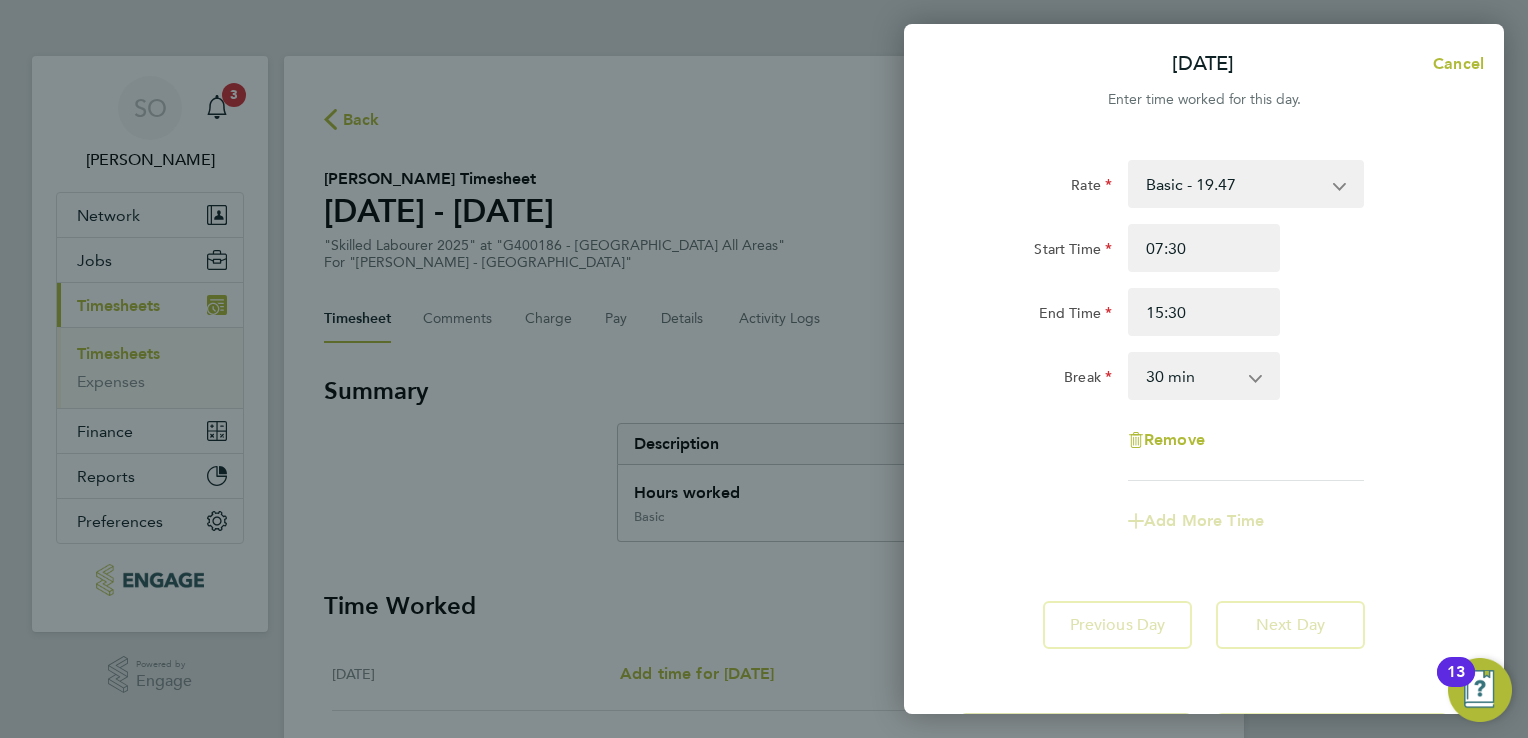 click on "[DATE]  Cancel  Enter time worked for this day.  Rate  Basic - 19.47   Overtime - 27.91
Start Time 07:30 End Time 15:30 Break  0 min   15 min   30 min   45 min   60 min   75 min   90 min
Remove
Add More Time   Previous Day   Next Day   Save Timesheet   Save & Submit Timesheet" 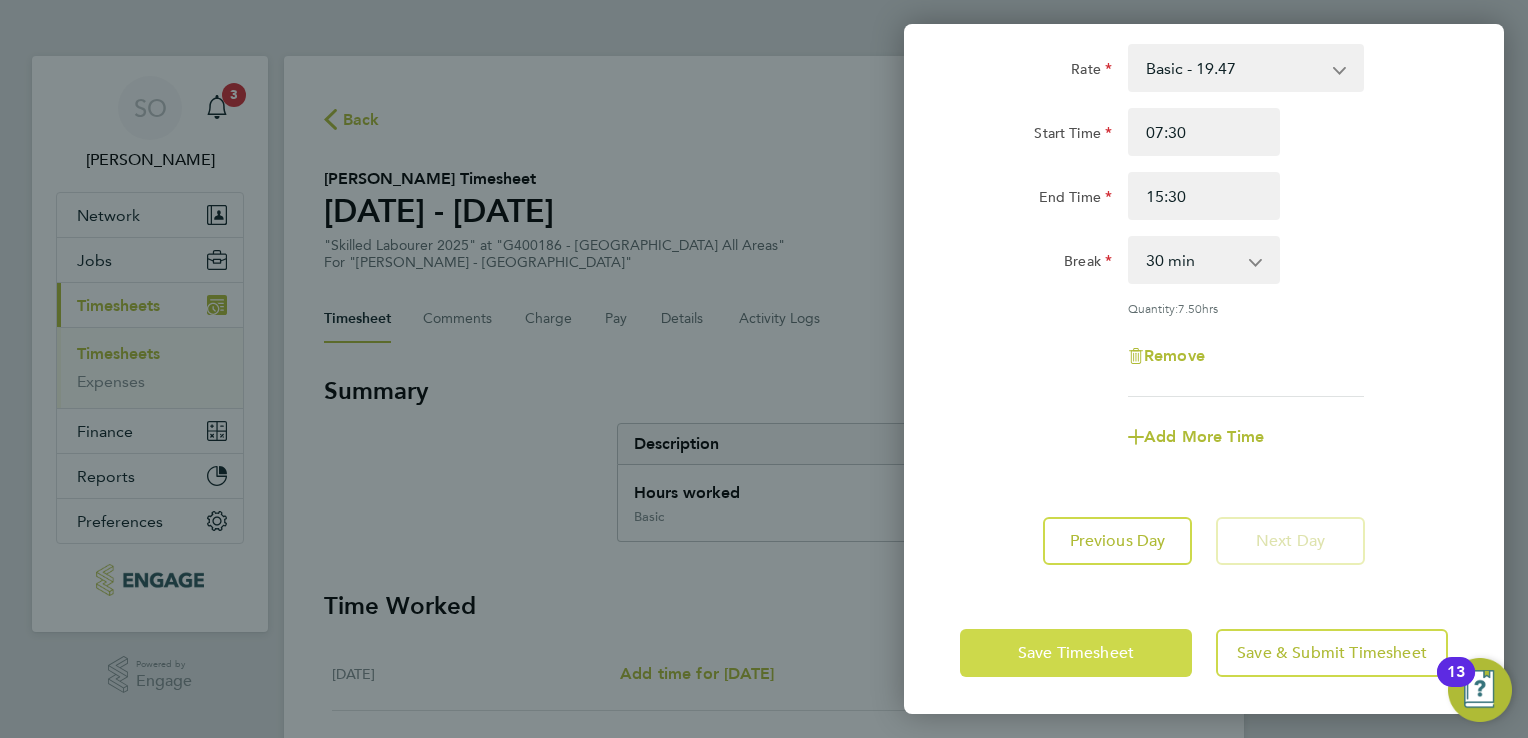 click on "Save Timesheet" 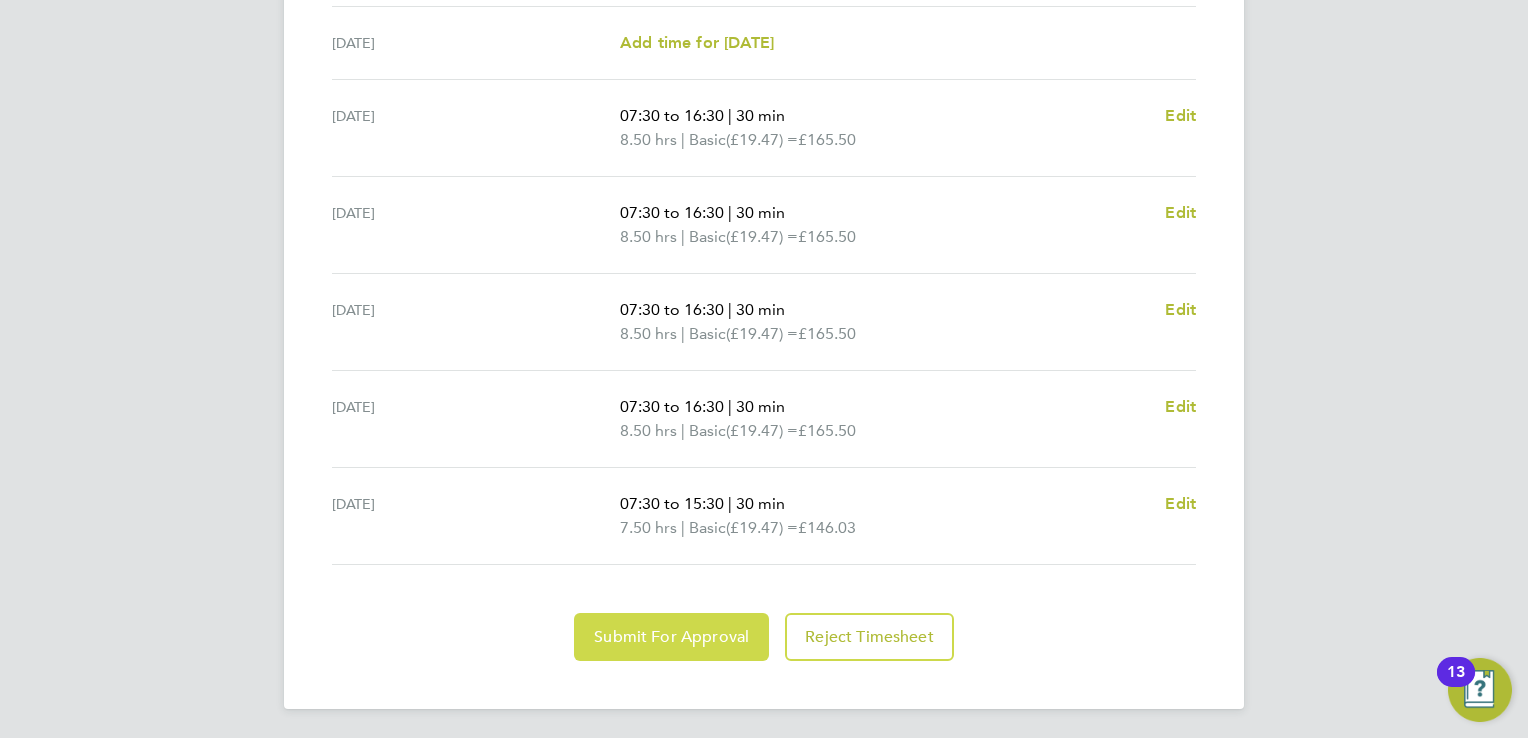 click on "Submit For Approval" 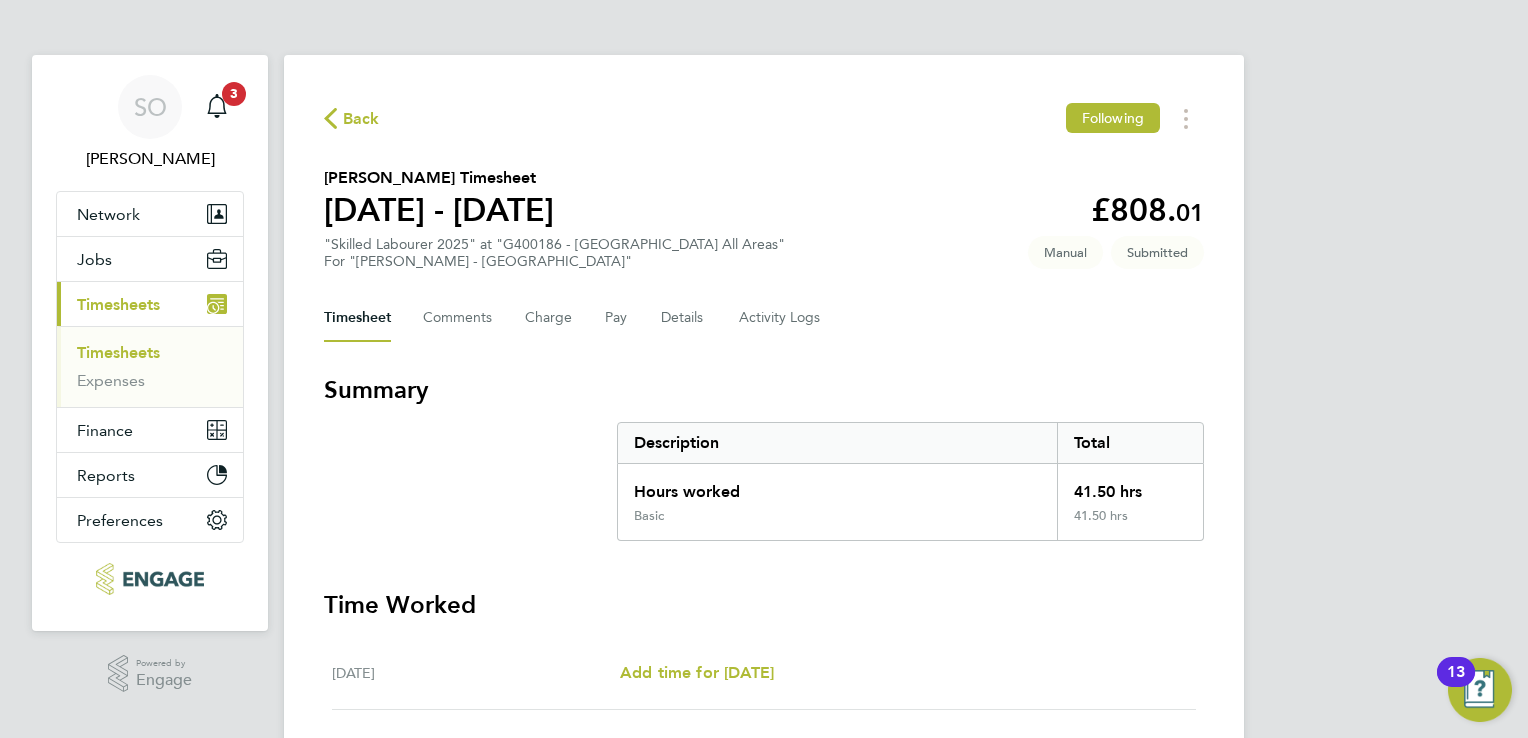 scroll, scrollTop: 0, scrollLeft: 0, axis: both 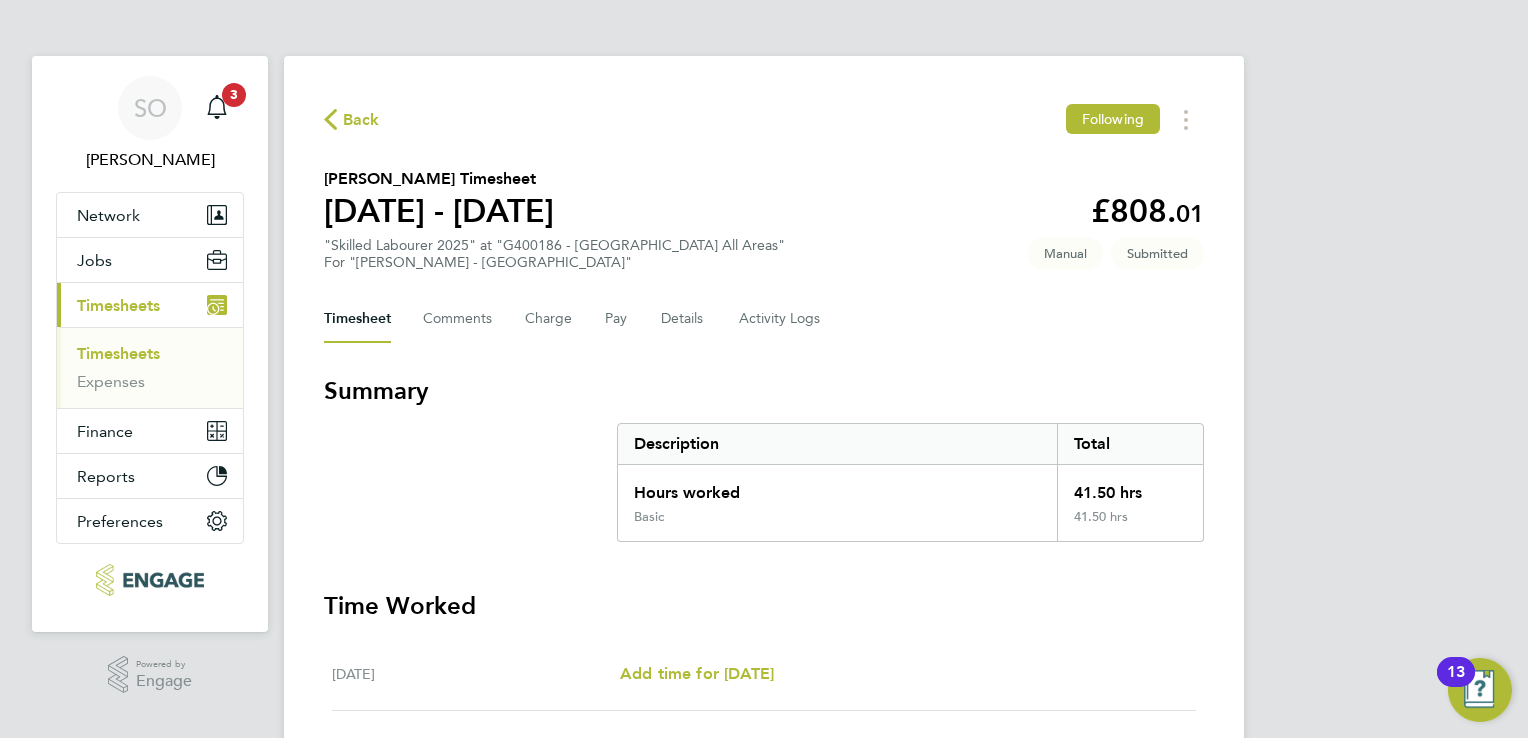 click on "Timesheets" at bounding box center [152, 358] 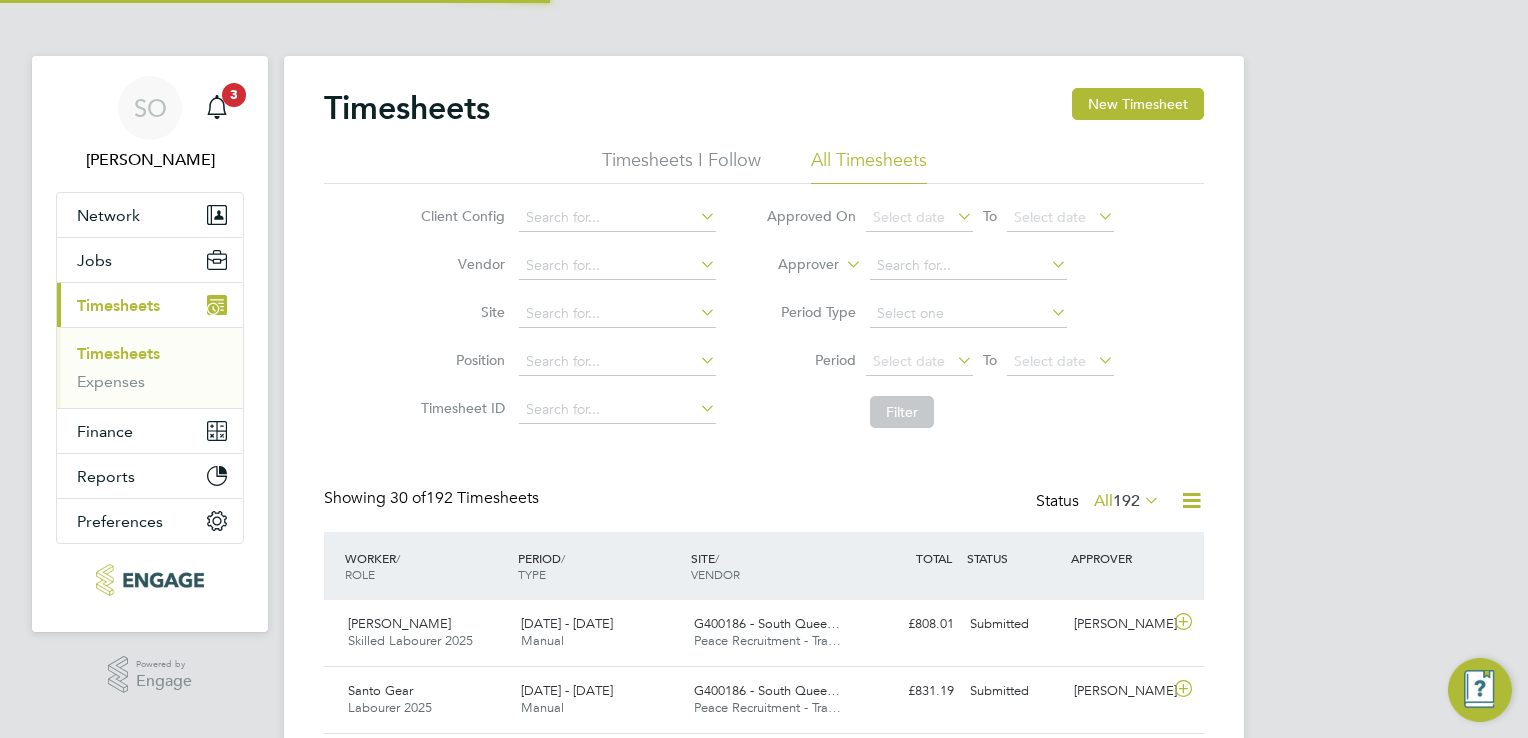 scroll, scrollTop: 9, scrollLeft: 10, axis: both 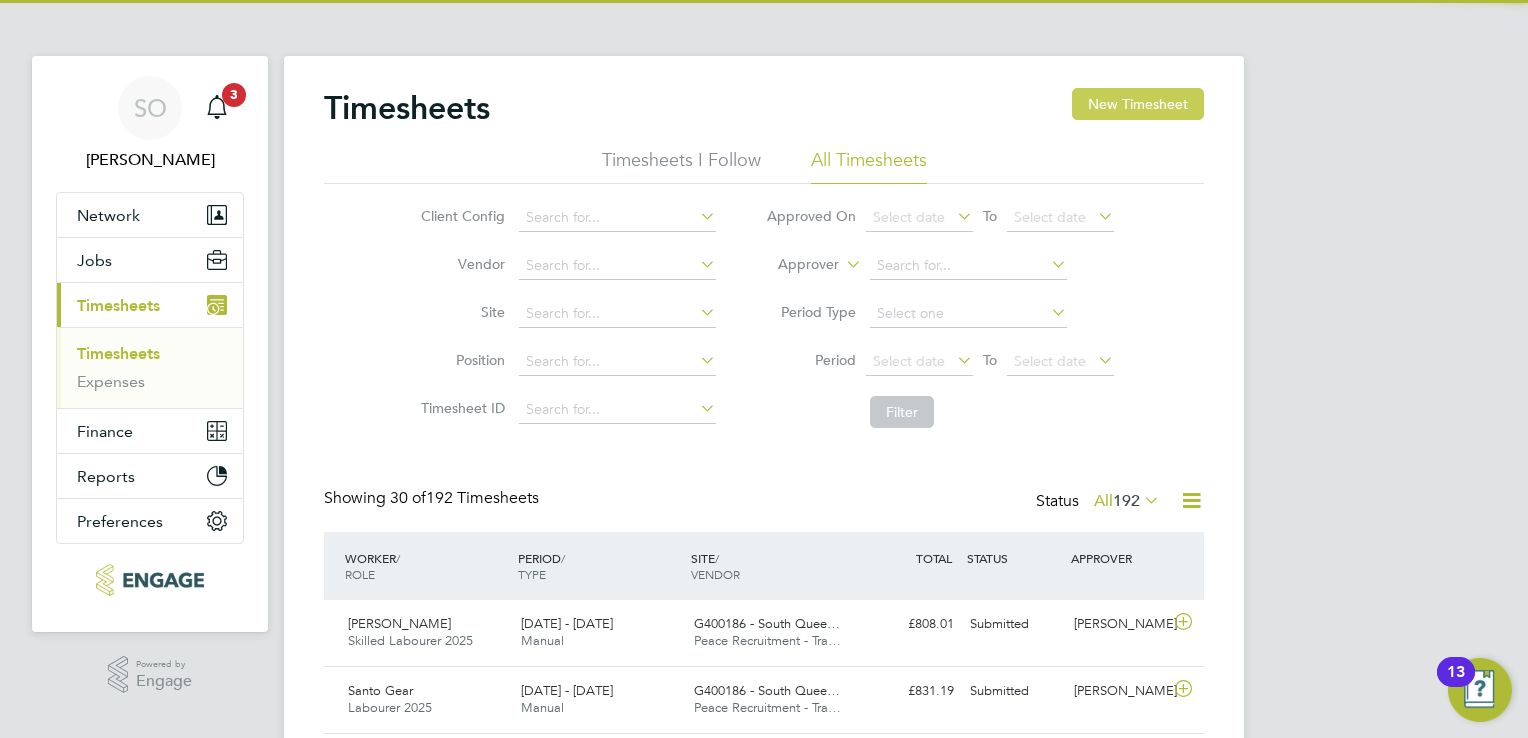 click on "New Timesheet" 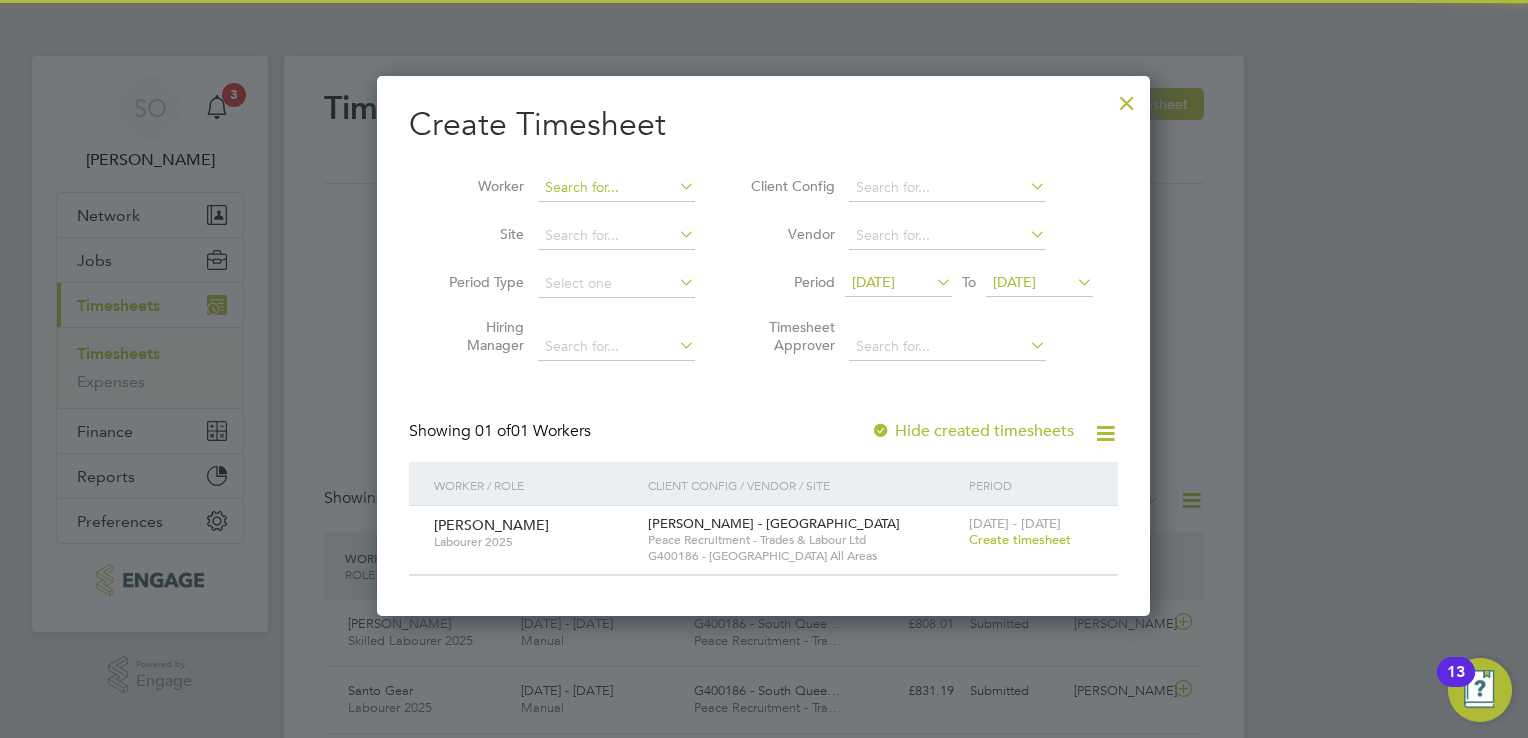 click at bounding box center (616, 188) 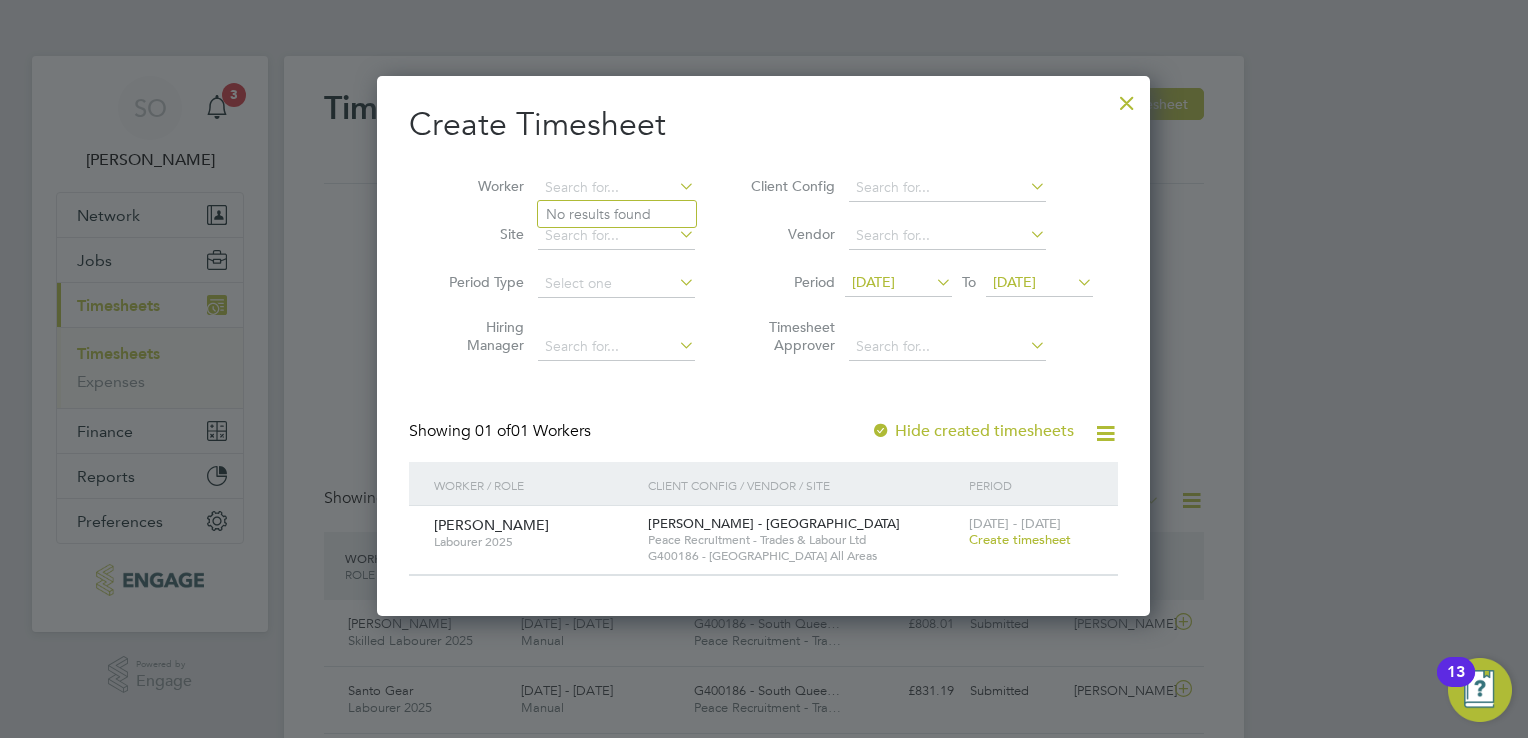 click on "Create timesheet" at bounding box center [1020, 539] 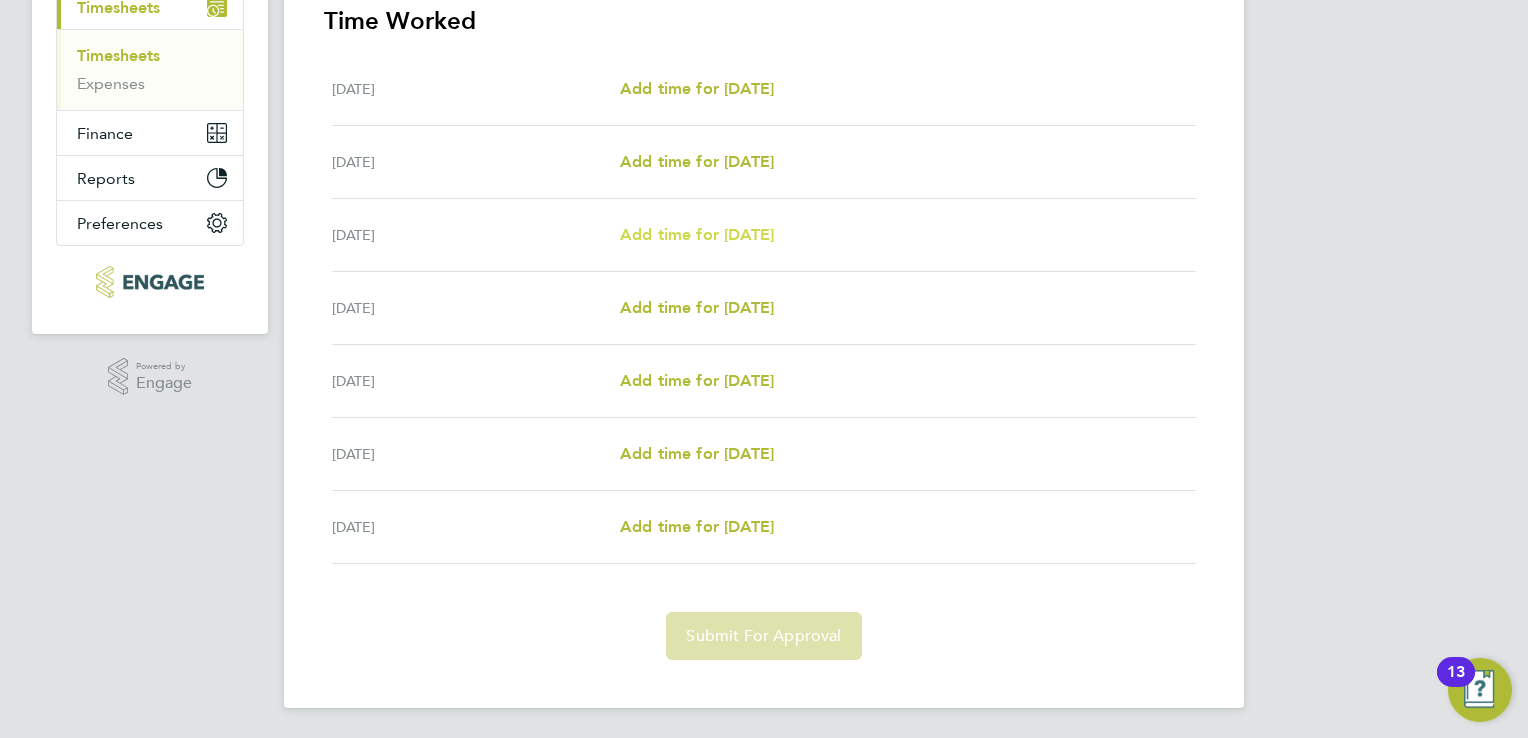 click on "Add time for [DATE]" at bounding box center (697, 234) 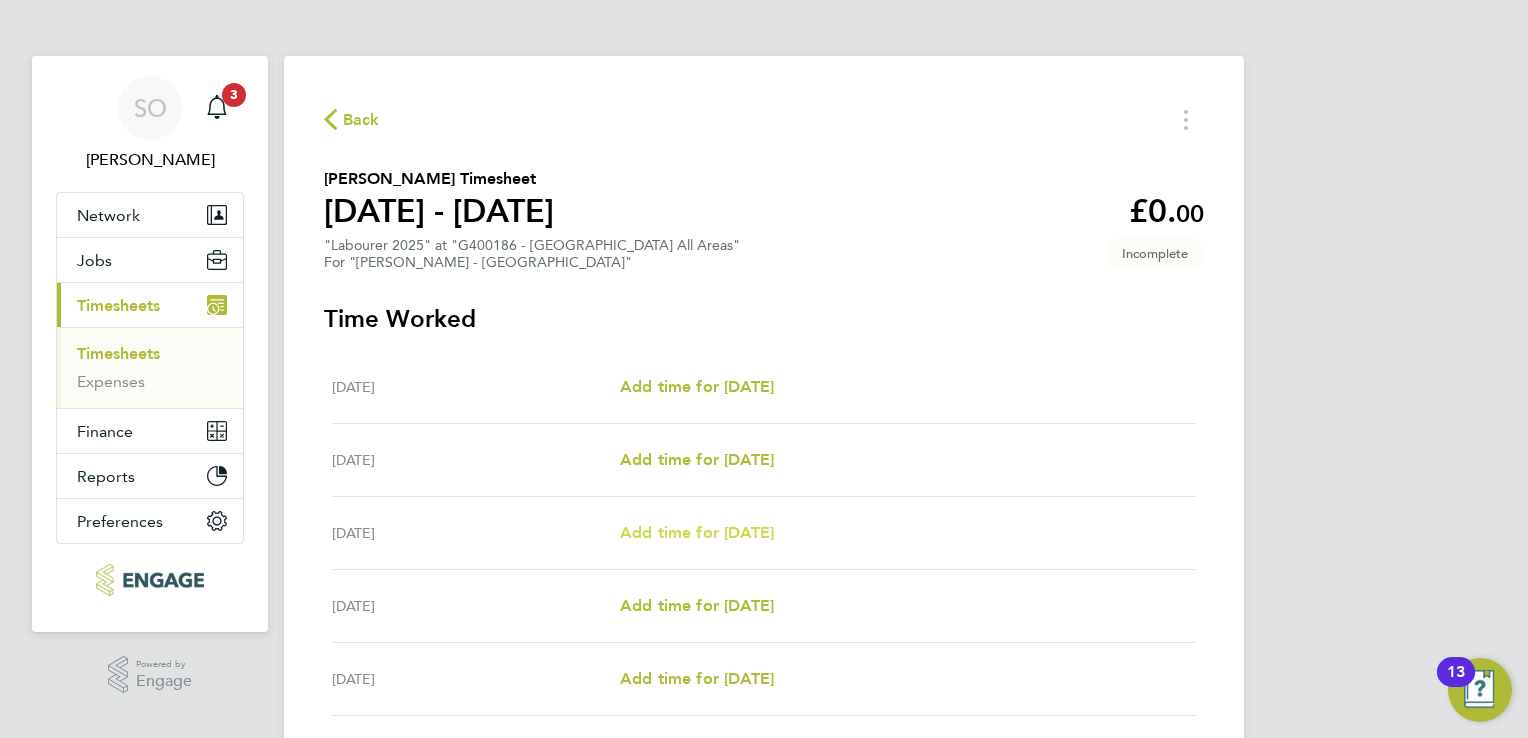 select on "30" 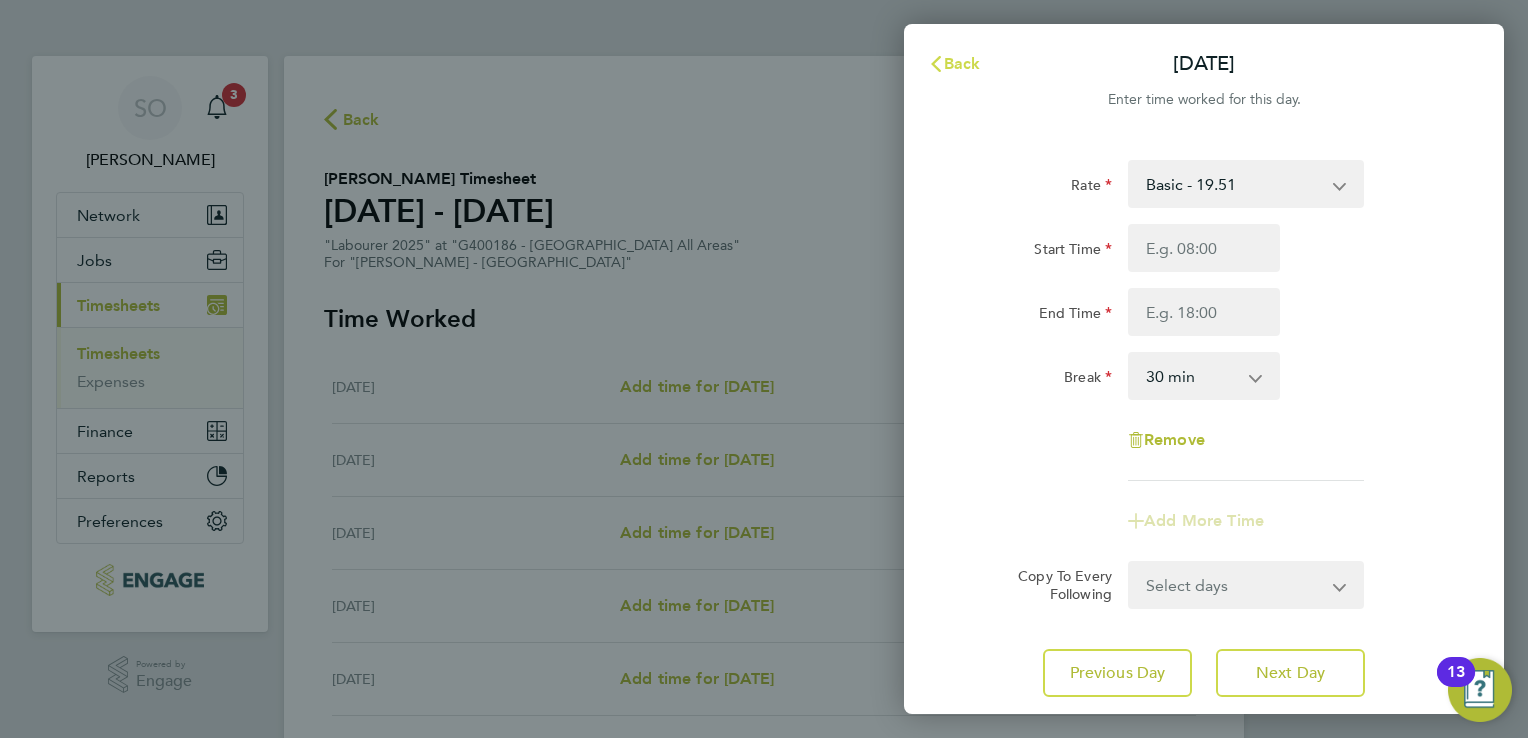 drag, startPoint x: 964, startPoint y: 59, endPoint x: 905, endPoint y: 132, distance: 93.8616 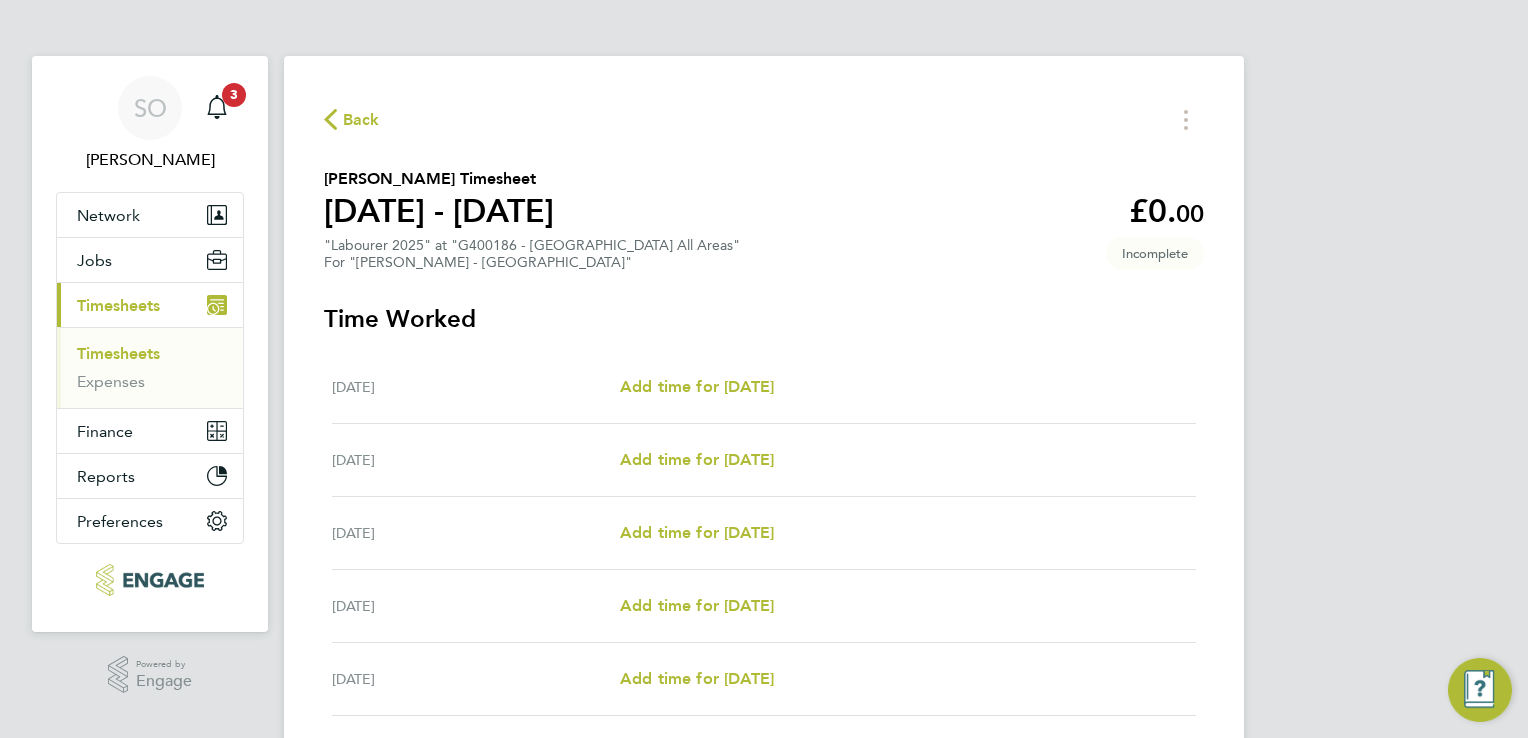 click on "[DATE]   Add time for [DATE]   Add time for [DATE]" at bounding box center (764, 387) 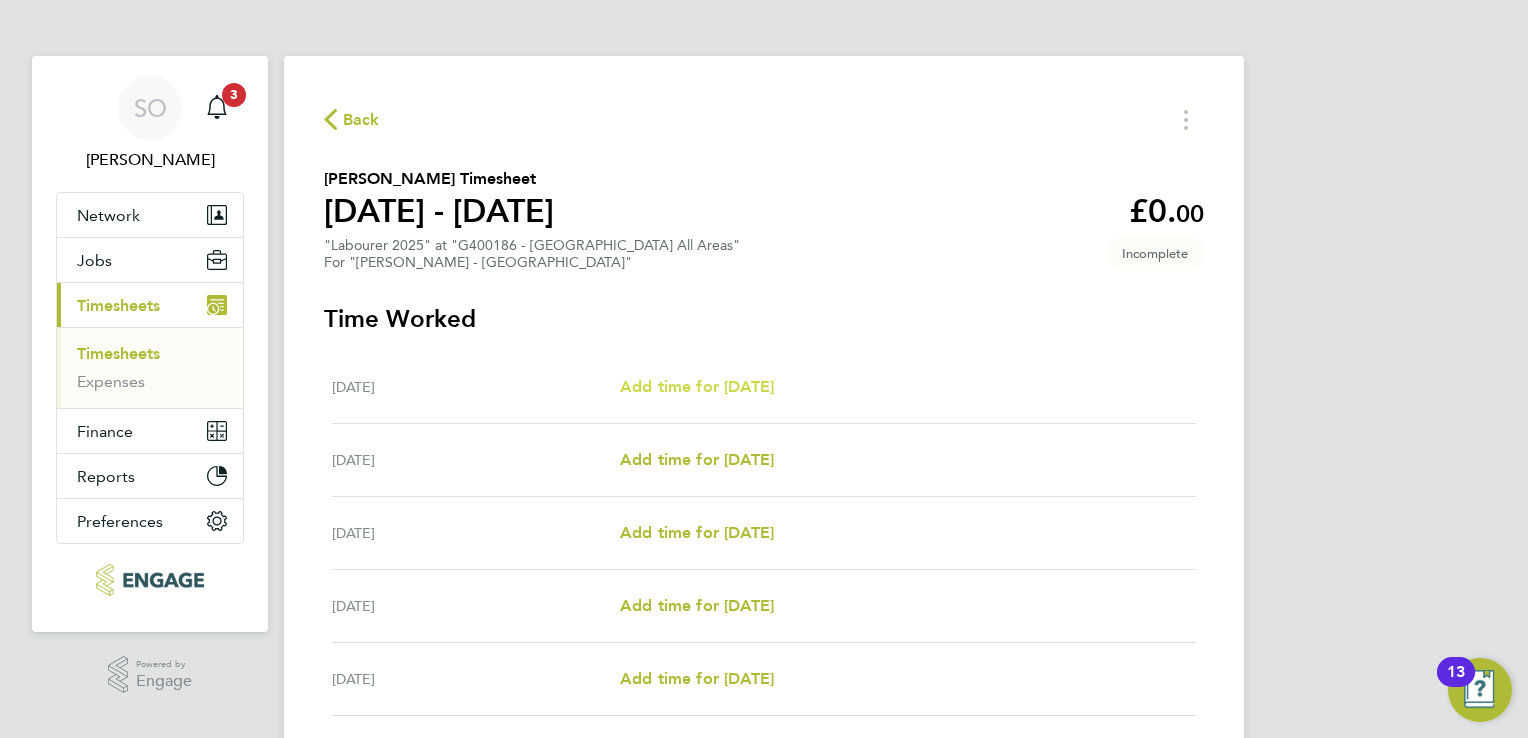 click on "Add time for [DATE]" at bounding box center (697, 386) 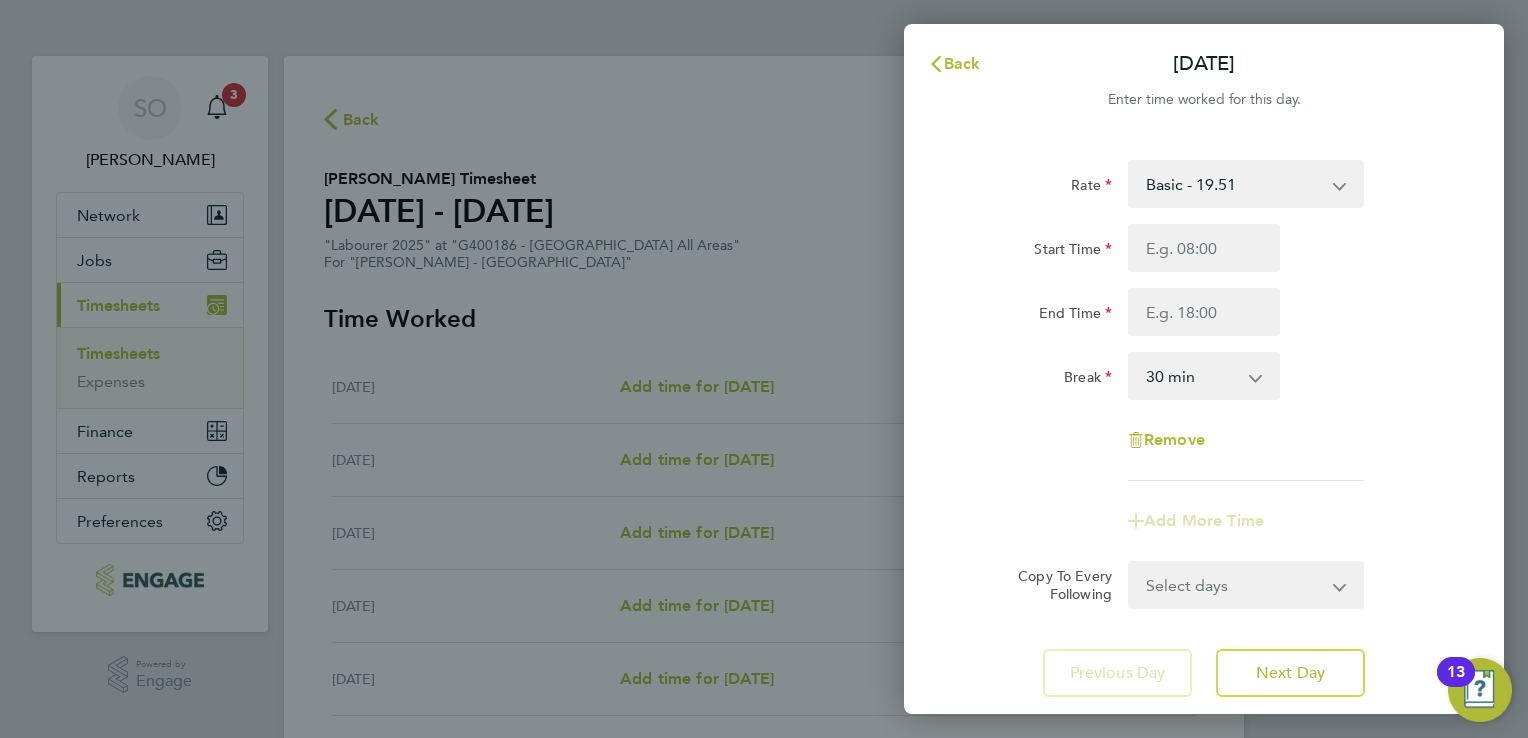 click on "Basic - 19.51   Overtime - 28.12   After 4 Hrs [DATE] and Bank Holiday - 36.73" at bounding box center (1234, 184) 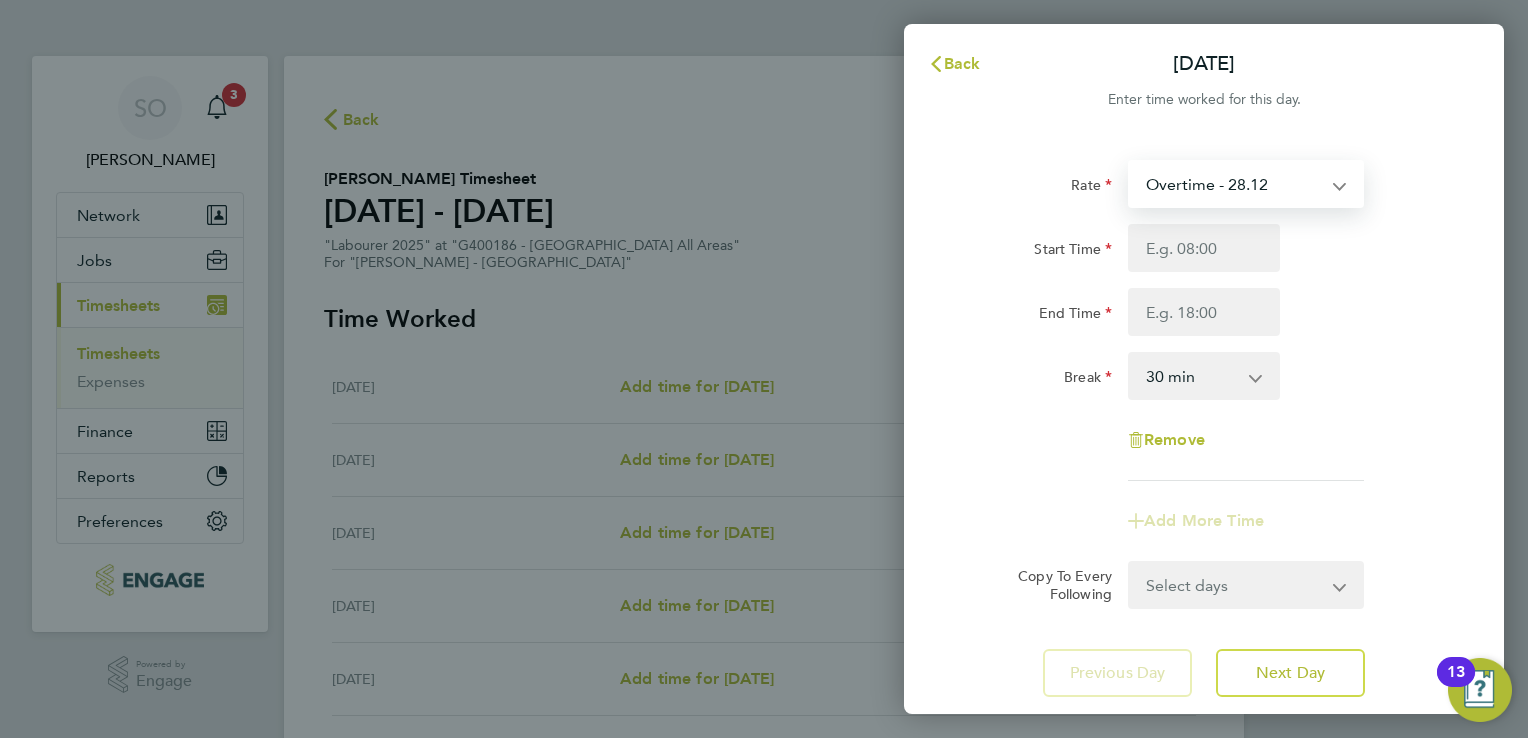 select on "30" 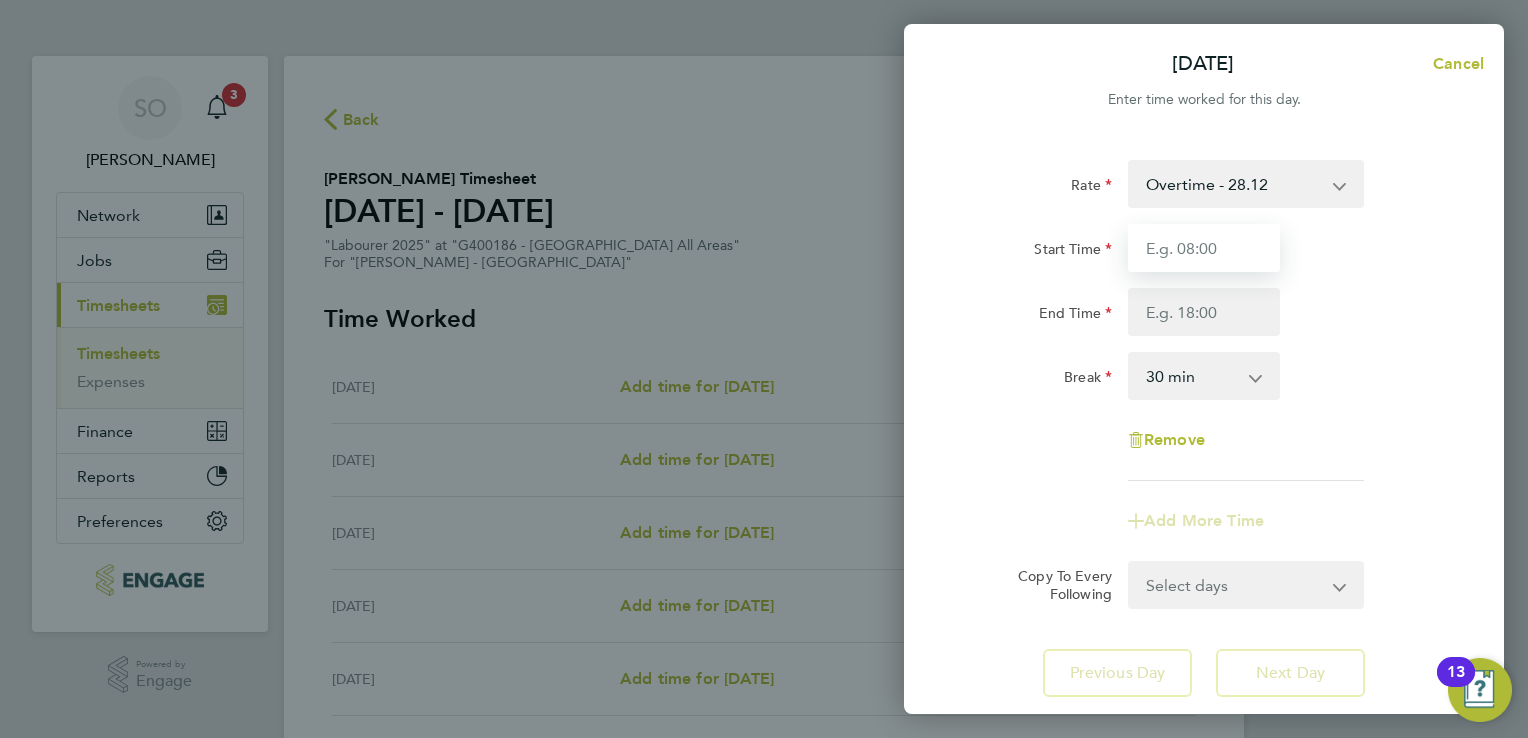 click on "Start Time" at bounding box center [1204, 248] 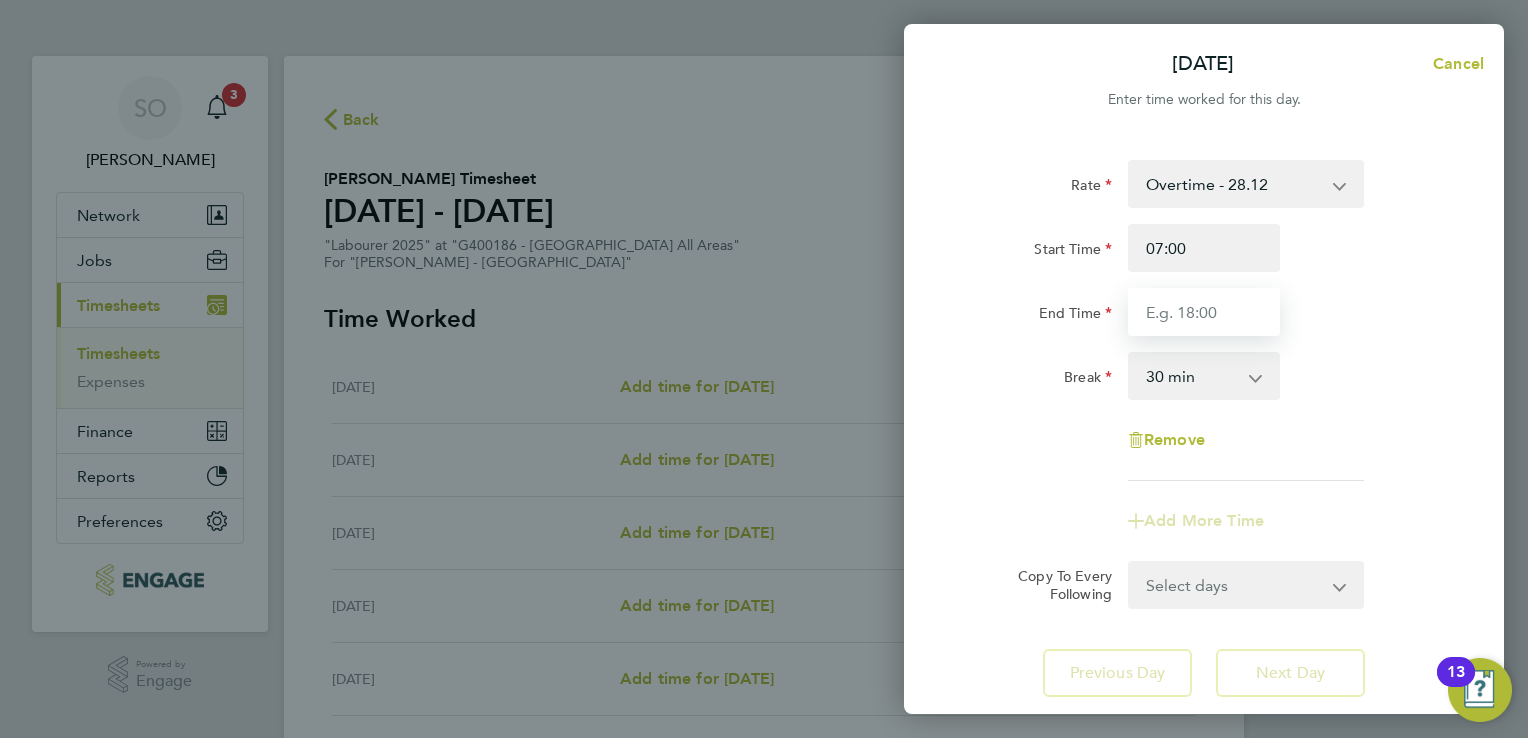 click on "End Time" at bounding box center (1204, 312) 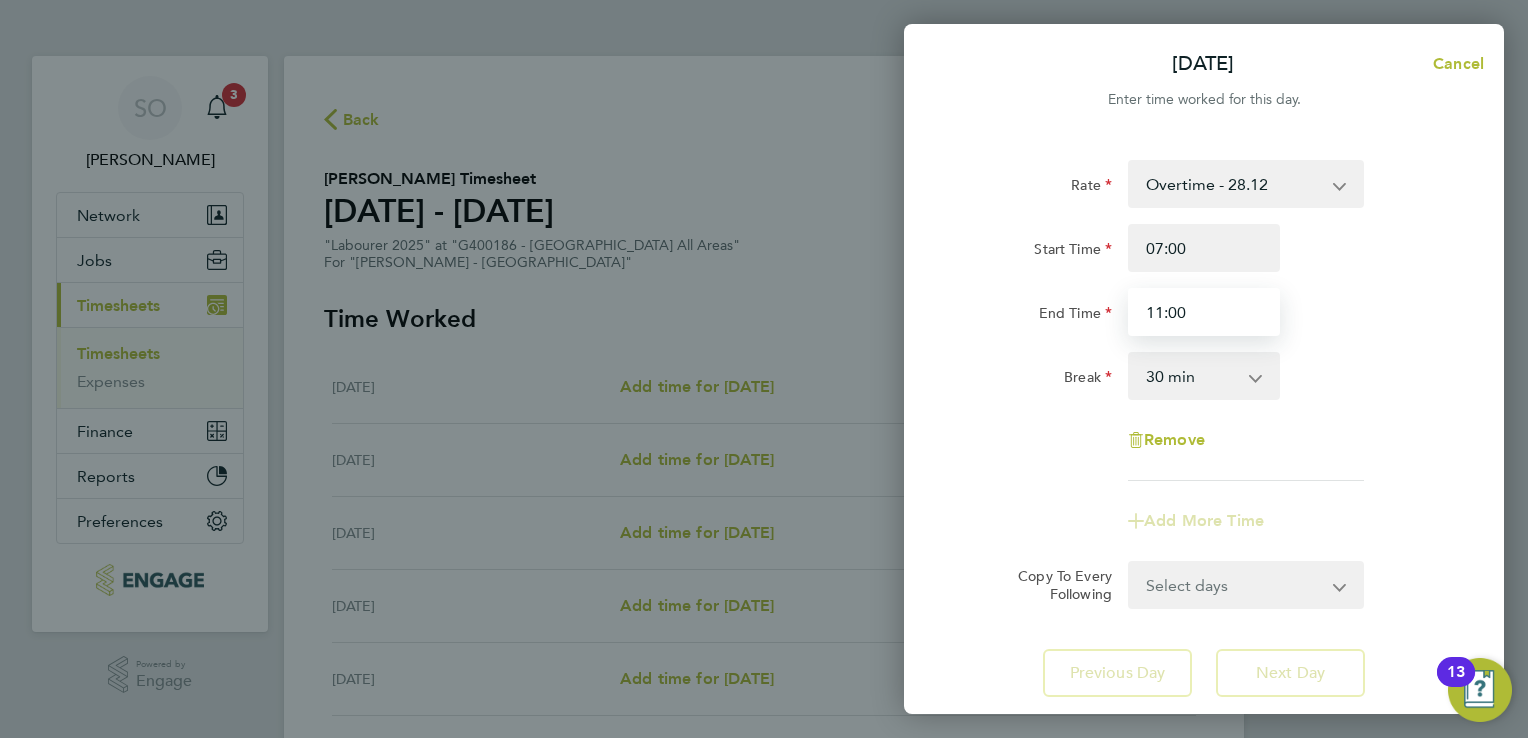 type on "11:00" 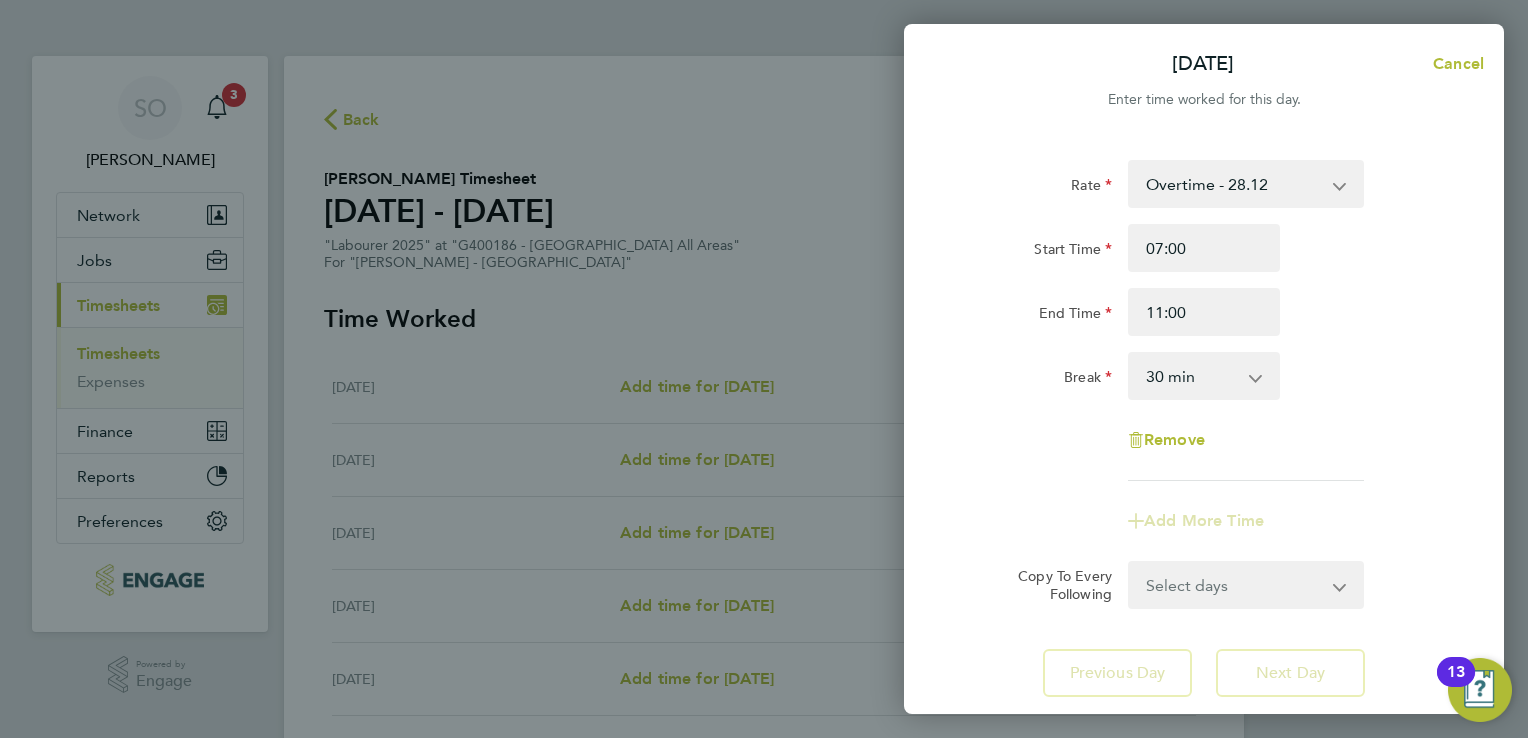 click on "0 min   15 min   30 min   45 min   60 min   75 min   90 min" at bounding box center [1192, 376] 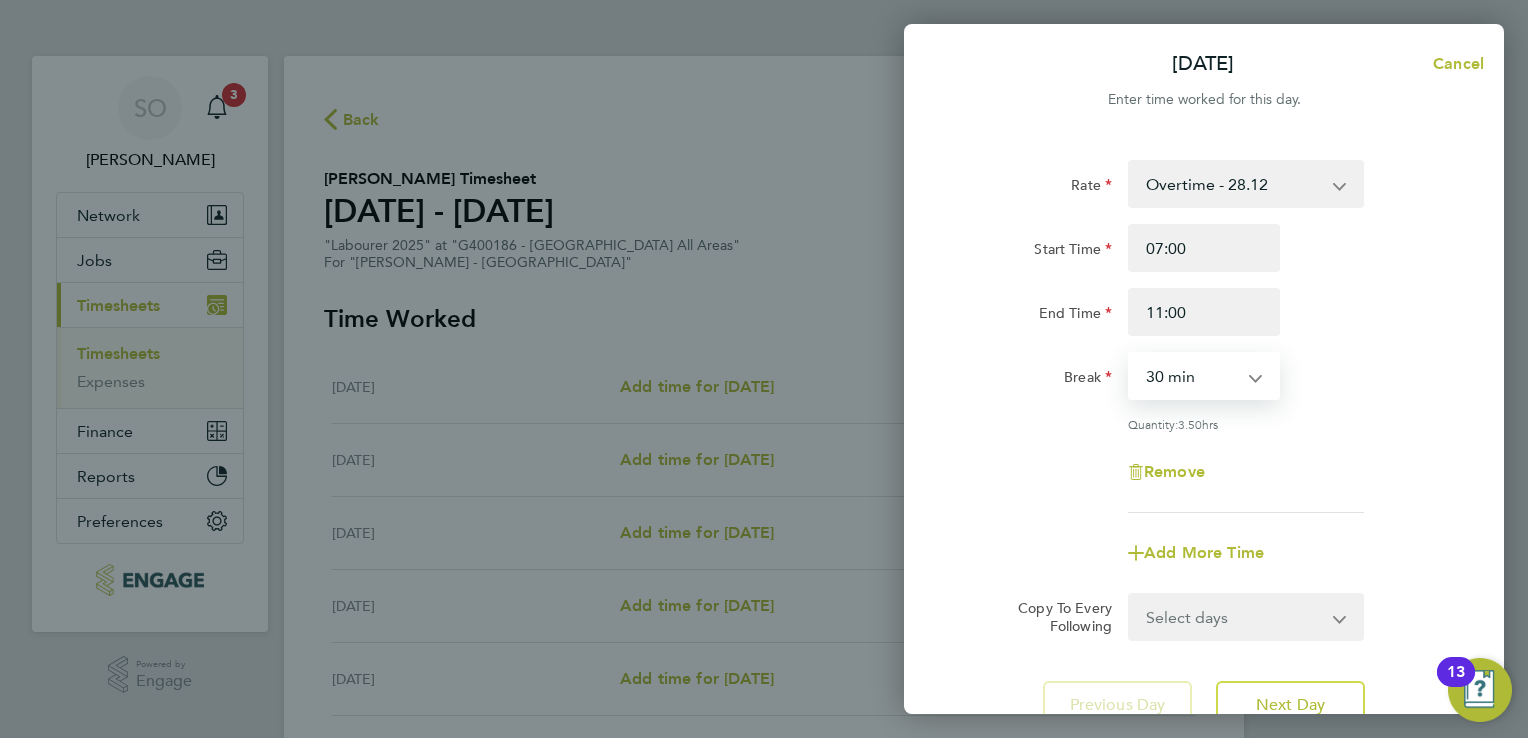 select on "0" 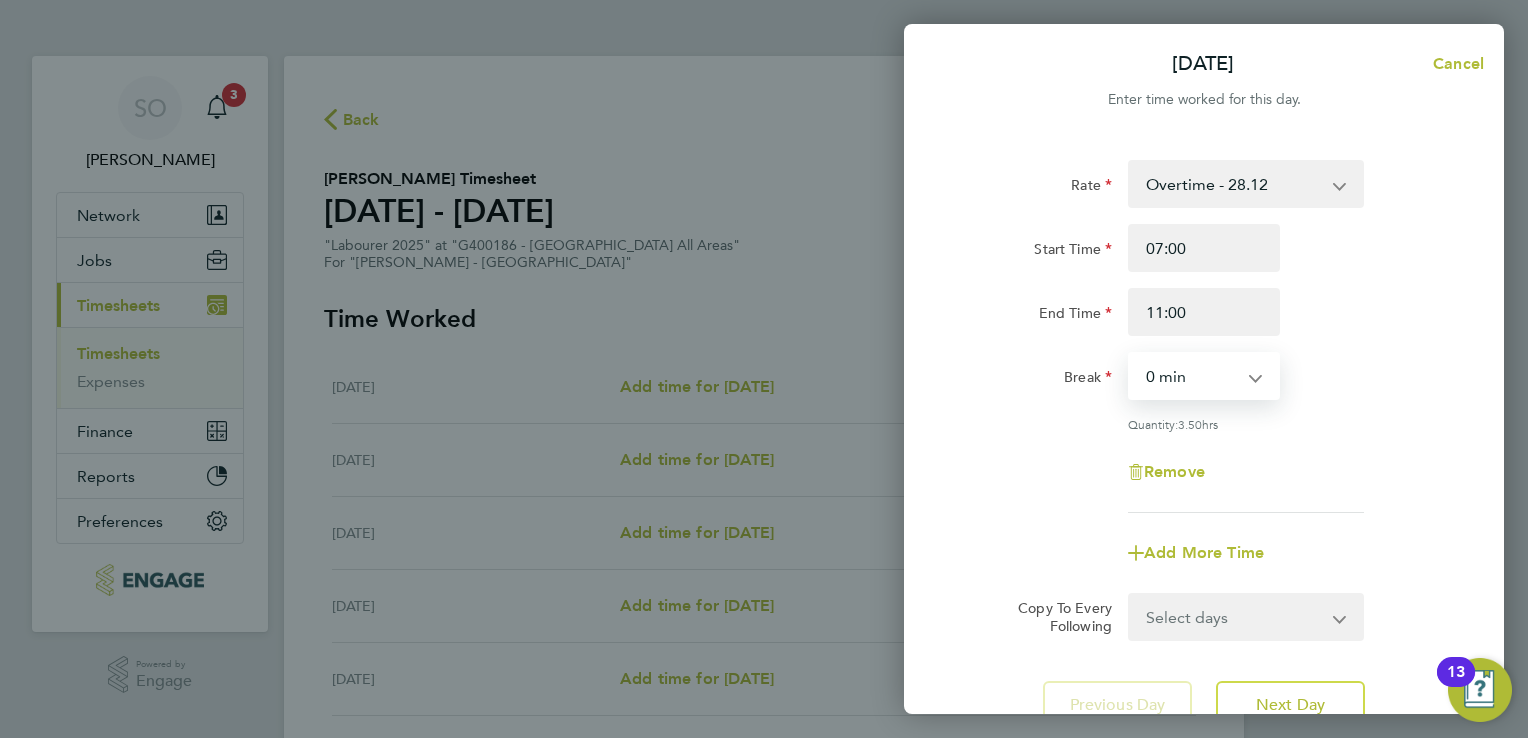 click on "0 min   15 min   30 min   45 min   60 min   75 min   90 min" at bounding box center [1192, 376] 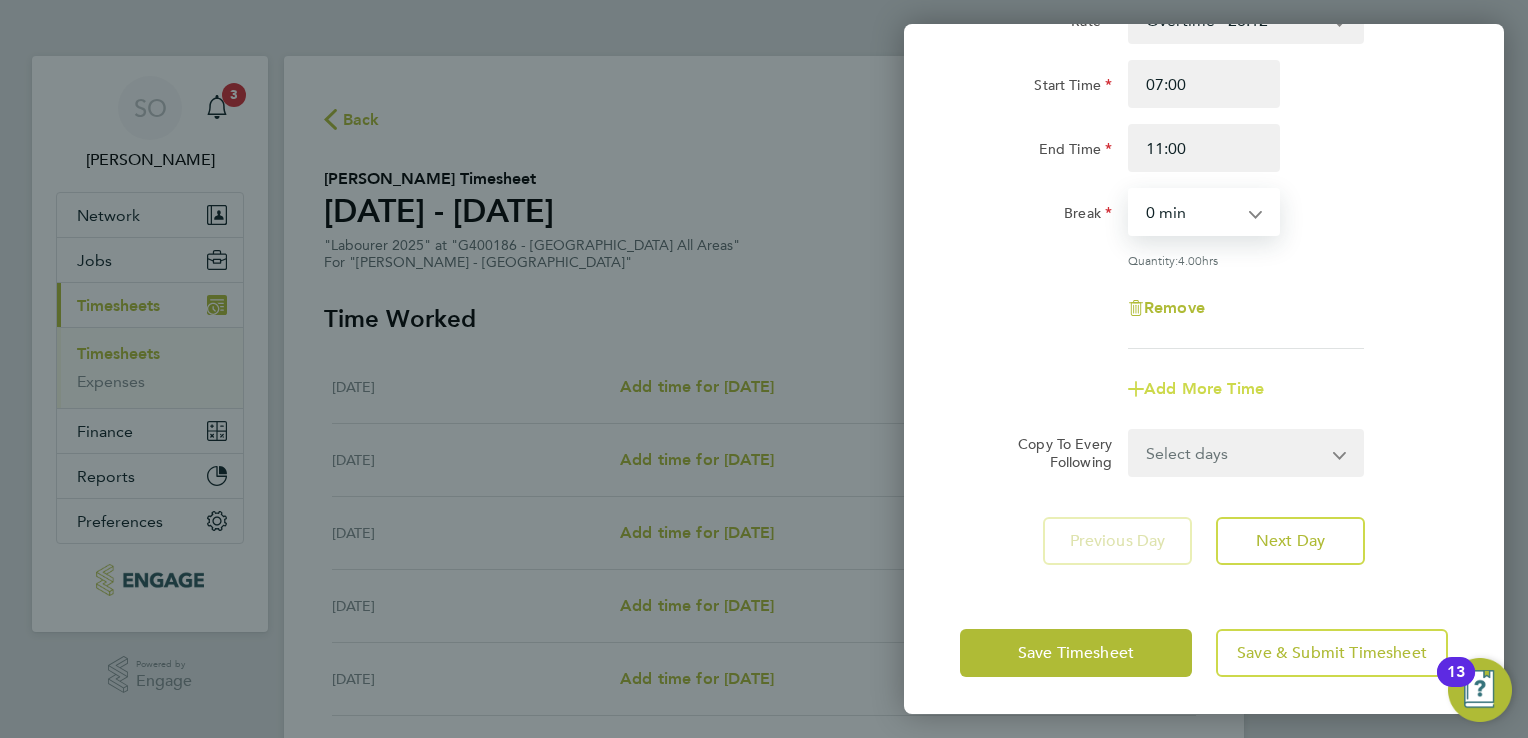click on "Add More Time" 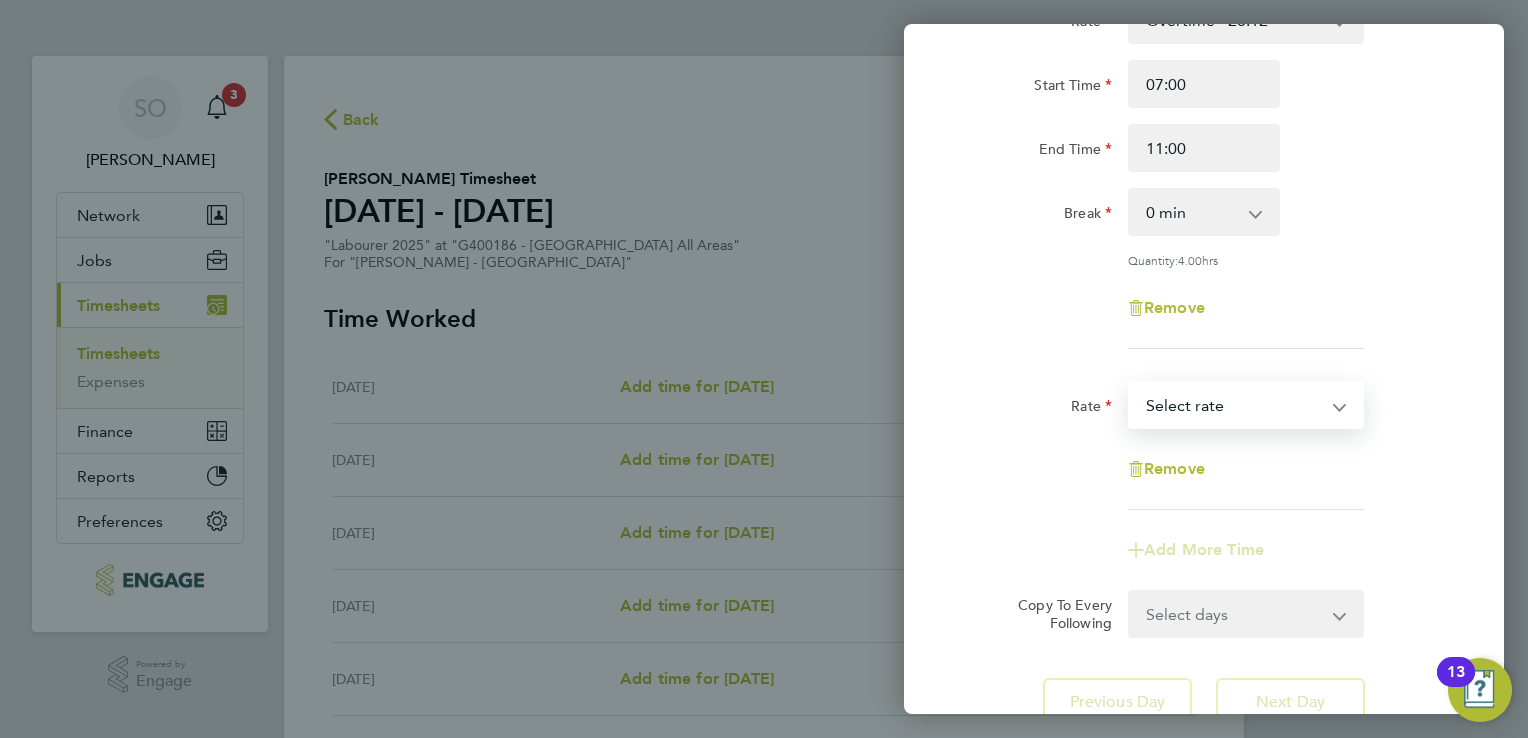 click on "Basic - 19.51   Overtime - 28.12   After 4 Hrs [DATE] and Bank Holiday - 36.73   Select rate" at bounding box center [1234, 405] 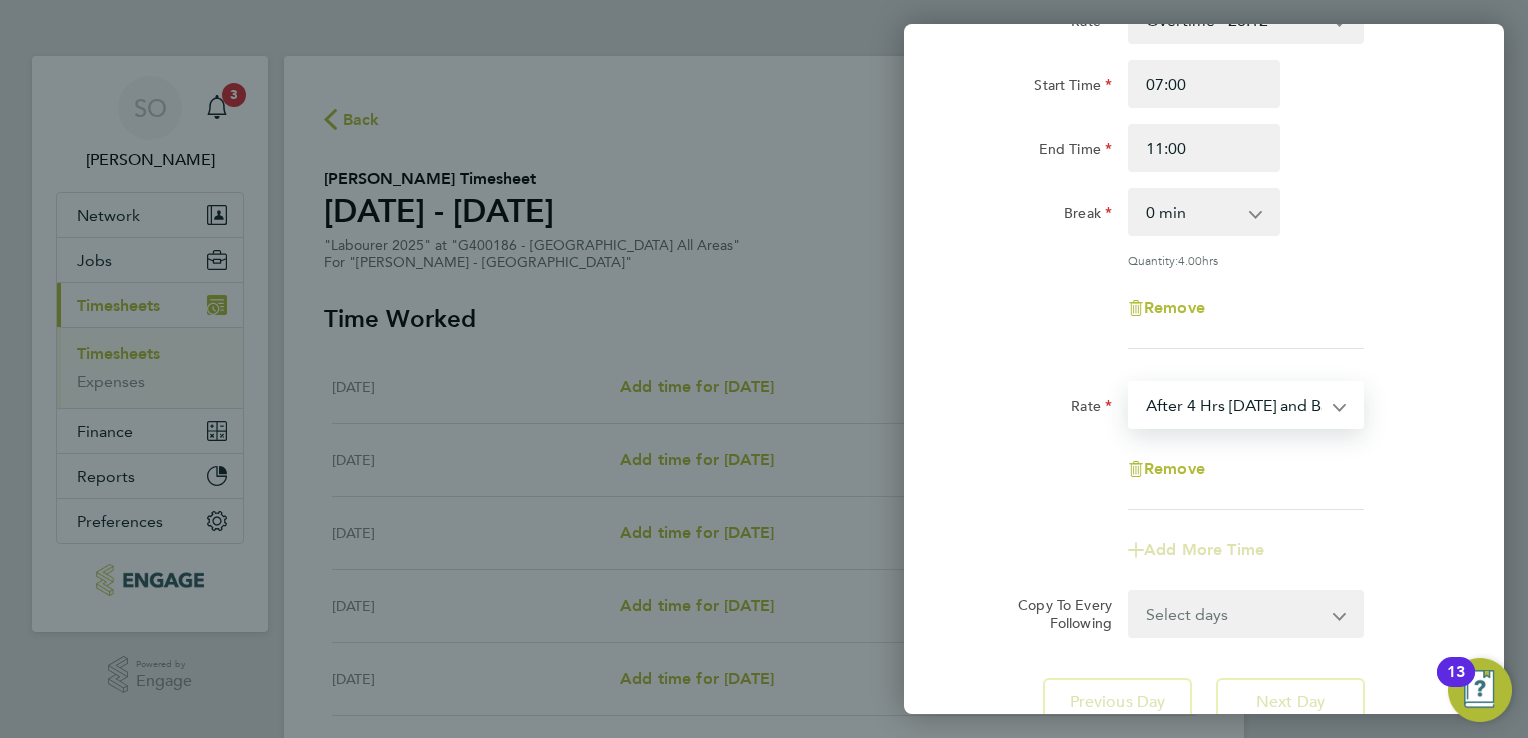 select on "30" 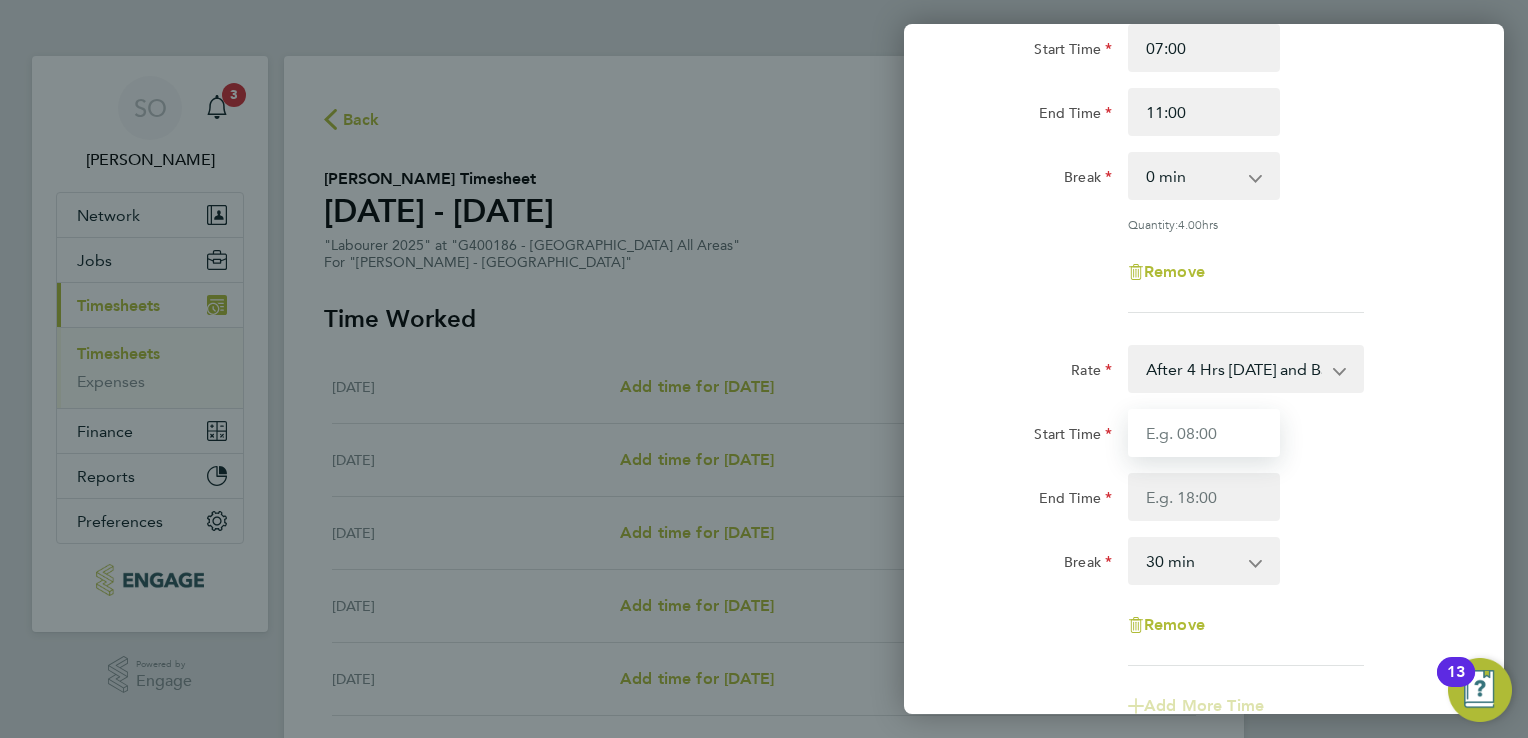 click on "Start Time" at bounding box center [1204, 433] 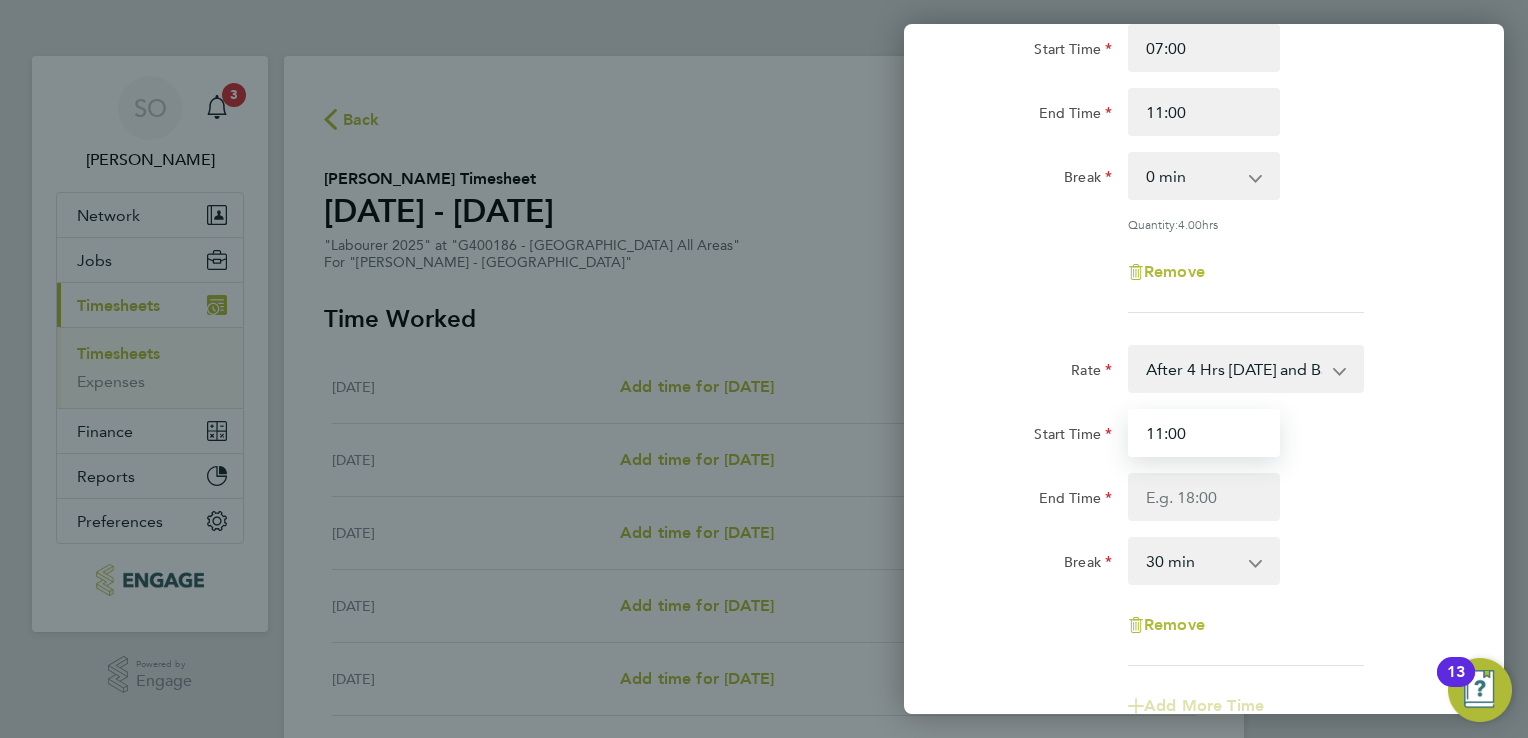 type on "11:00" 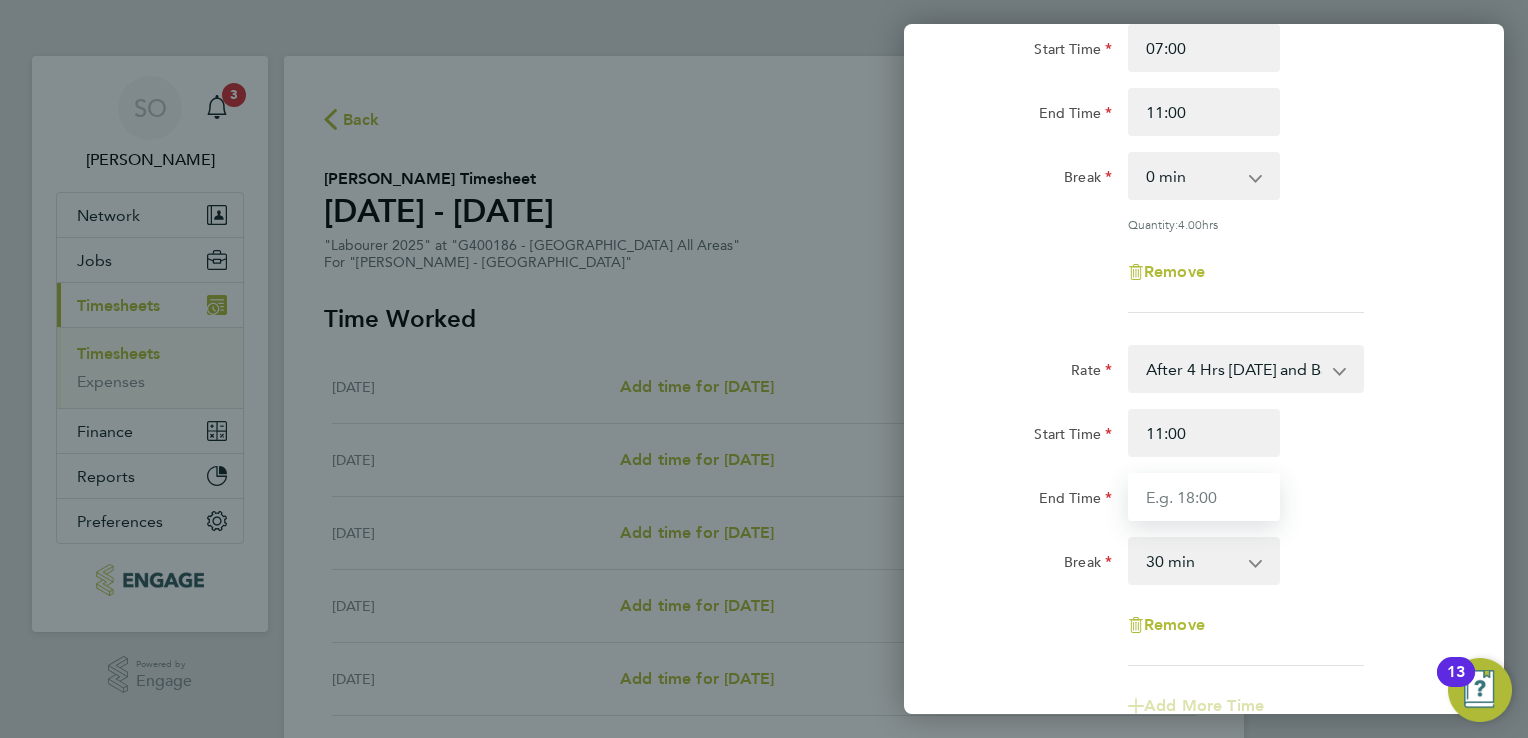 click on "End Time" at bounding box center [1204, 497] 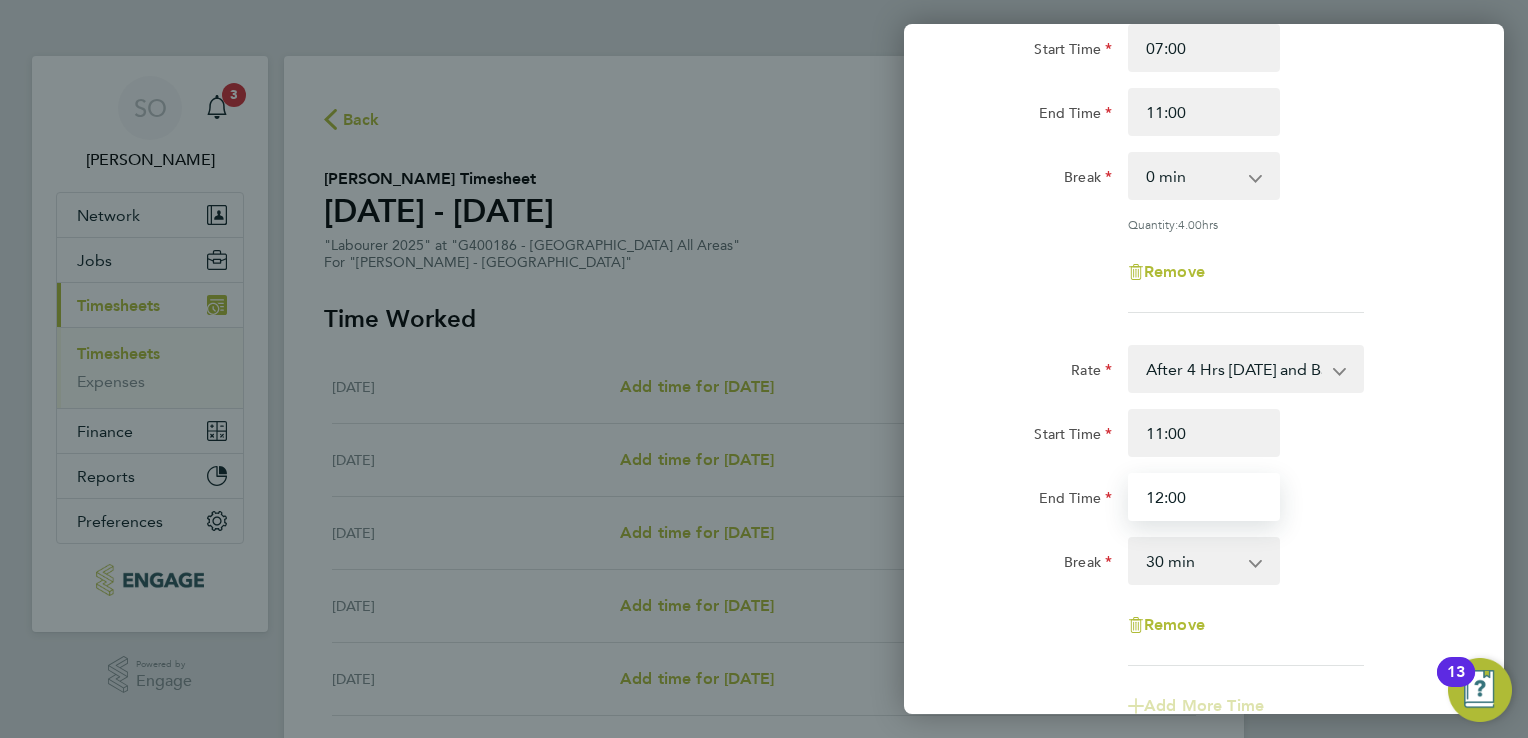 type on "12:00" 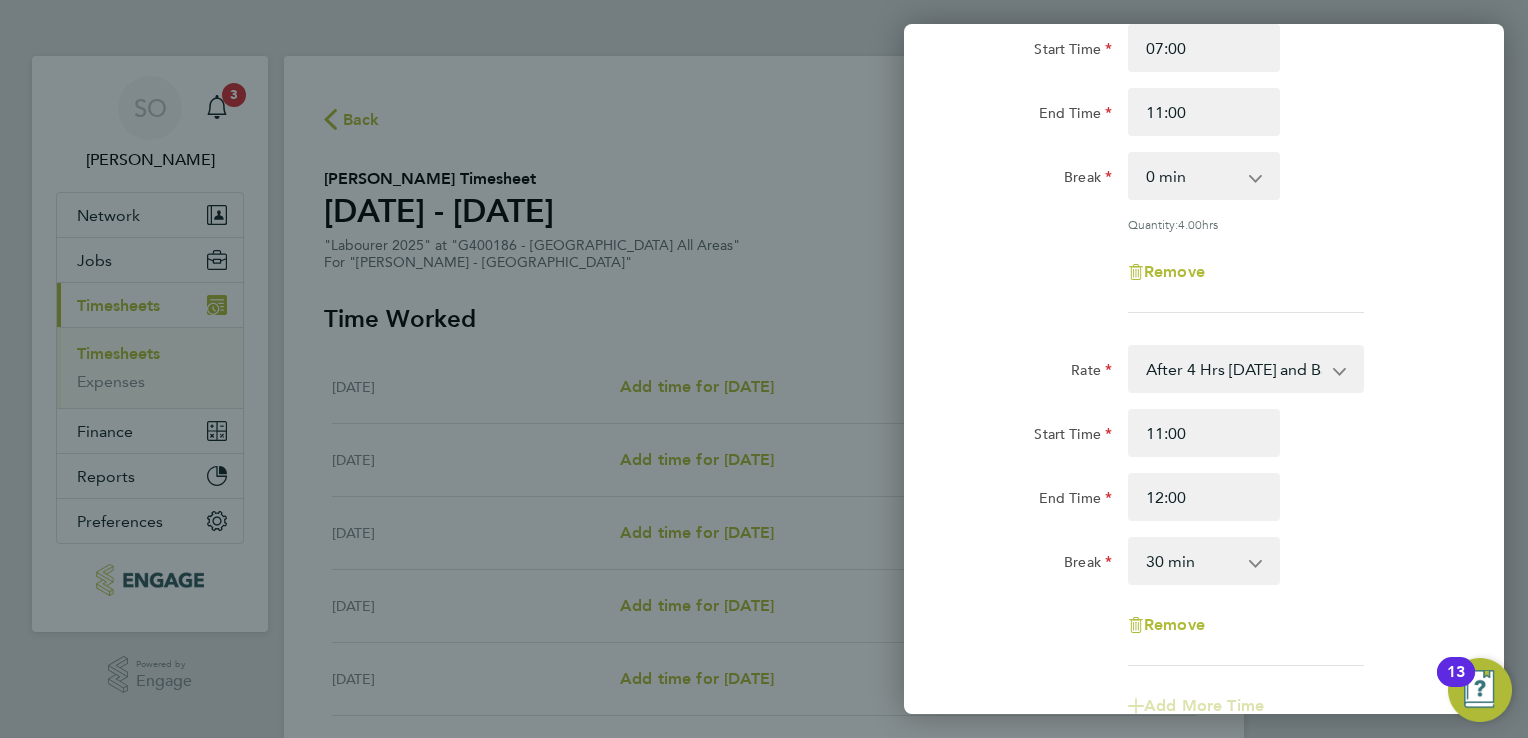 click on "0 min   15 min   30 min   45 min   60 min   75 min   90 min" at bounding box center (1192, 561) 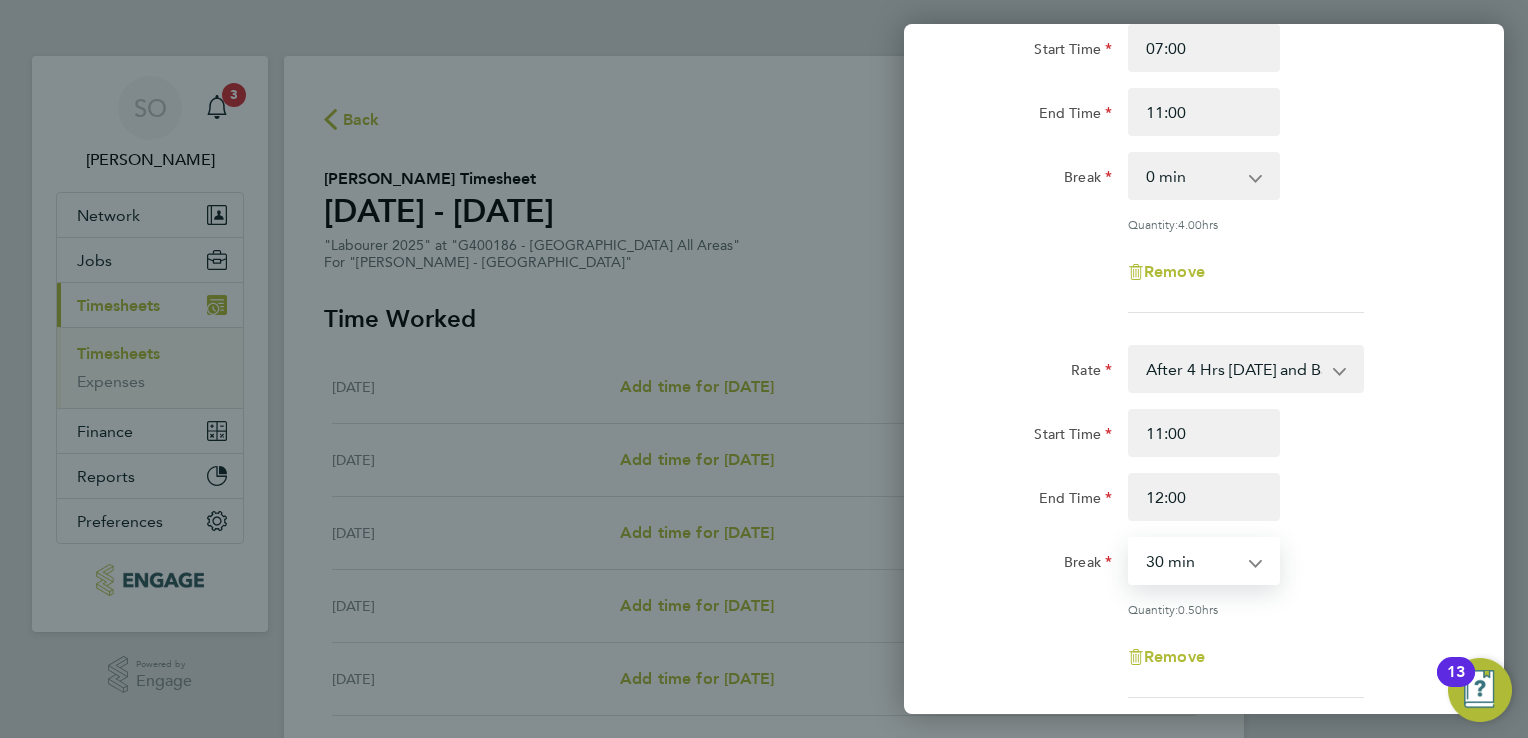 select on "0" 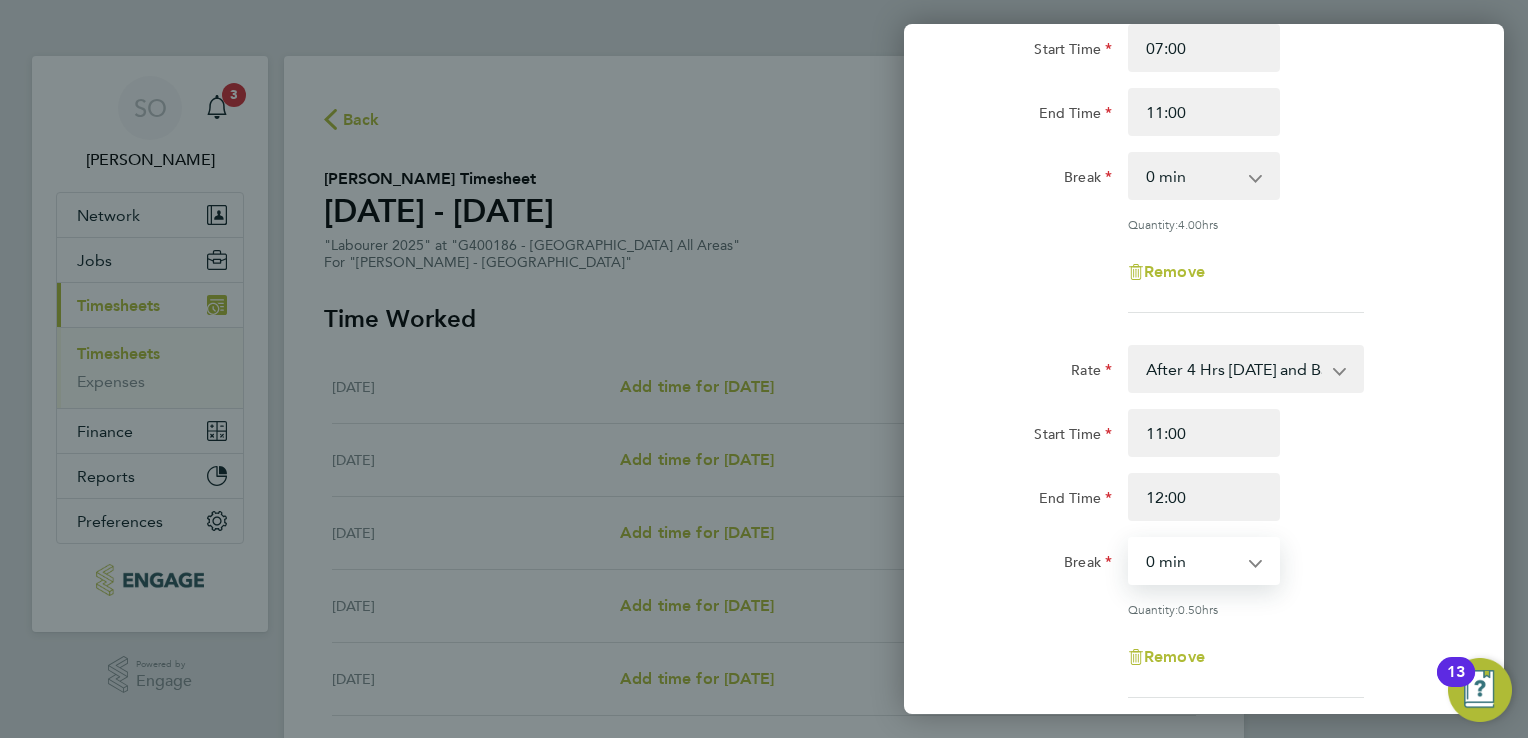 click on "0 min   15 min   30 min   45 min" at bounding box center (1192, 561) 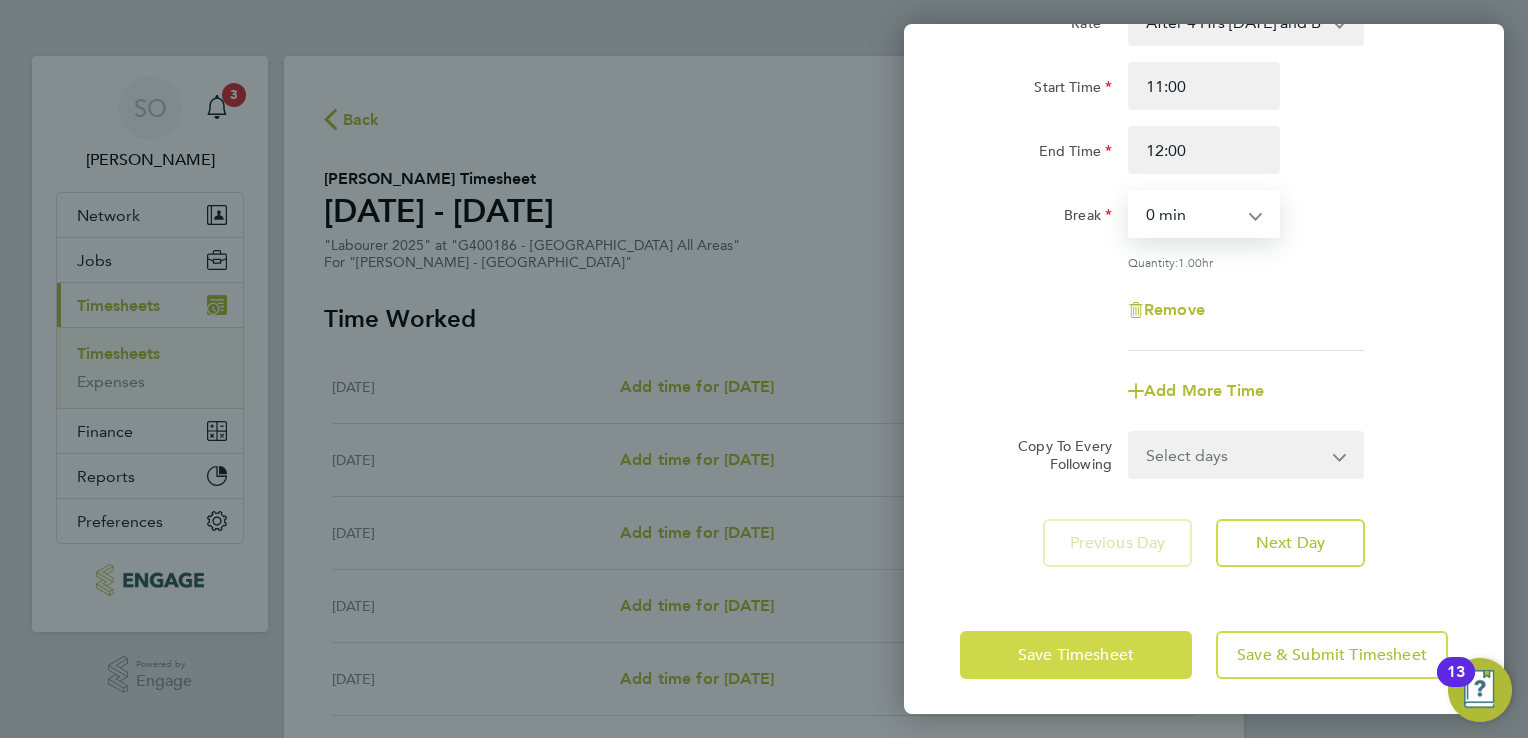 click on "Save Timesheet" 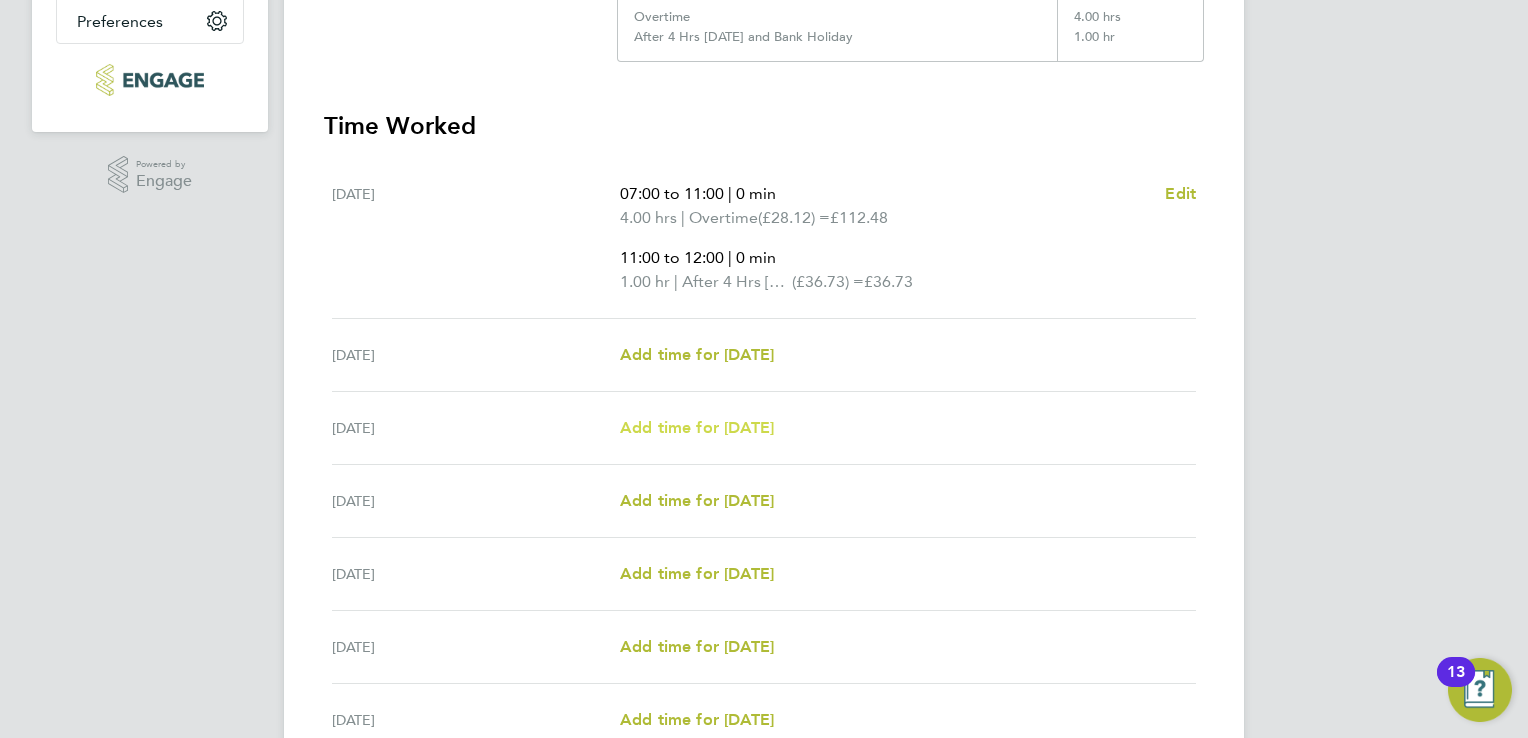 click on "Add time for [DATE]" at bounding box center [697, 427] 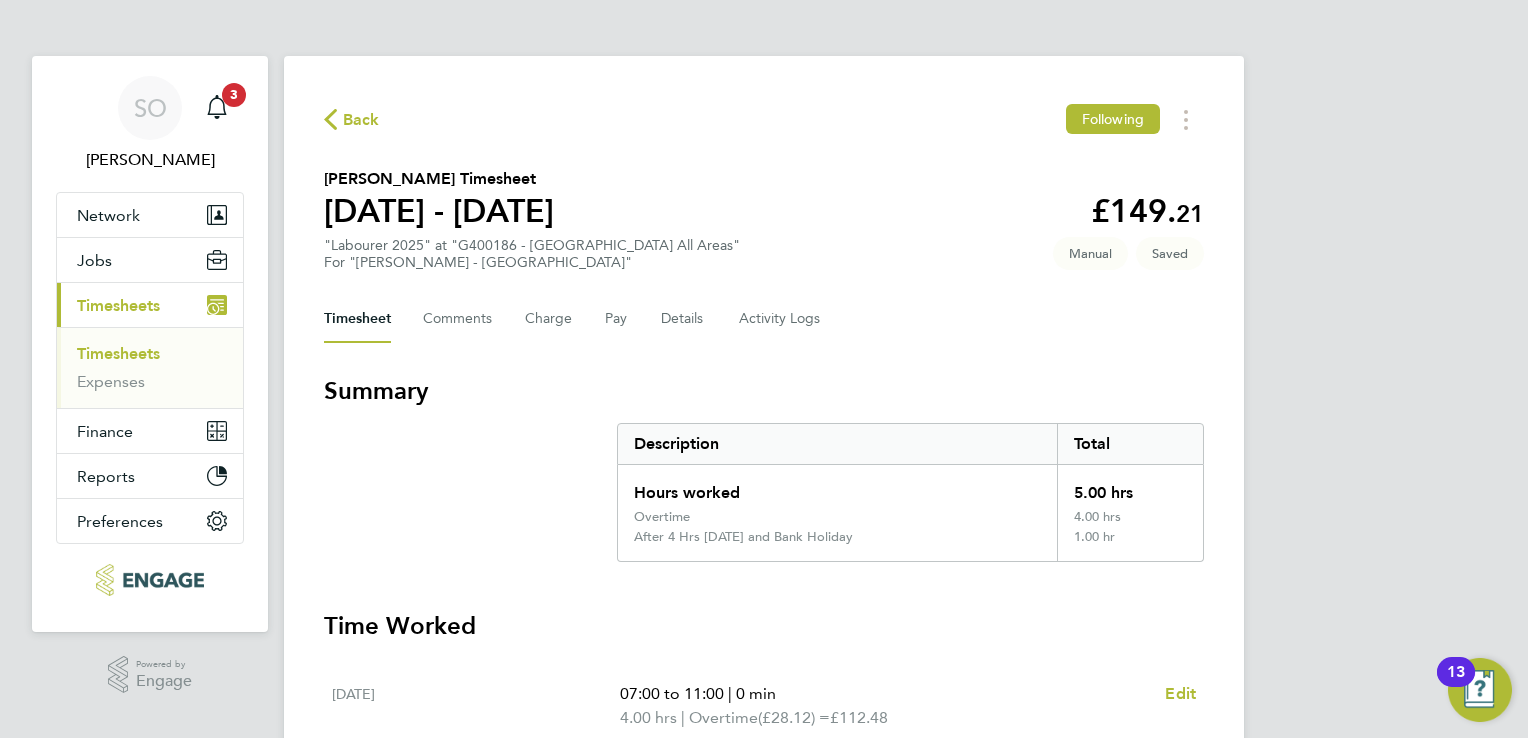select on "30" 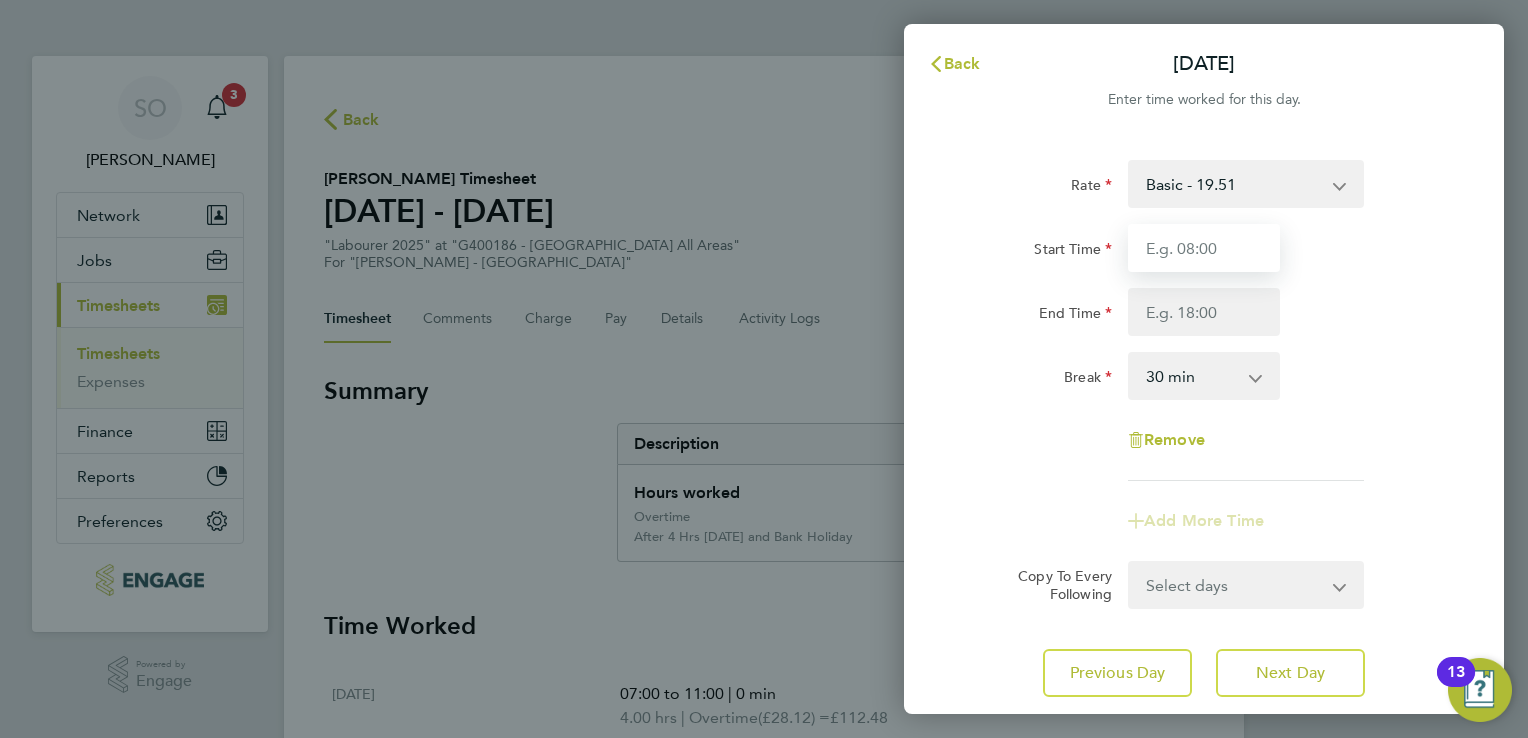 click on "Start Time" at bounding box center [1204, 248] 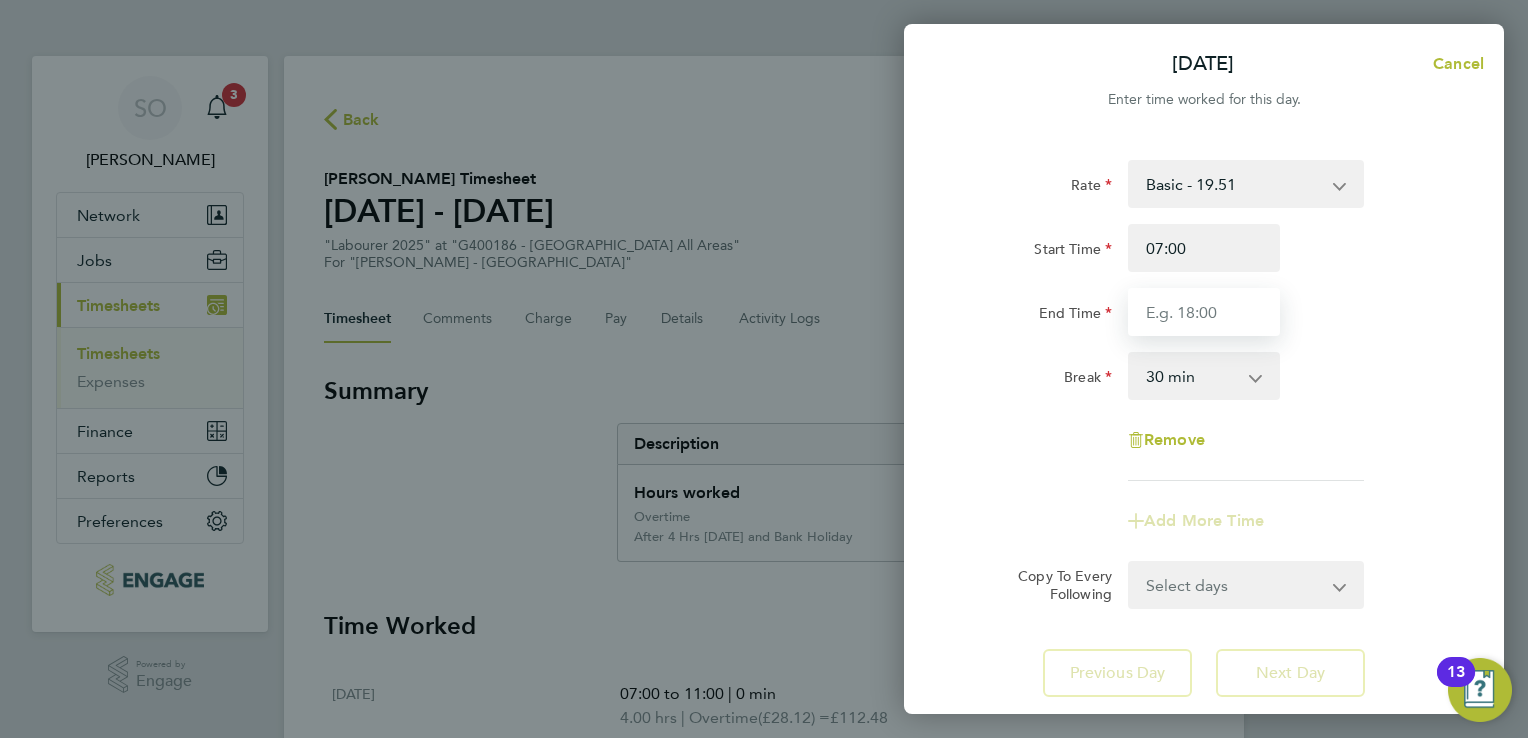 click on "End Time" at bounding box center (1204, 312) 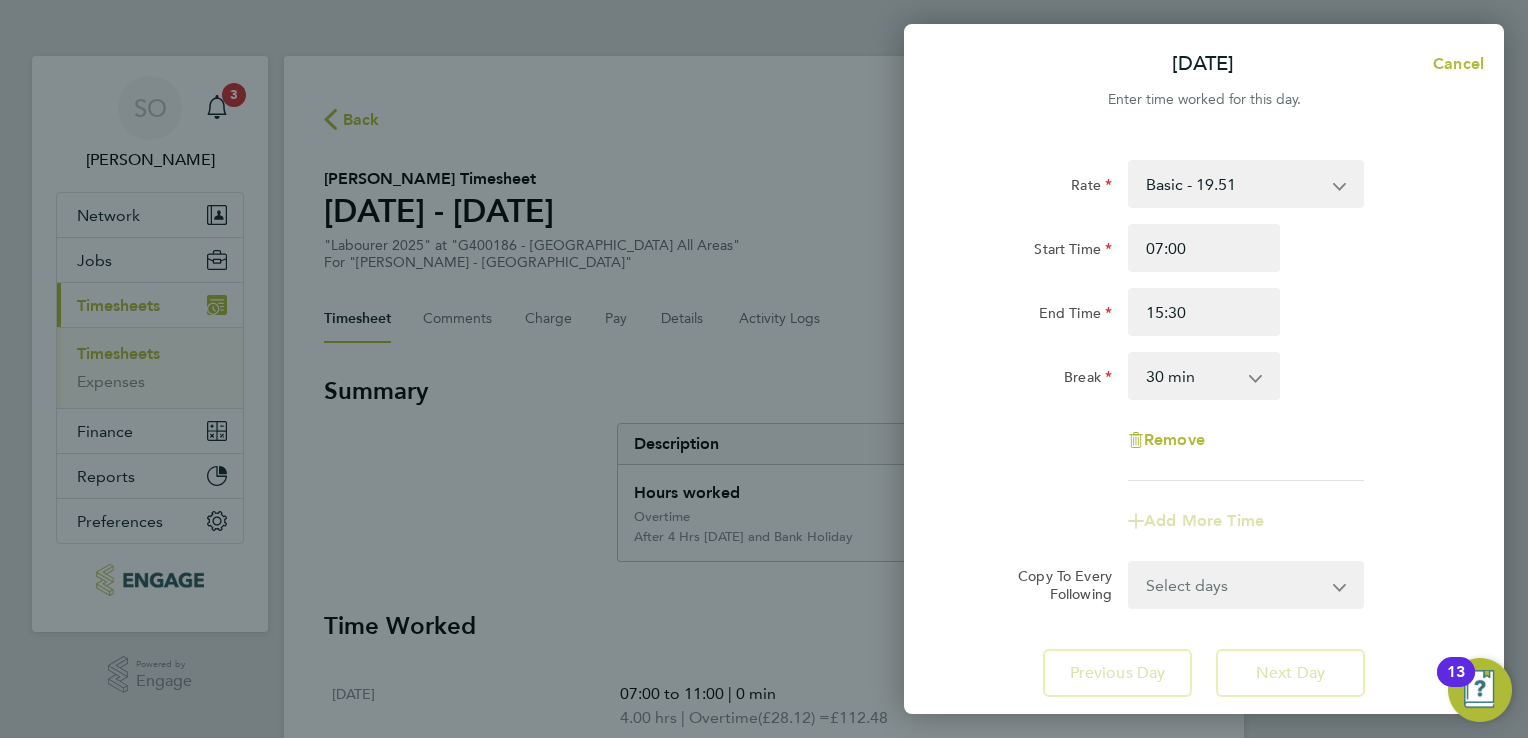 click on "Remove" 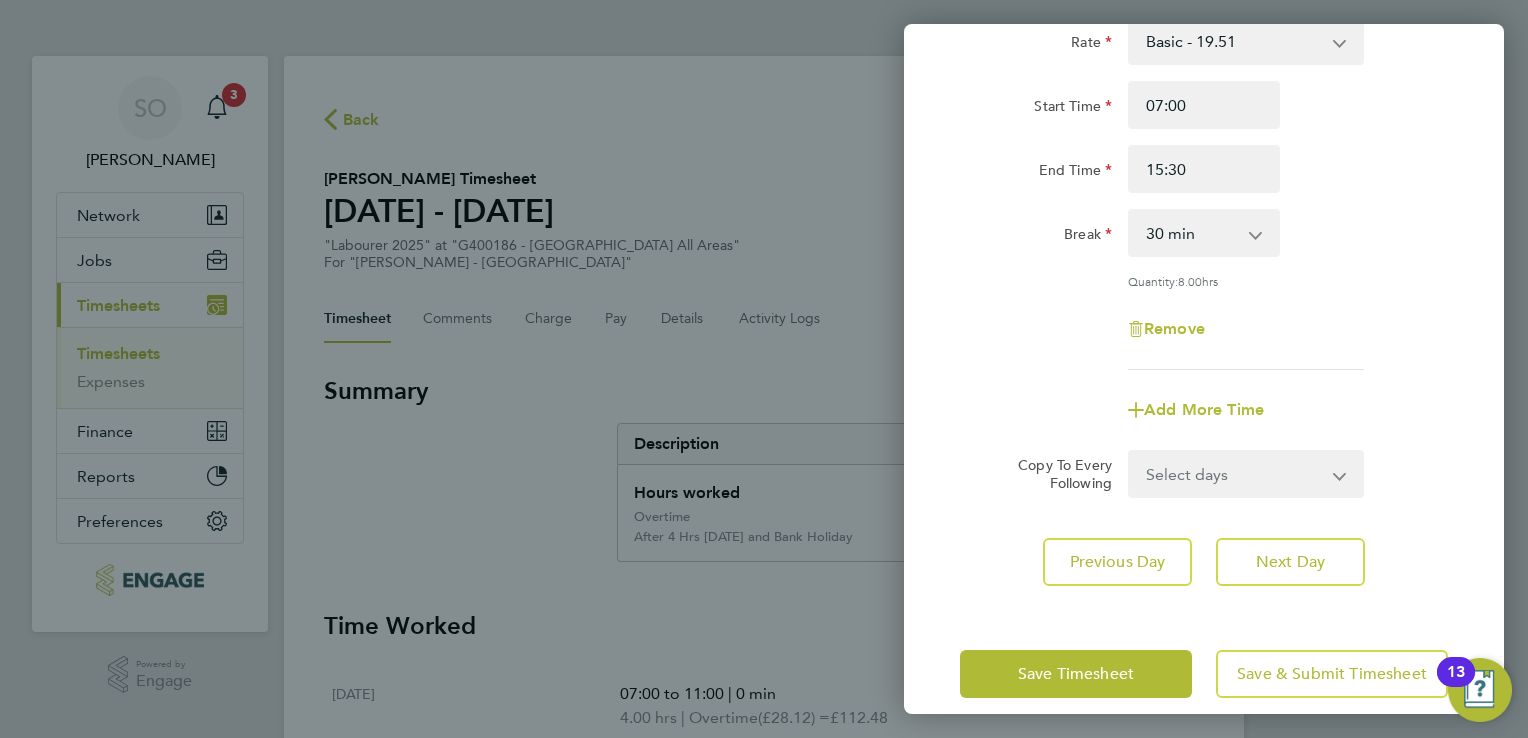 scroll, scrollTop: 164, scrollLeft: 0, axis: vertical 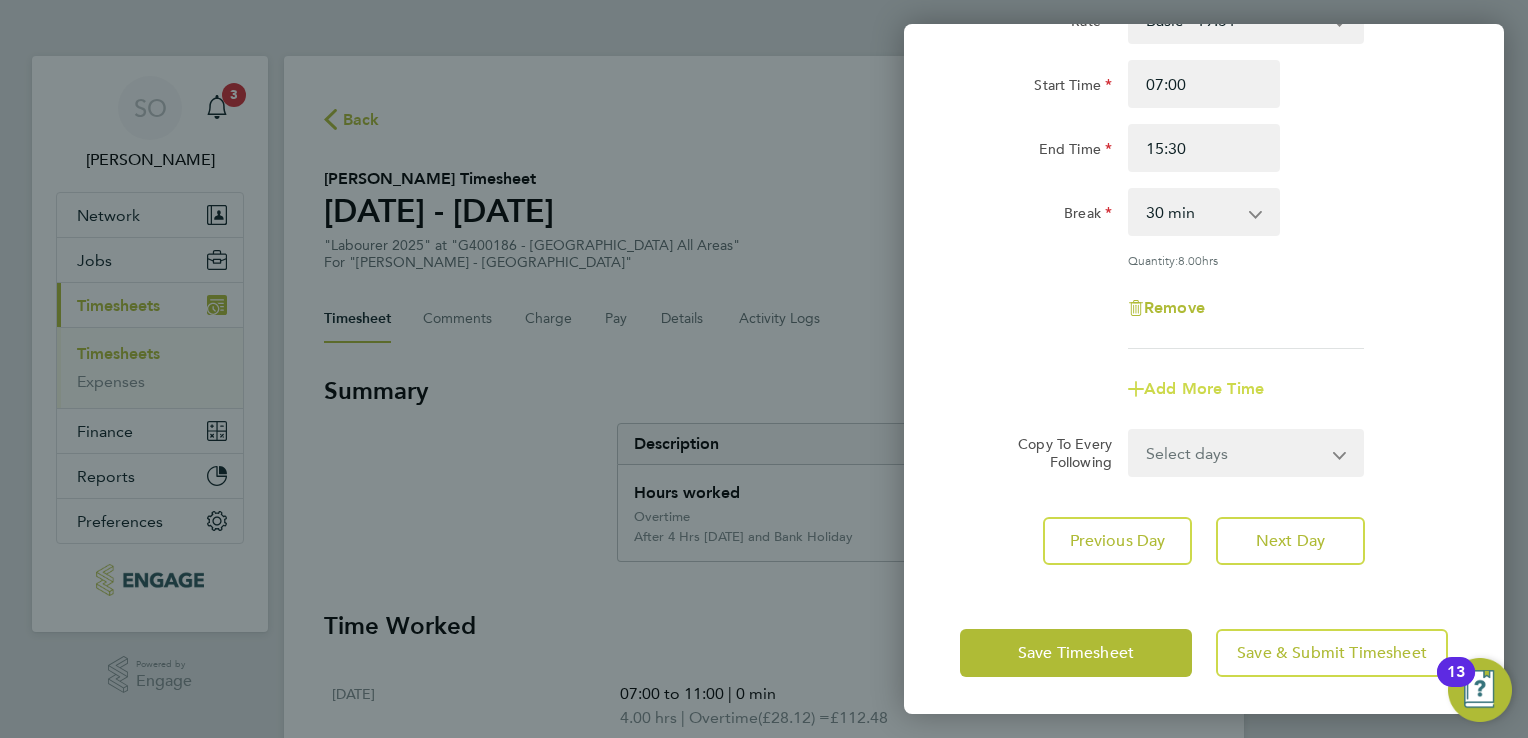 click on "Add More Time" 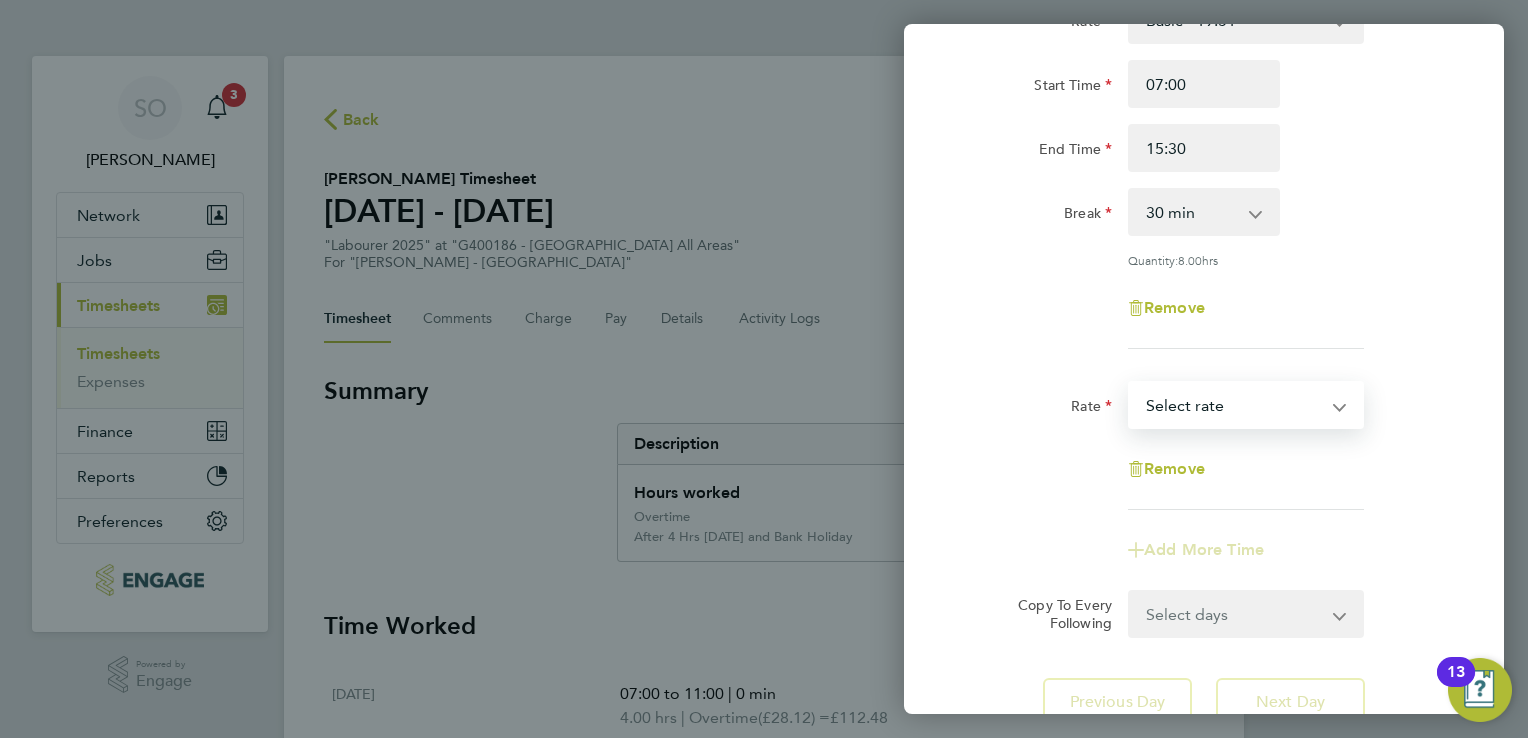 drag, startPoint x: 1208, startPoint y: 402, endPoint x: 1206, endPoint y: 422, distance: 20.09975 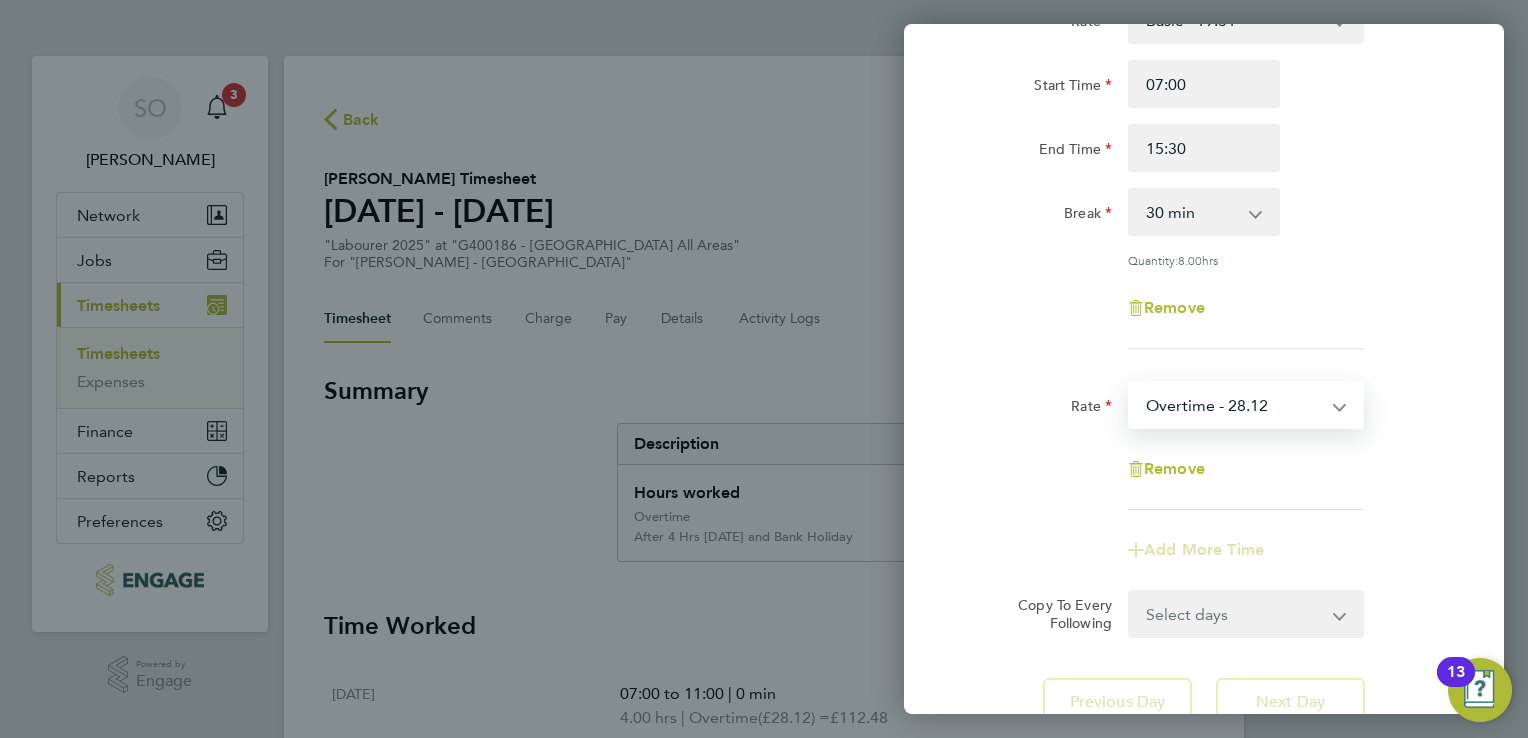 select on "30" 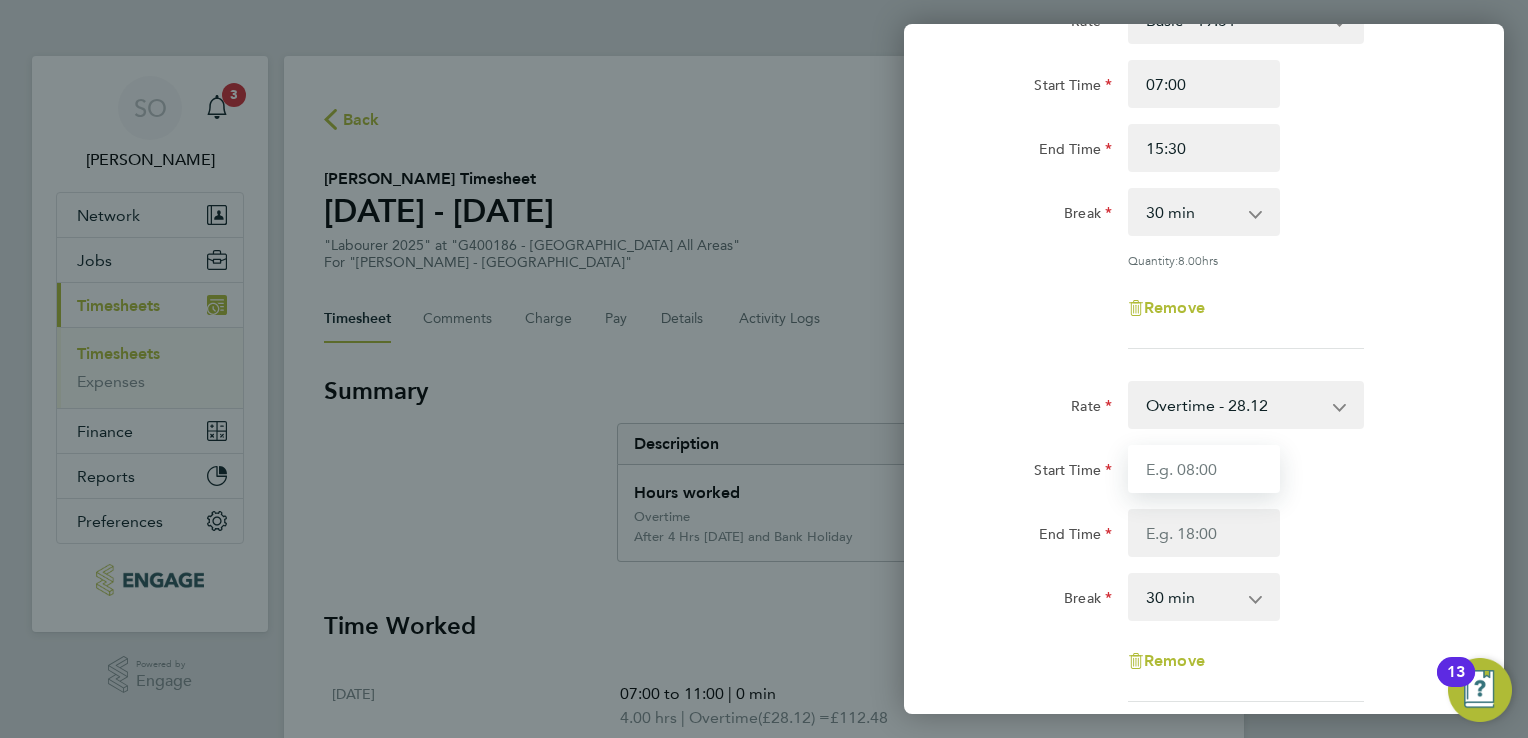 click on "Start Time" at bounding box center [1204, 469] 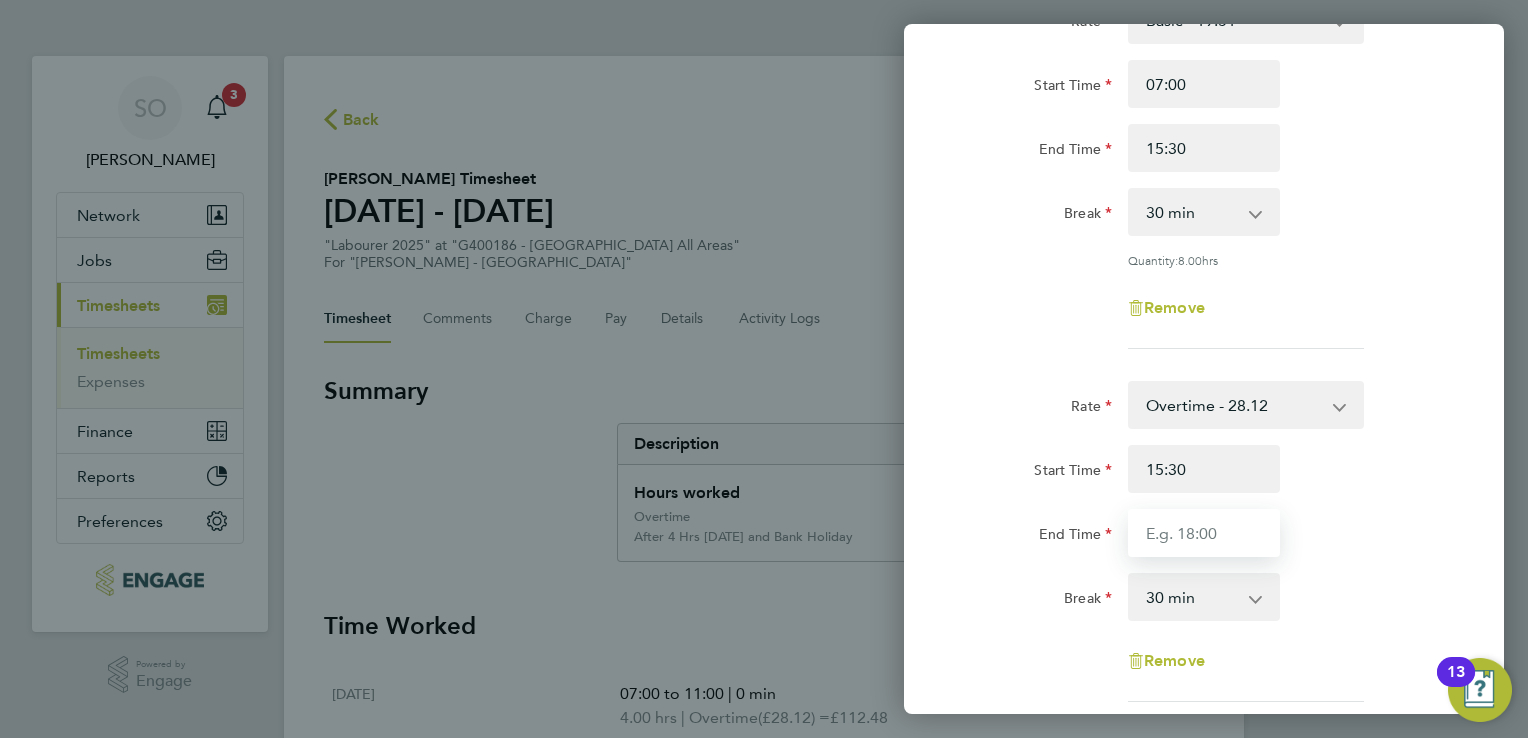 click on "End Time" at bounding box center [1204, 533] 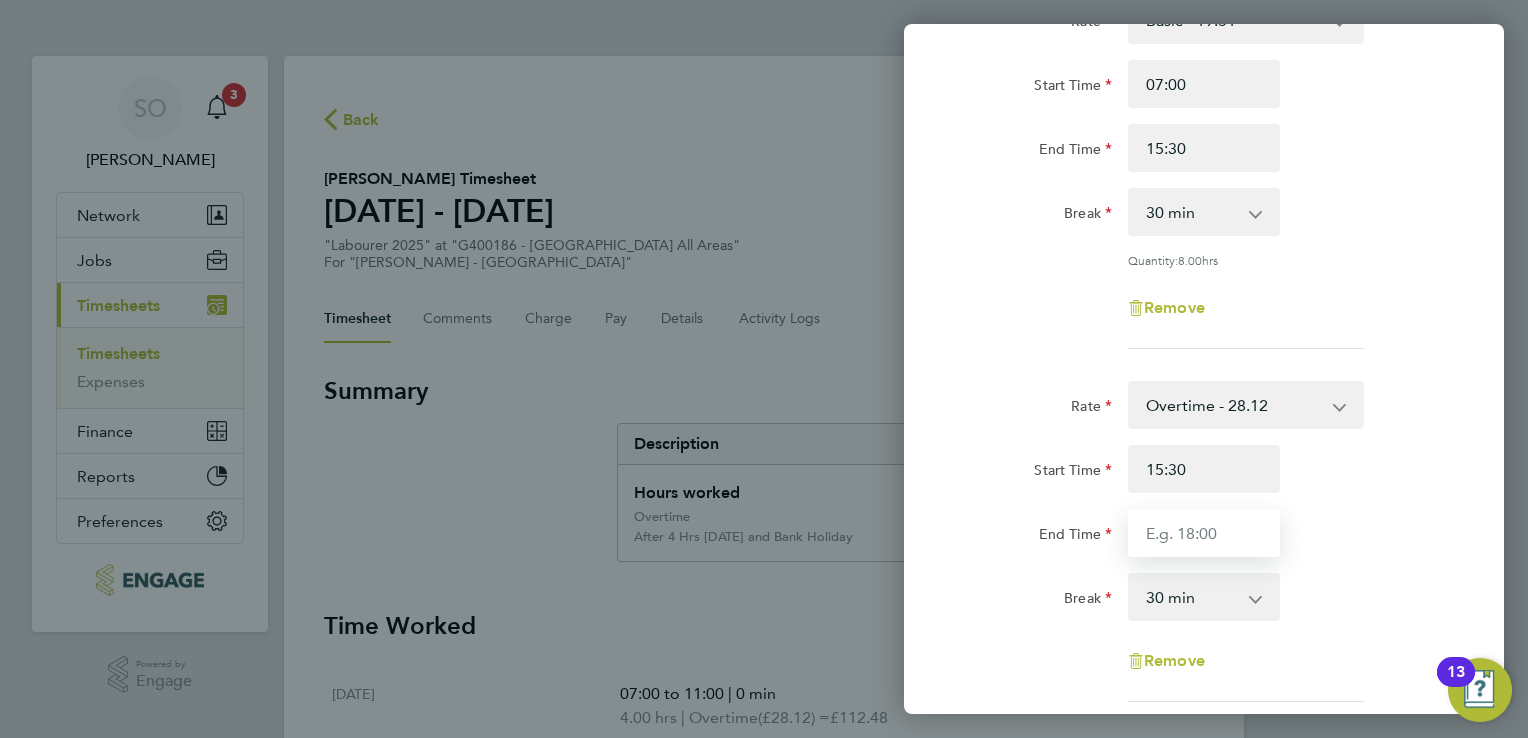 type on "16:30" 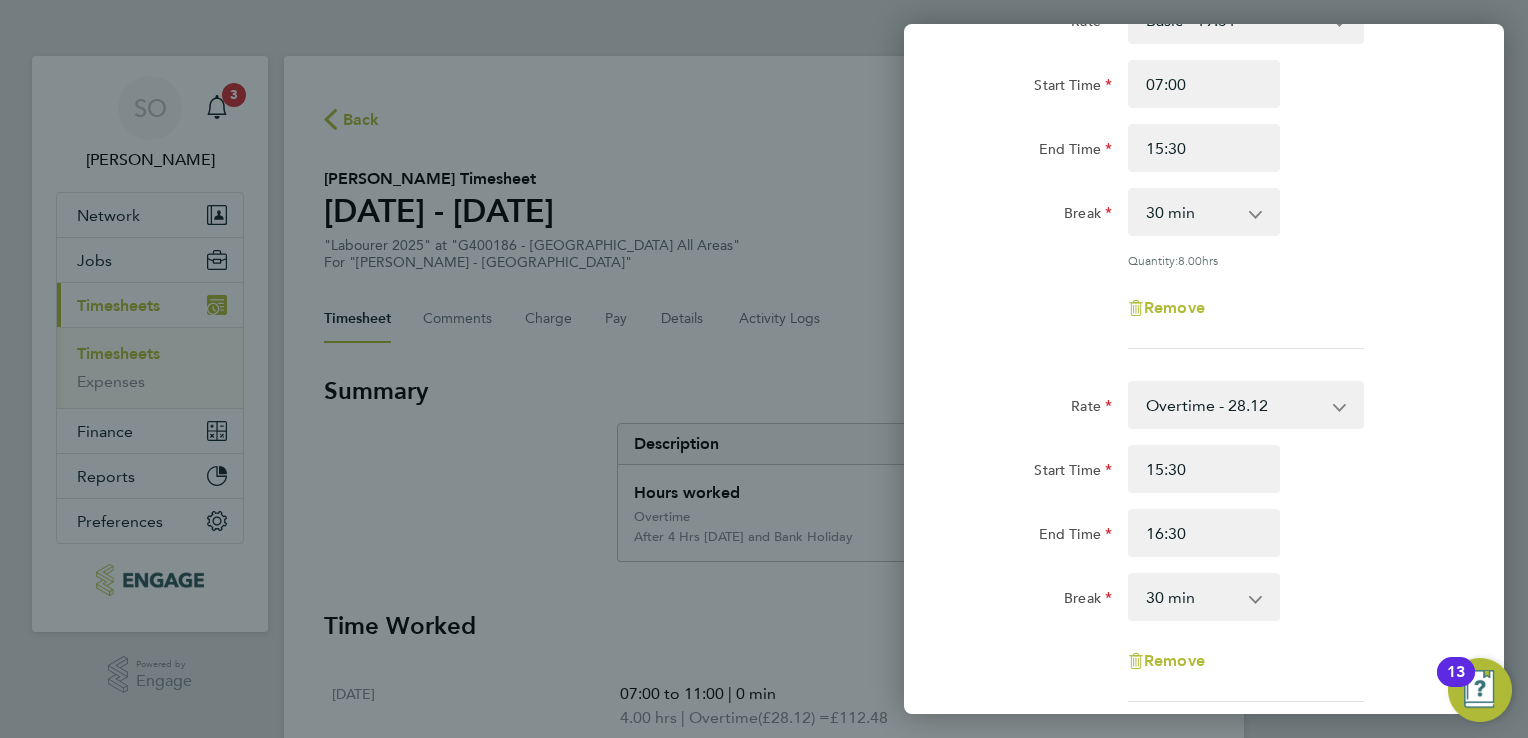 click on "0 min   15 min   30 min   45 min   60 min   75 min   90 min" at bounding box center [1192, 597] 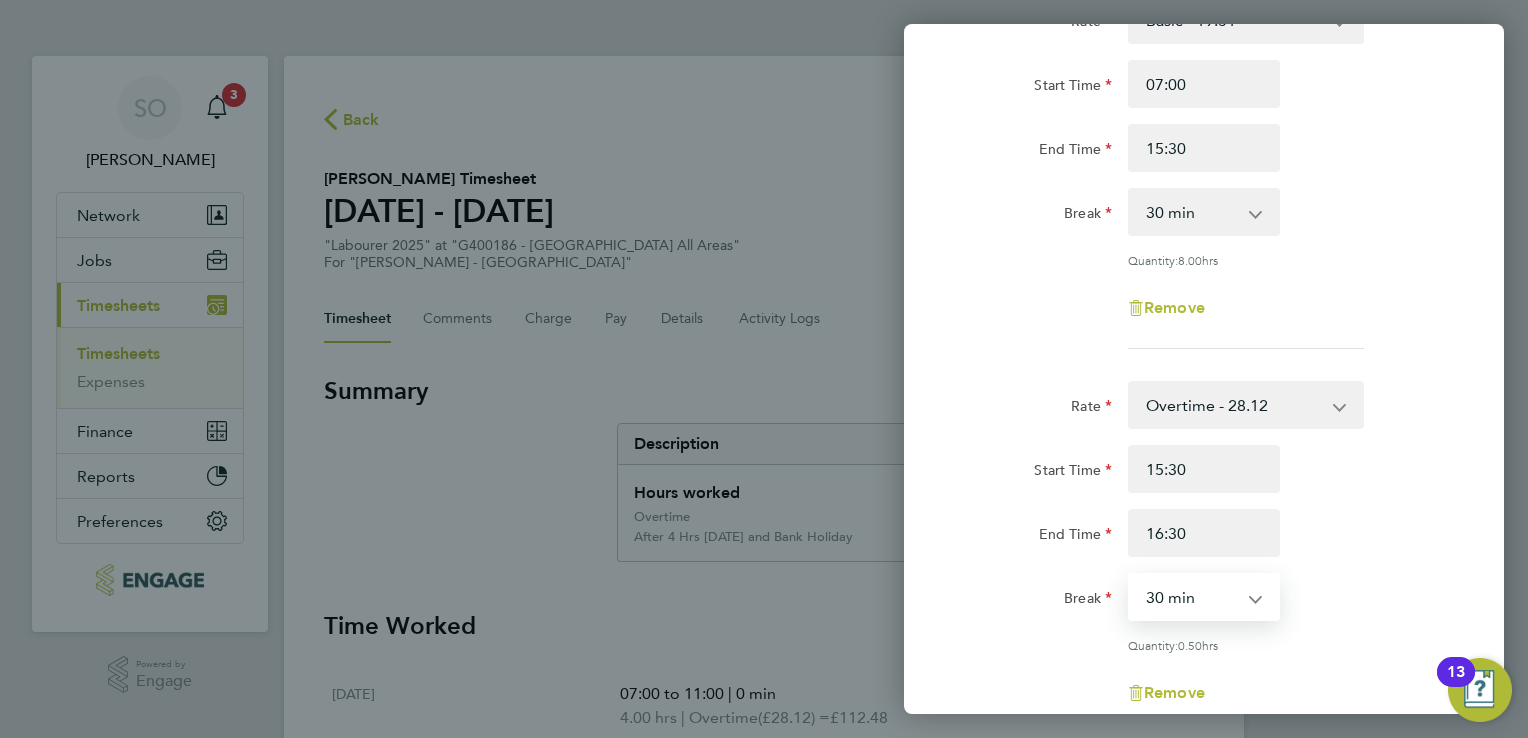 select on "0" 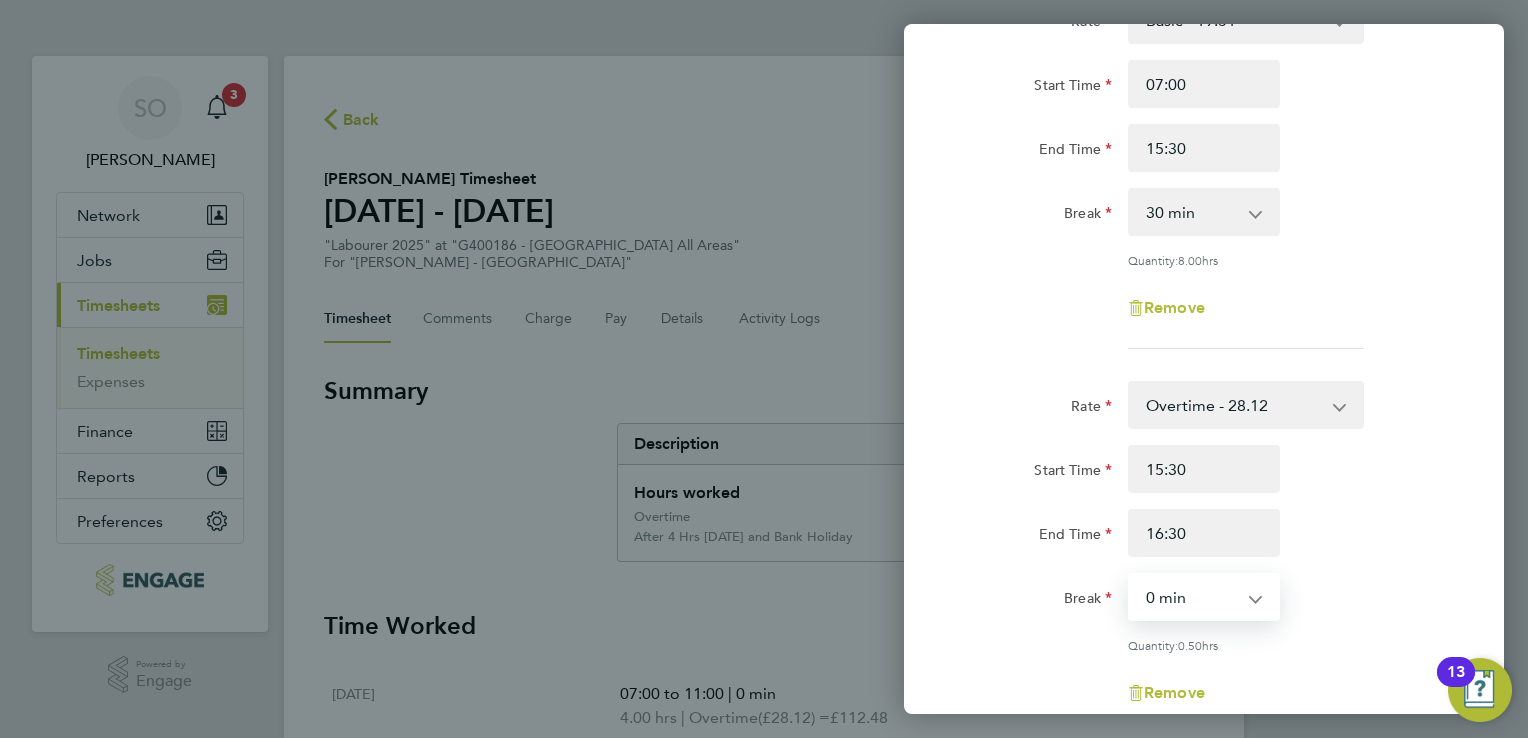 click on "0 min   15 min   30 min   45 min" at bounding box center (1192, 597) 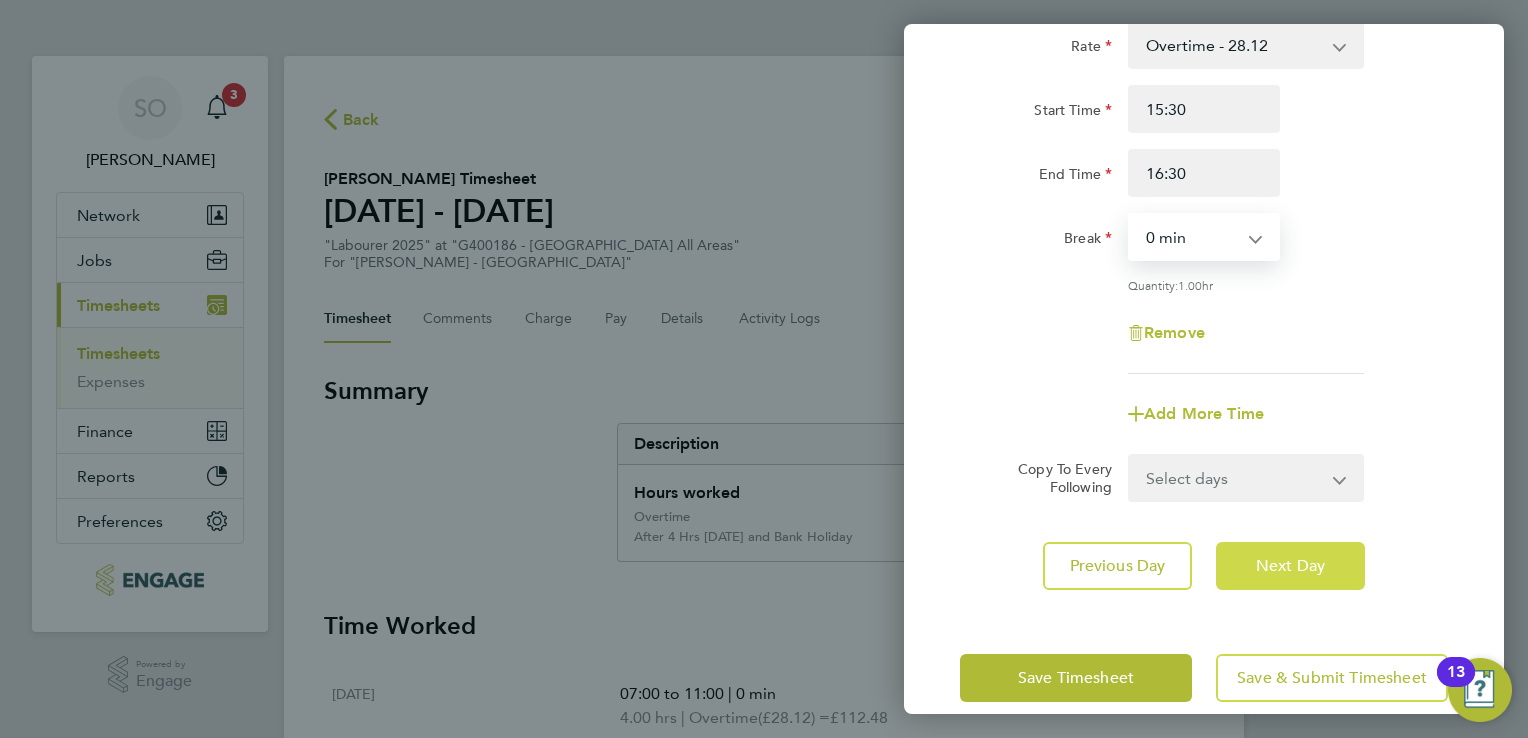 scroll, scrollTop: 547, scrollLeft: 0, axis: vertical 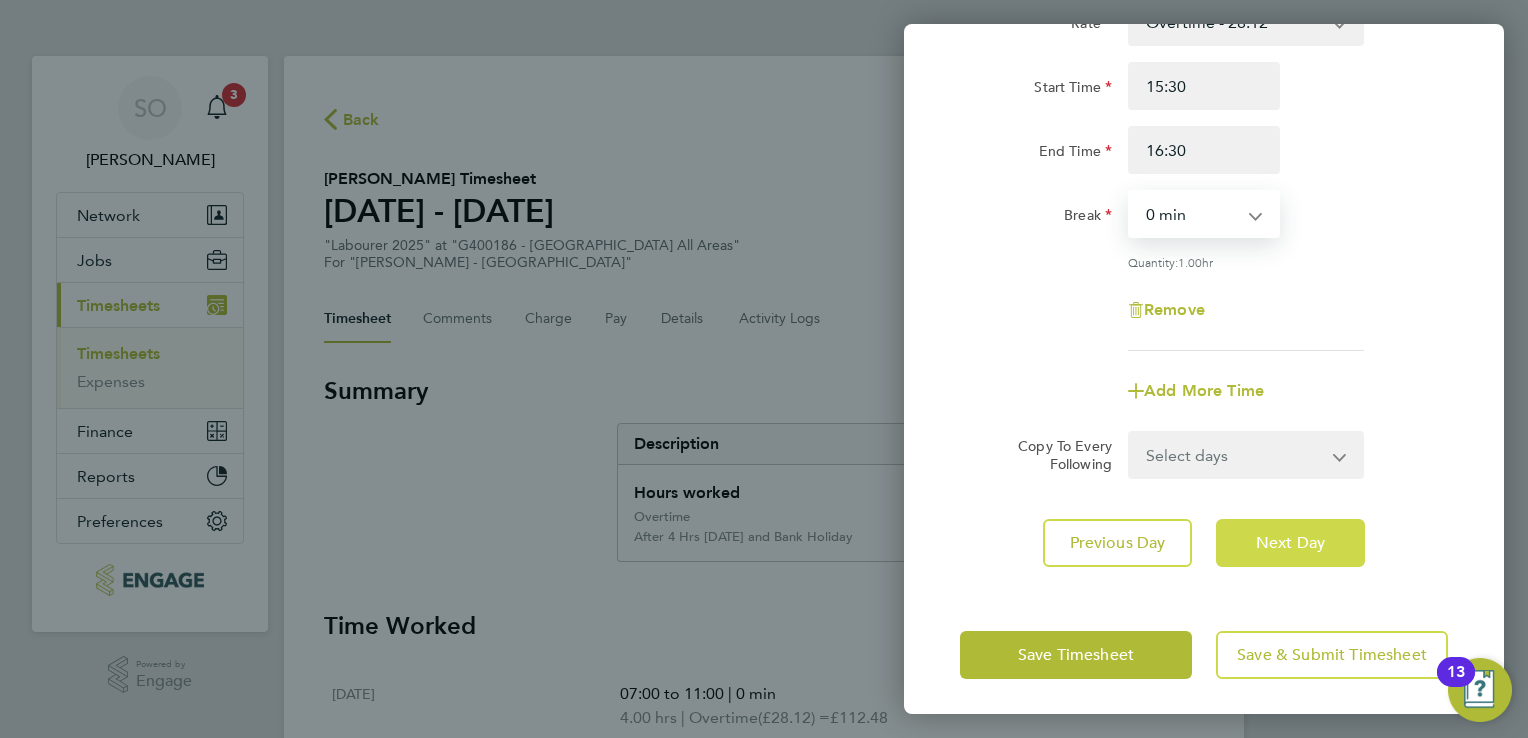 click on "Next Day" 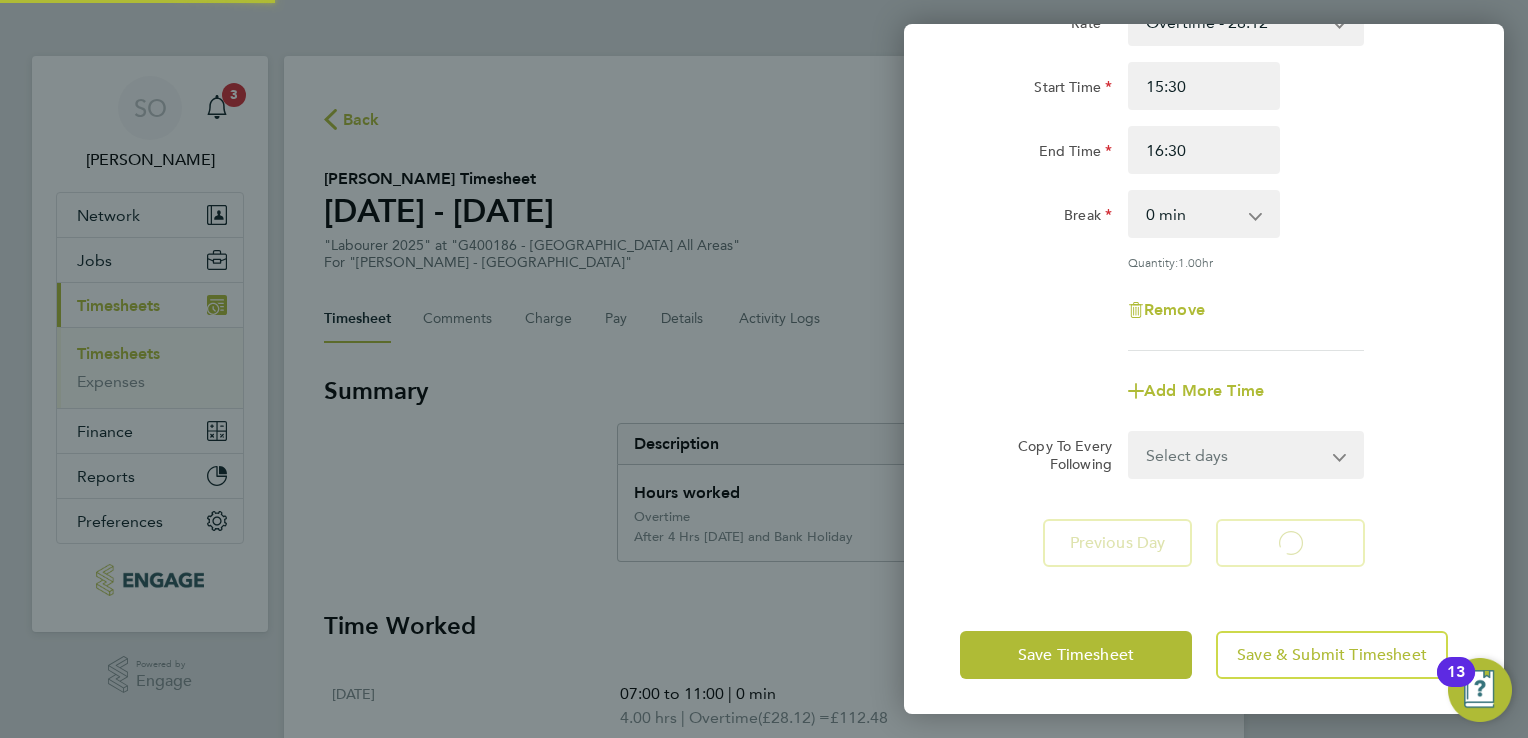 select on "30" 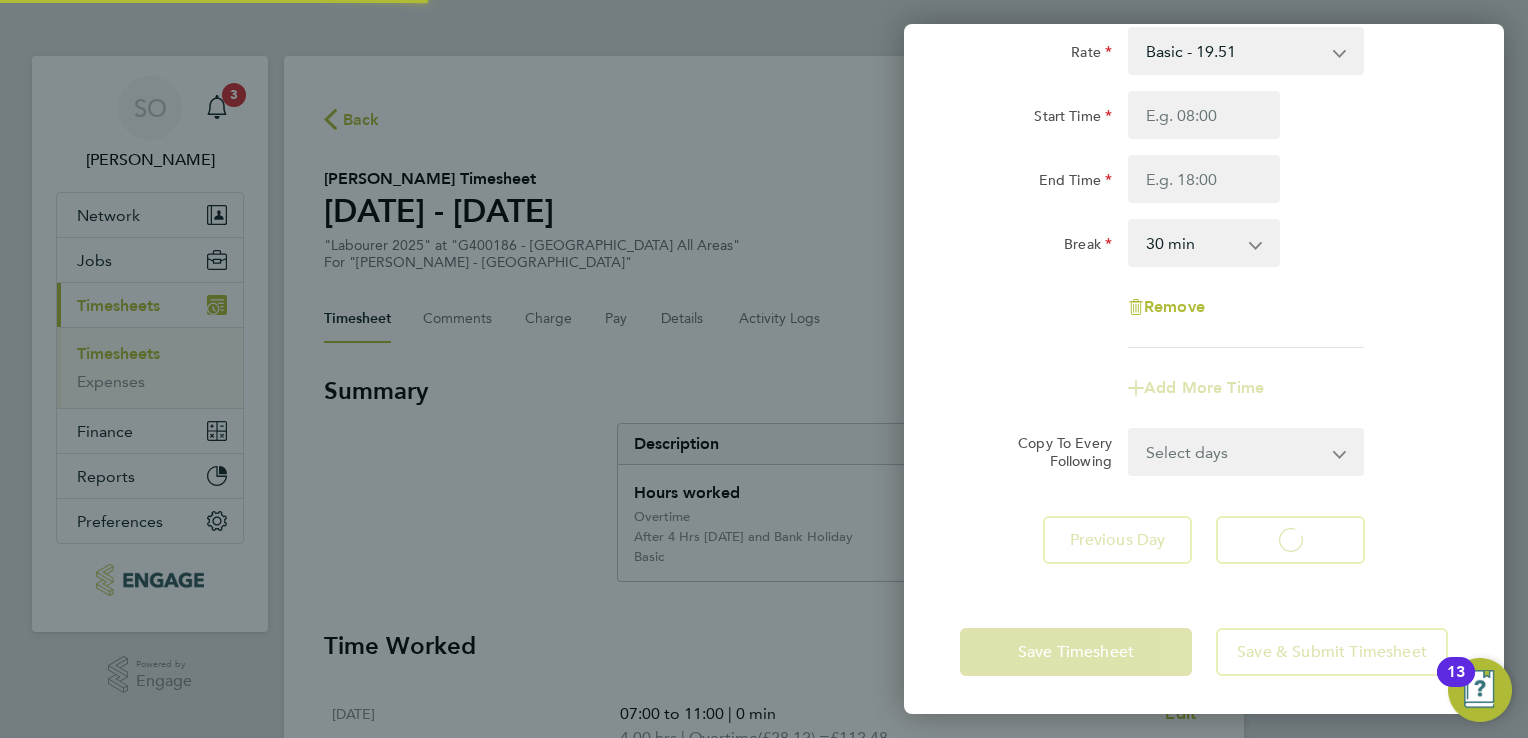 select on "30" 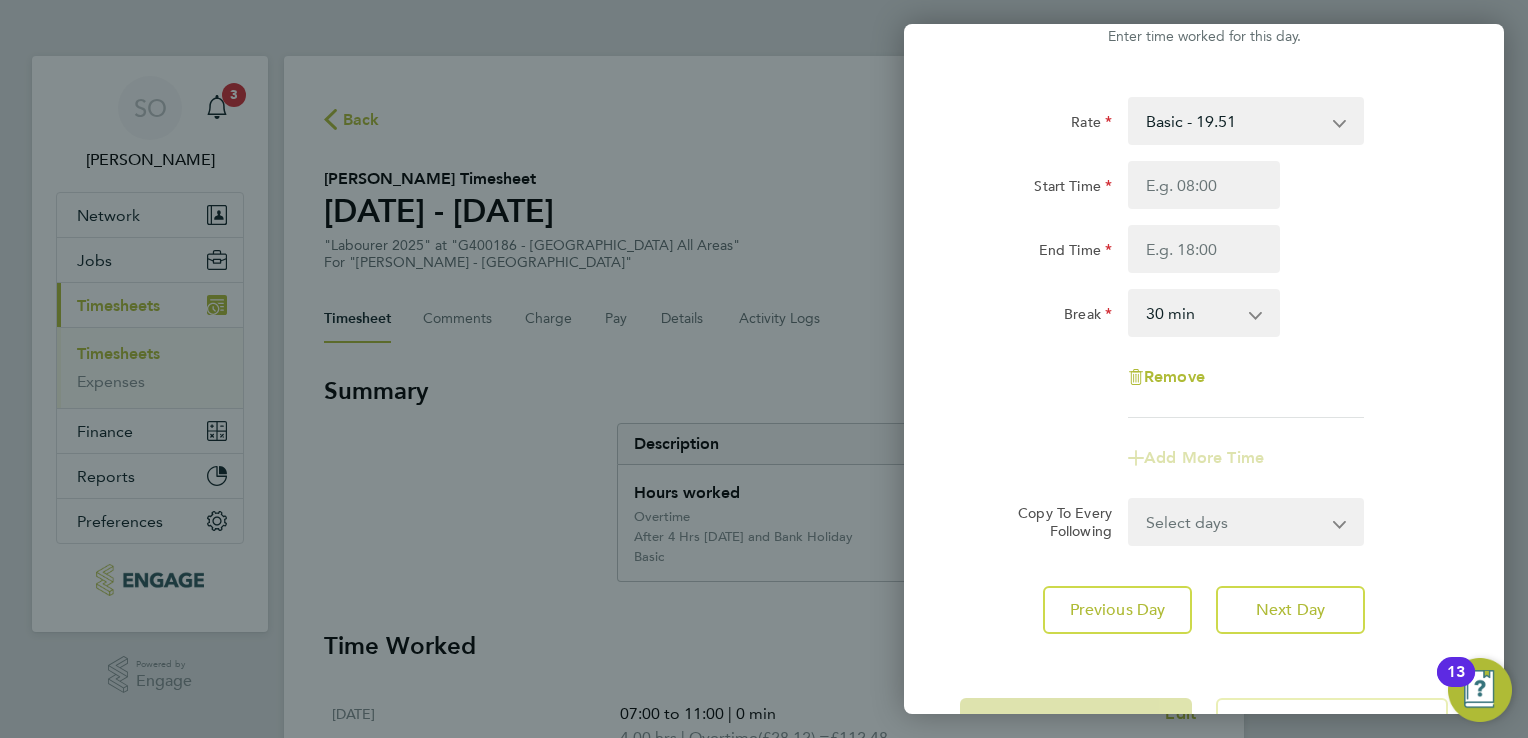 scroll, scrollTop: 0, scrollLeft: 0, axis: both 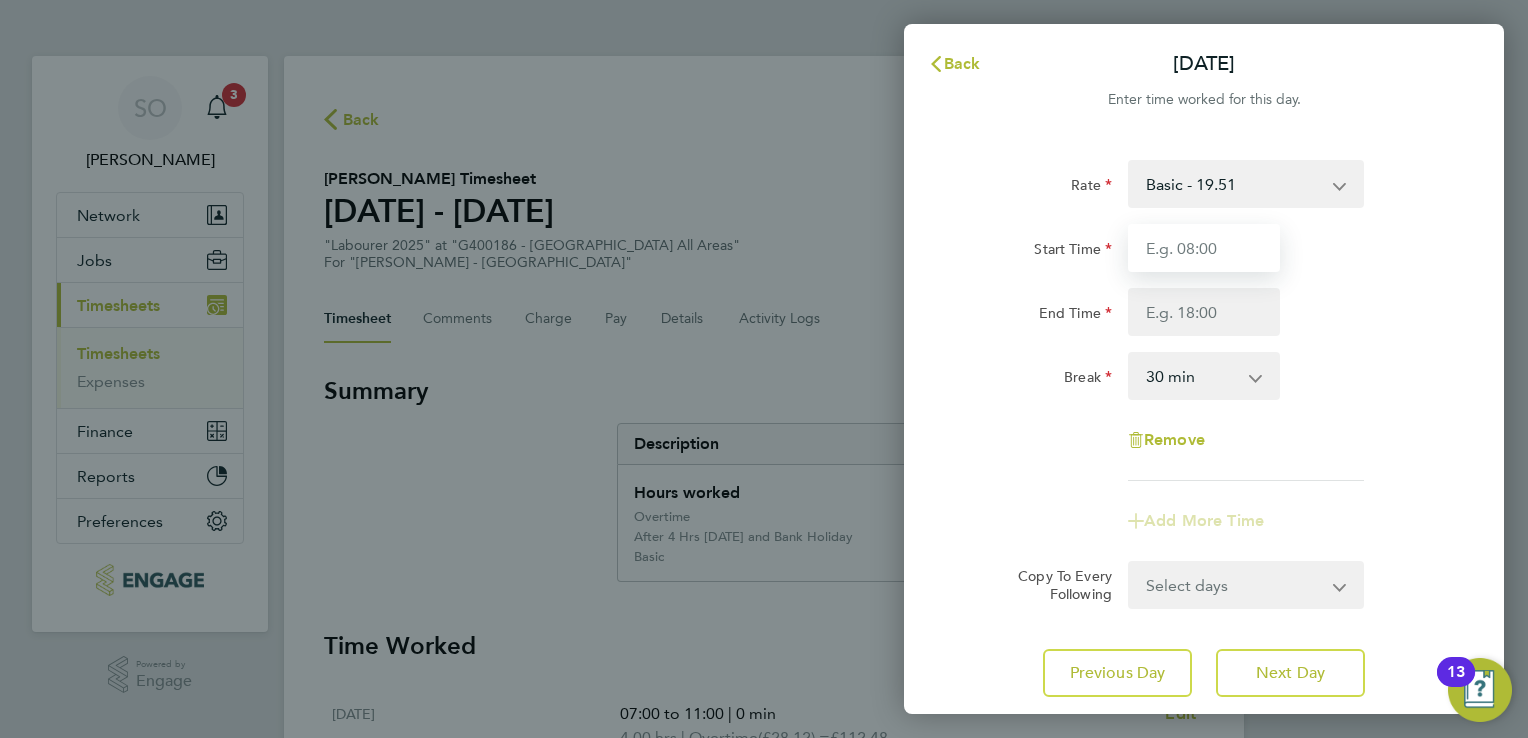 drag, startPoint x: 1175, startPoint y: 254, endPoint x: 1170, endPoint y: 267, distance: 13.928389 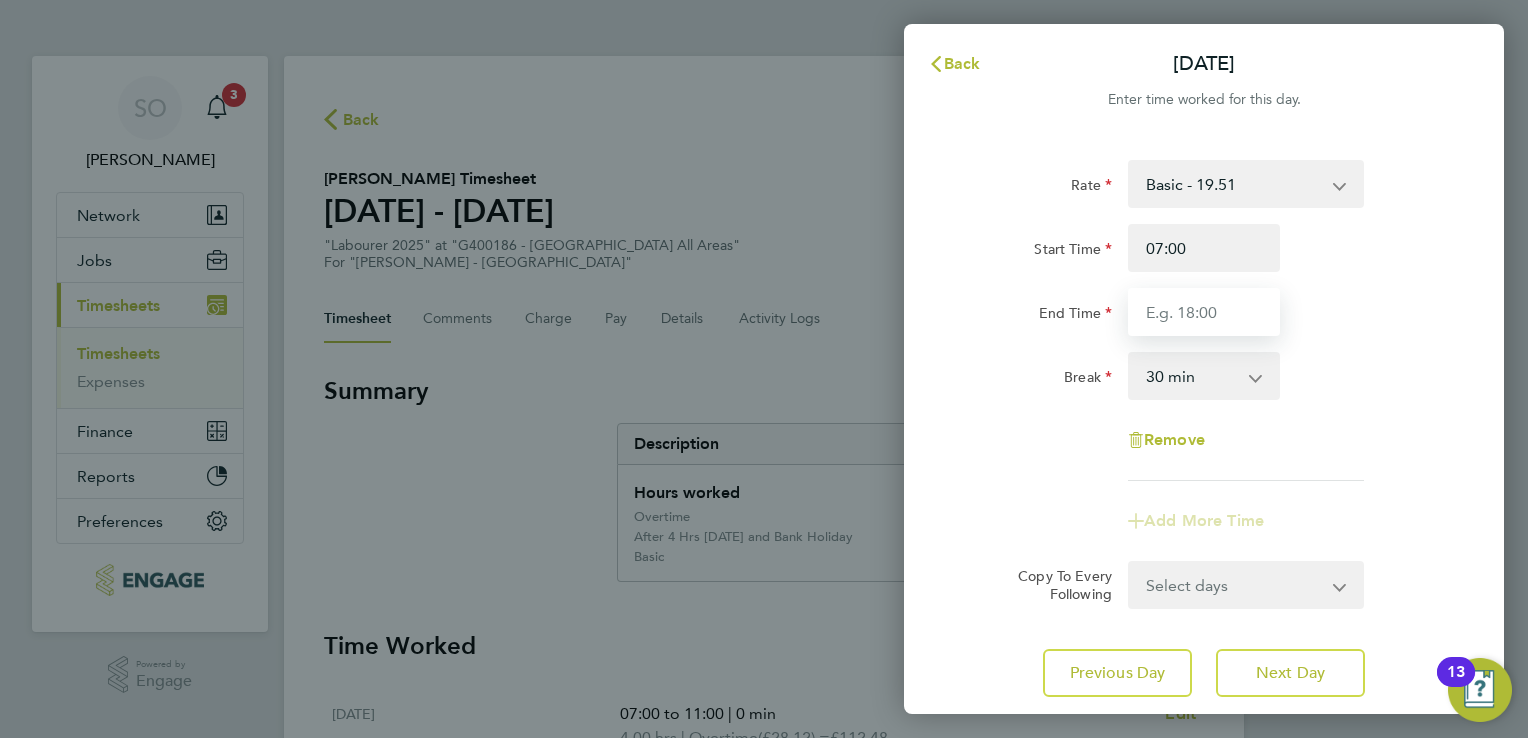 click on "End Time" at bounding box center (1204, 312) 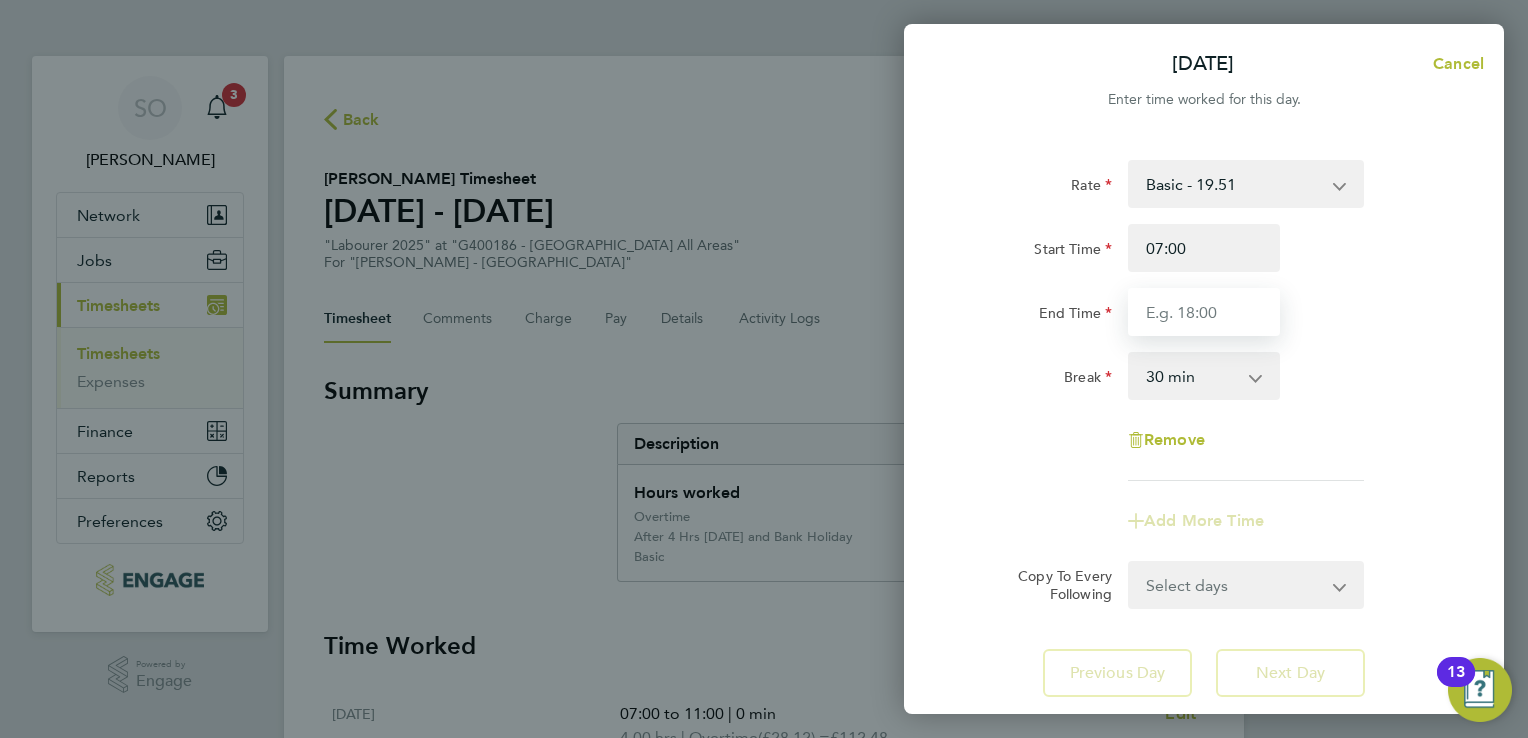 type on "15:30" 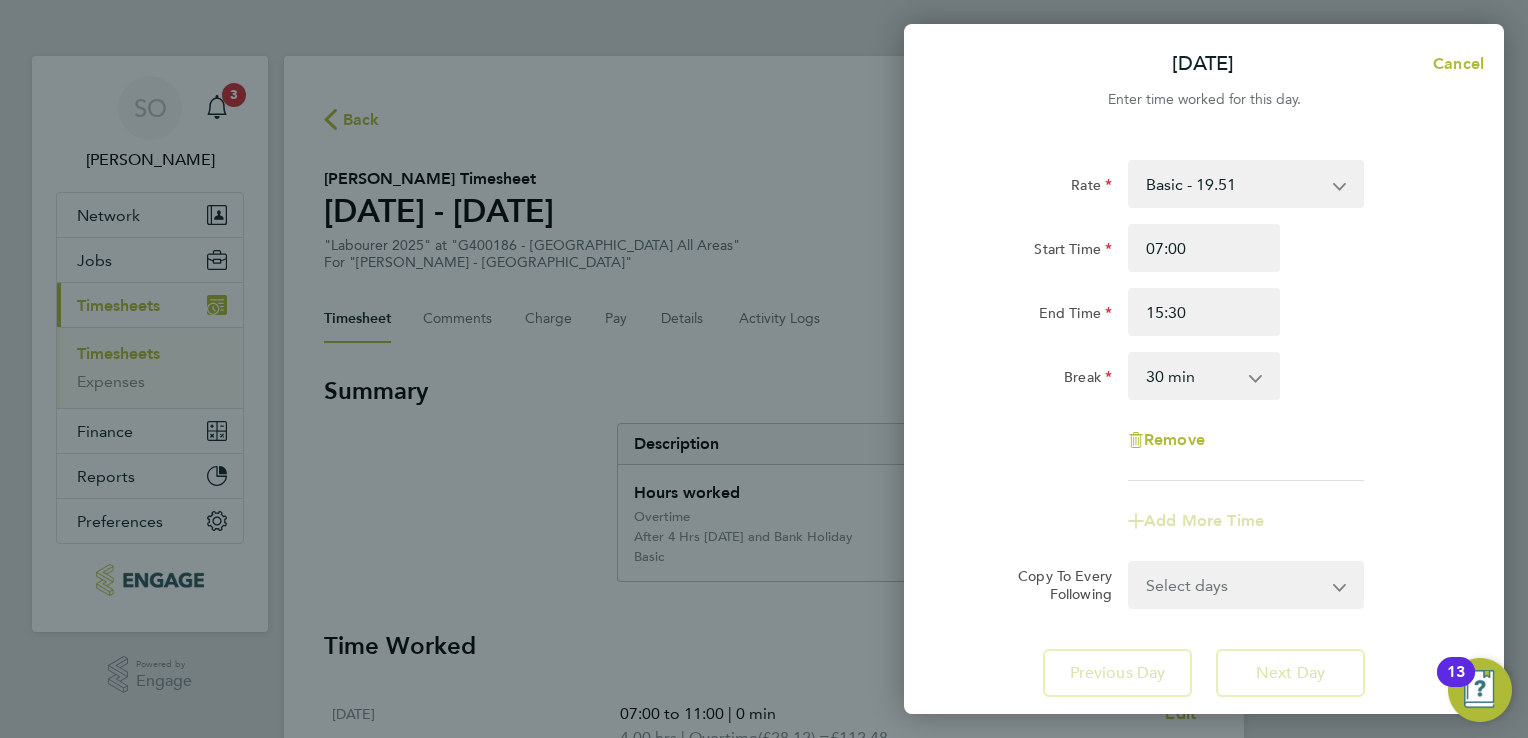 click on "Rate  Basic - 19.51   Overtime - 28.12   After 4 Hrs [DATE] and Bank Holiday - 36.73
Start Time 07:00 End Time 15:30 Break  0 min   15 min   30 min   45 min   60 min   75 min   90 min
Remove" 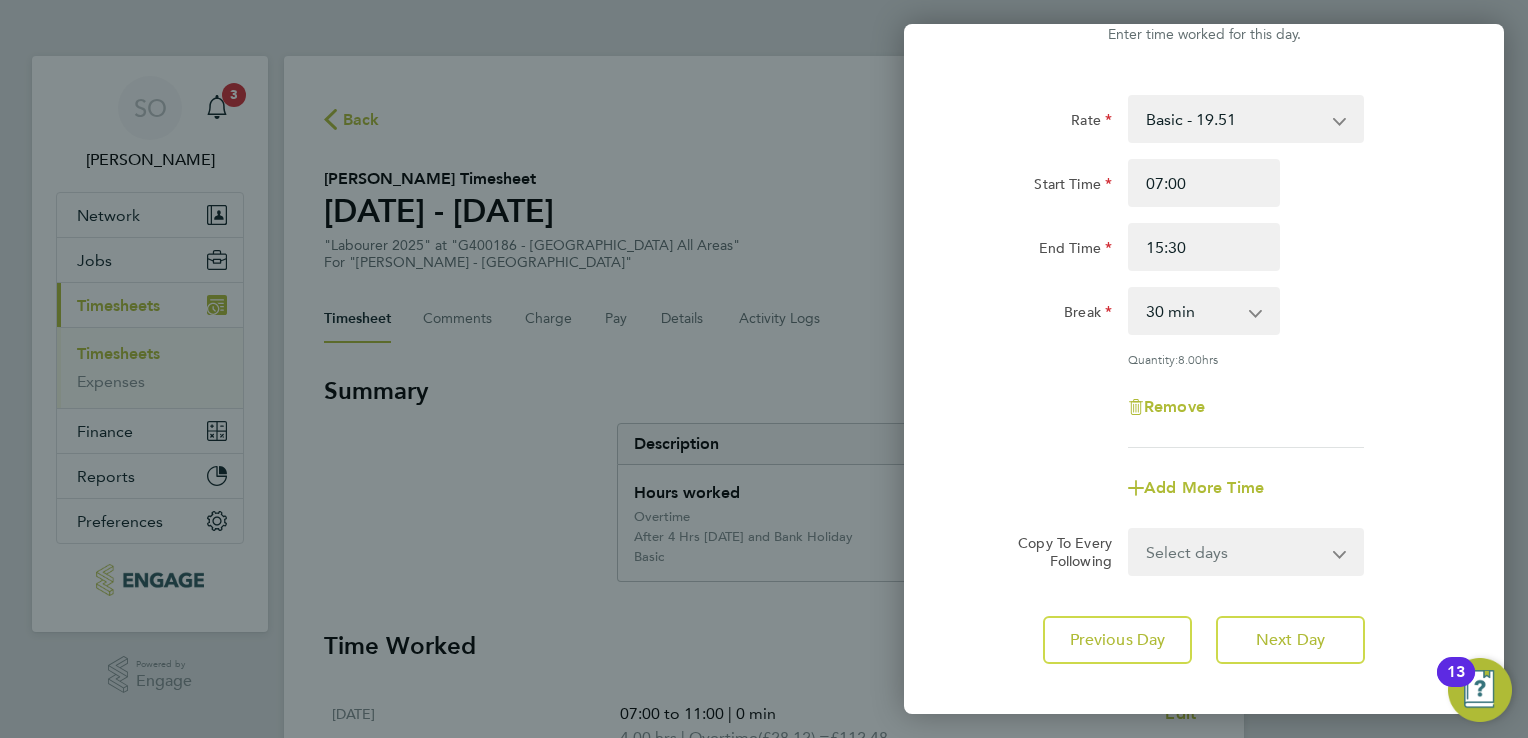 scroll, scrollTop: 164, scrollLeft: 0, axis: vertical 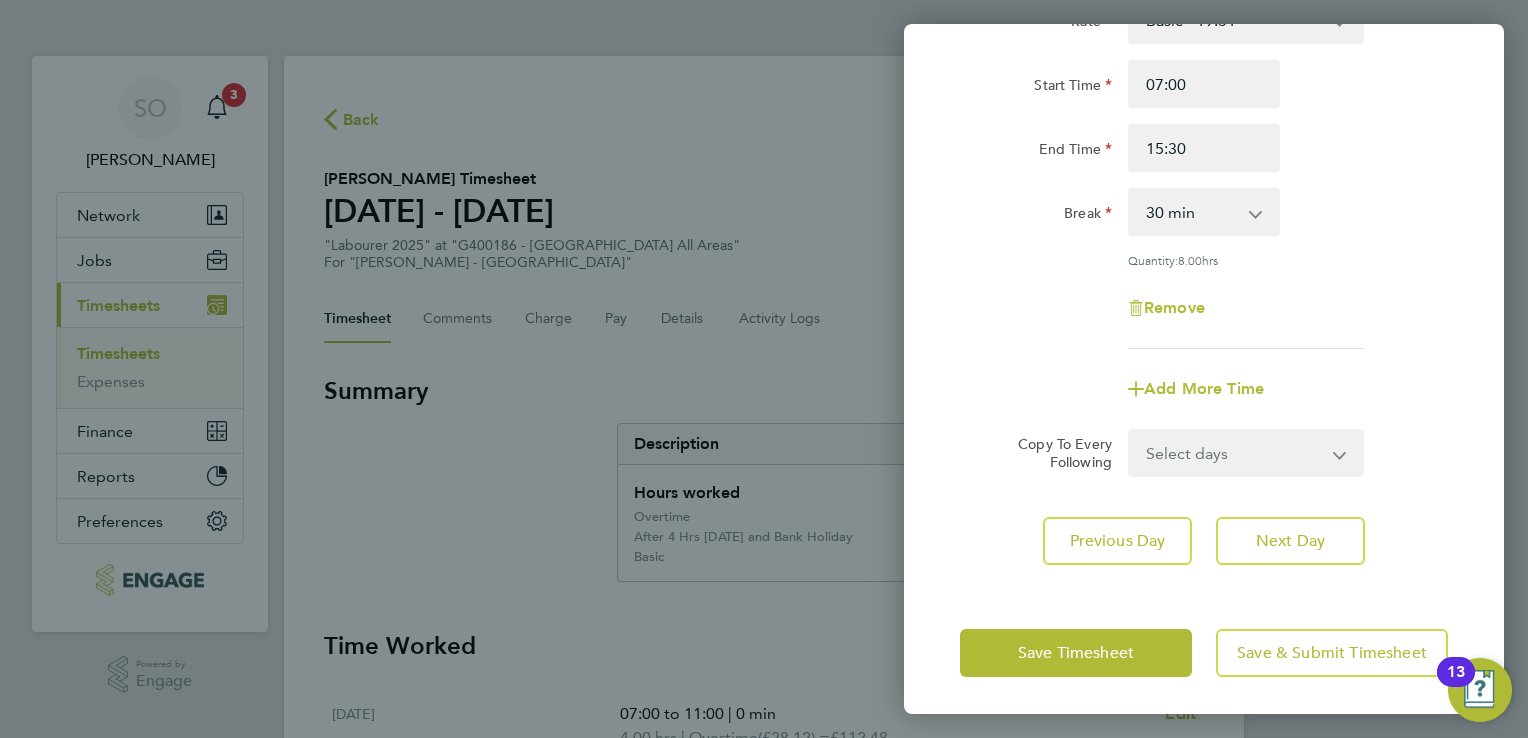 click on "Select days   Day   [DATE]   [DATE]   [DATE]" at bounding box center (1235, 453) 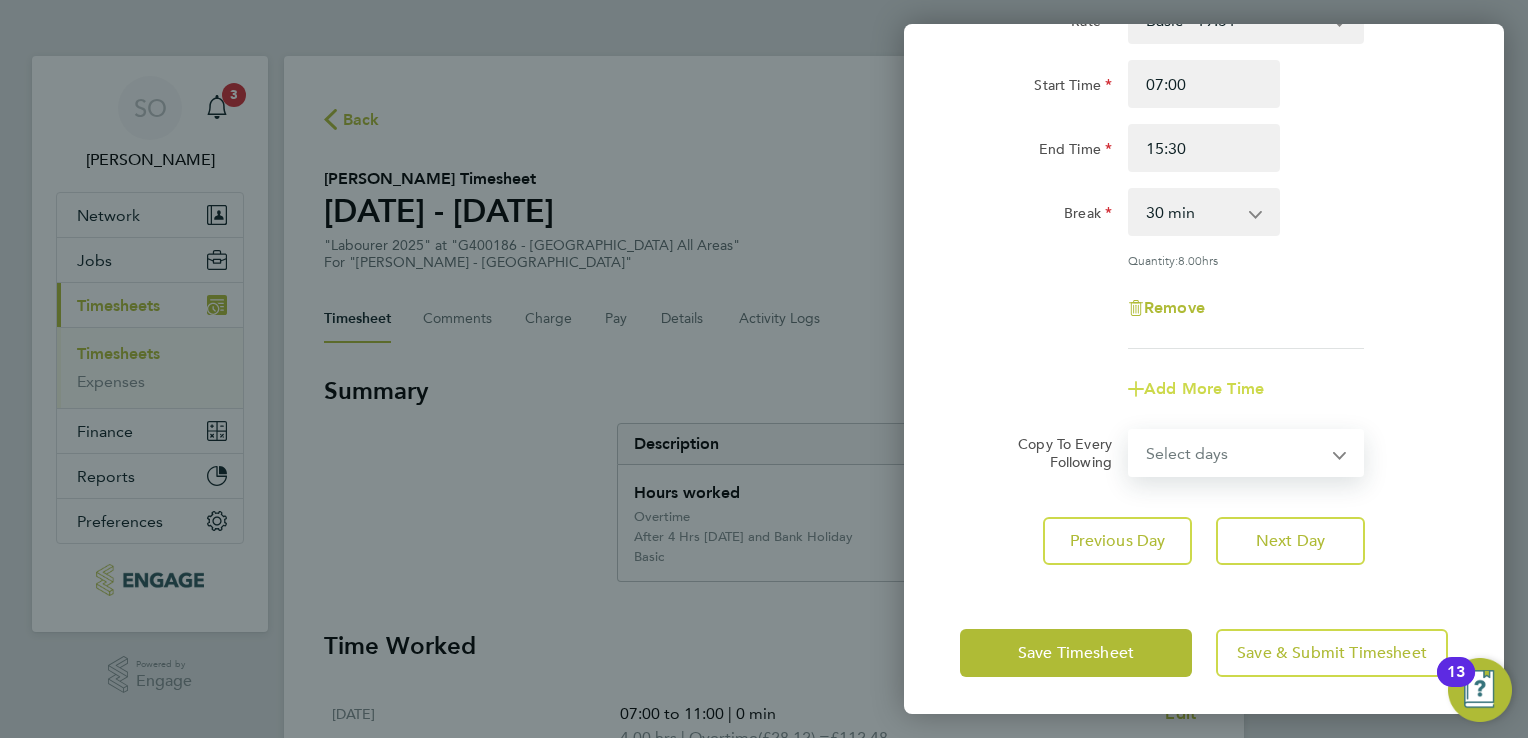 click on "Add More Time" 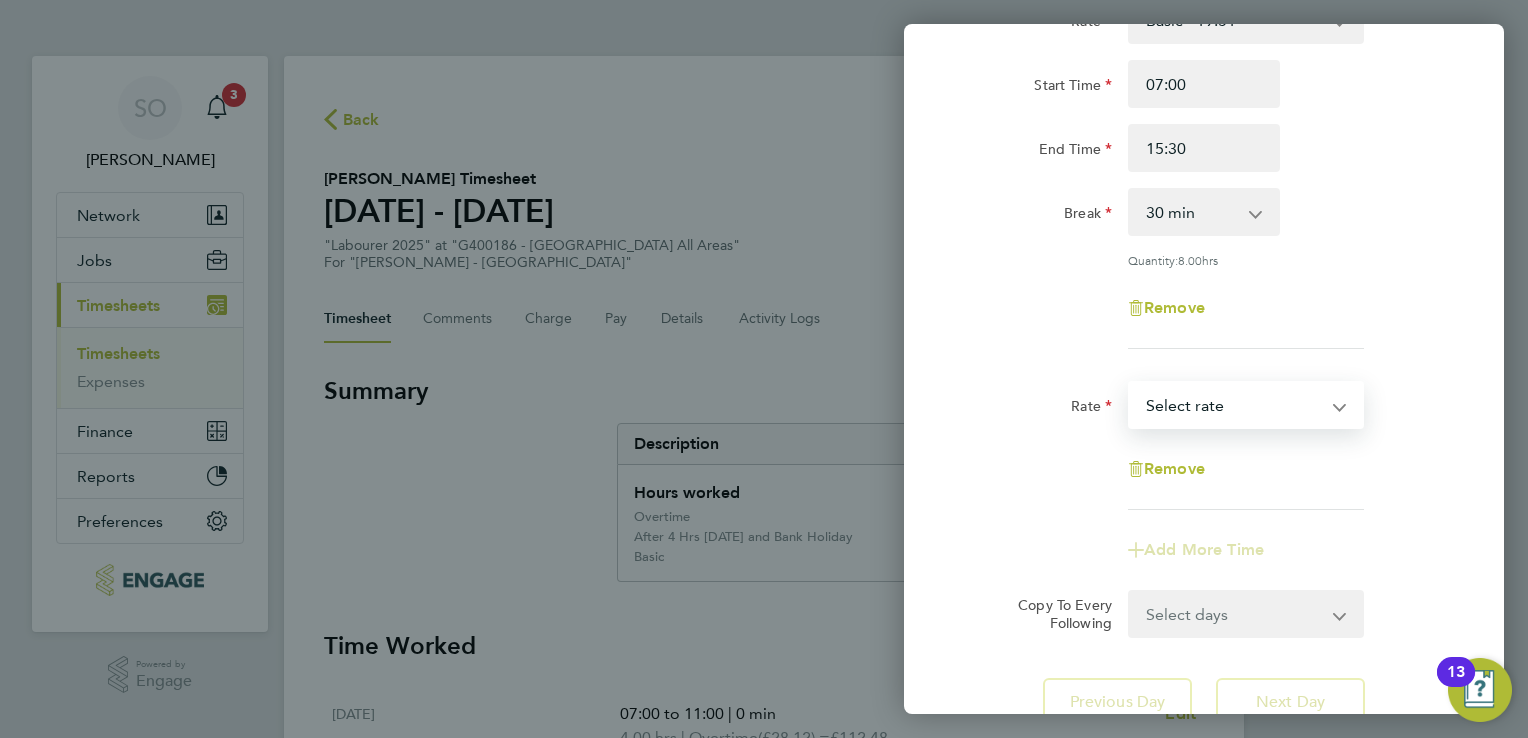 click on "Basic - 19.51   Overtime - 28.12   After 4 Hrs [DATE] and Bank Holiday - 36.73   Select rate" at bounding box center (1234, 405) 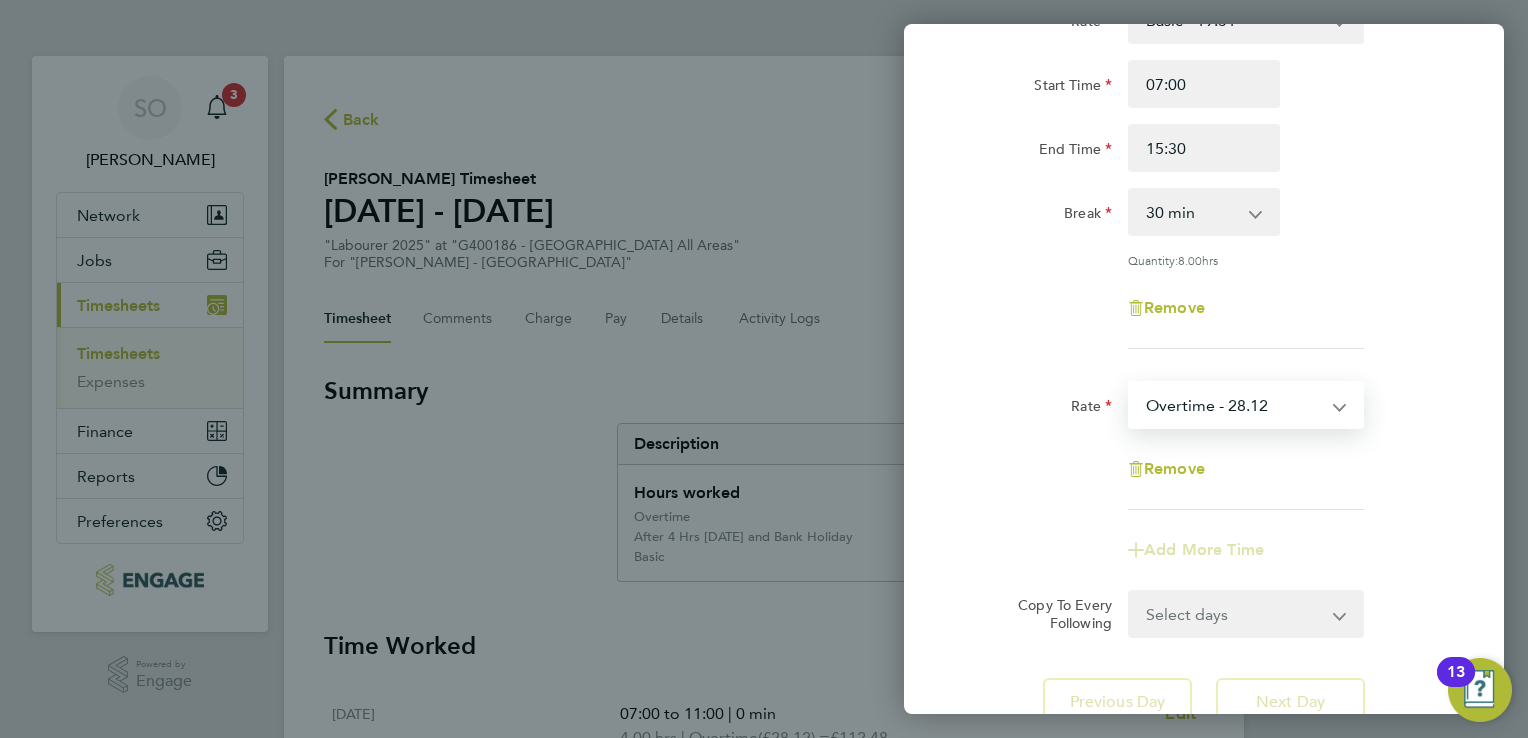 select on "30" 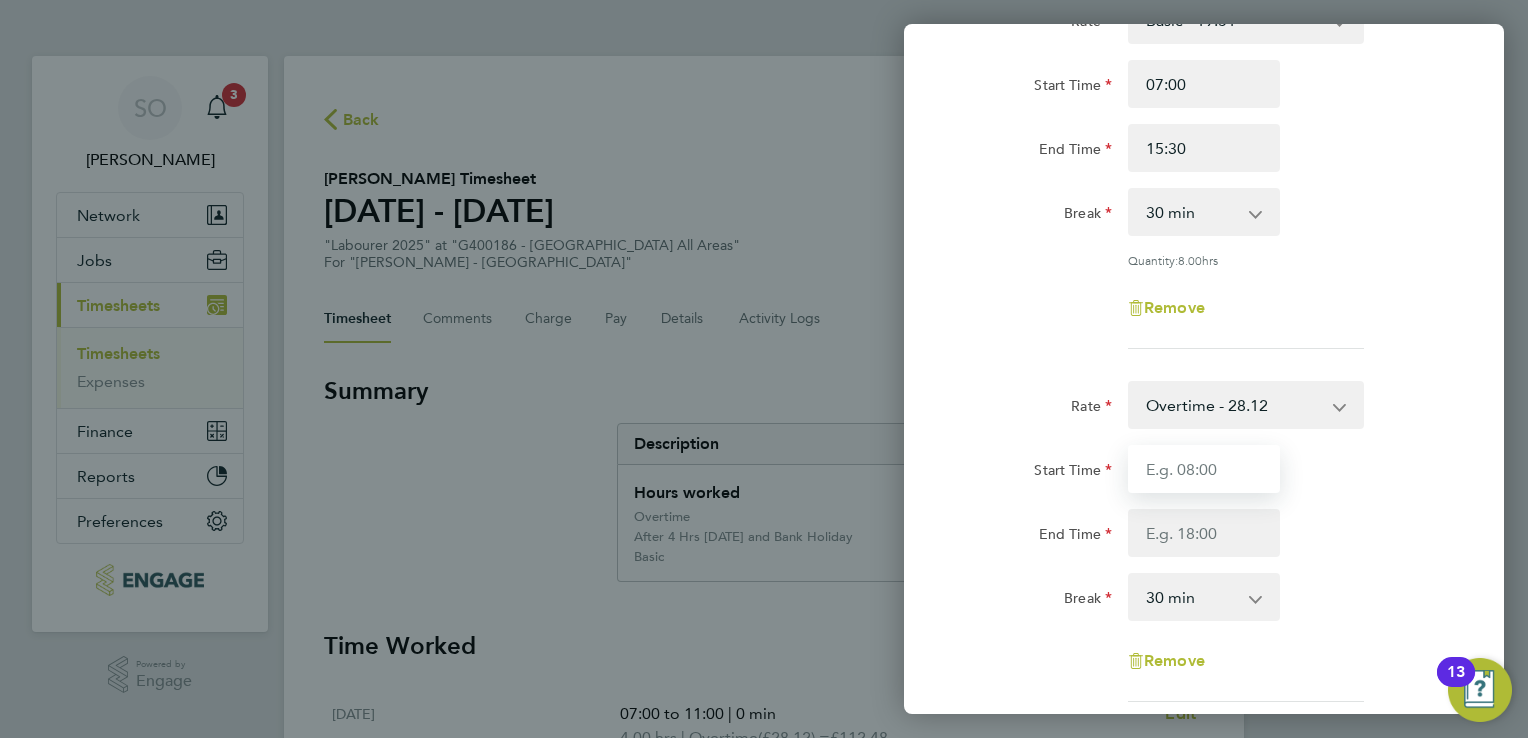click on "Start Time" at bounding box center (1204, 469) 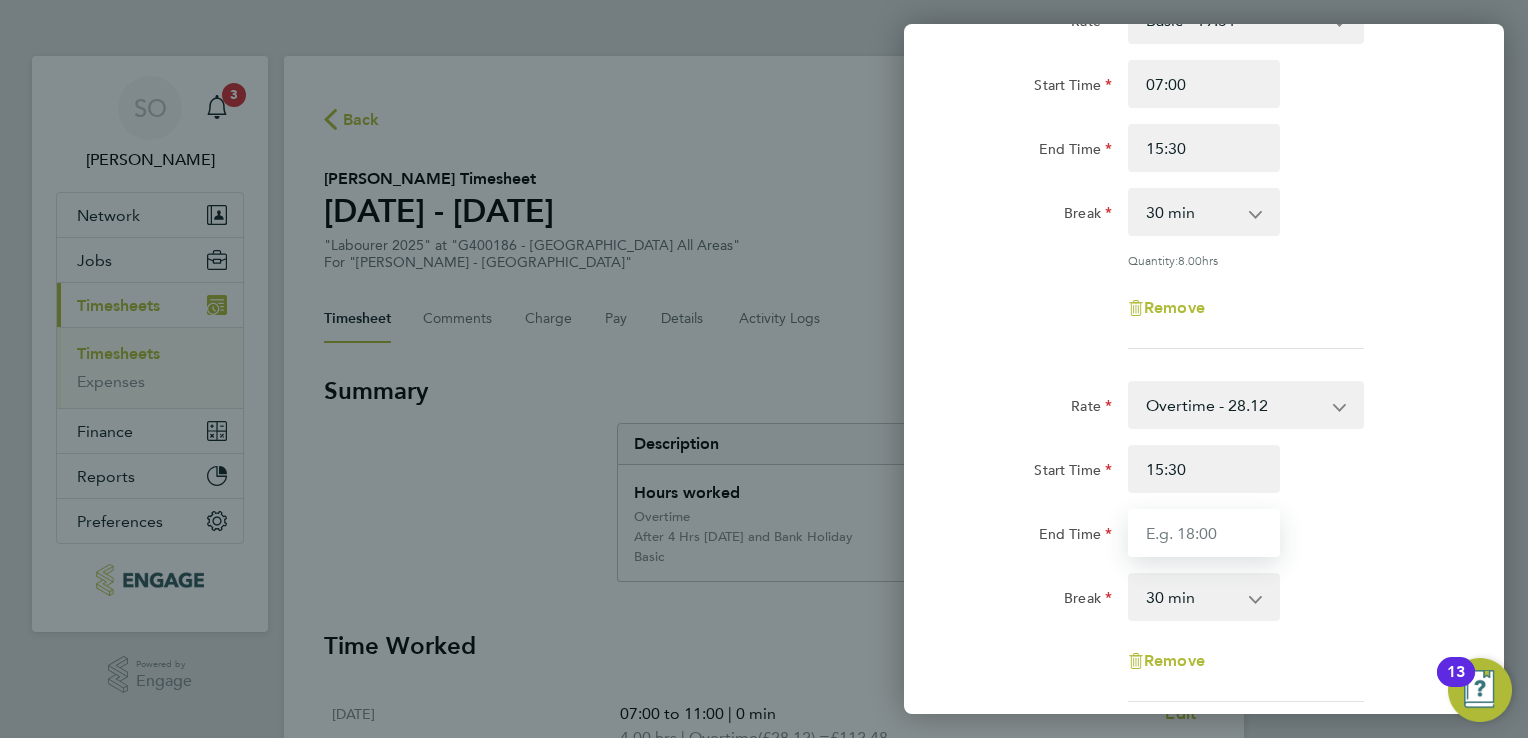 click on "End Time" at bounding box center (1204, 533) 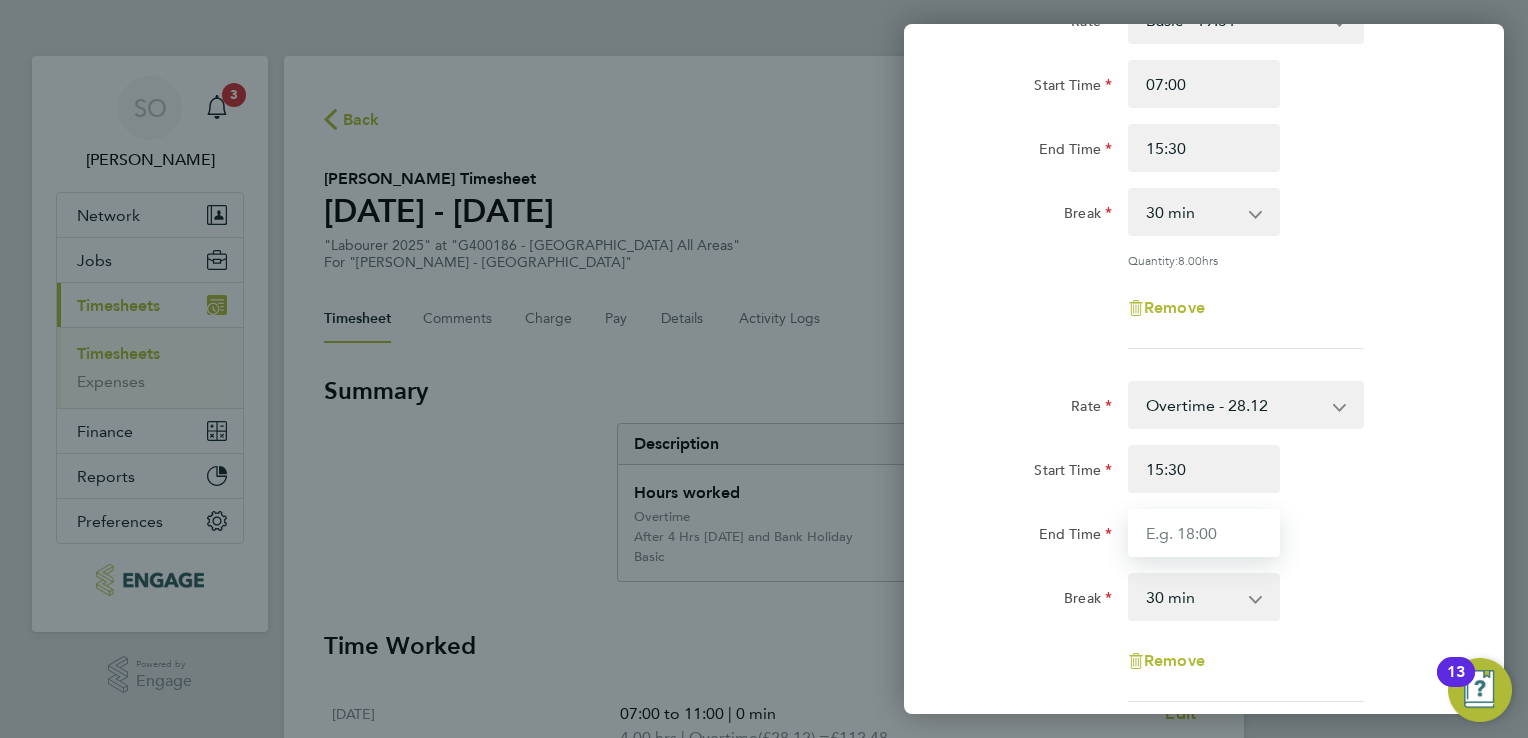 type on "16:30" 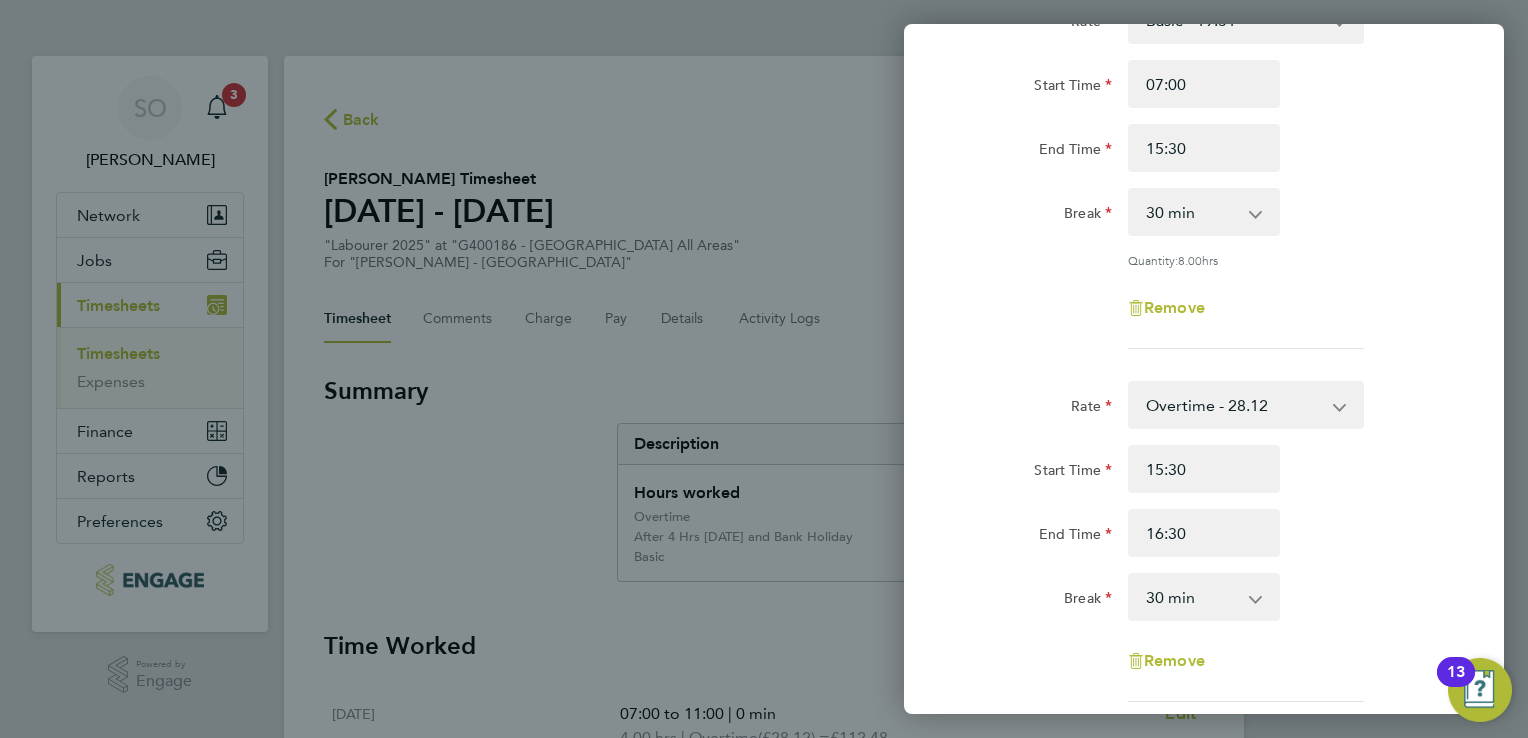 click on "0 min   15 min   30 min   45 min   60 min   75 min   90 min" at bounding box center [1192, 597] 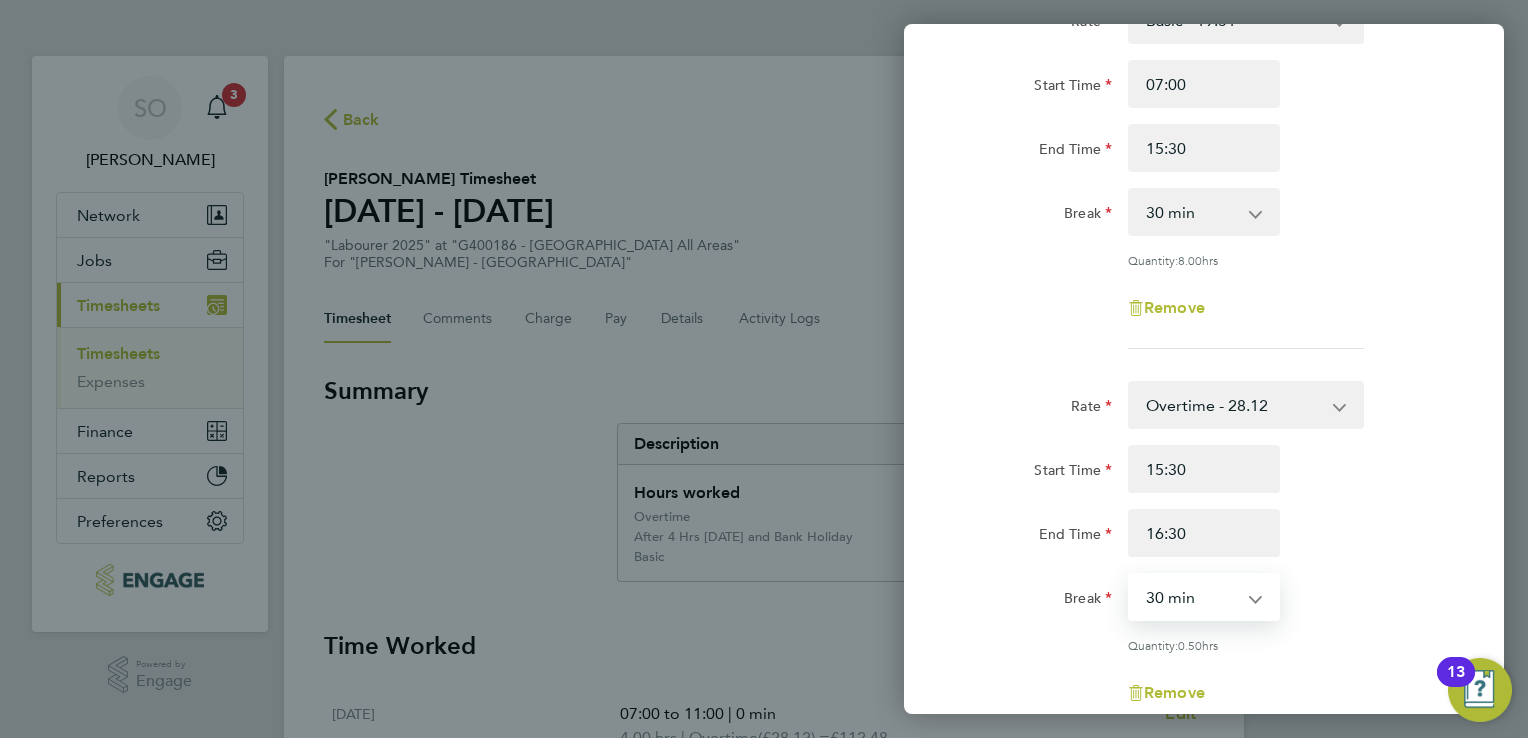 select on "0" 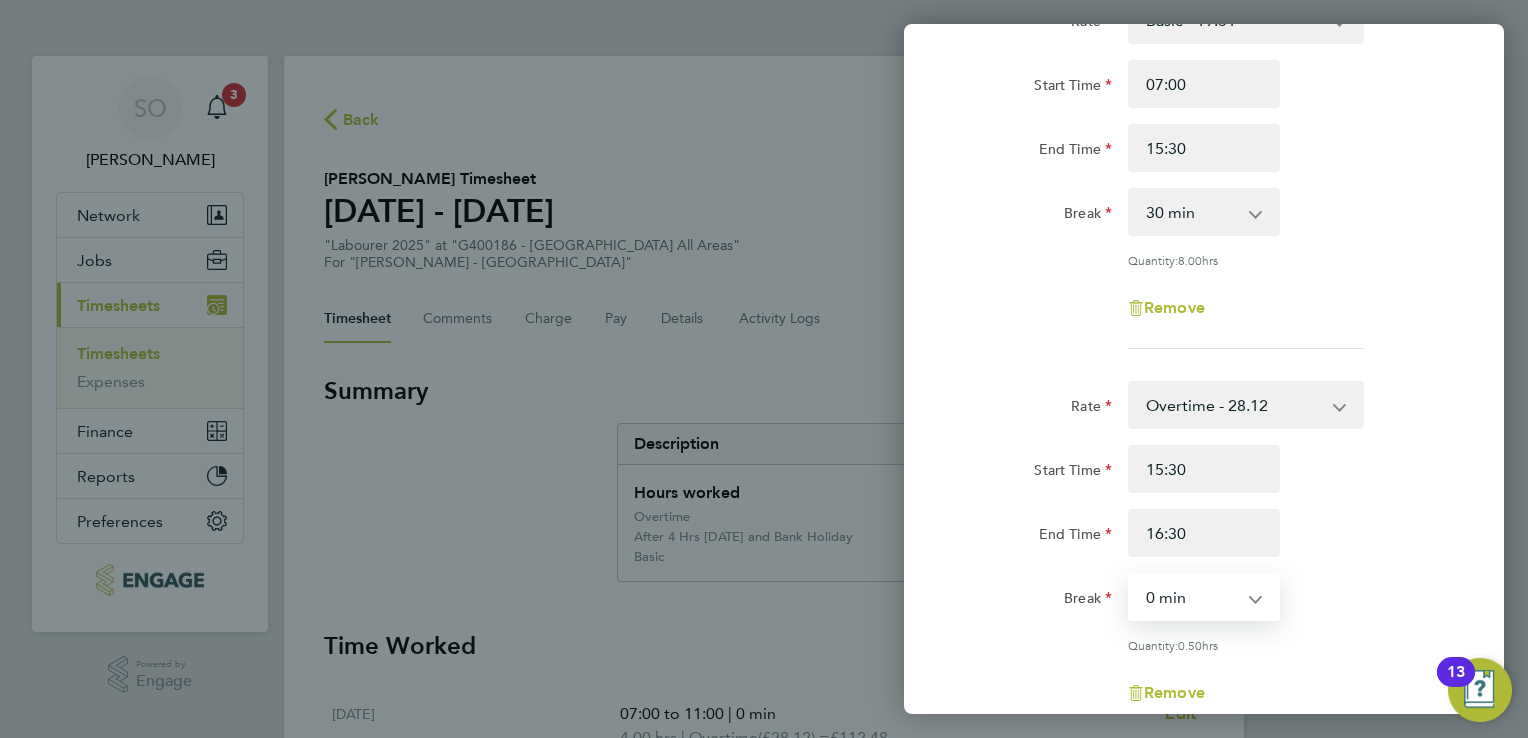 click on "0 min   15 min   30 min   45 min" at bounding box center (1192, 597) 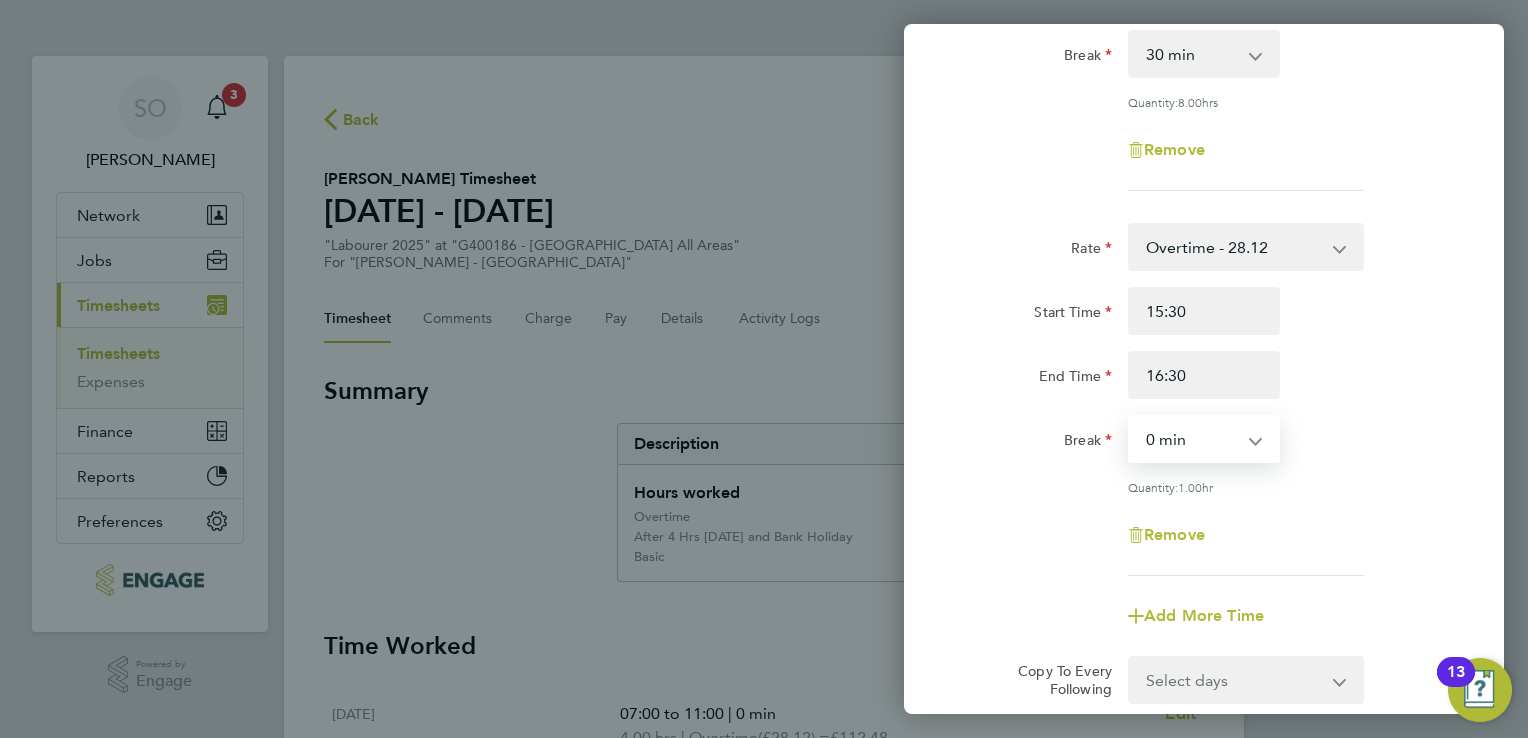 scroll, scrollTop: 547, scrollLeft: 0, axis: vertical 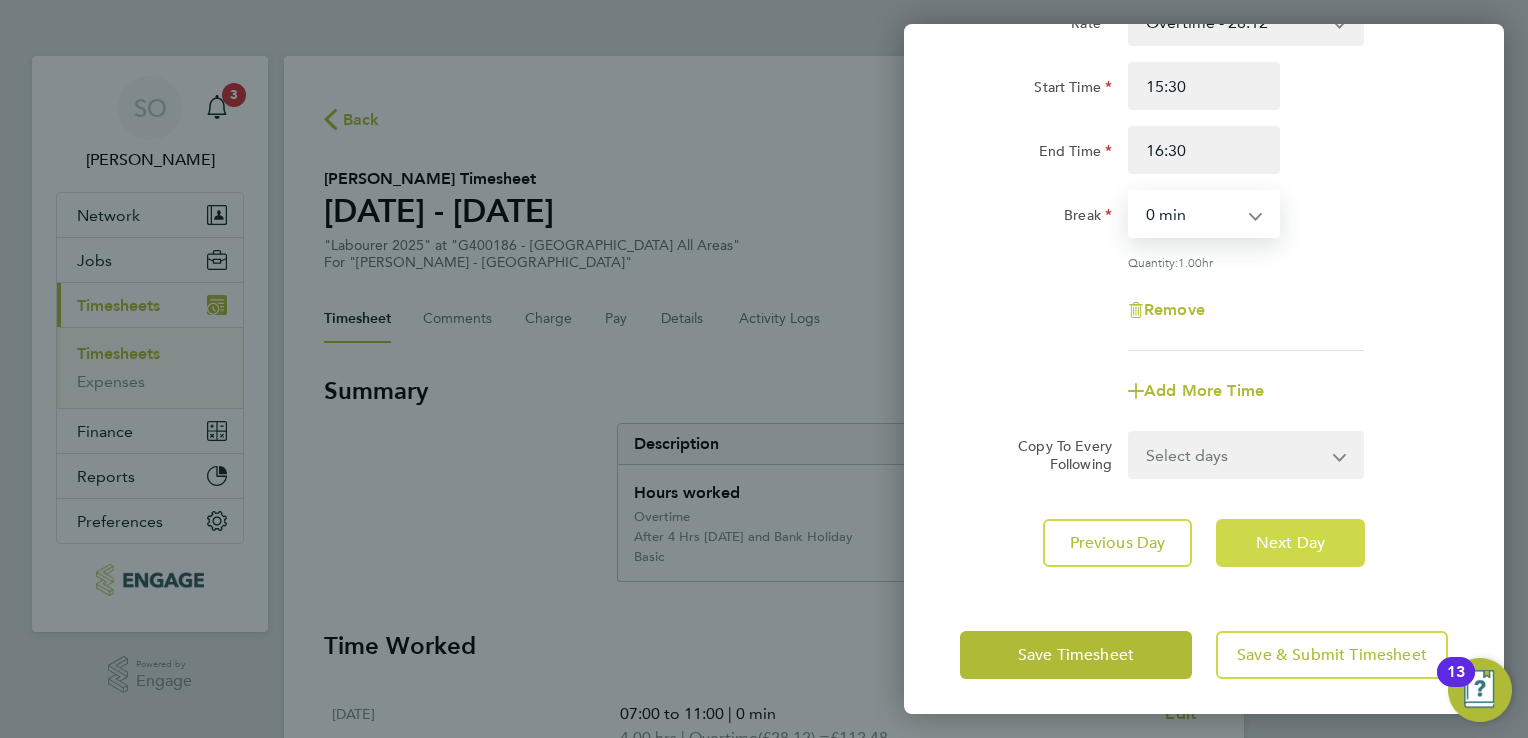 click on "Next Day" 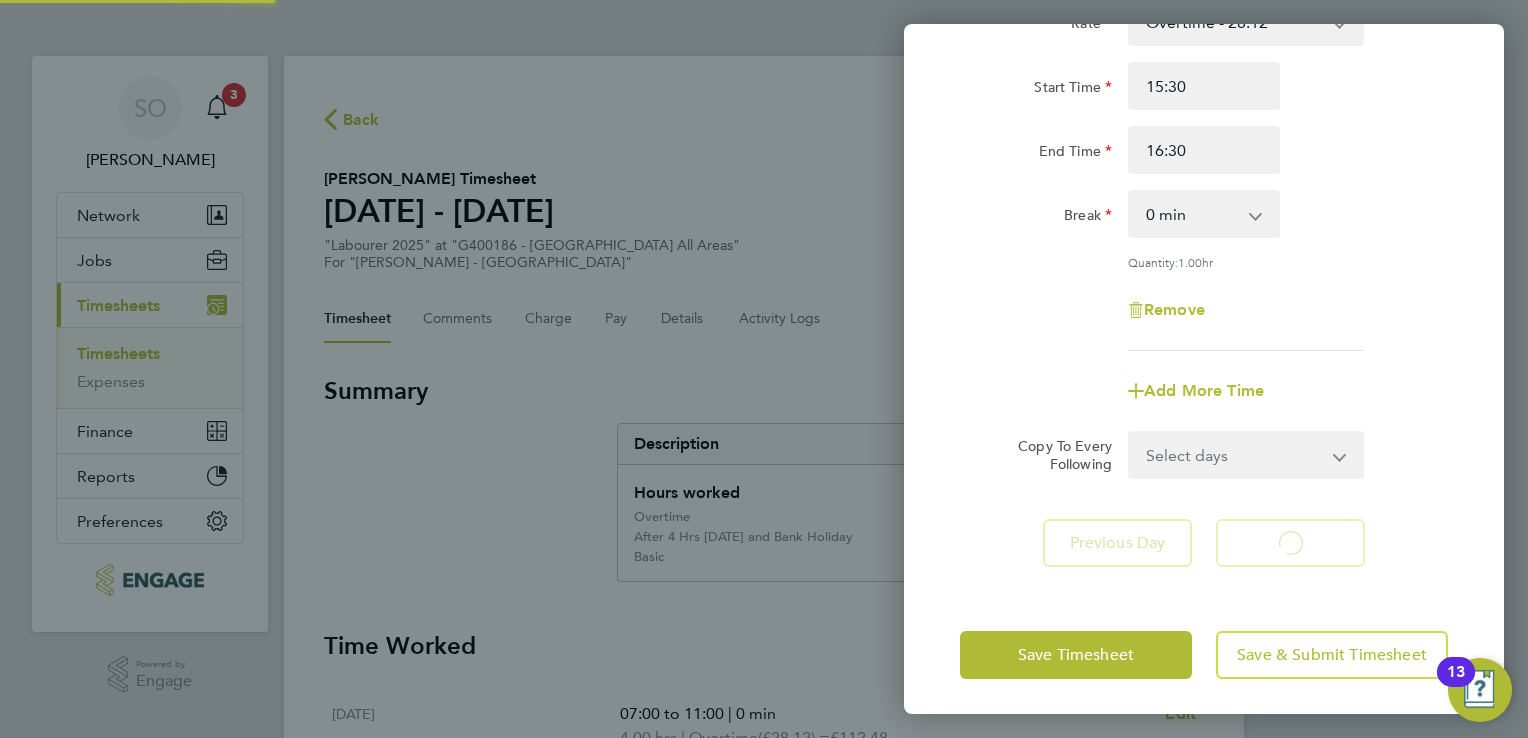 select on "30" 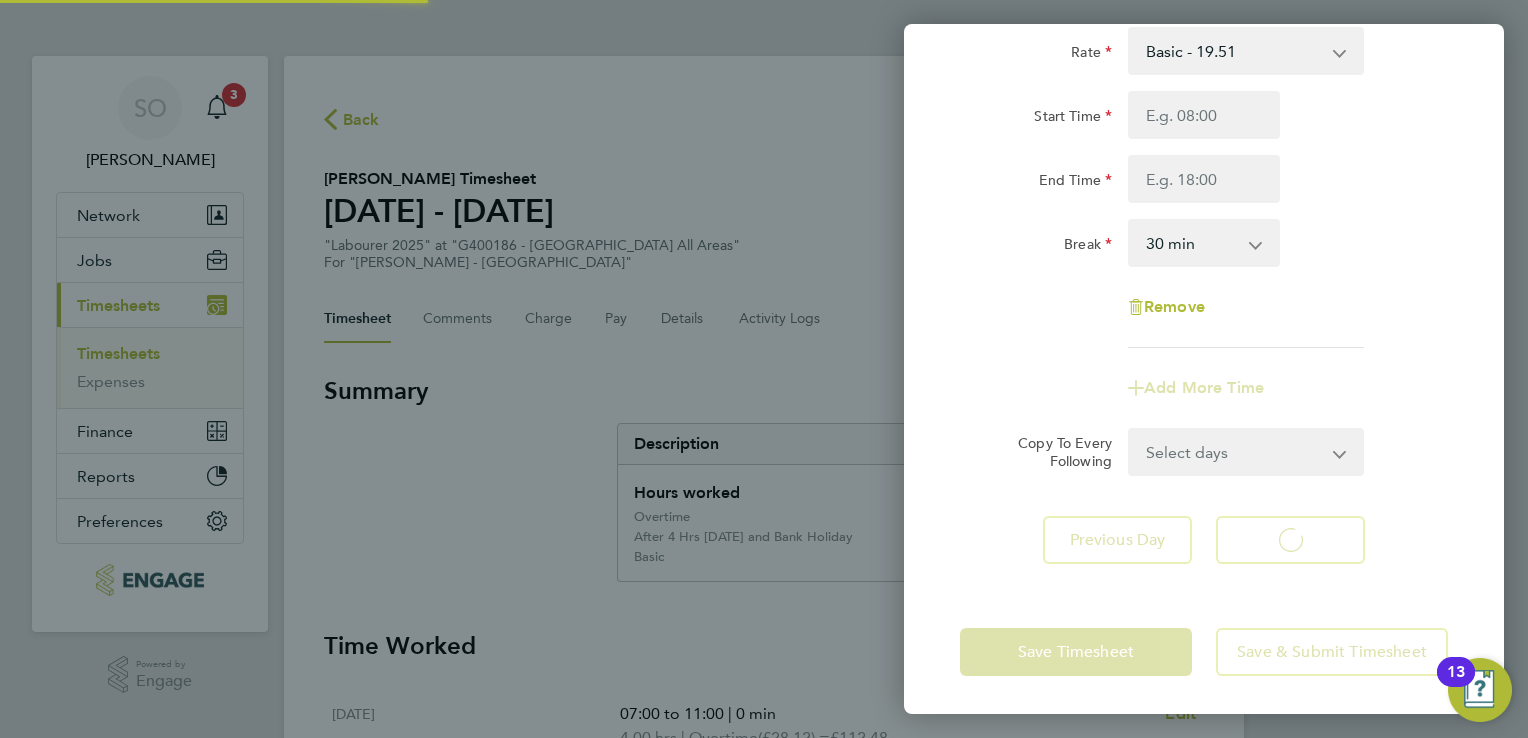 select on "30" 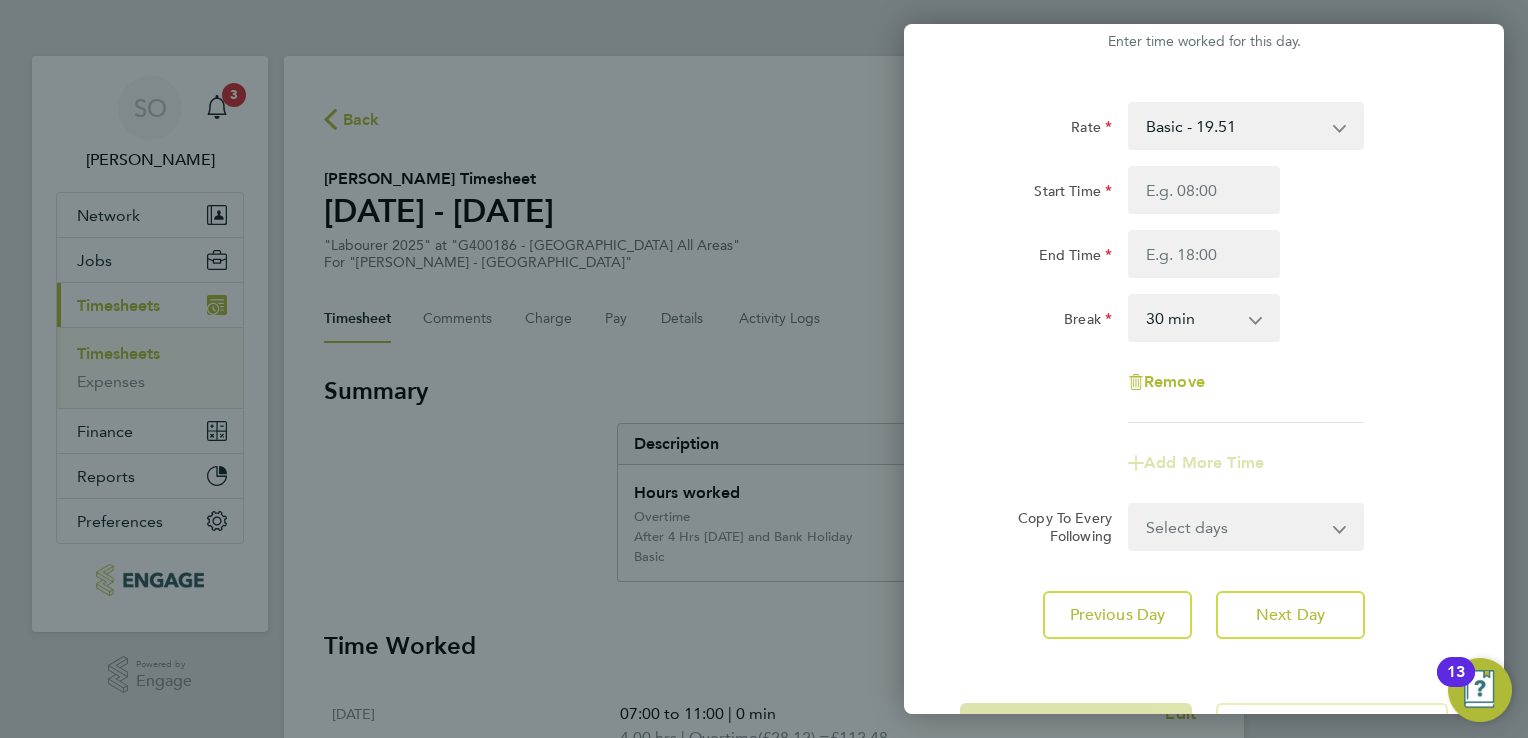 scroll, scrollTop: 0, scrollLeft: 0, axis: both 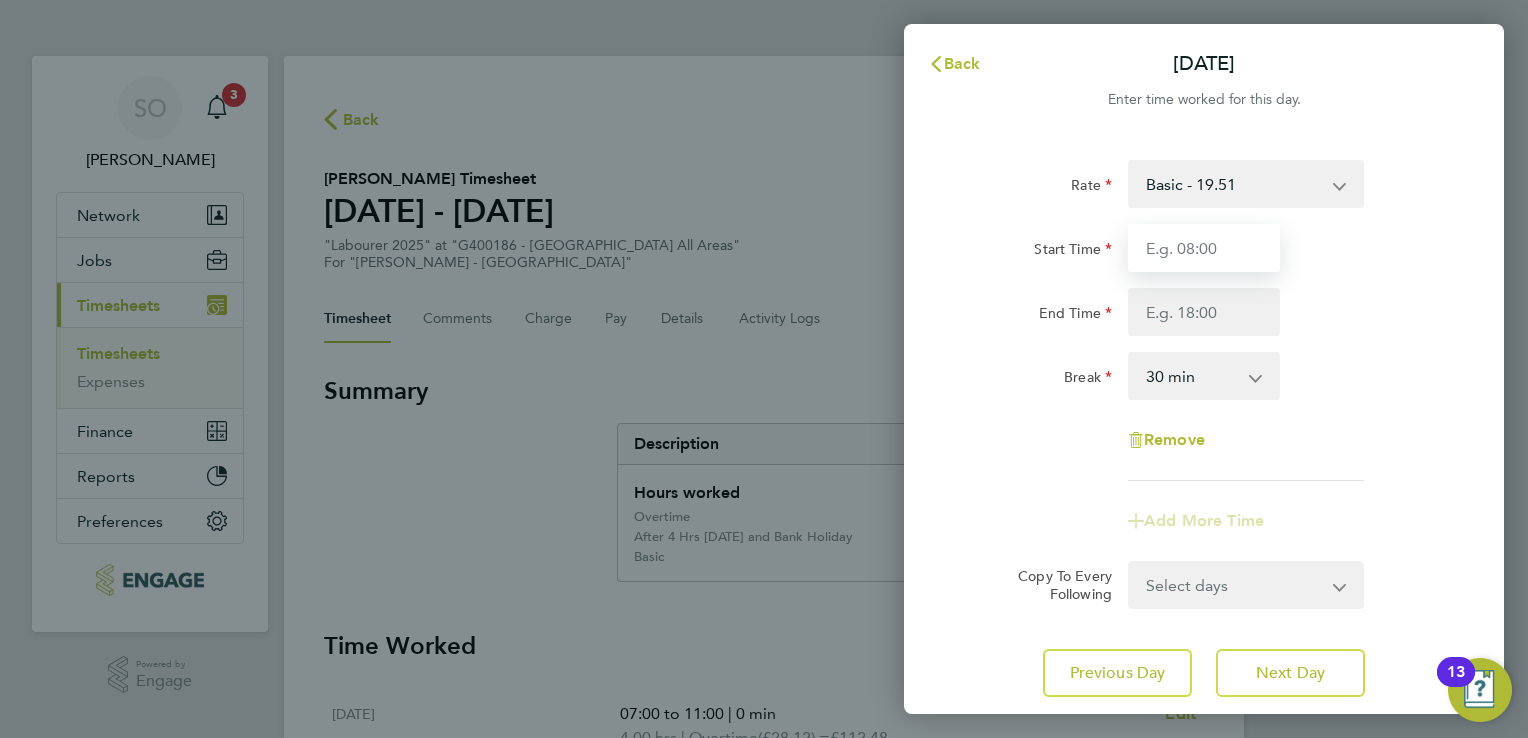 click on "Start Time" at bounding box center [1204, 248] 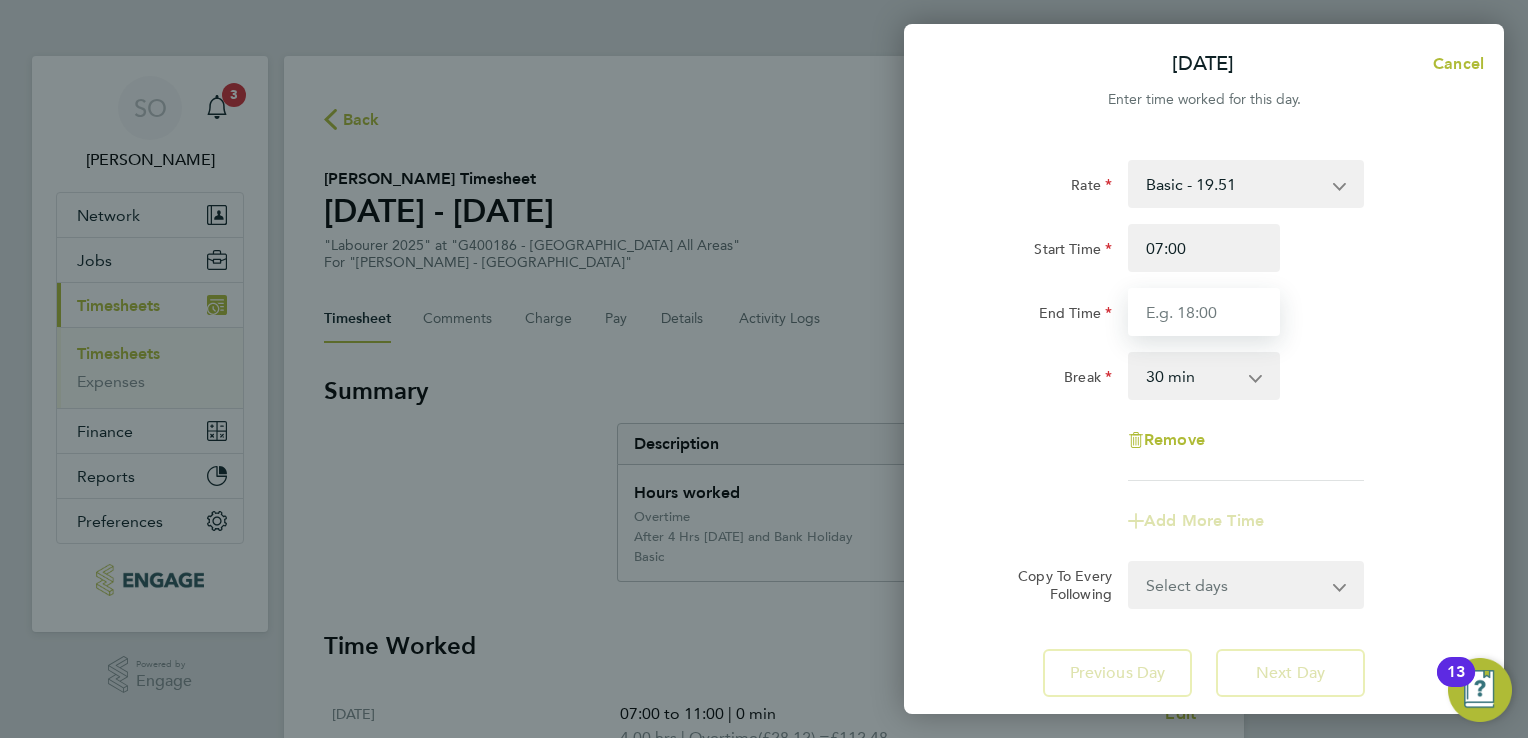 click on "End Time" at bounding box center (1204, 312) 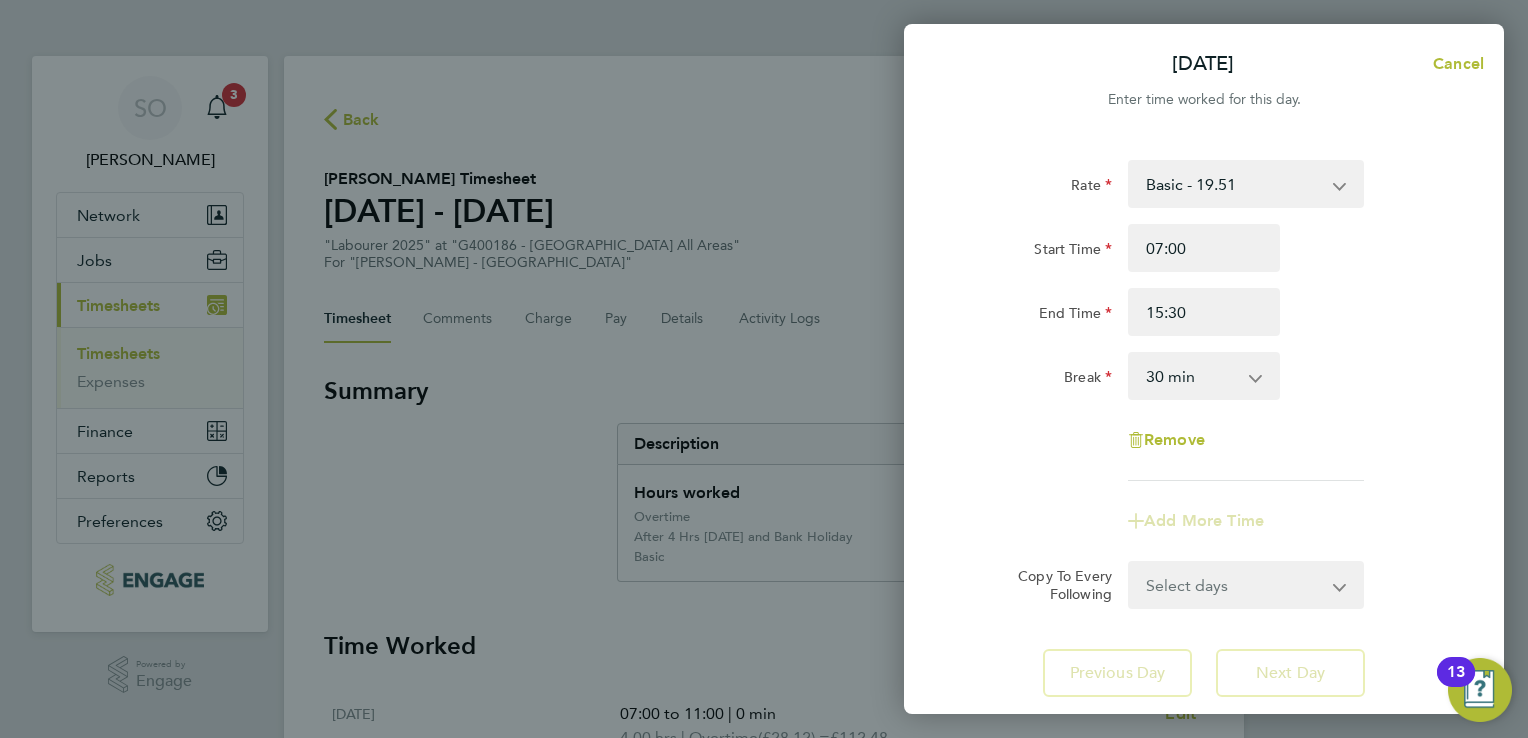 click on "Rate  Basic - 19.51   Overtime - 28.12   After 4 Hrs [DATE] and Bank Holiday - 36.73
Start Time 07:00 End Time 15:30 Break  0 min   15 min   30 min   45 min   60 min   75 min   90 min
Remove" 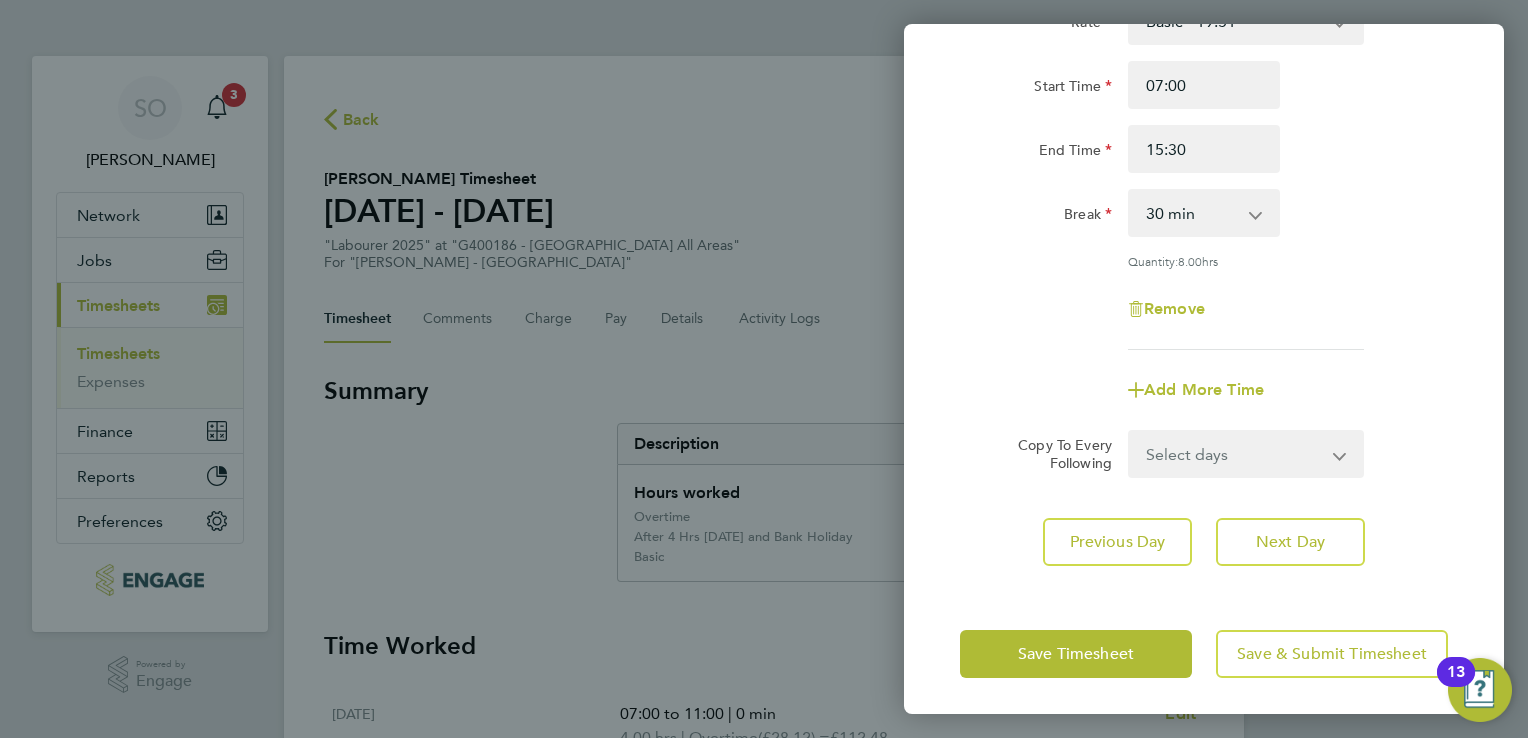 scroll, scrollTop: 164, scrollLeft: 0, axis: vertical 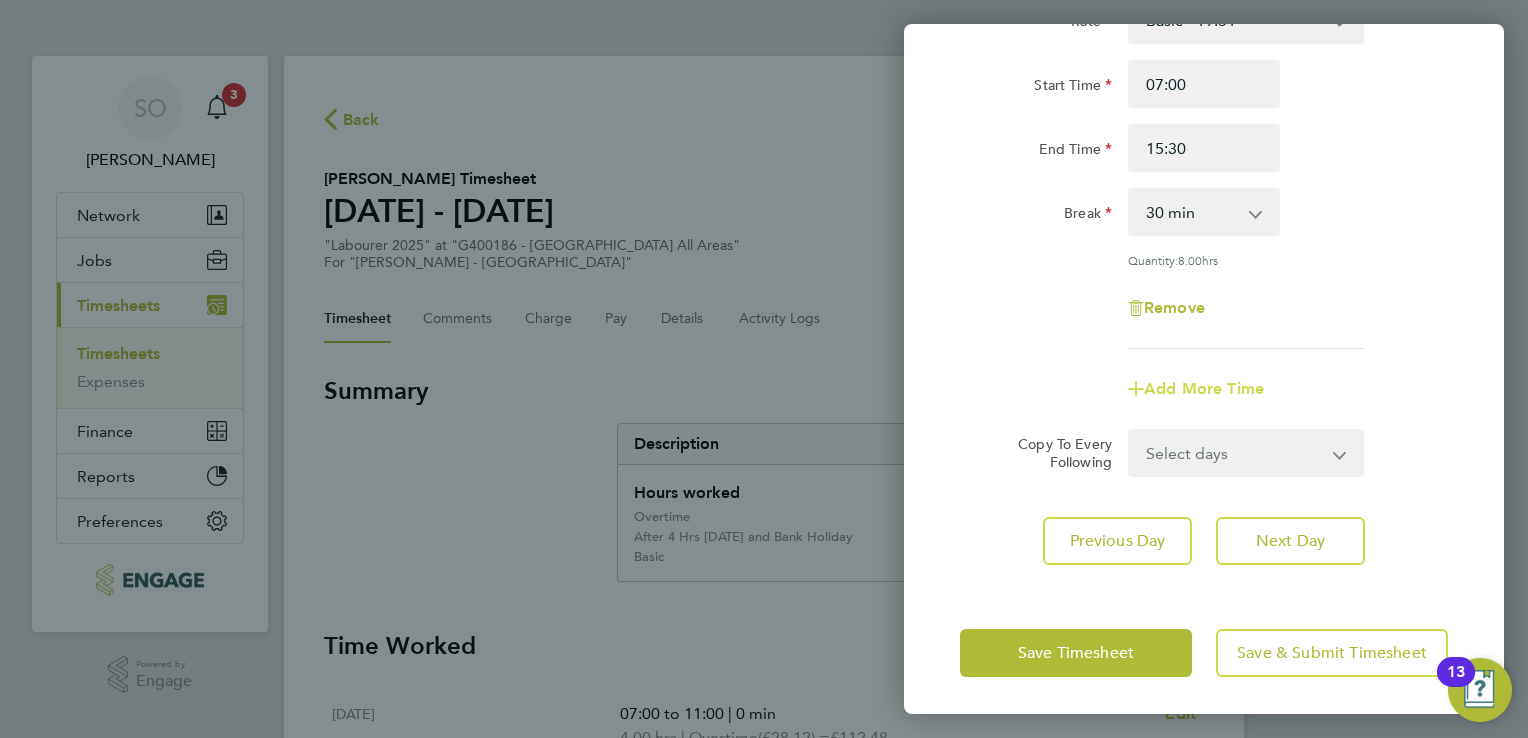 click on "Add More Time" 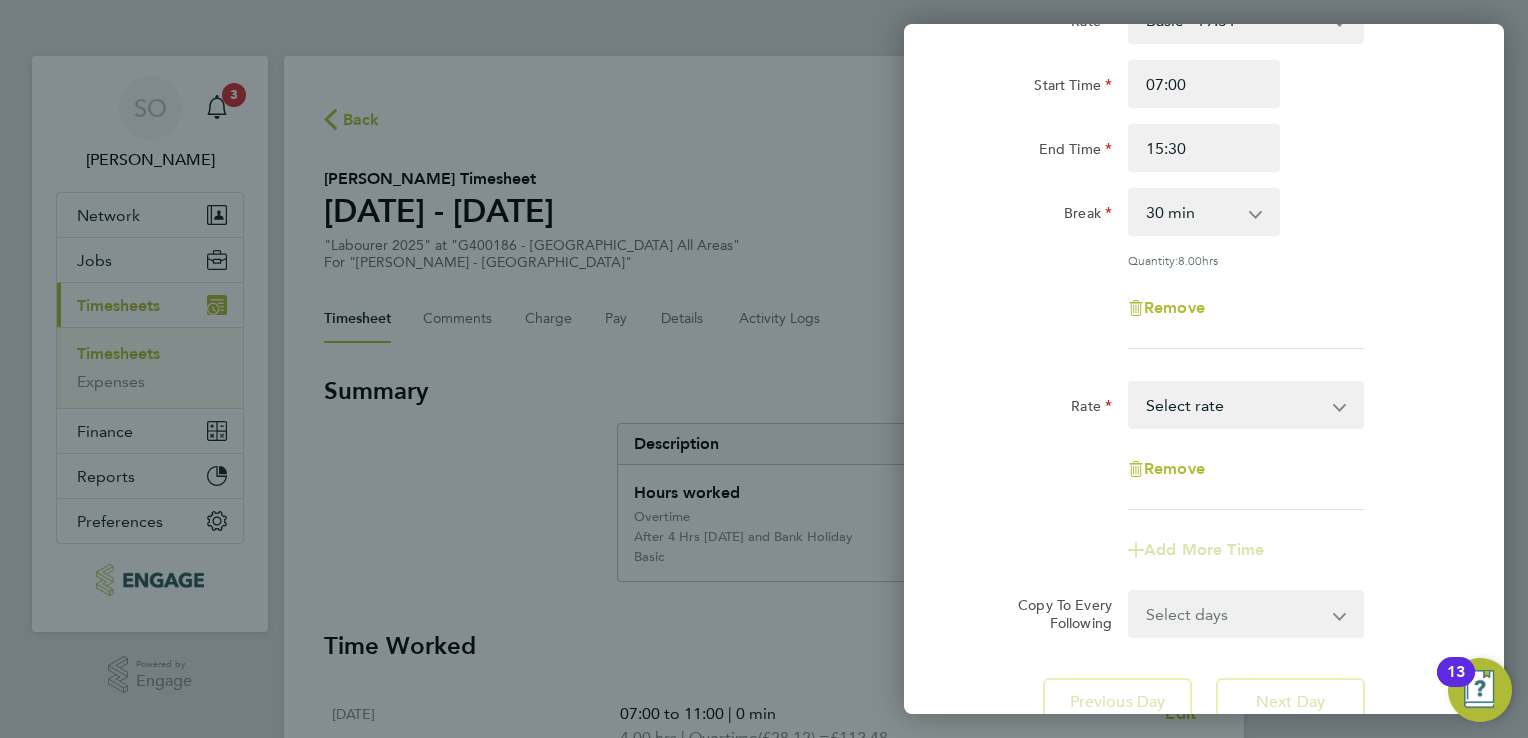 click on "Basic - 19.51   Overtime - 28.12   After 4 Hrs [DATE] and Bank Holiday - 36.73   Select rate" at bounding box center [1234, 405] 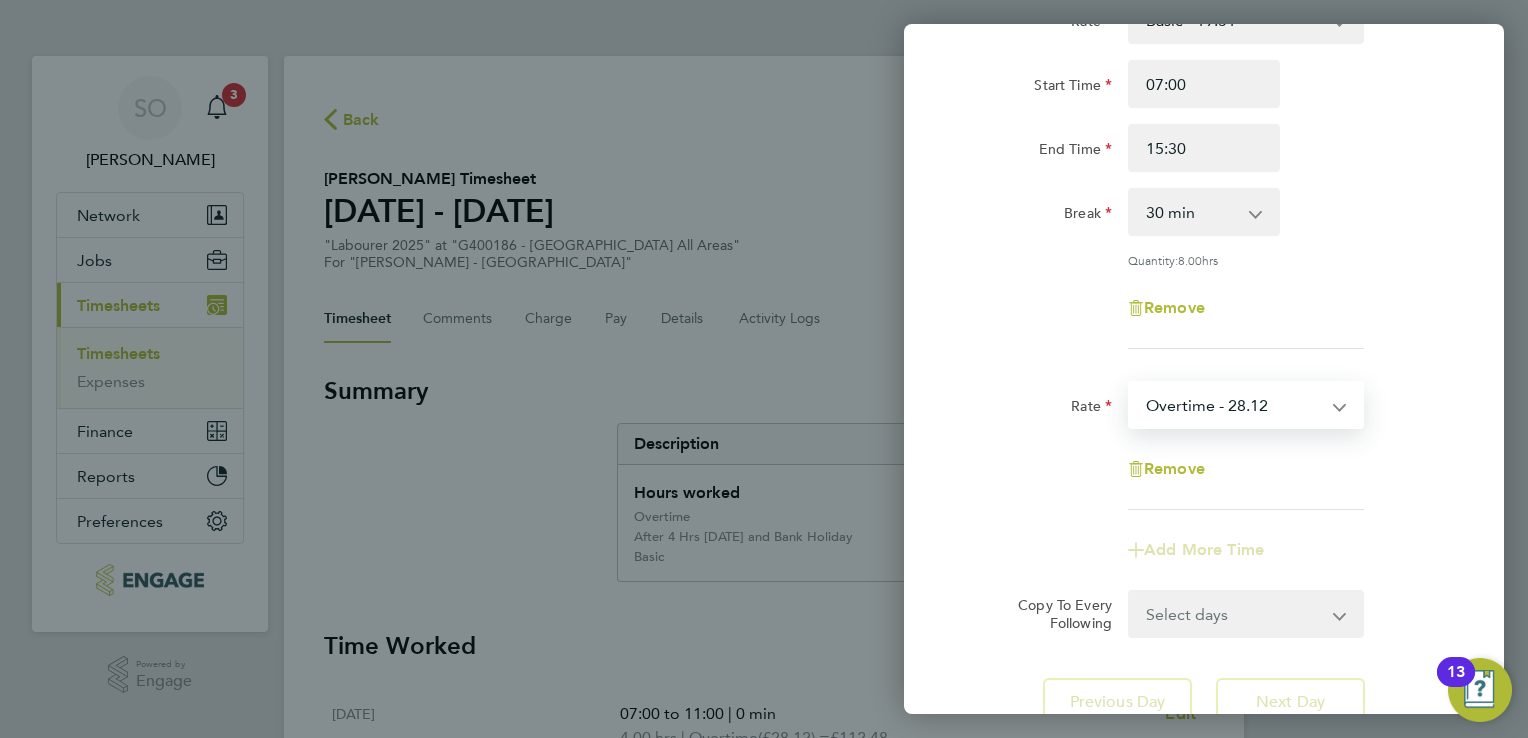 select on "30" 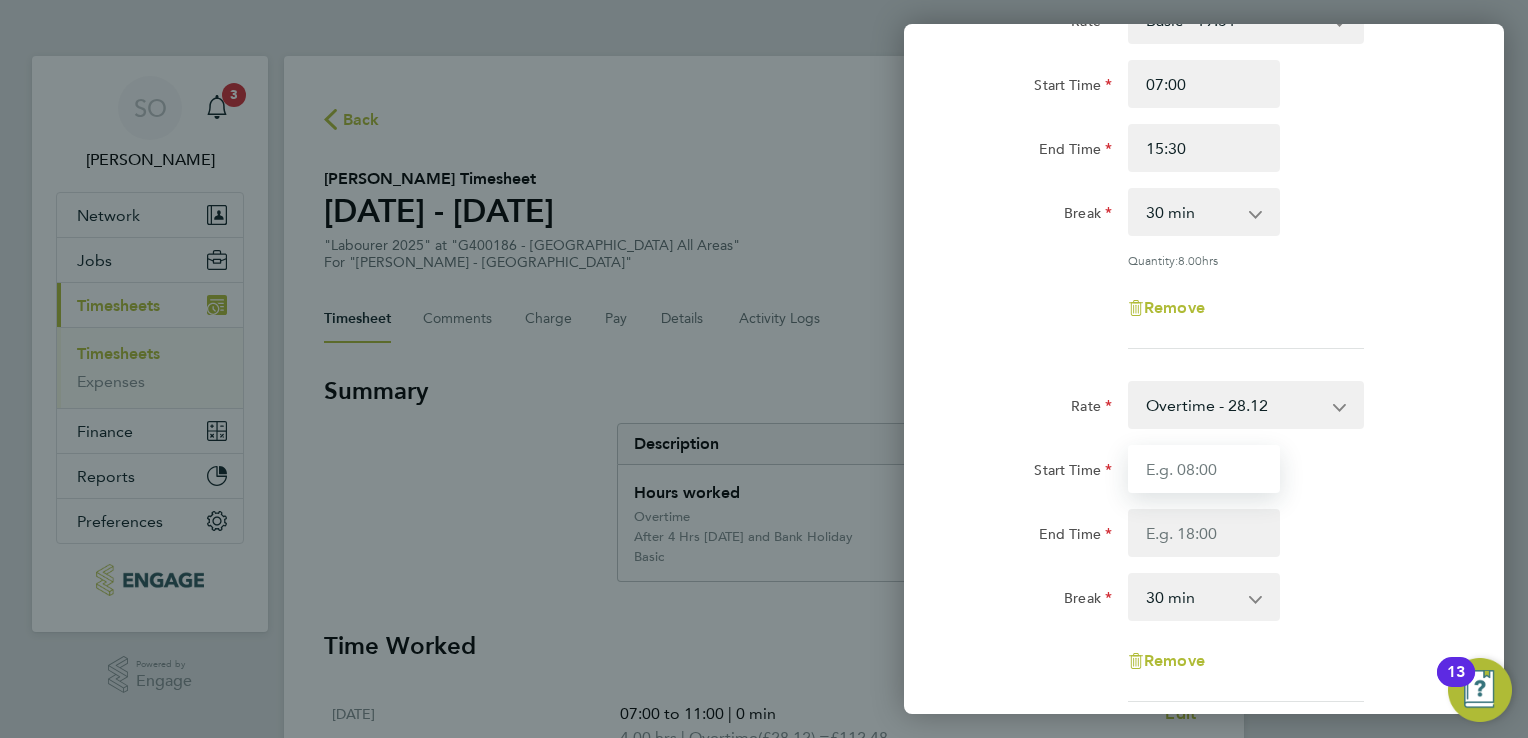 click on "Start Time" at bounding box center (1204, 469) 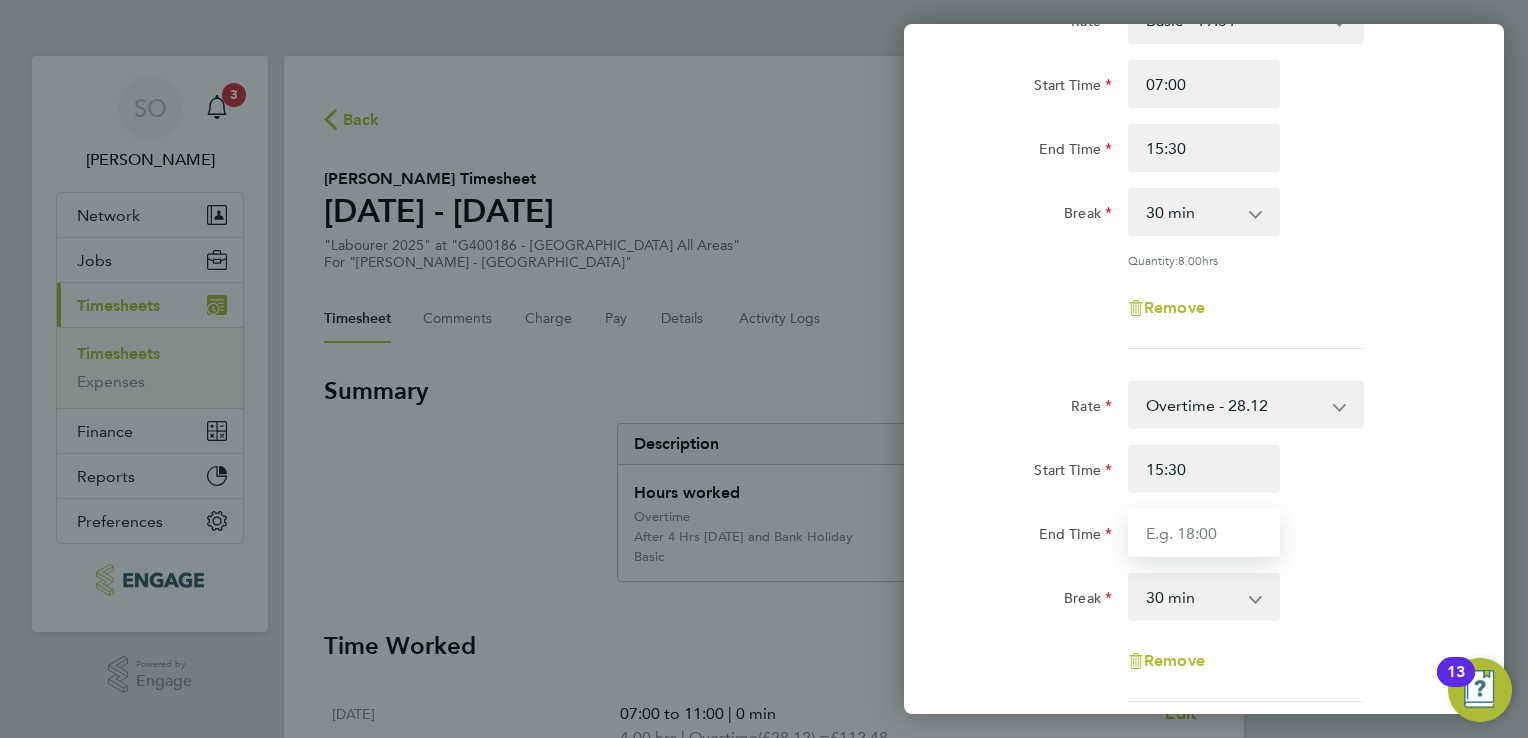 click on "End Time" at bounding box center [1204, 533] 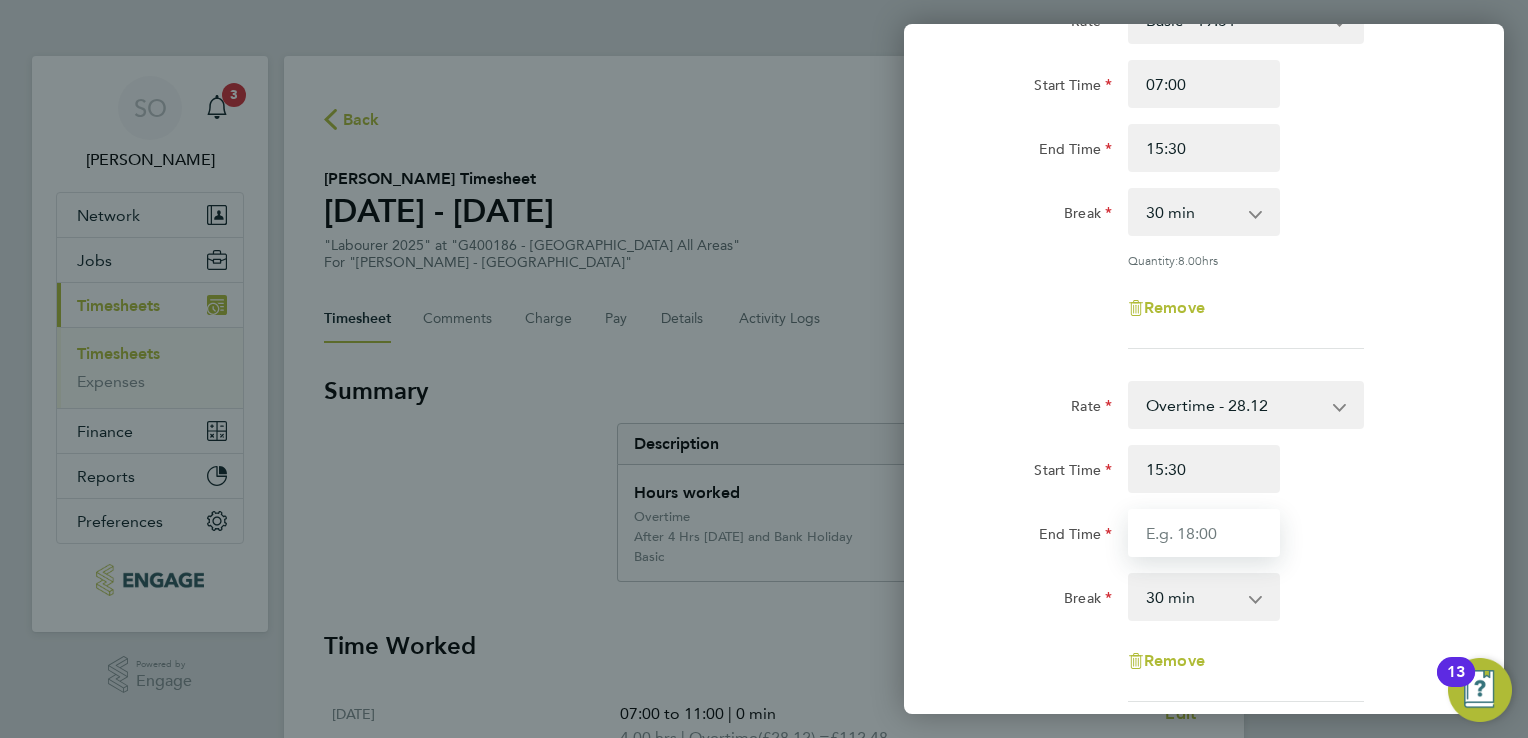 type on "16:30" 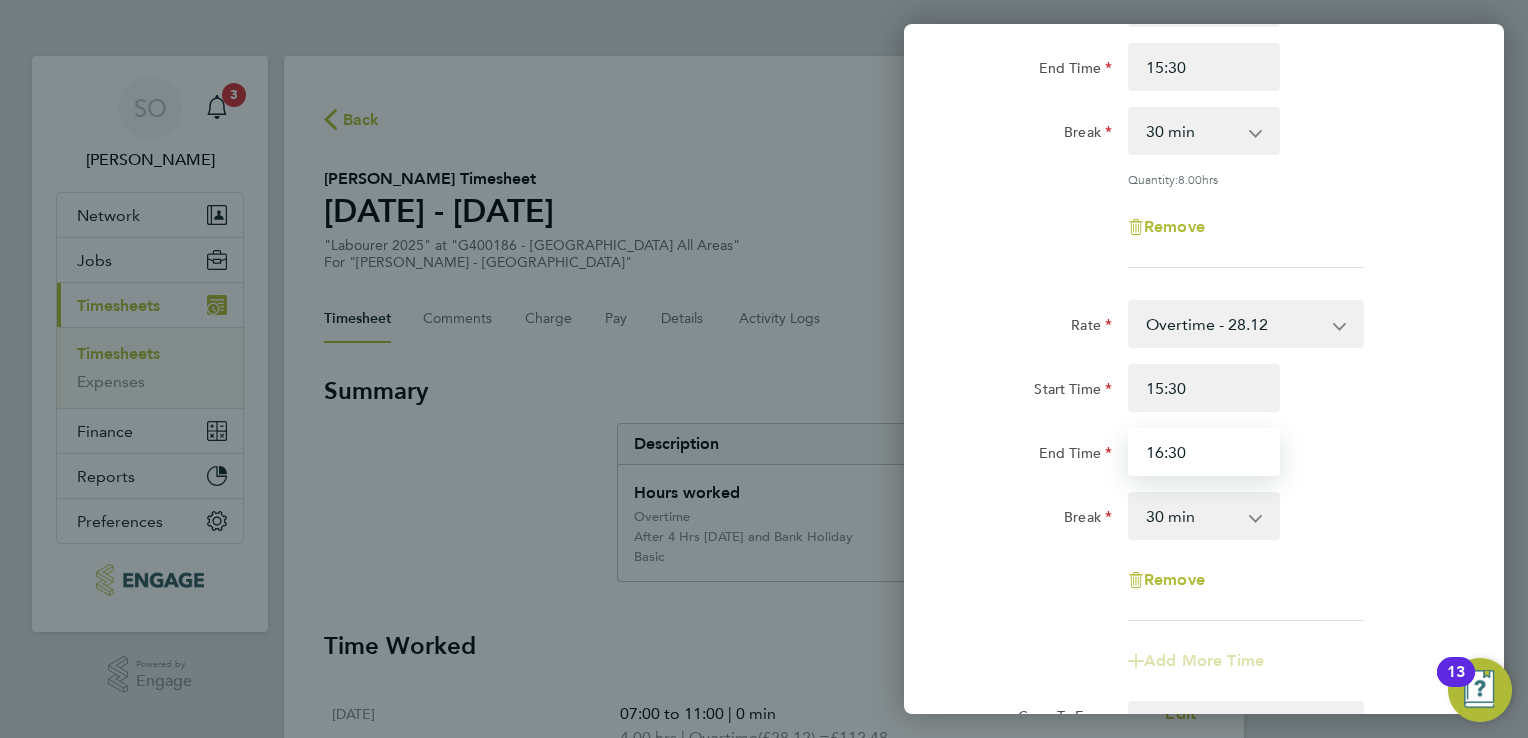scroll, scrollTop: 364, scrollLeft: 0, axis: vertical 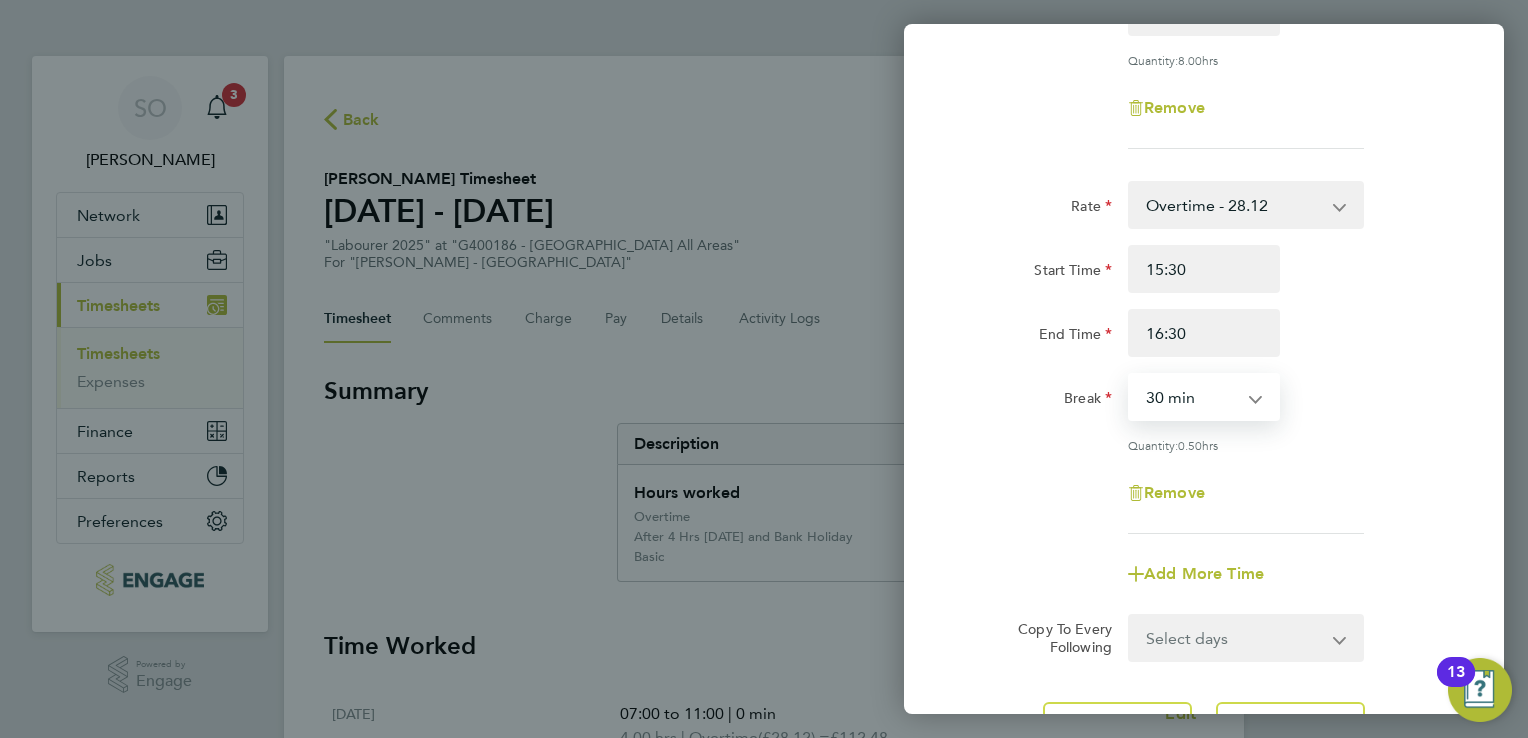 click on "0 min   15 min   30 min   45 min" at bounding box center [1192, 397] 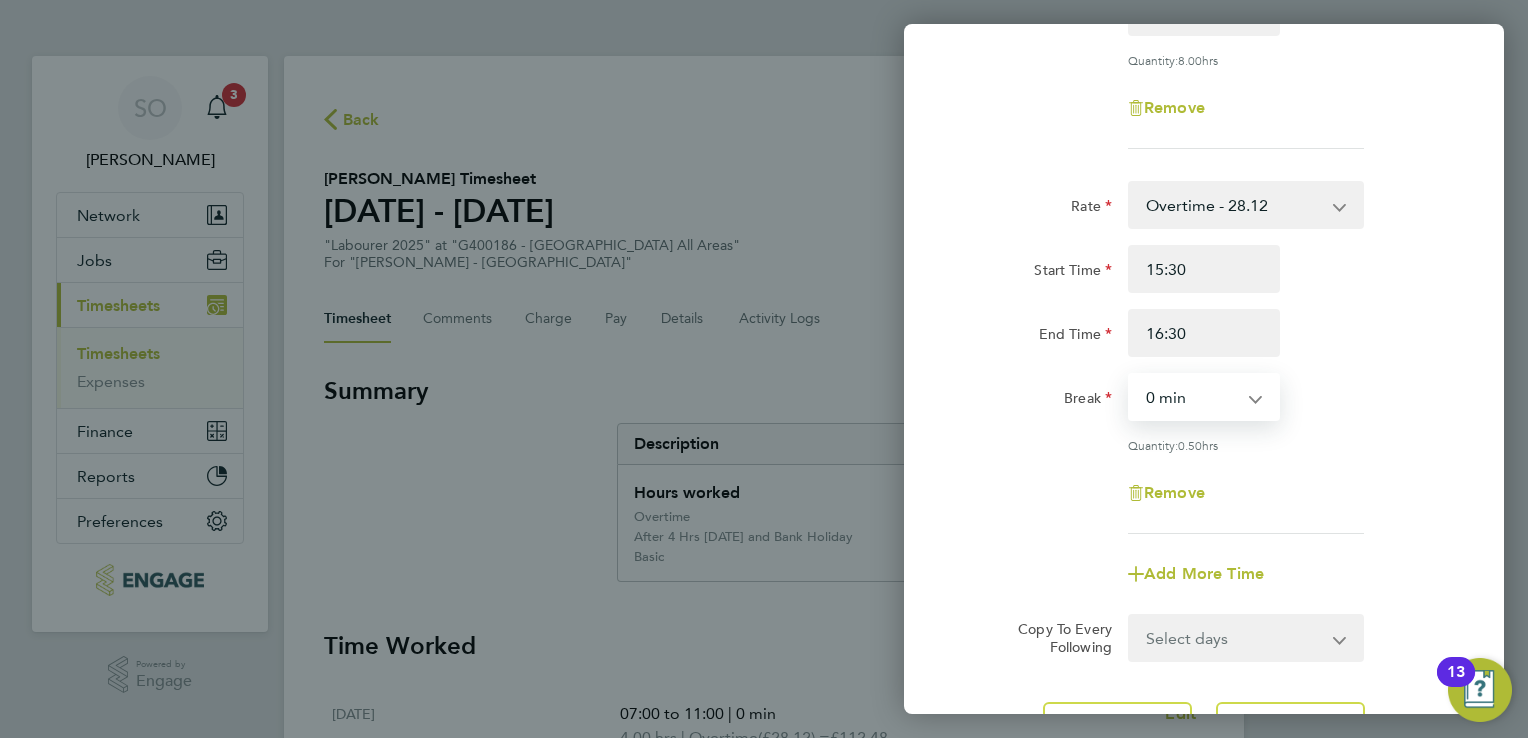 click on "0 min   15 min   30 min   45 min" at bounding box center (1192, 397) 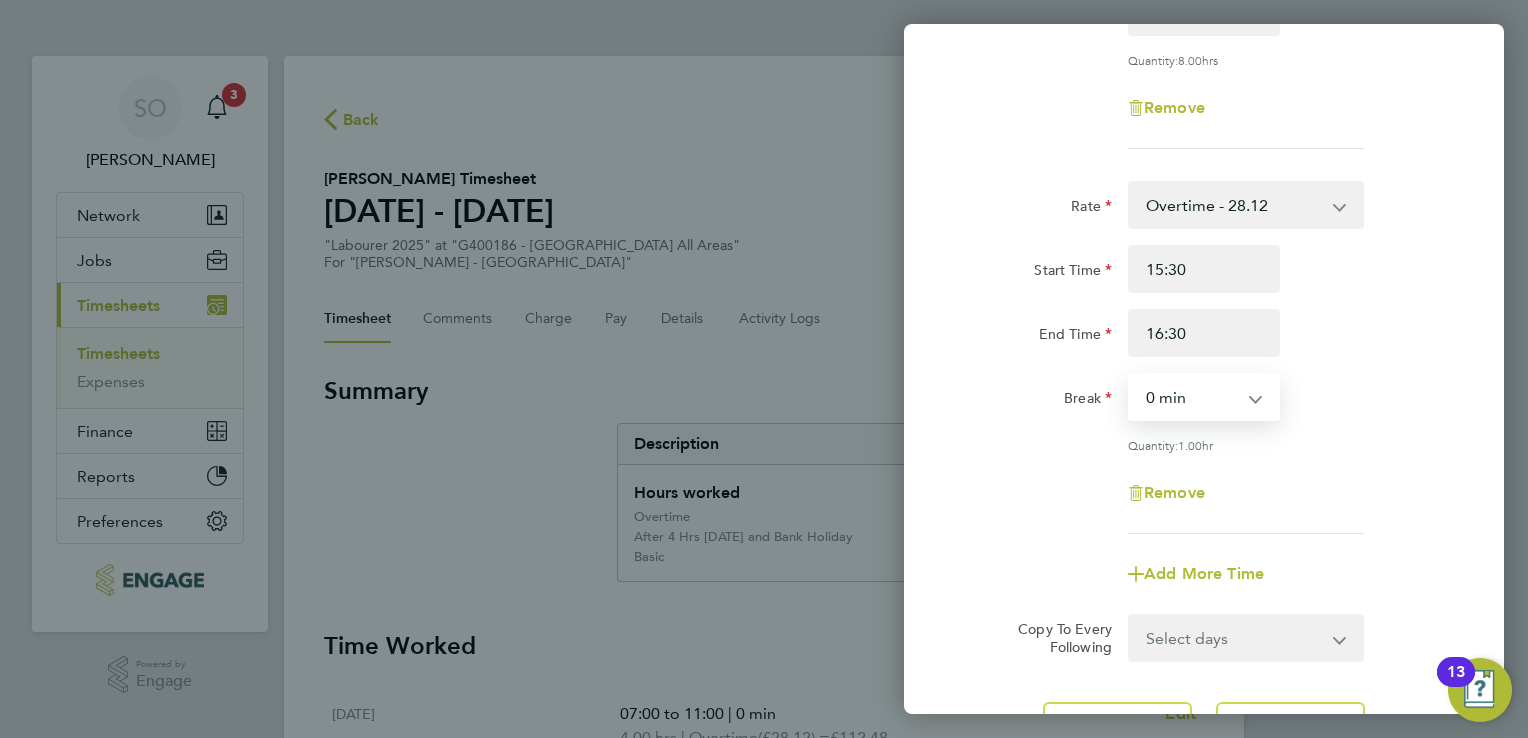 scroll, scrollTop: 547, scrollLeft: 0, axis: vertical 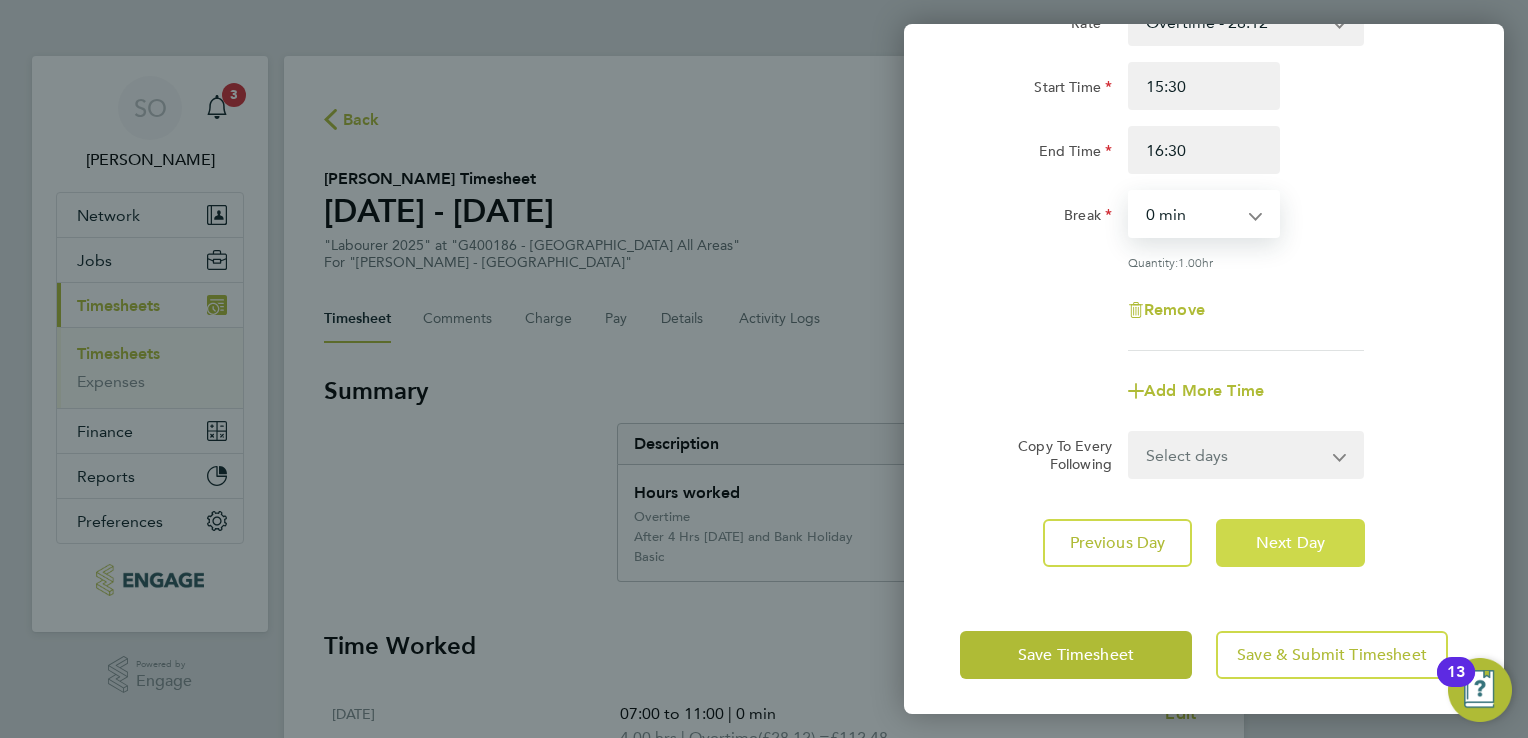 click on "Next Day" 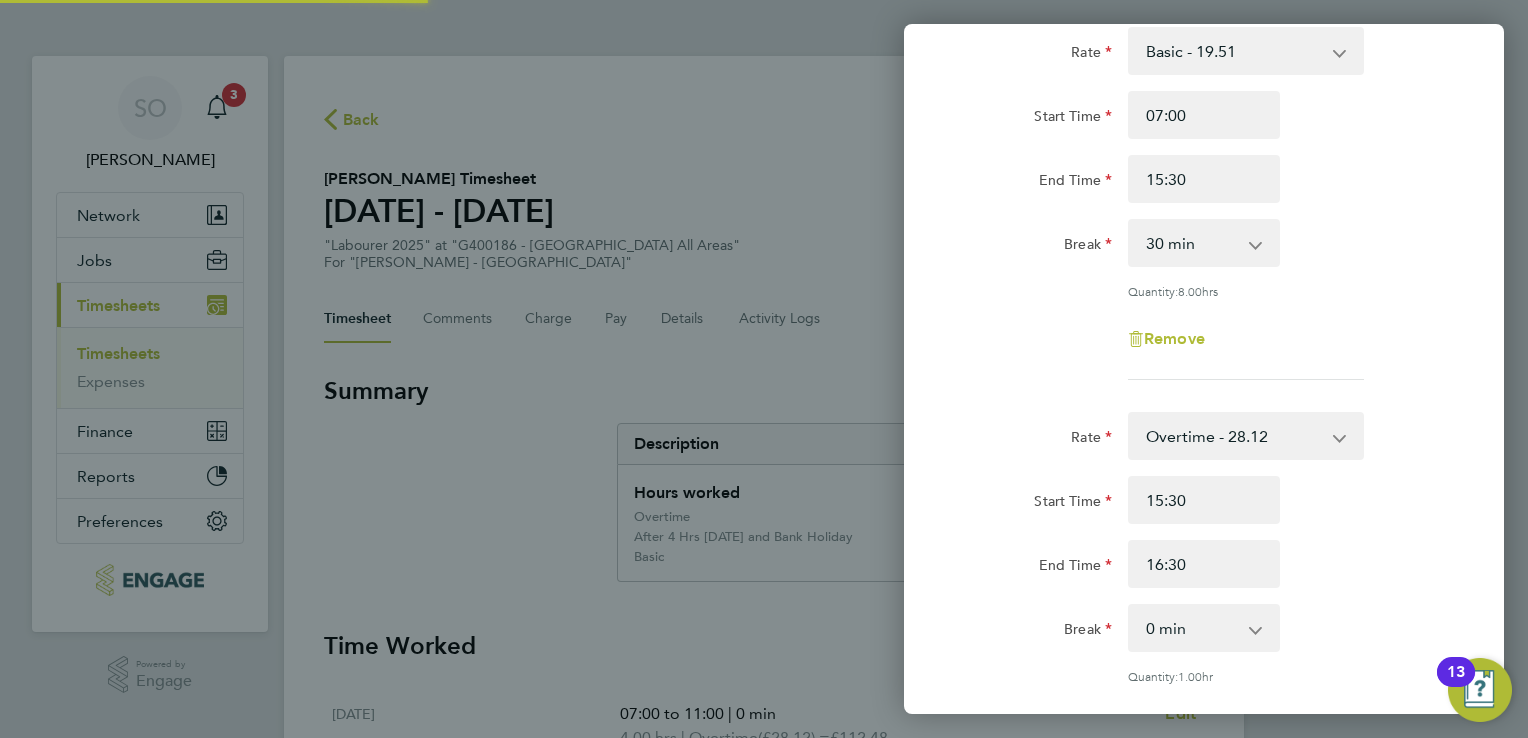 select on "30" 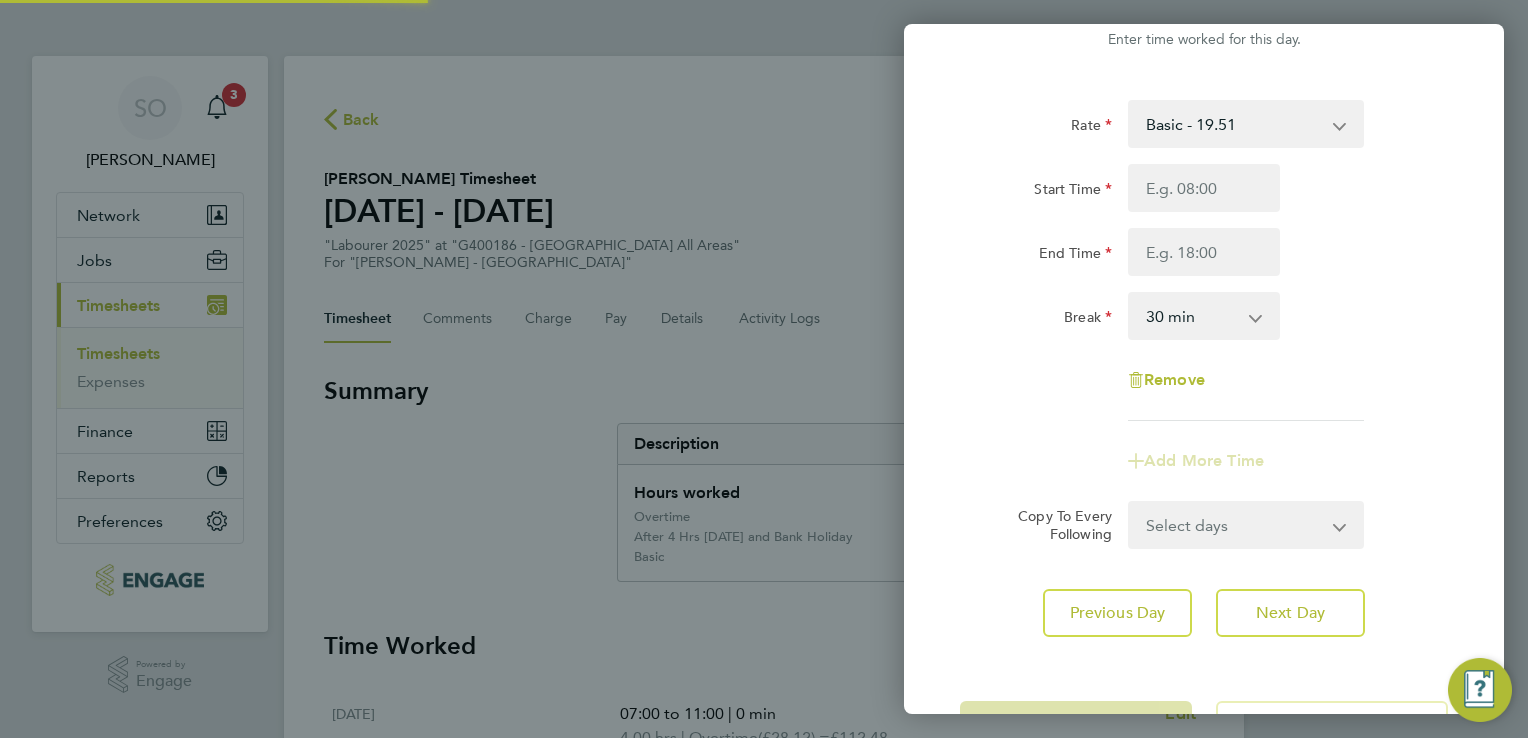 scroll, scrollTop: 0, scrollLeft: 0, axis: both 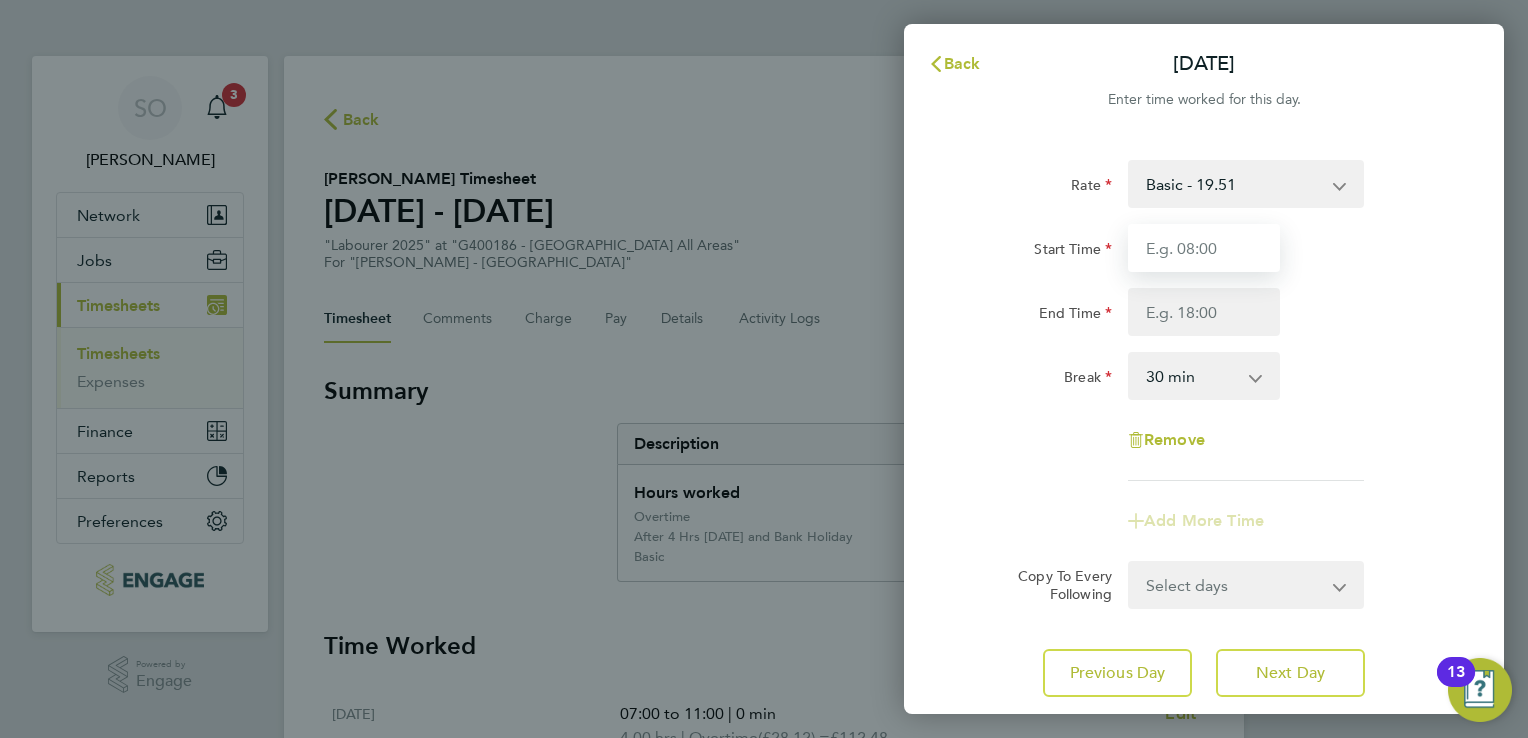 click on "Start Time" at bounding box center (1204, 248) 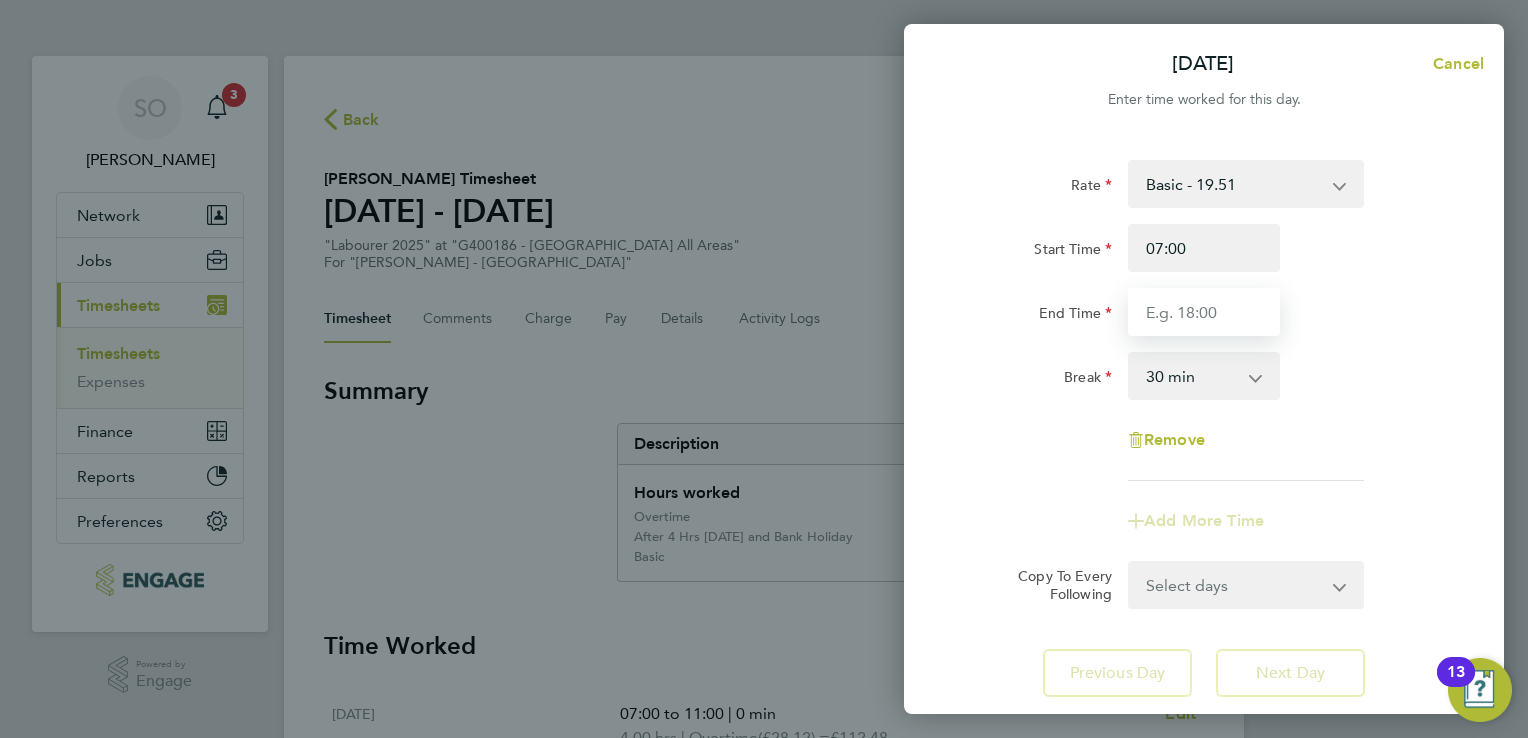 click on "End Time" at bounding box center (1204, 312) 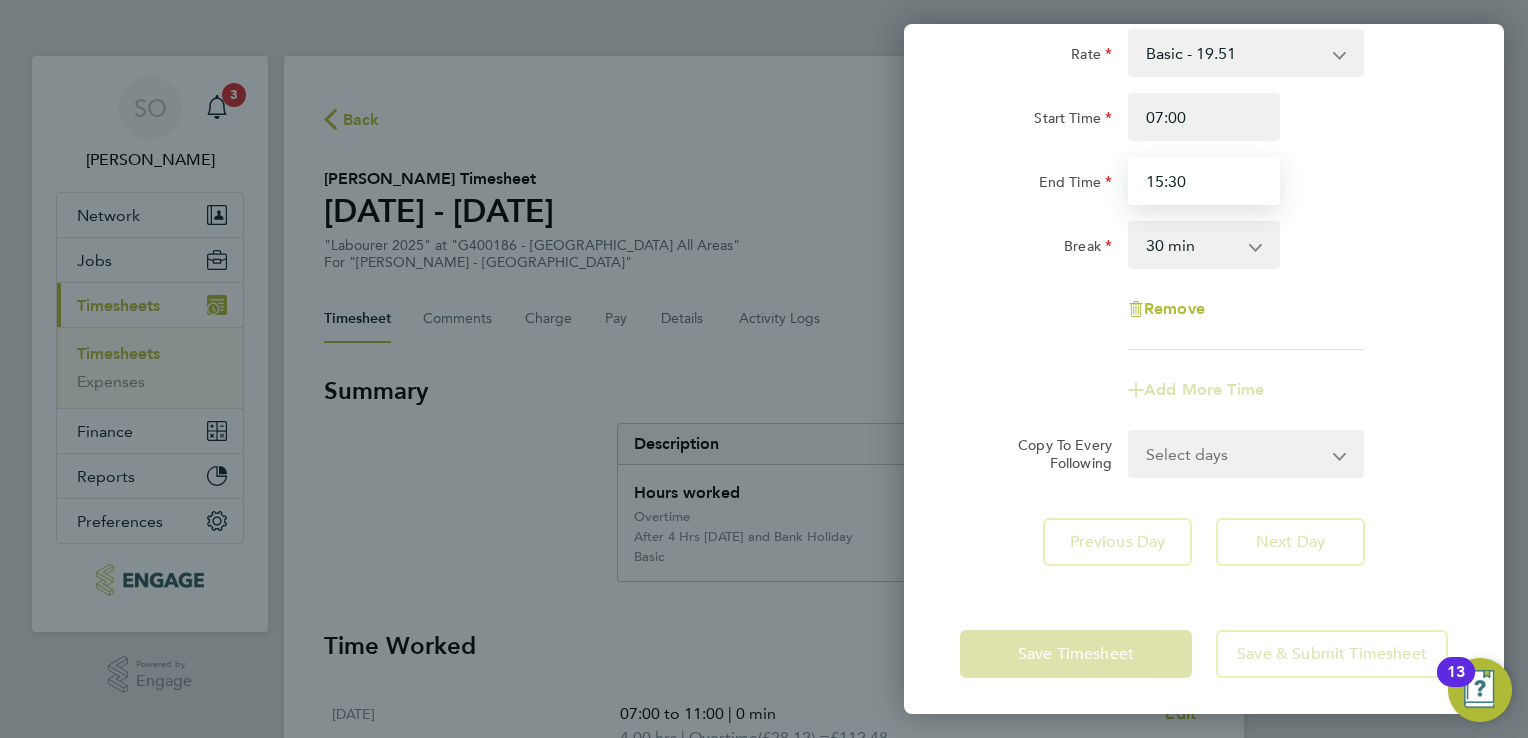 scroll, scrollTop: 133, scrollLeft: 0, axis: vertical 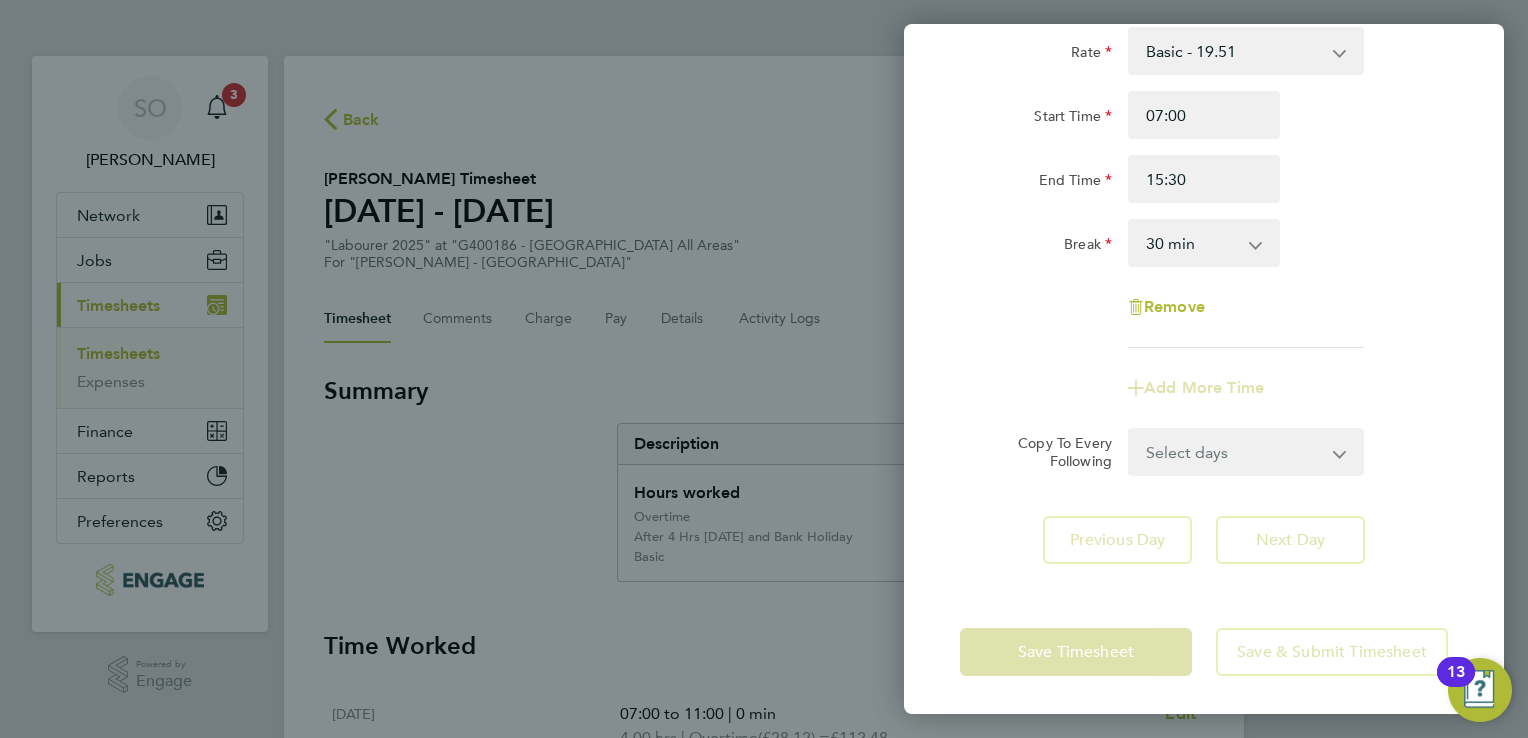 click on "Rate  Basic - 19.51   Overtime - 28.12   After 4 Hrs [DATE] and Bank Holiday - 36.73
Start Time 07:00 End Time 15:30 Break  0 min   15 min   30 min   45 min   60 min   75 min   90 min
Remove
Add More Time" 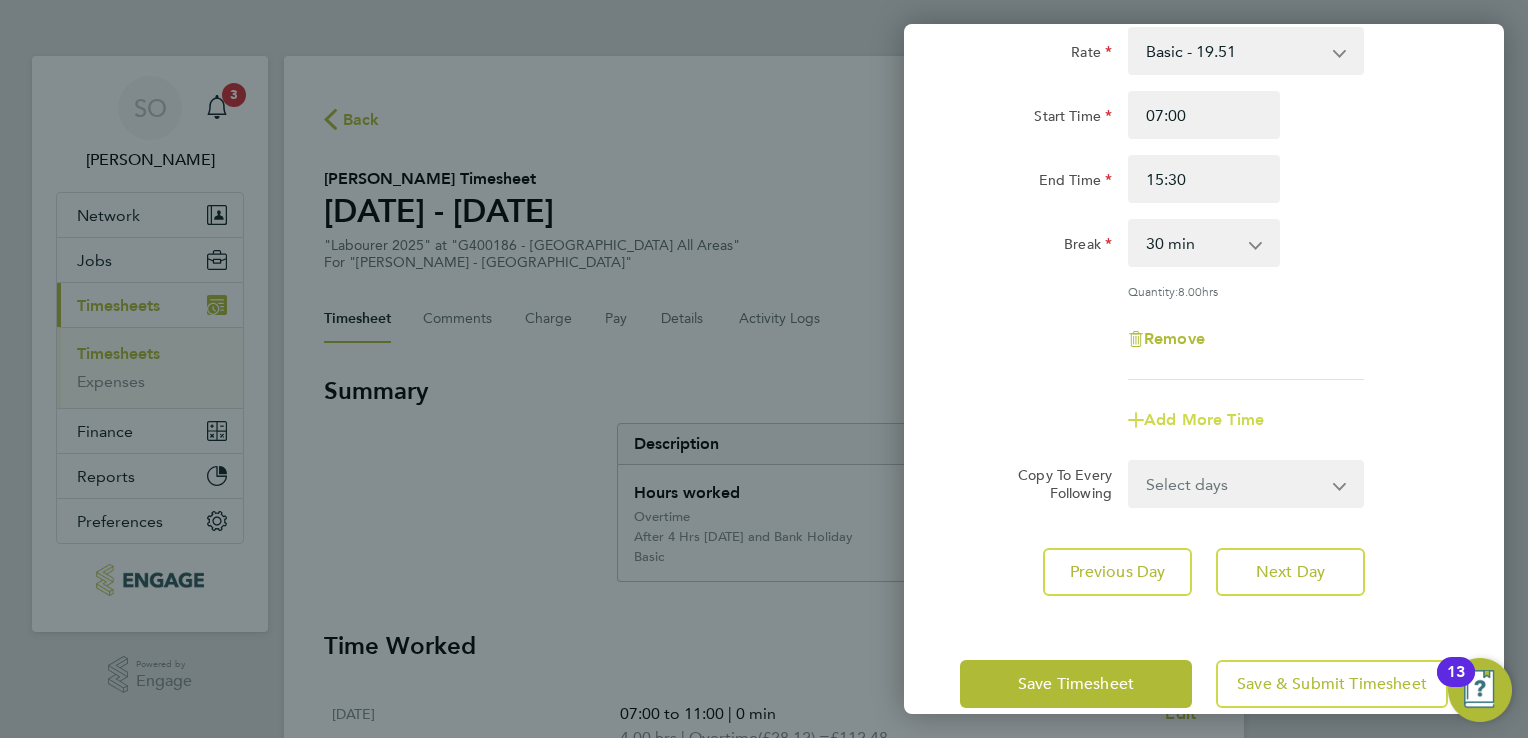 click on "Add More Time" 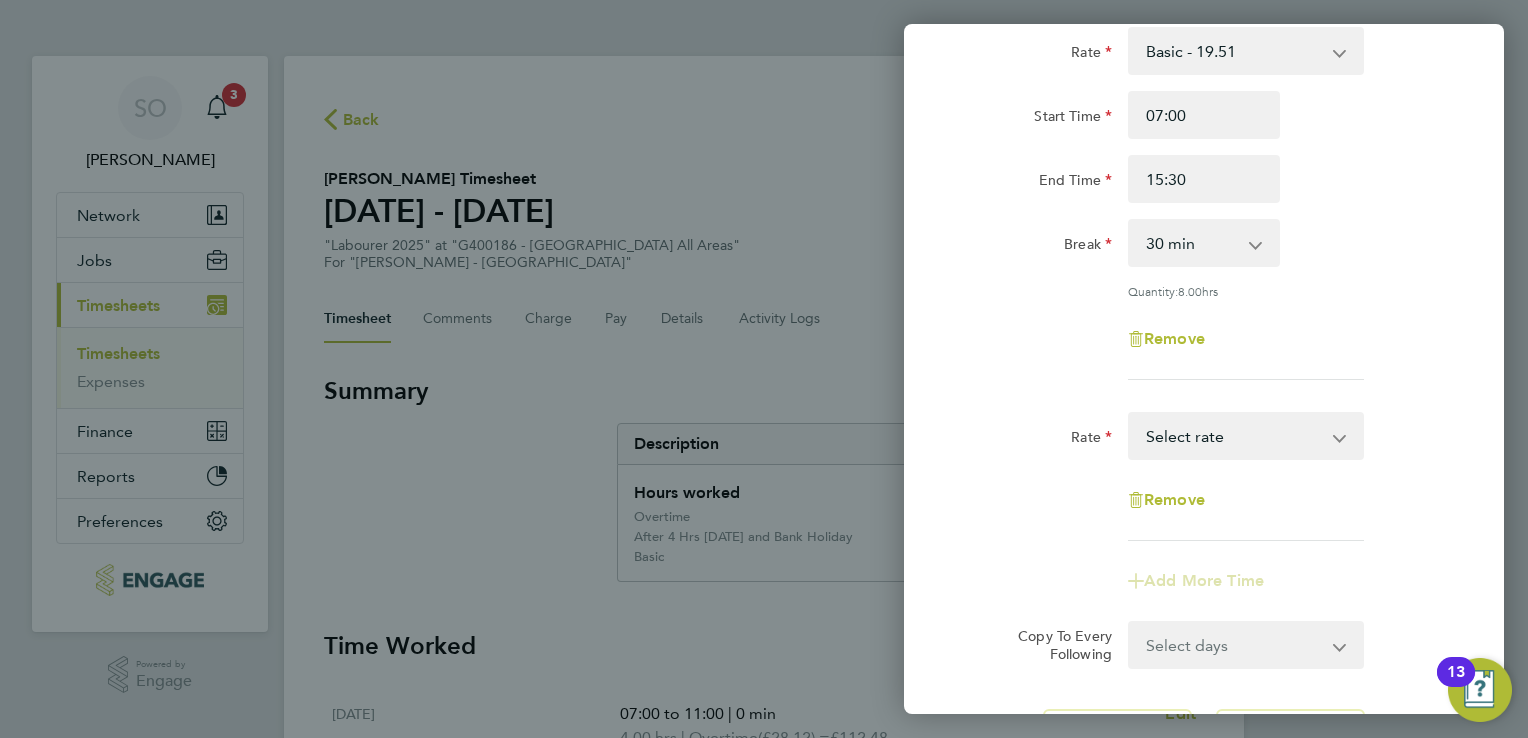 click on "Basic - 19.51   Overtime - 28.12   After 4 Hrs [DATE] and Bank Holiday - 36.73   Select rate" at bounding box center [1234, 436] 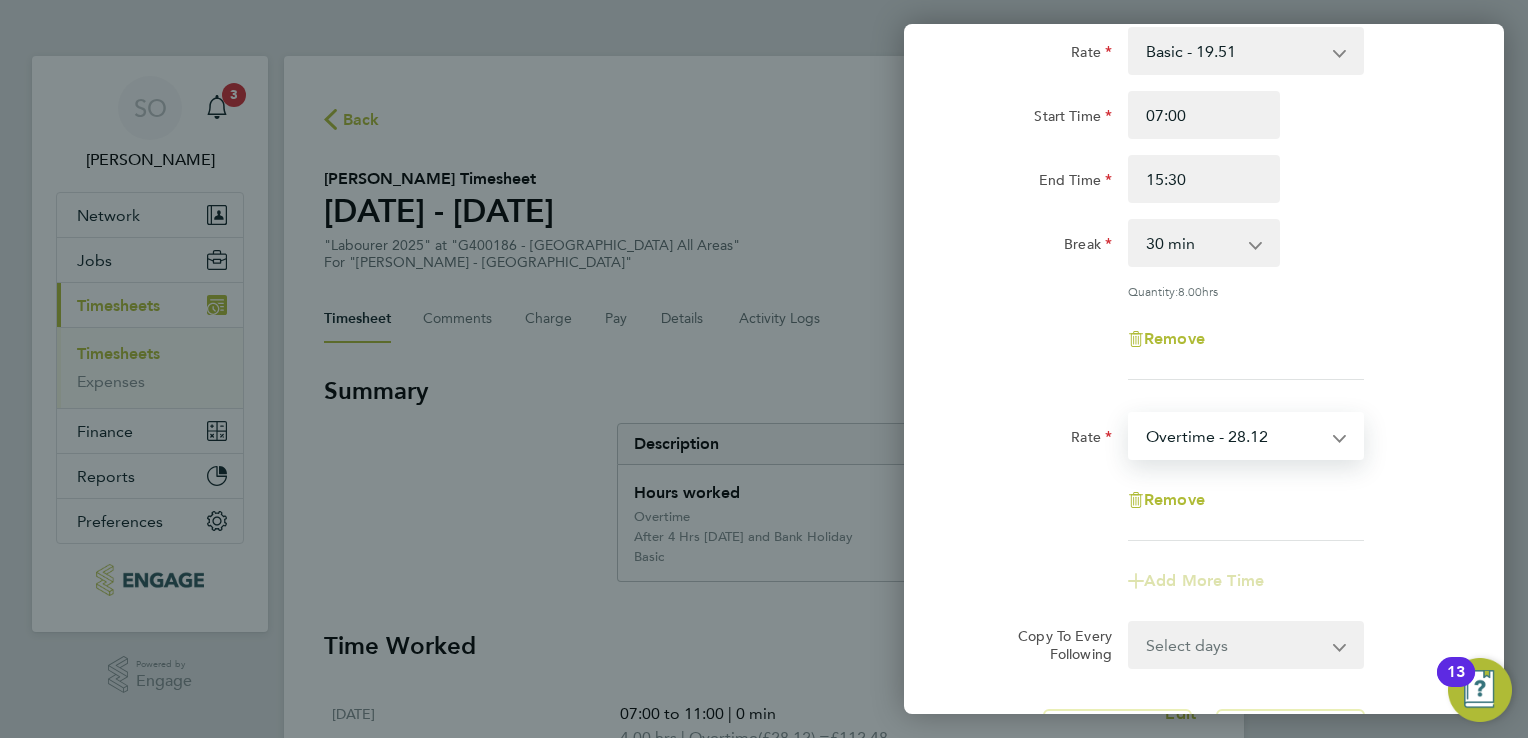 select on "30" 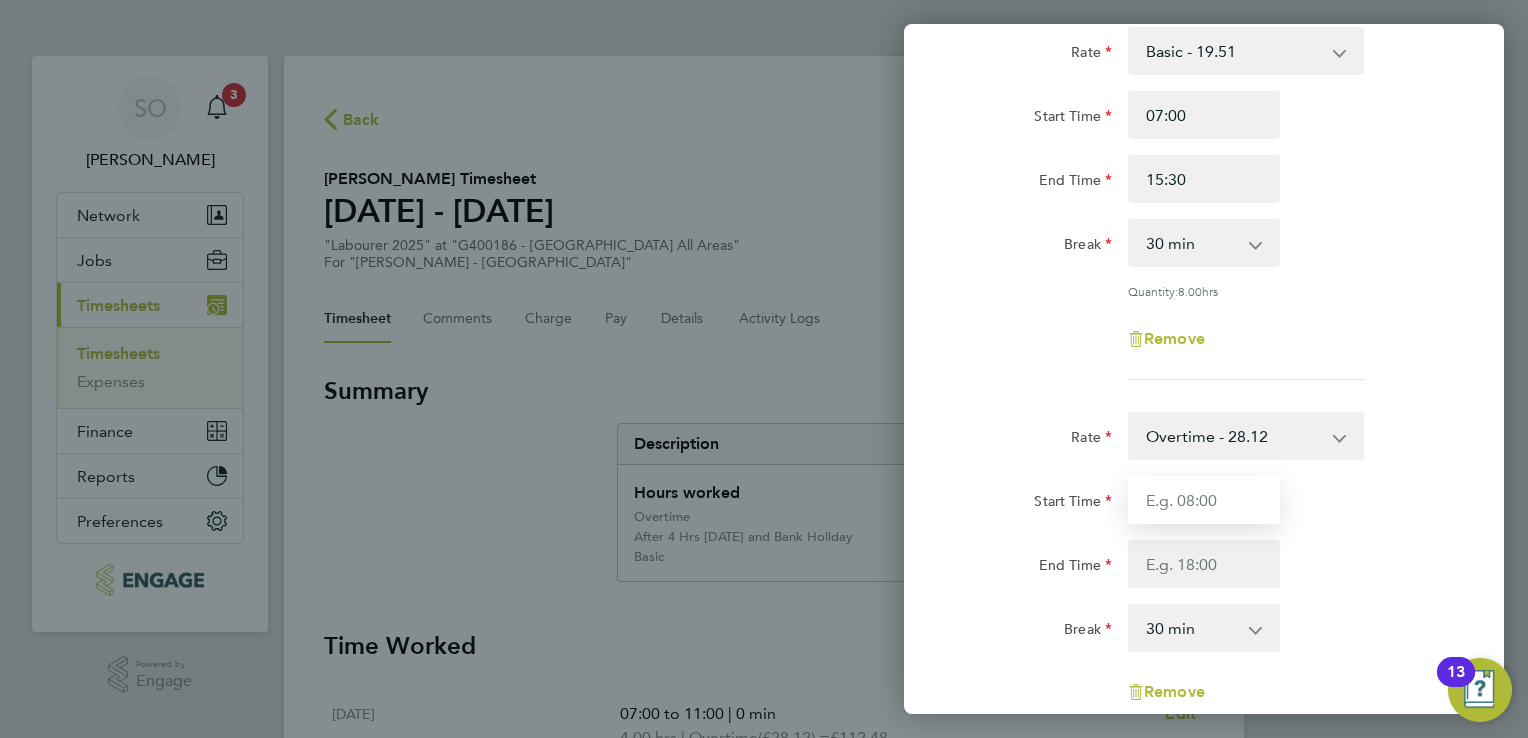 click on "Start Time" at bounding box center [1204, 500] 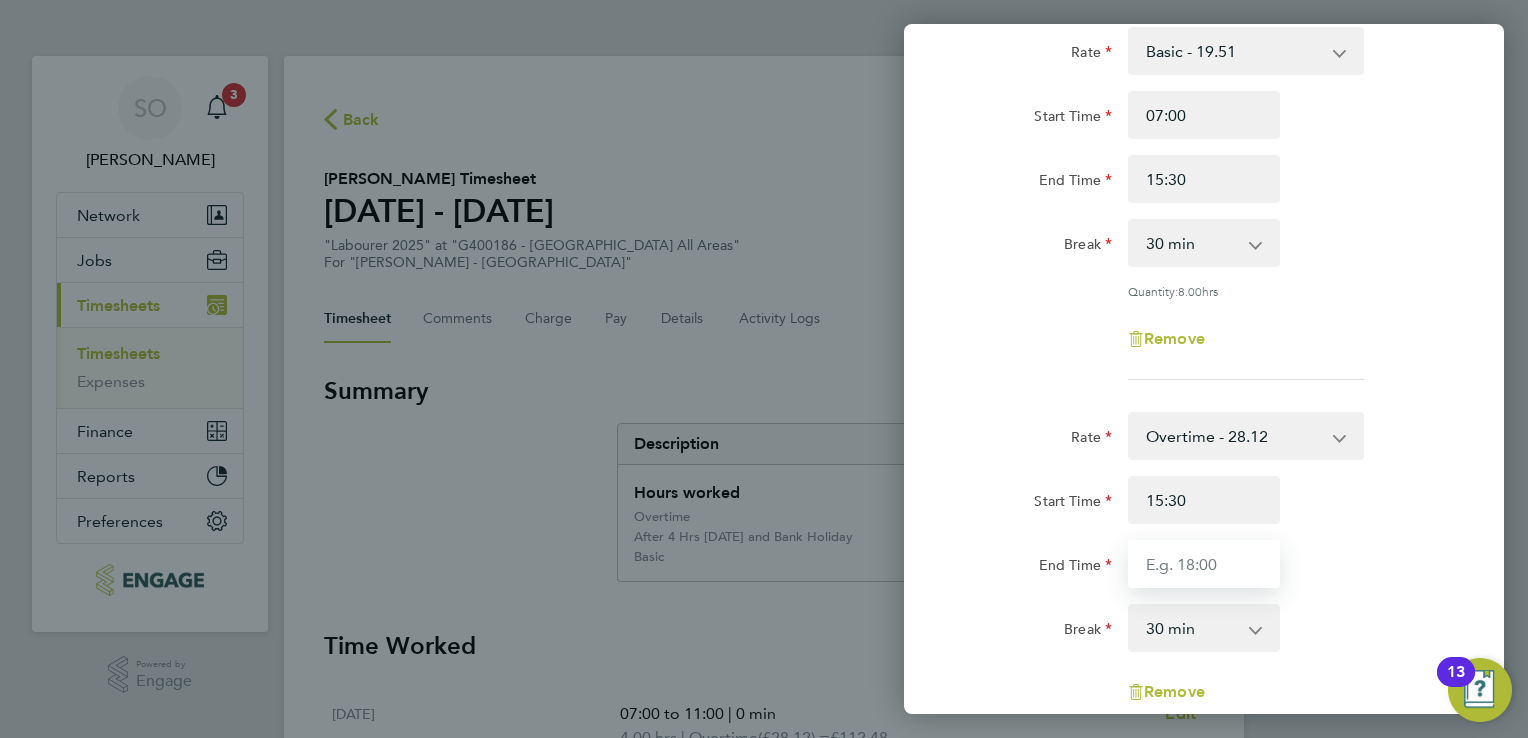 click on "End Time" at bounding box center (1204, 564) 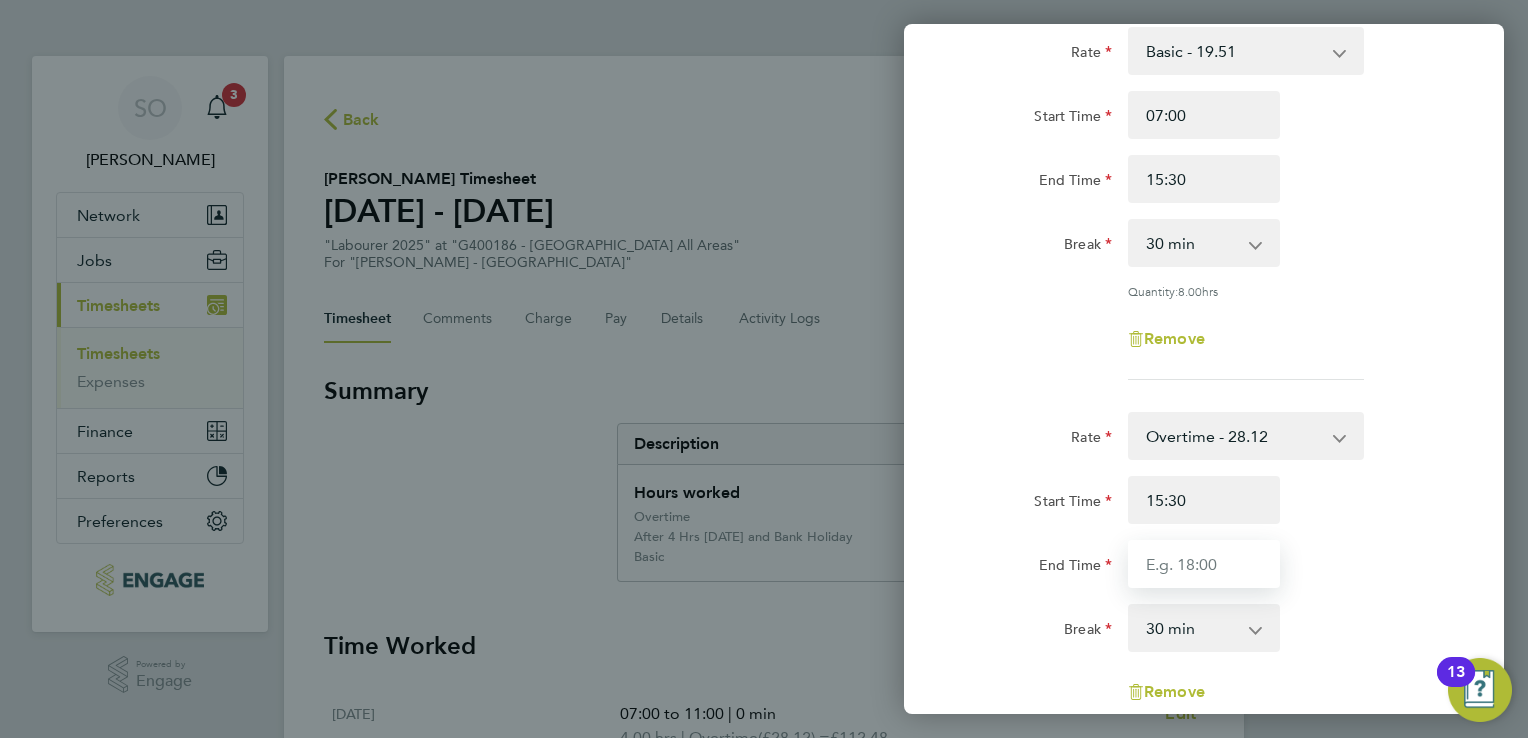 type on "16:30" 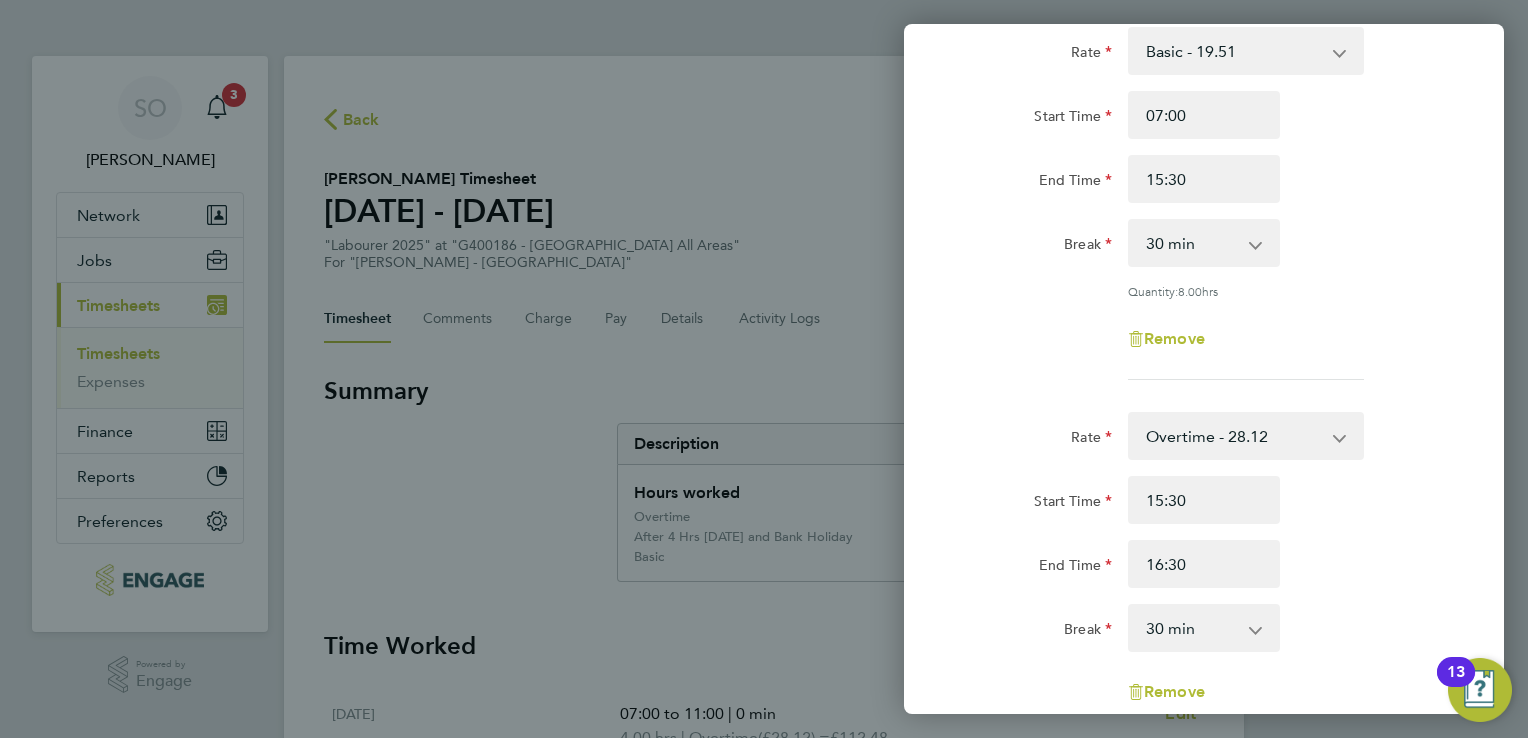click on "0 min   15 min   30 min   45 min   60 min   75 min   90 min" at bounding box center (1192, 628) 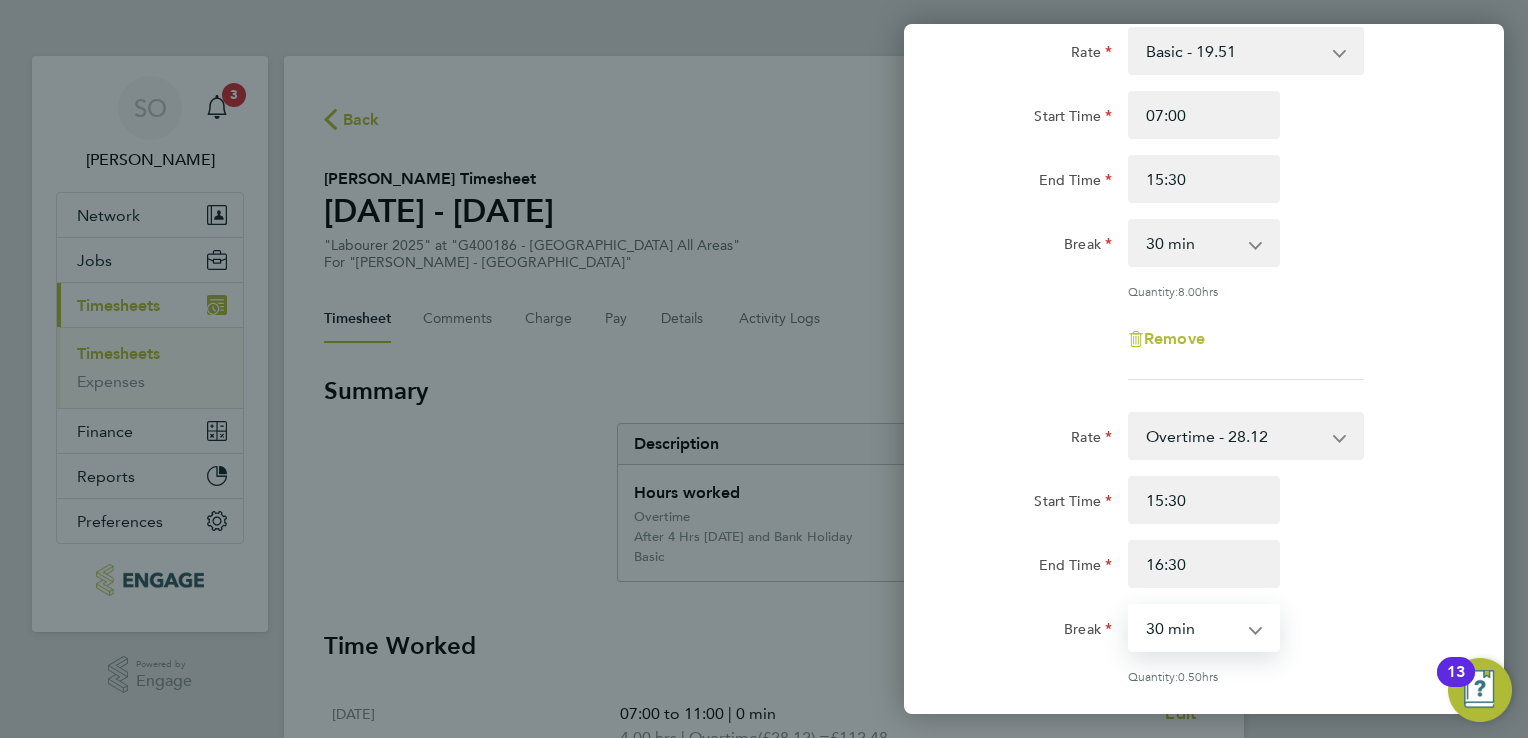 select on "0" 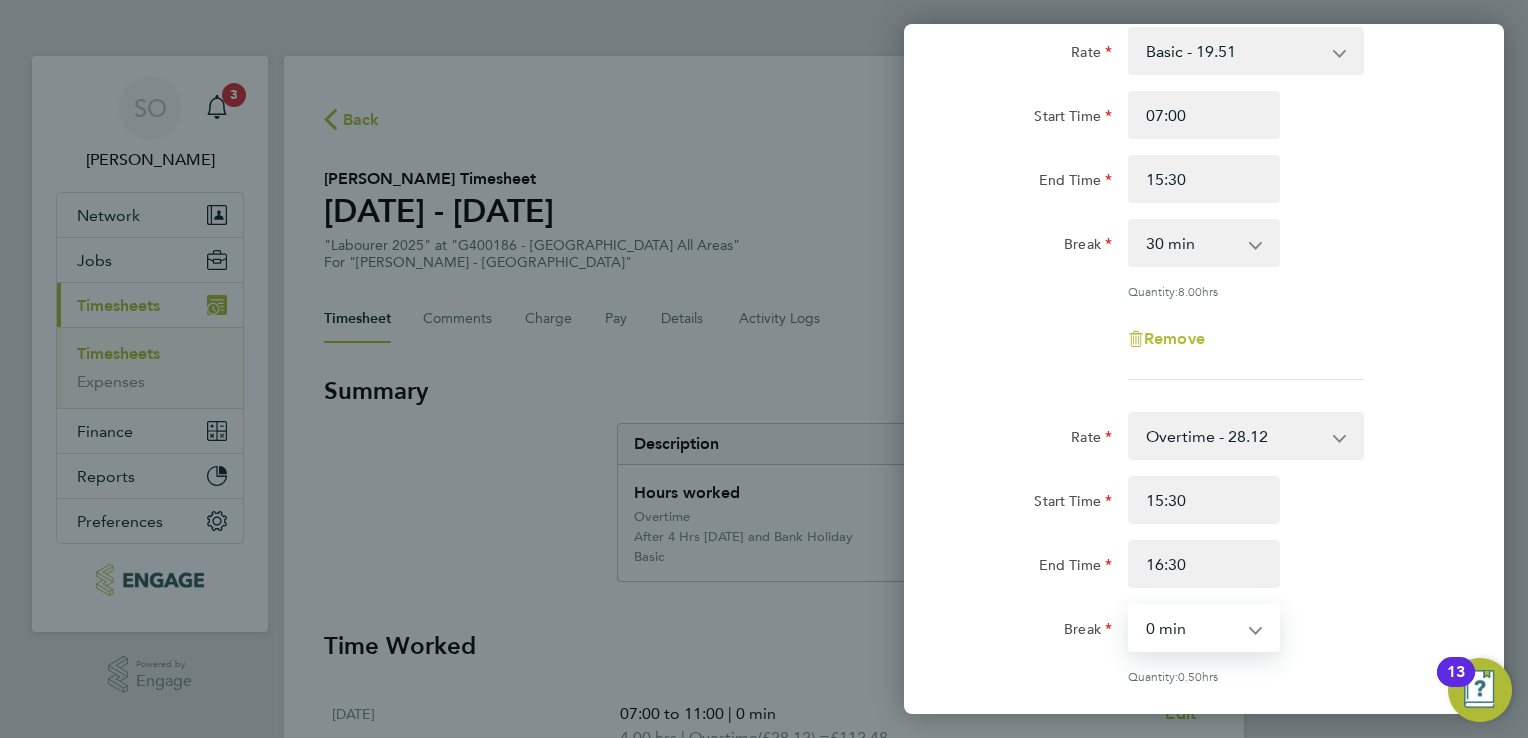 click on "0 min   15 min   30 min   45 min" at bounding box center (1192, 628) 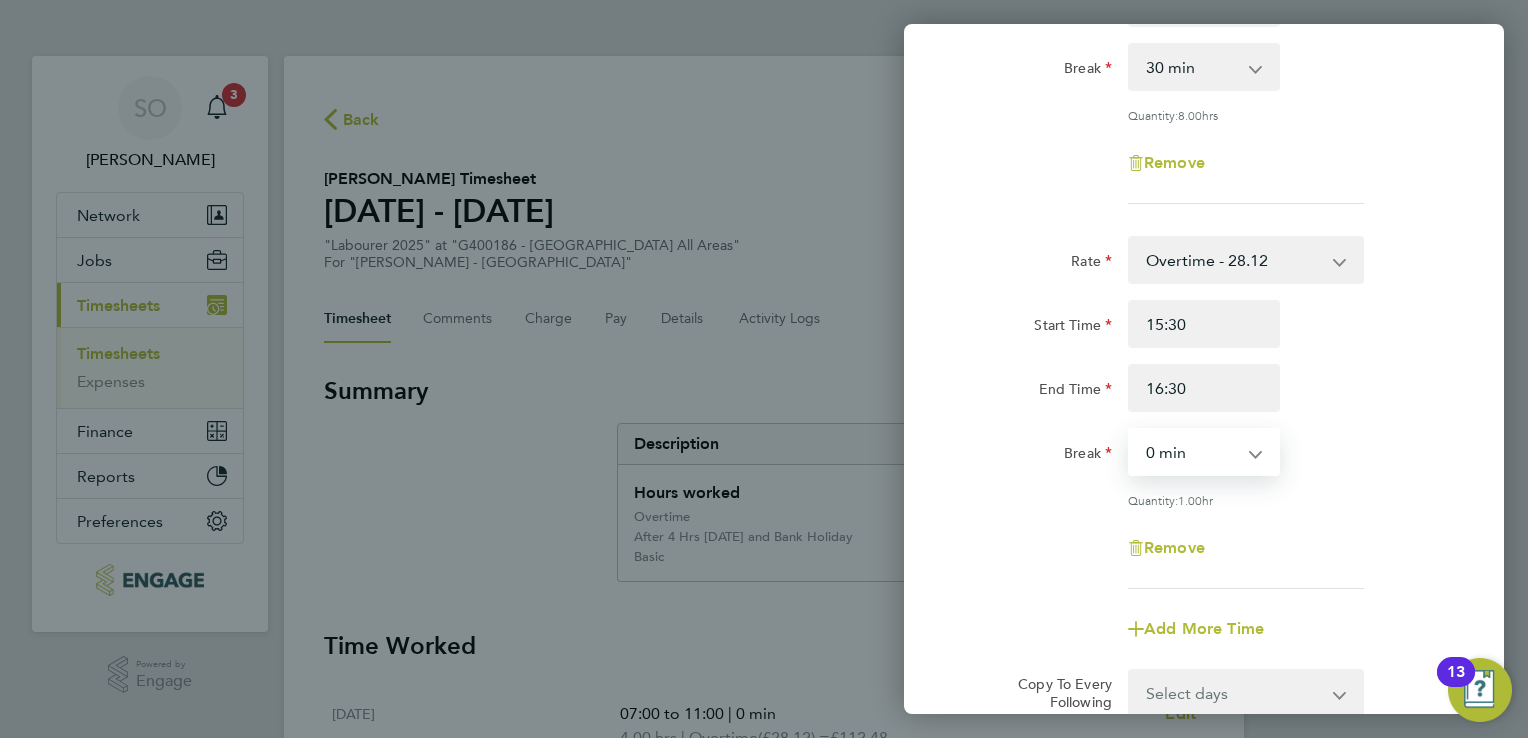 scroll, scrollTop: 547, scrollLeft: 0, axis: vertical 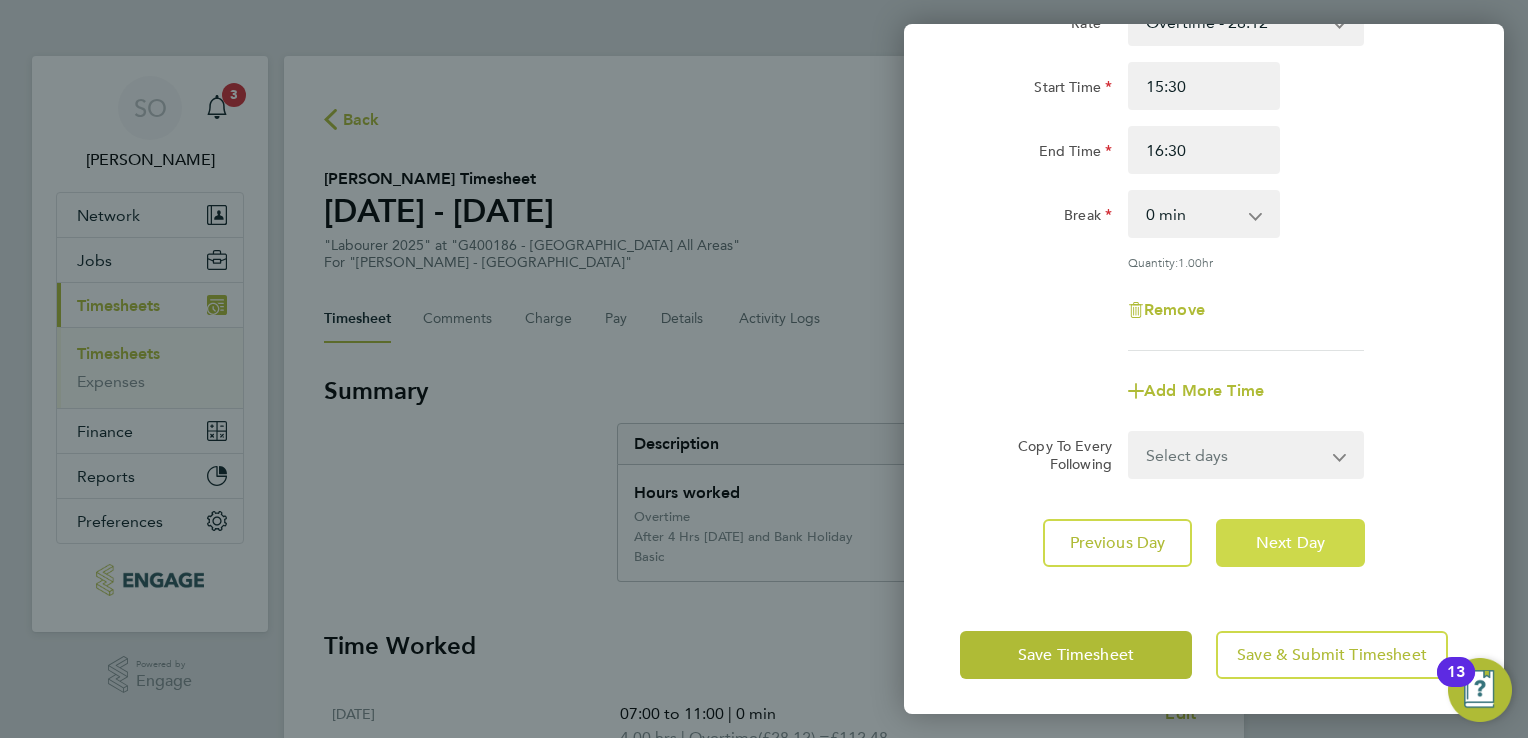 click on "Next Day" 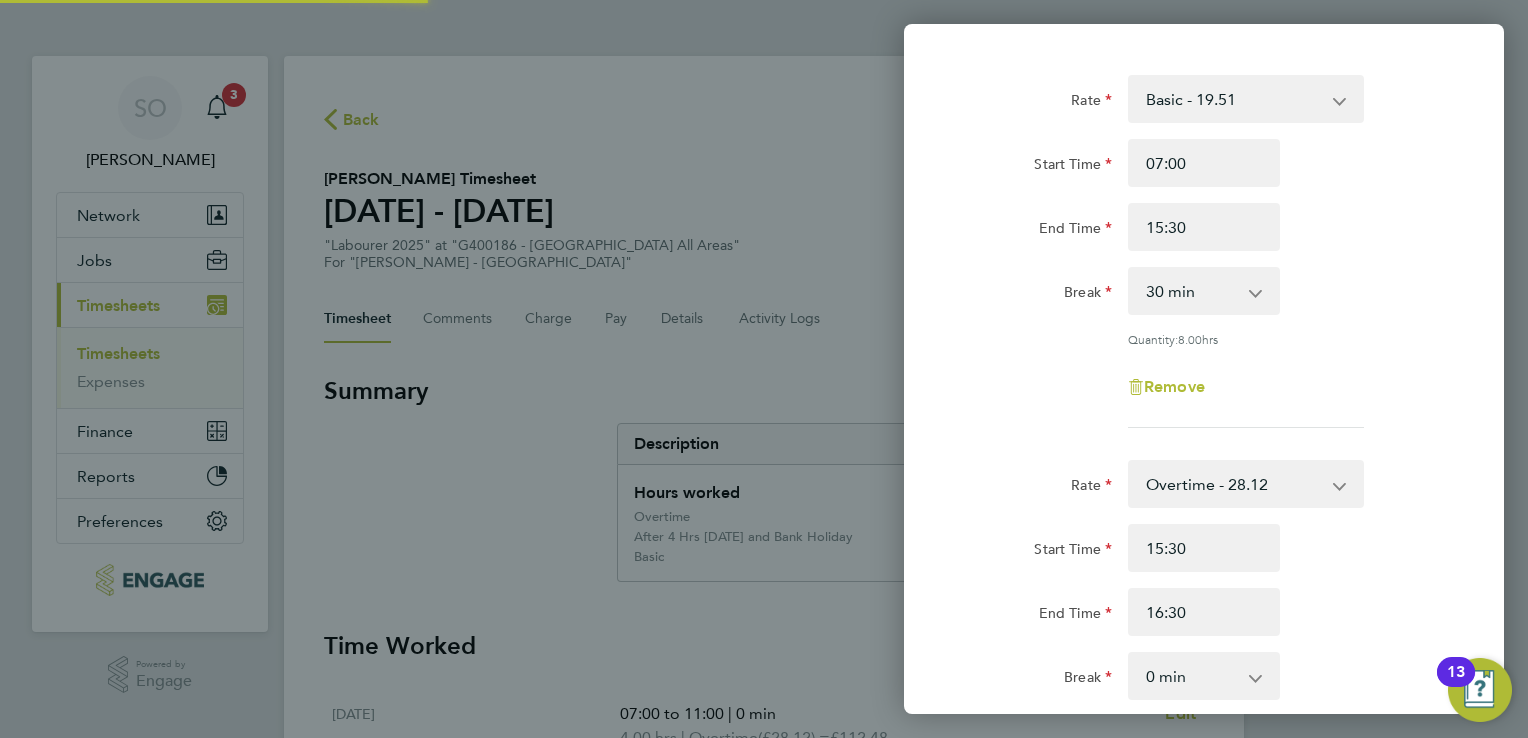 select on "30" 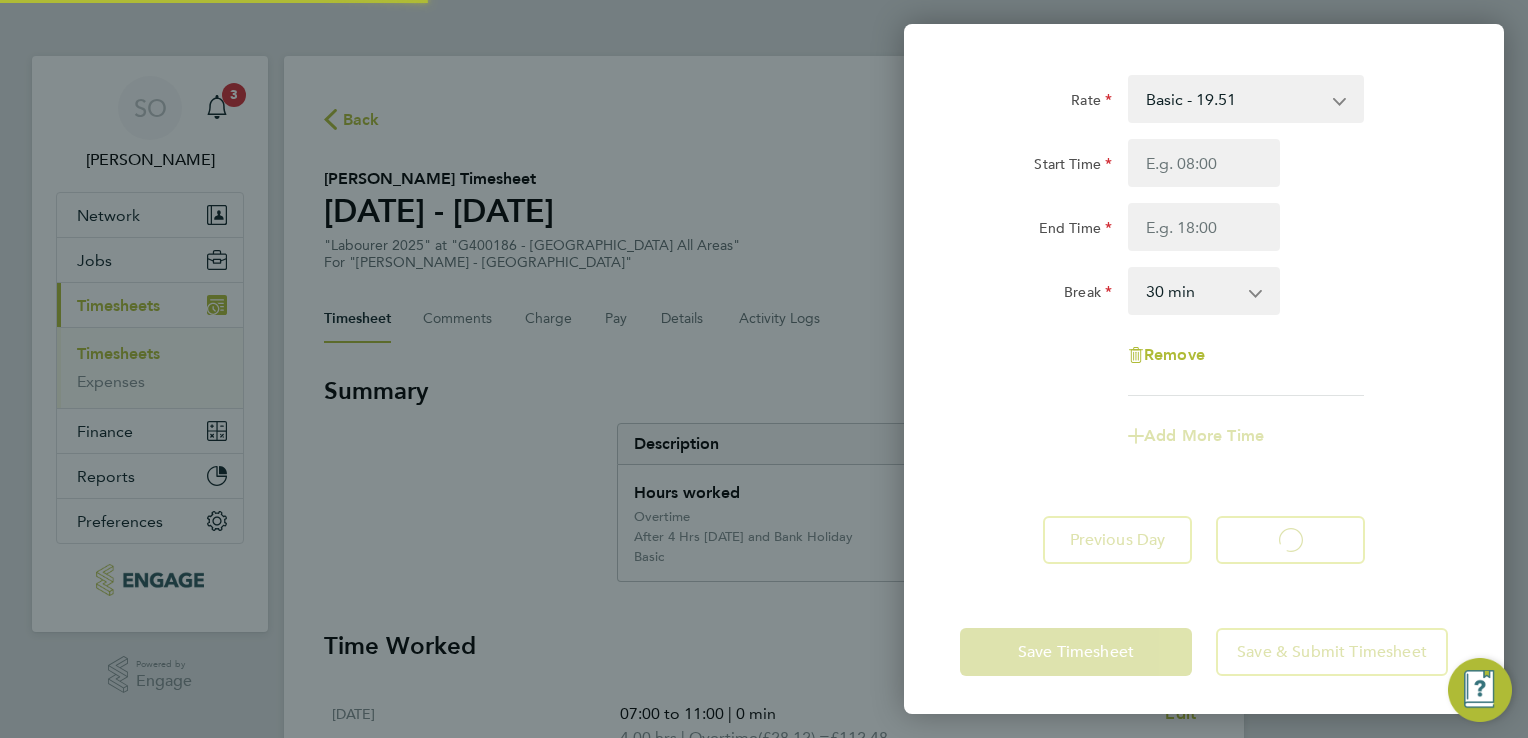 select on "30" 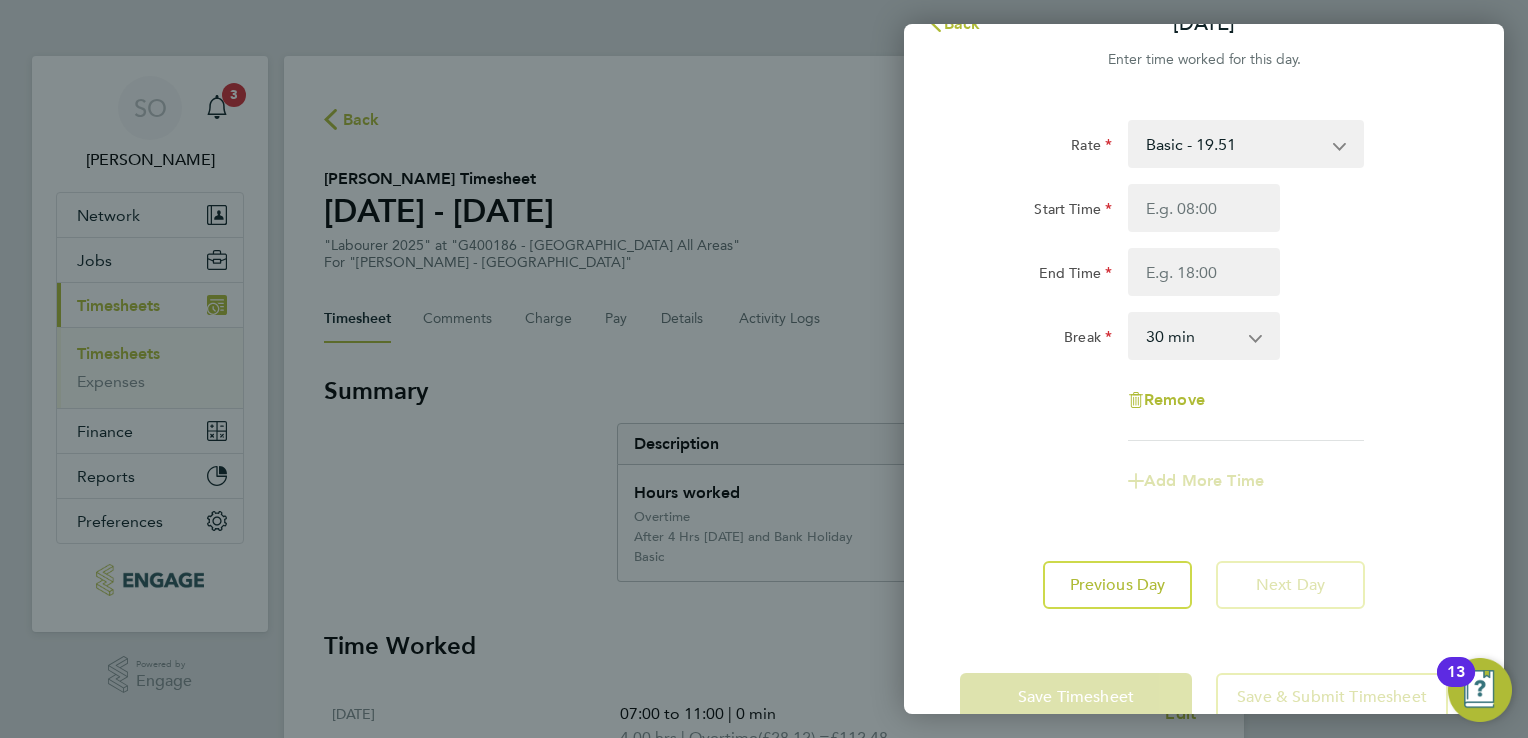 scroll, scrollTop: 0, scrollLeft: 0, axis: both 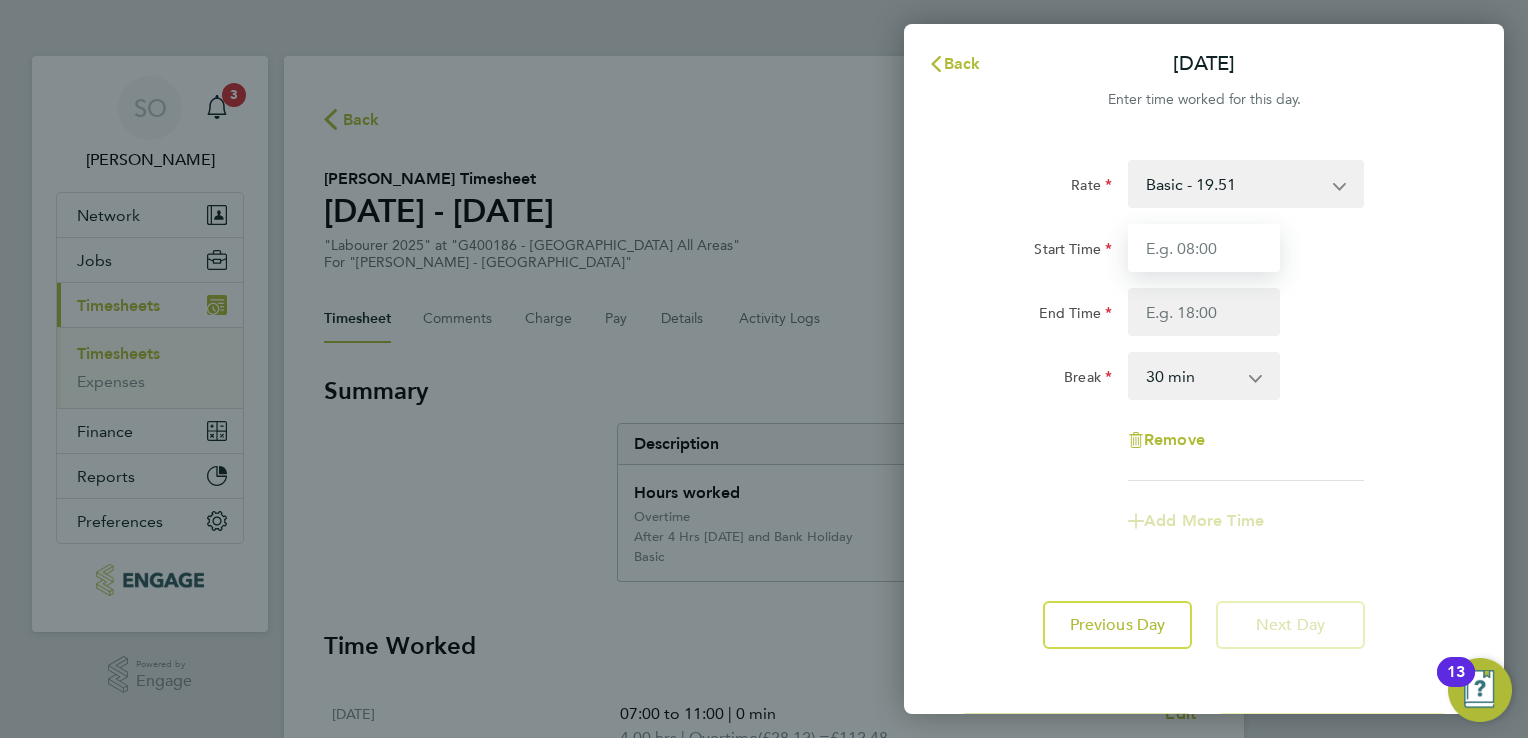 click on "Start Time" at bounding box center (1204, 248) 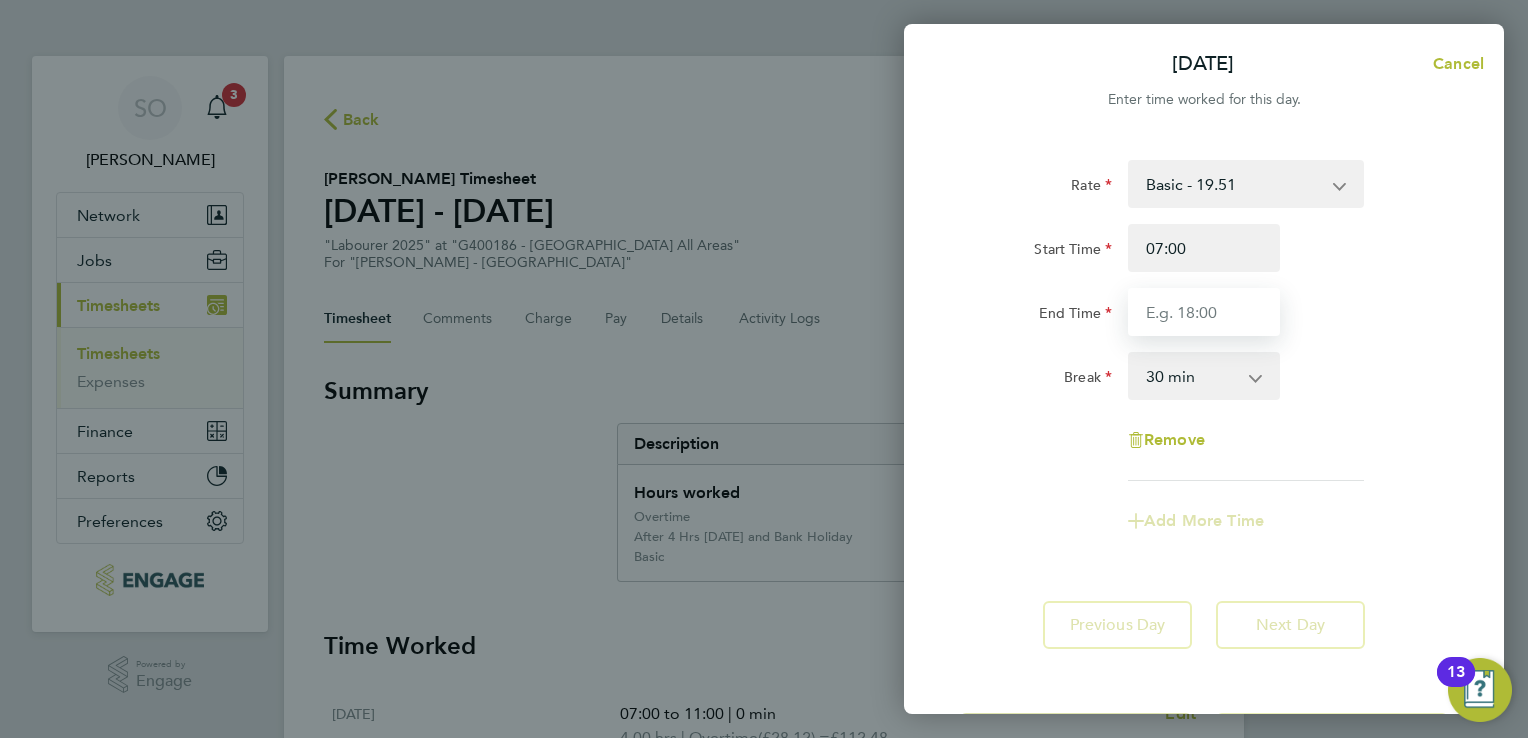 click on "End Time" at bounding box center [1204, 312] 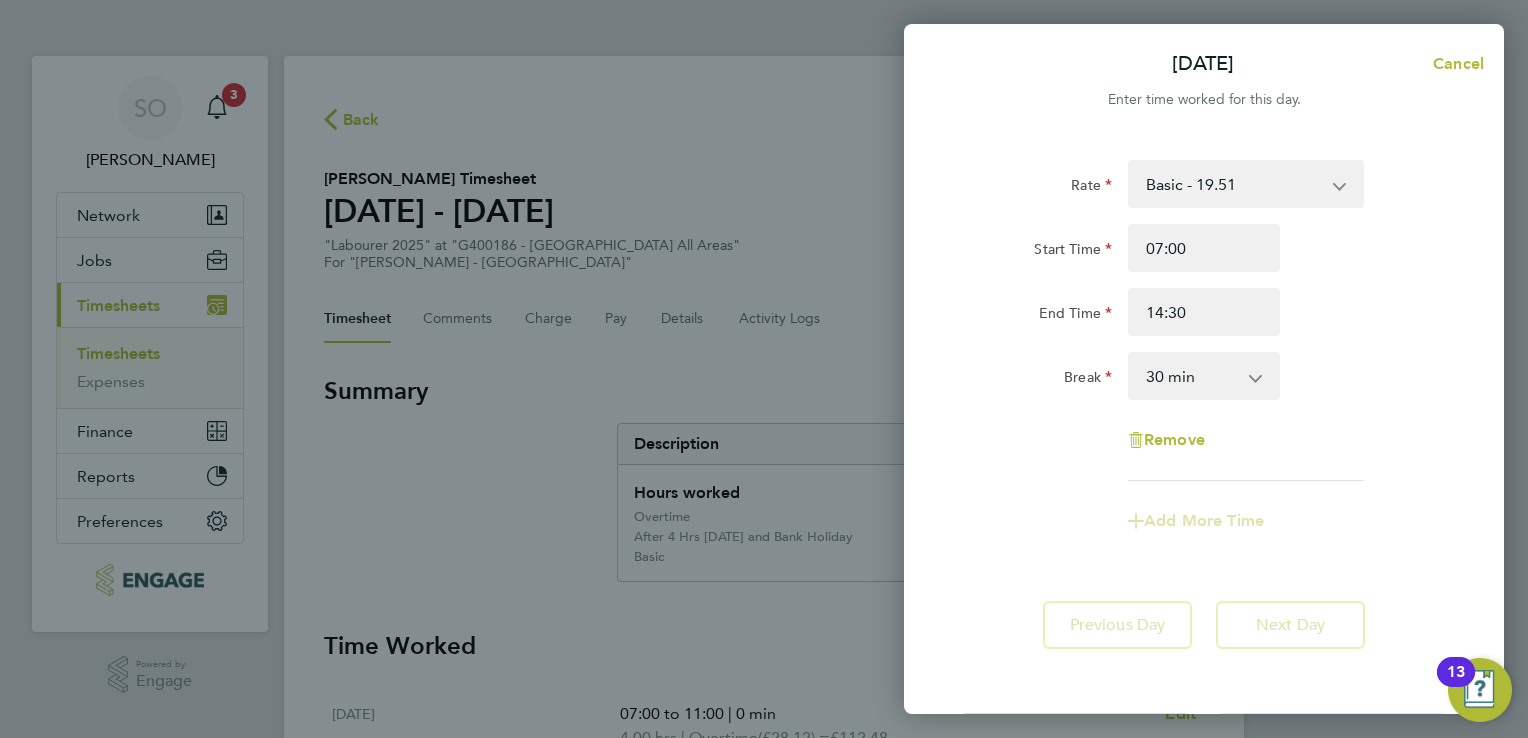 click on "Rate  Basic - 19.51   Overtime - 28.12   After 4 Hrs [DATE] and Bank Holiday - 36.73
Start Time 07:00 End Time 14:30 Break  0 min   15 min   30 min   45 min   60 min   75 min   90 min
Remove
Add More Time" 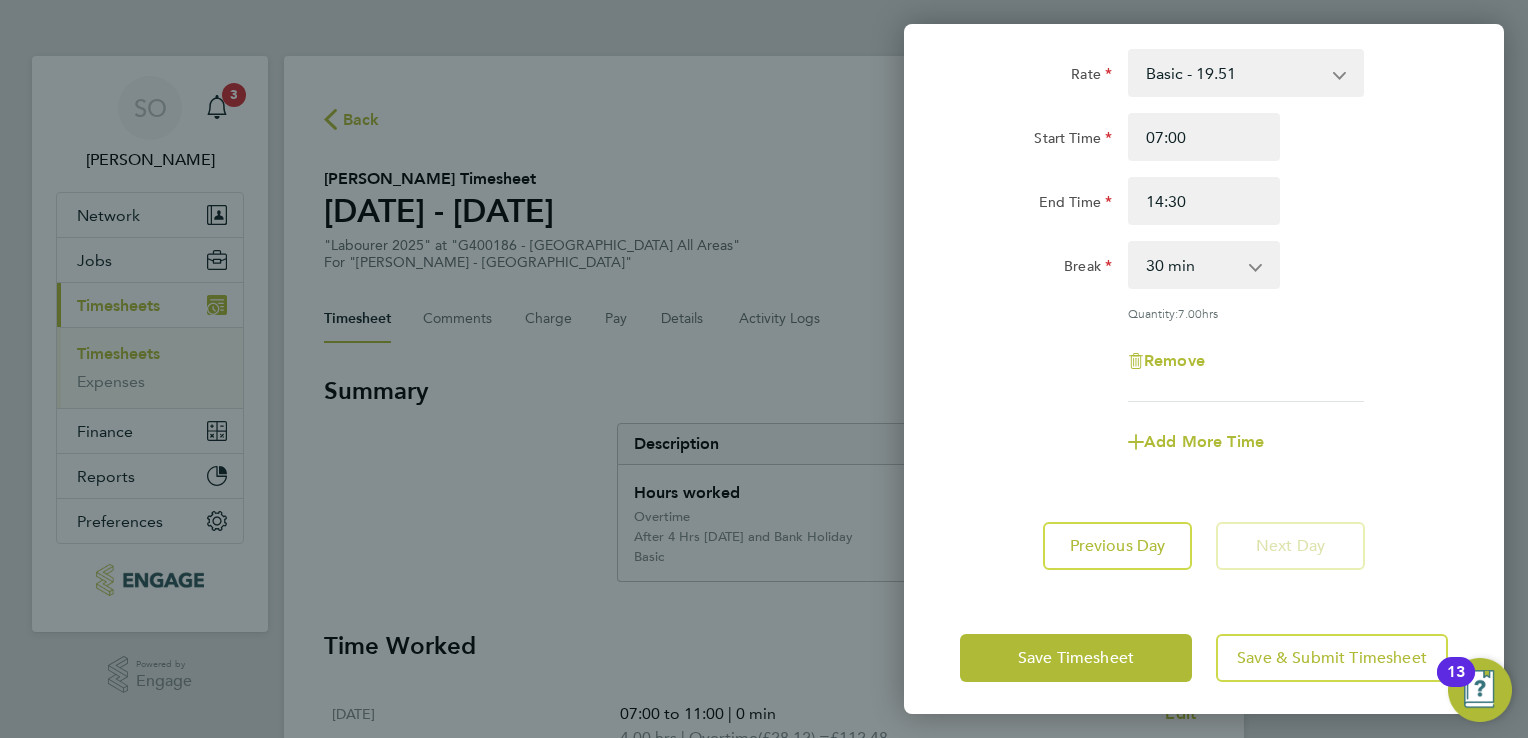 scroll, scrollTop: 116, scrollLeft: 0, axis: vertical 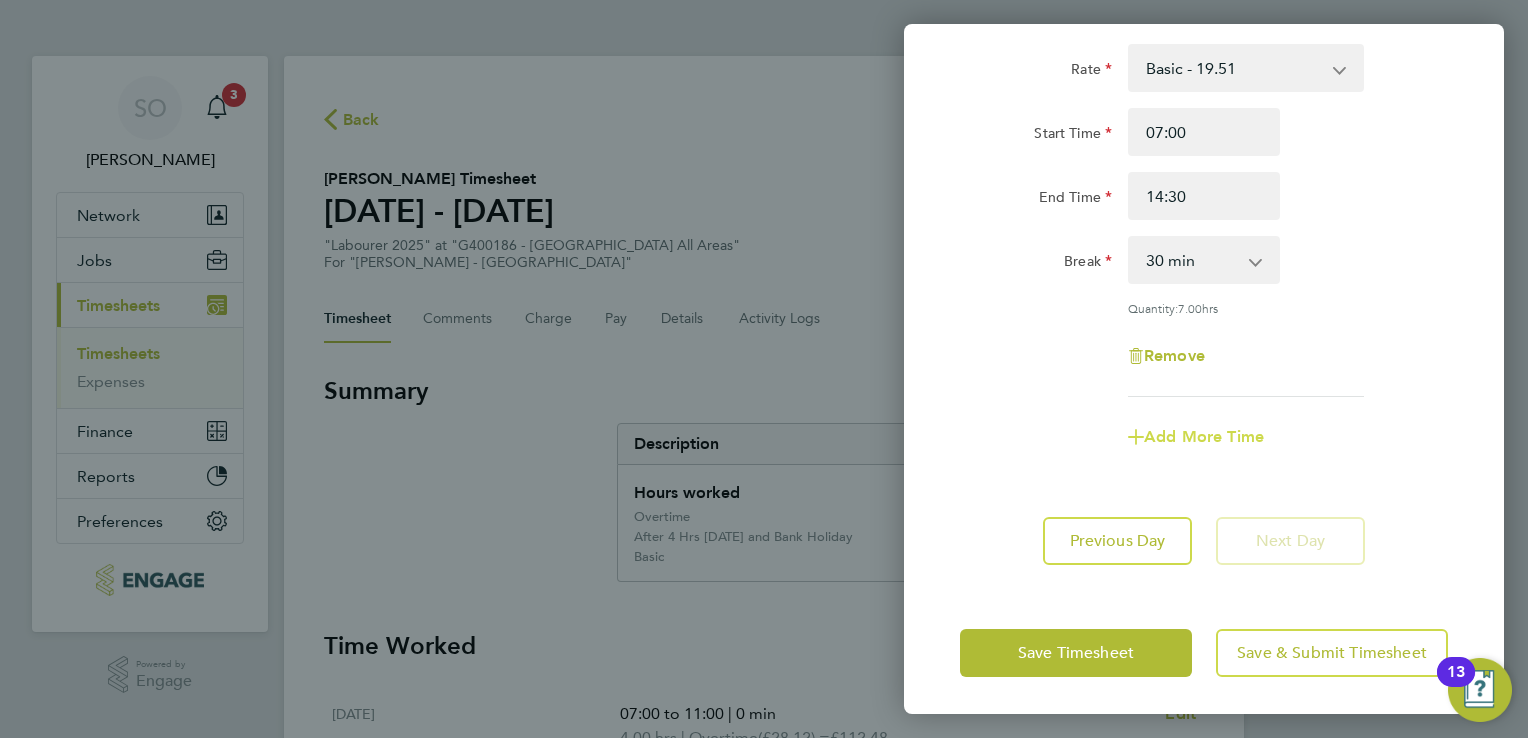 click on "Add More Time" 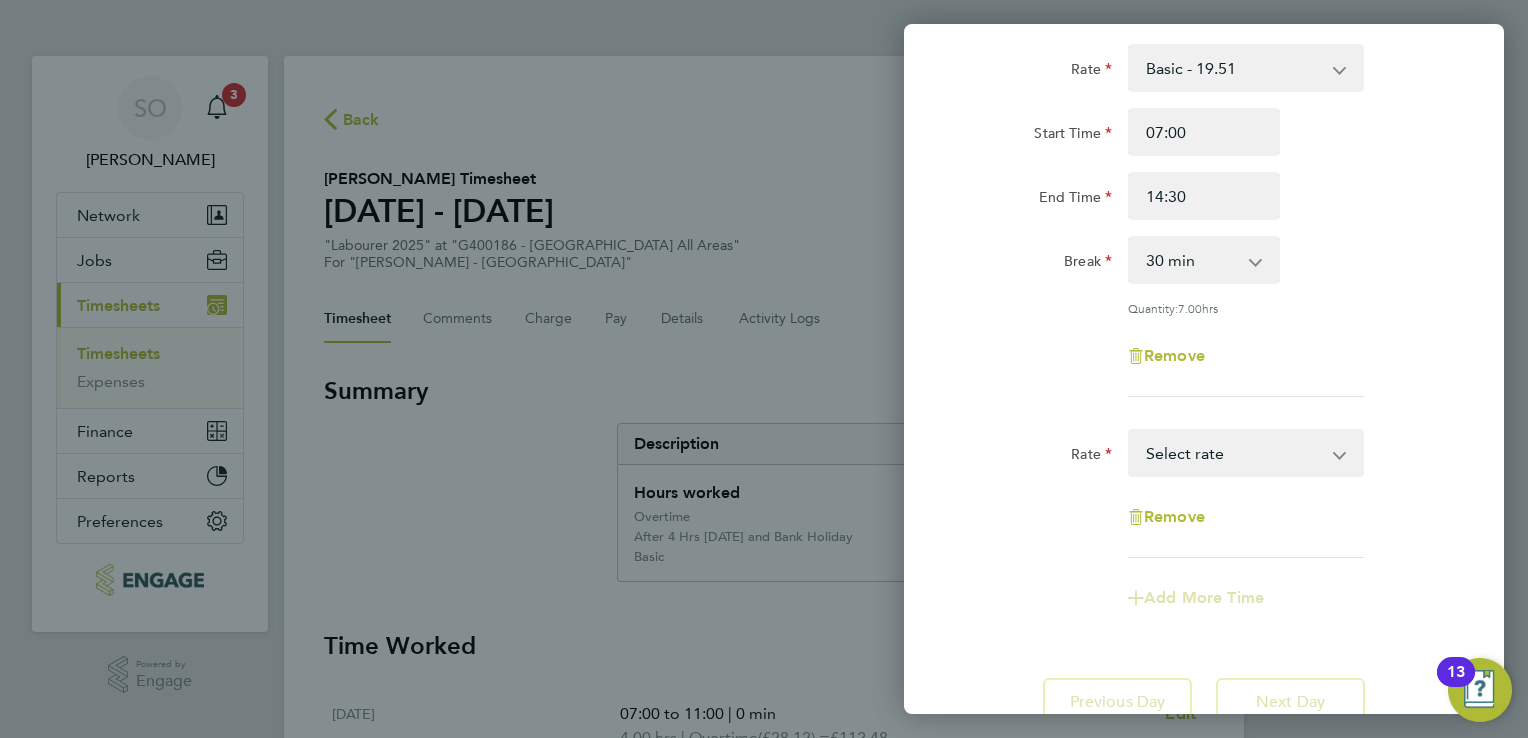 drag, startPoint x: 1166, startPoint y: 452, endPoint x: 1172, endPoint y: 468, distance: 17.088007 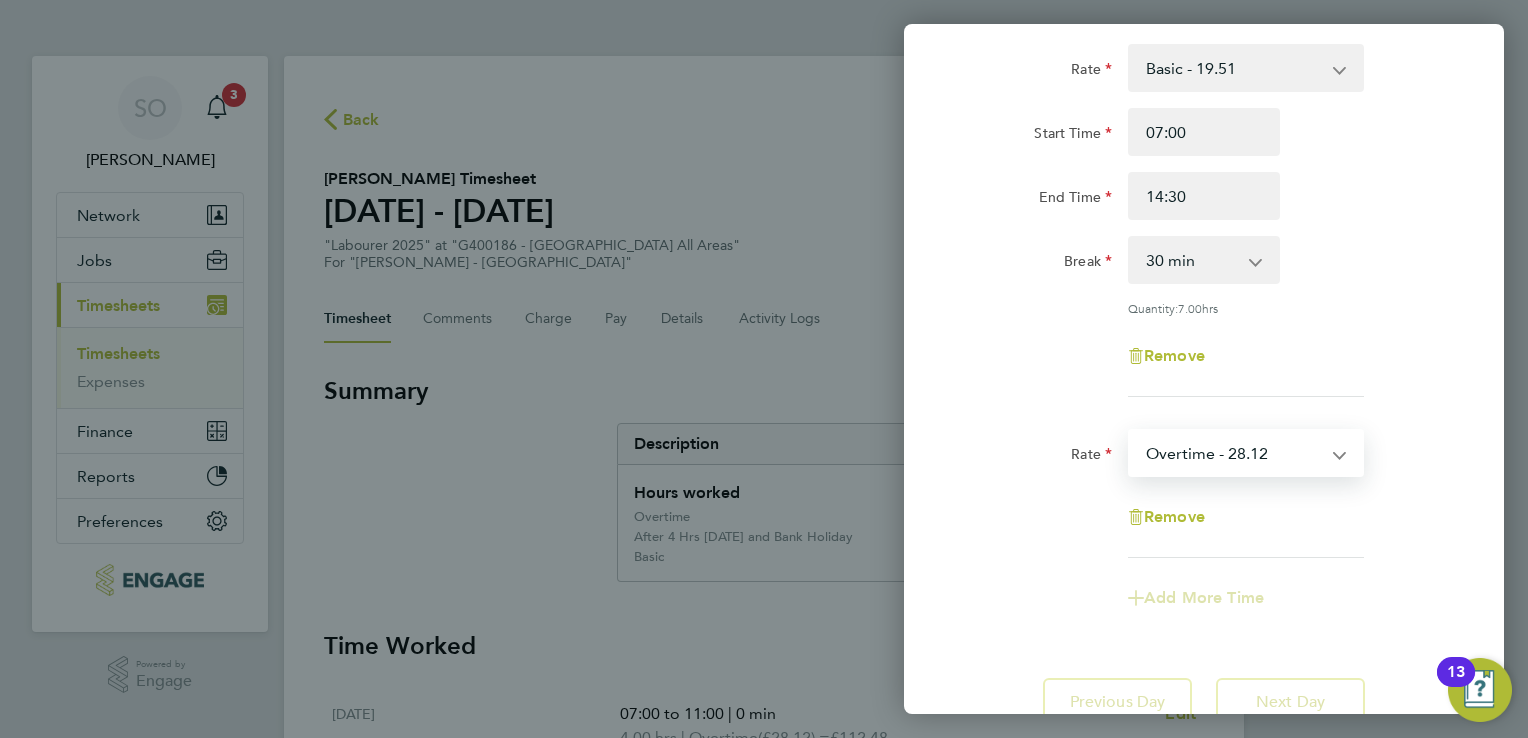 select on "30" 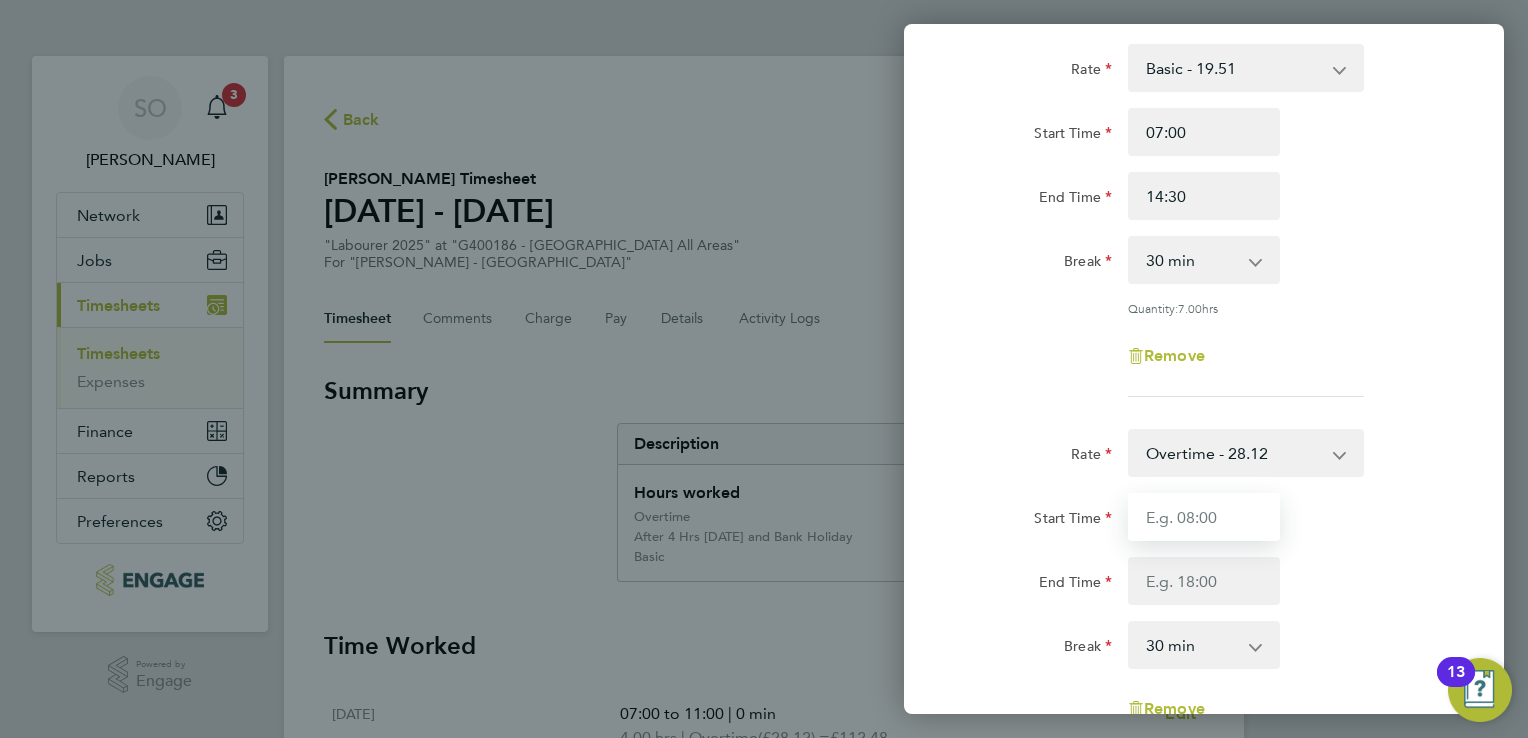 click on "Start Time" at bounding box center (1204, 517) 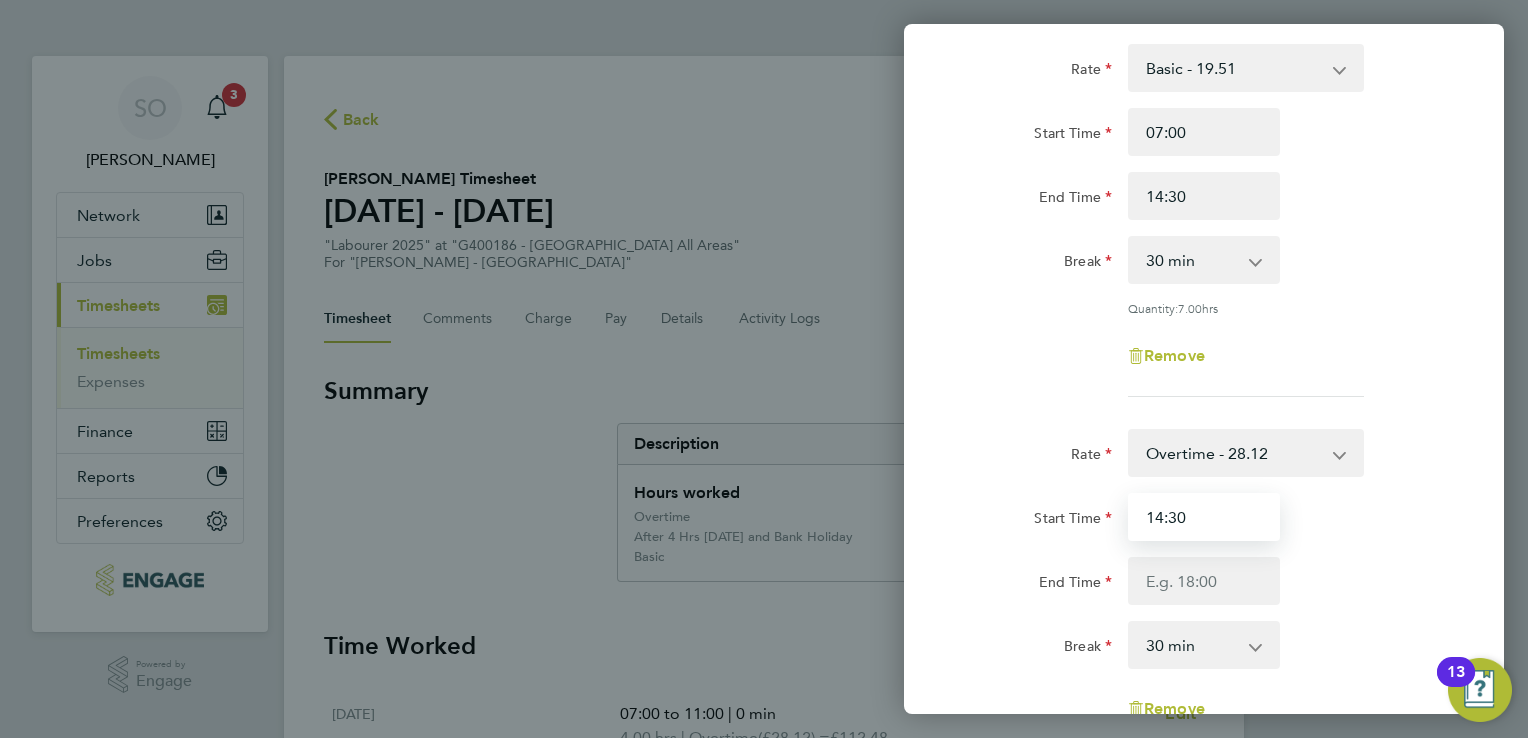 type on "14:30" 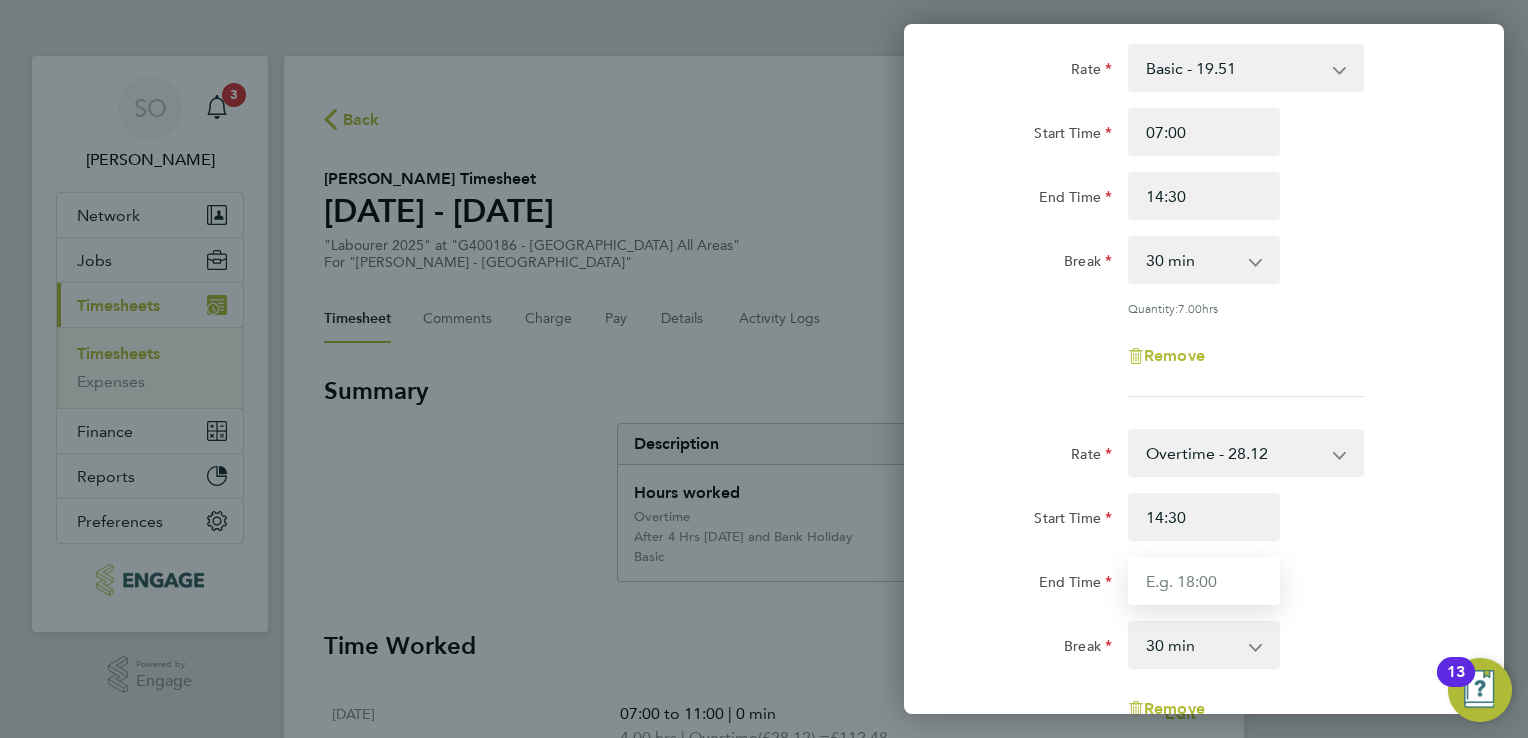 click on "End Time" at bounding box center (1204, 581) 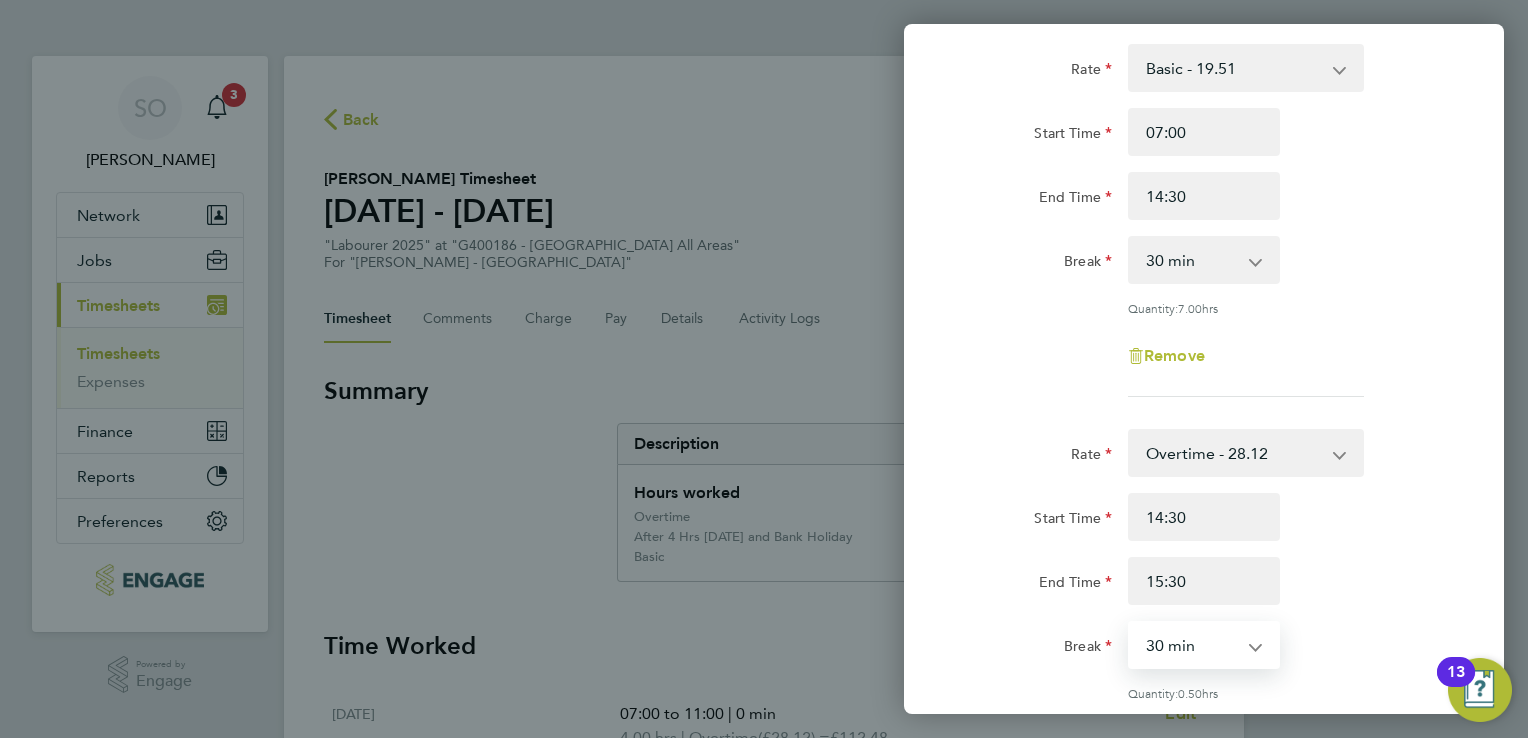 click on "0 min   15 min   30 min   45 min" at bounding box center (1192, 645) 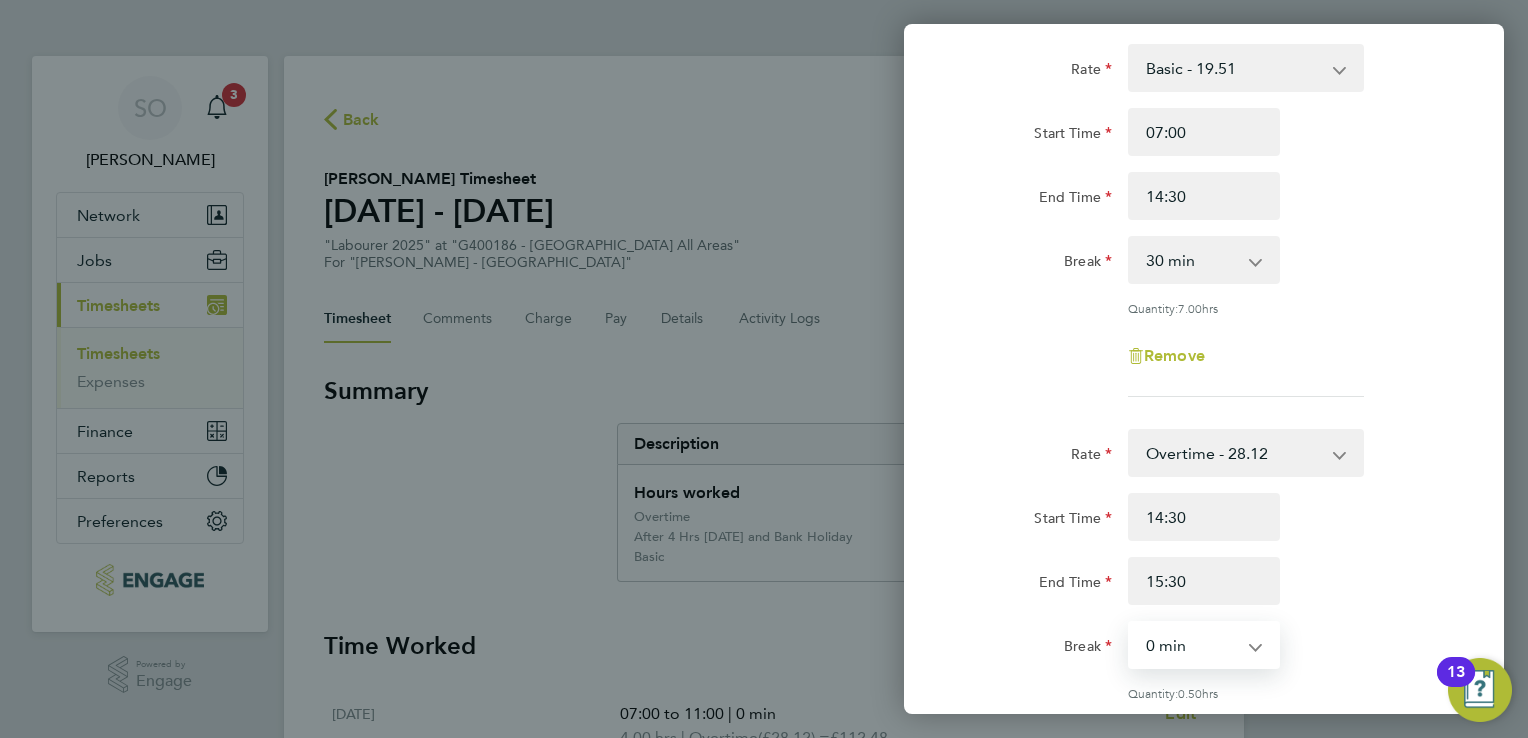 click on "0 min   15 min   30 min   45 min" at bounding box center [1192, 645] 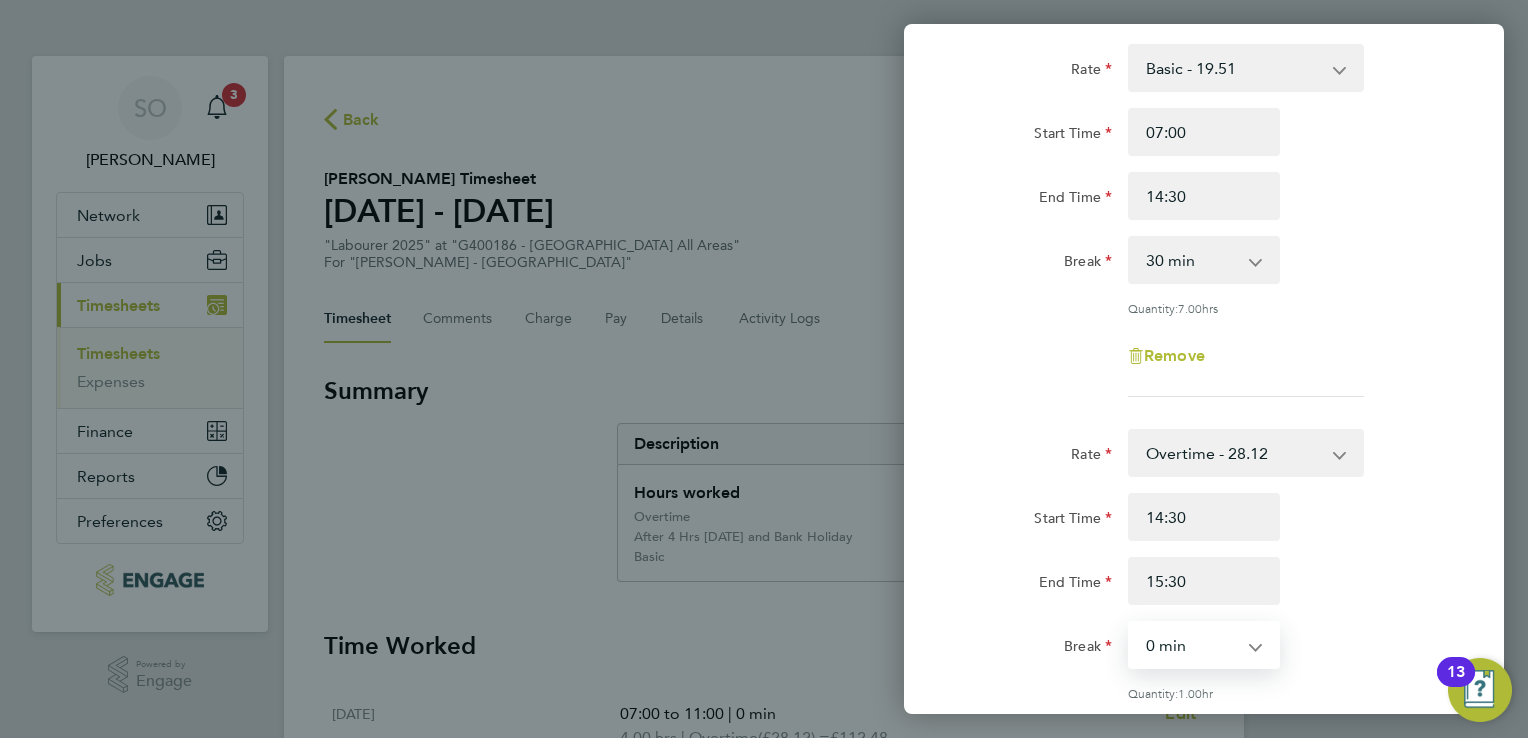 scroll, scrollTop: 499, scrollLeft: 0, axis: vertical 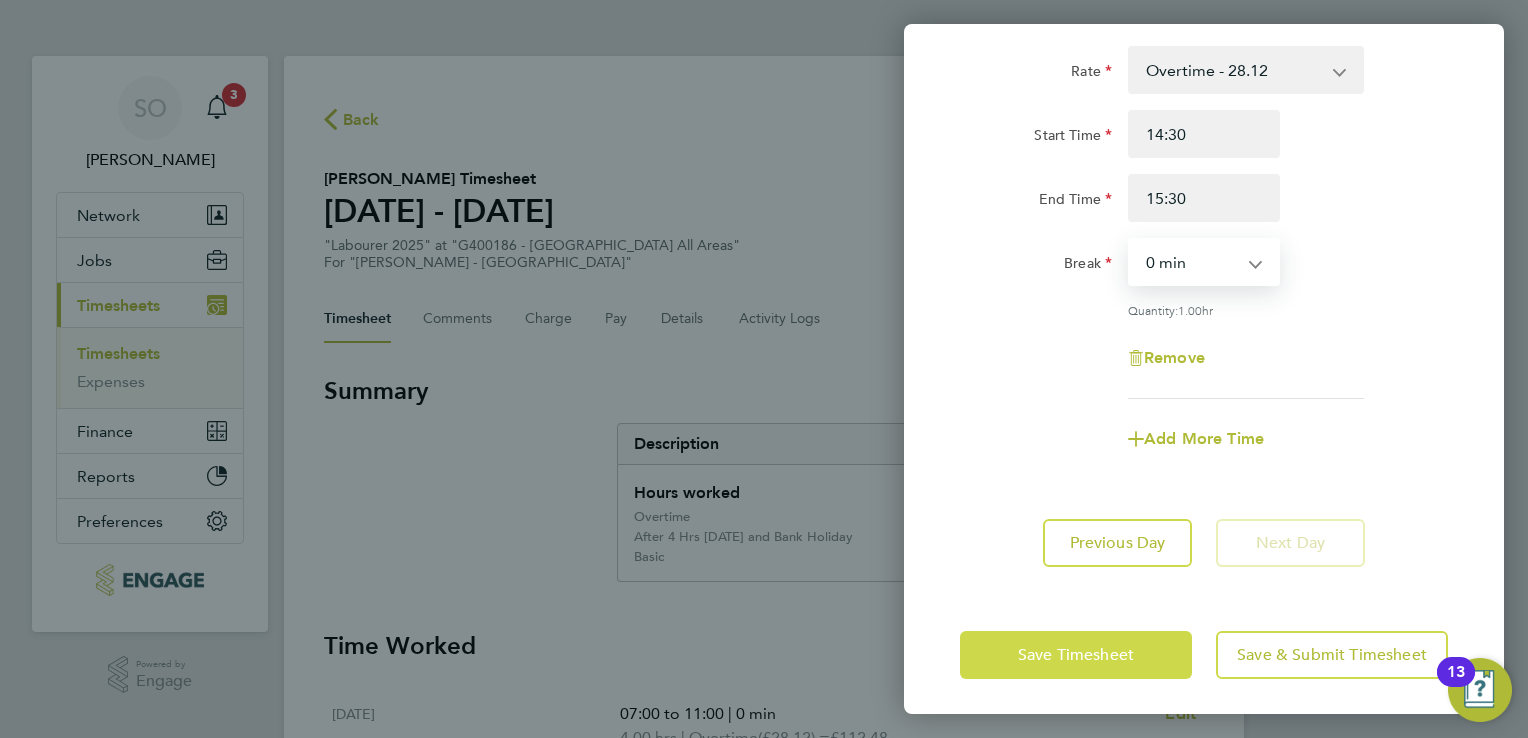 click on "Save Timesheet" 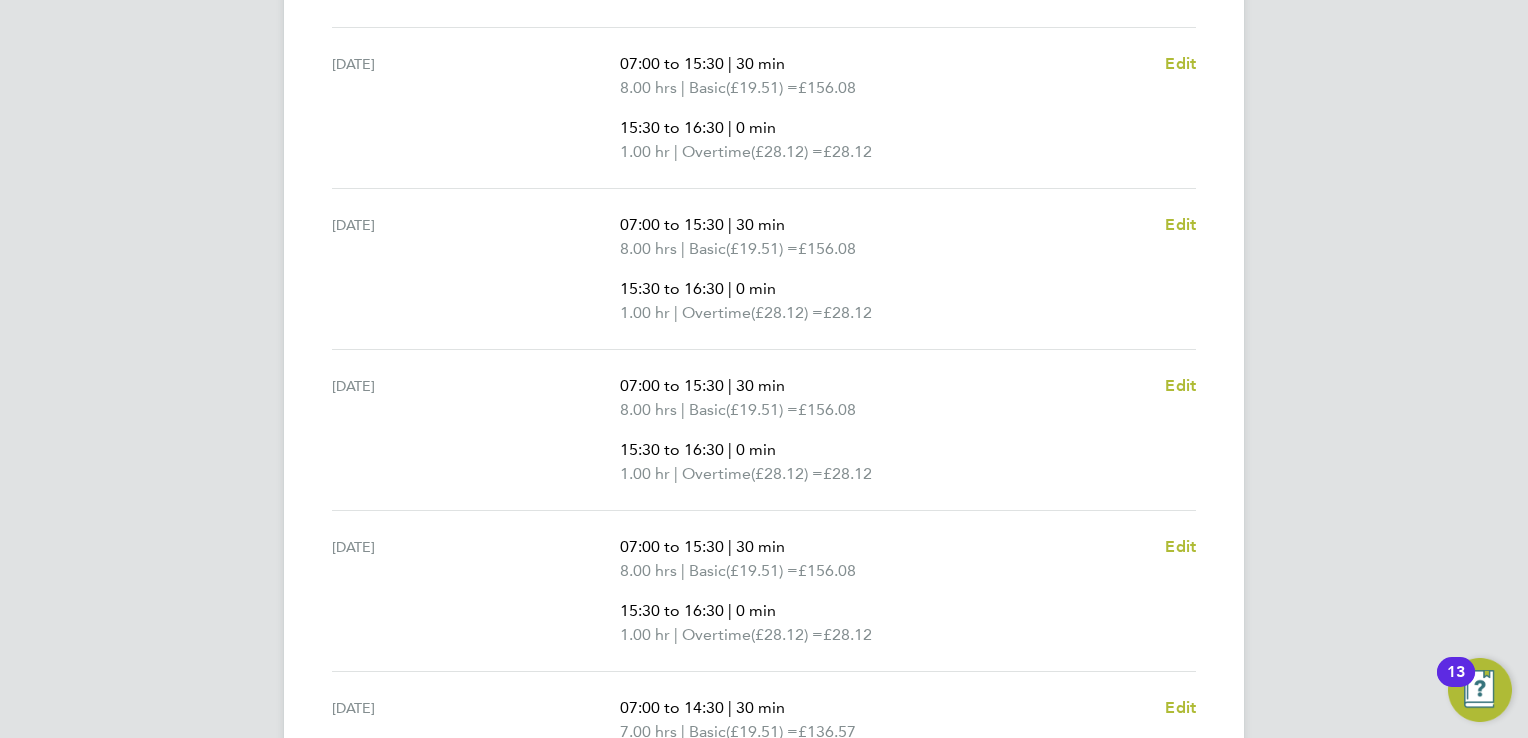 scroll, scrollTop: 1152, scrollLeft: 0, axis: vertical 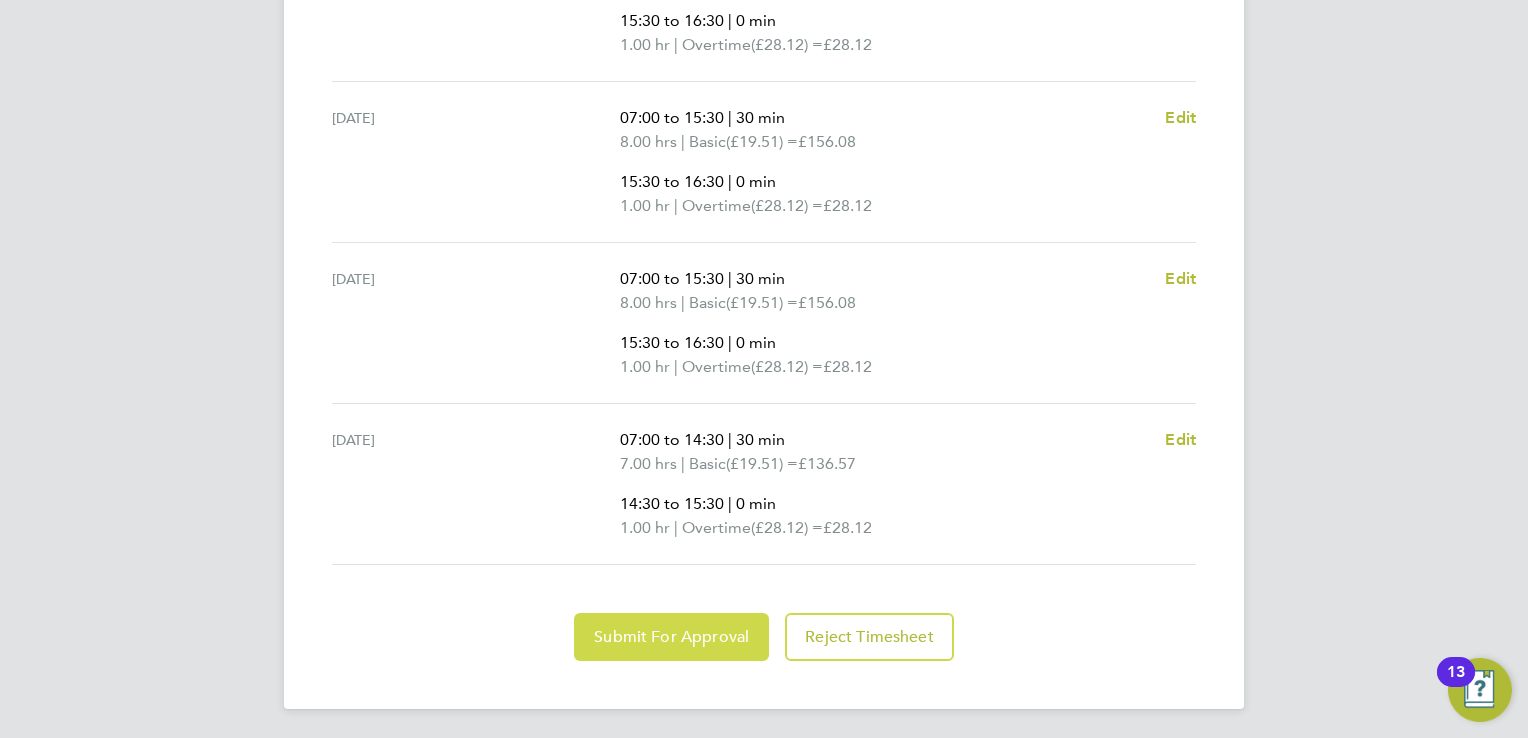 click on "Submit For Approval" 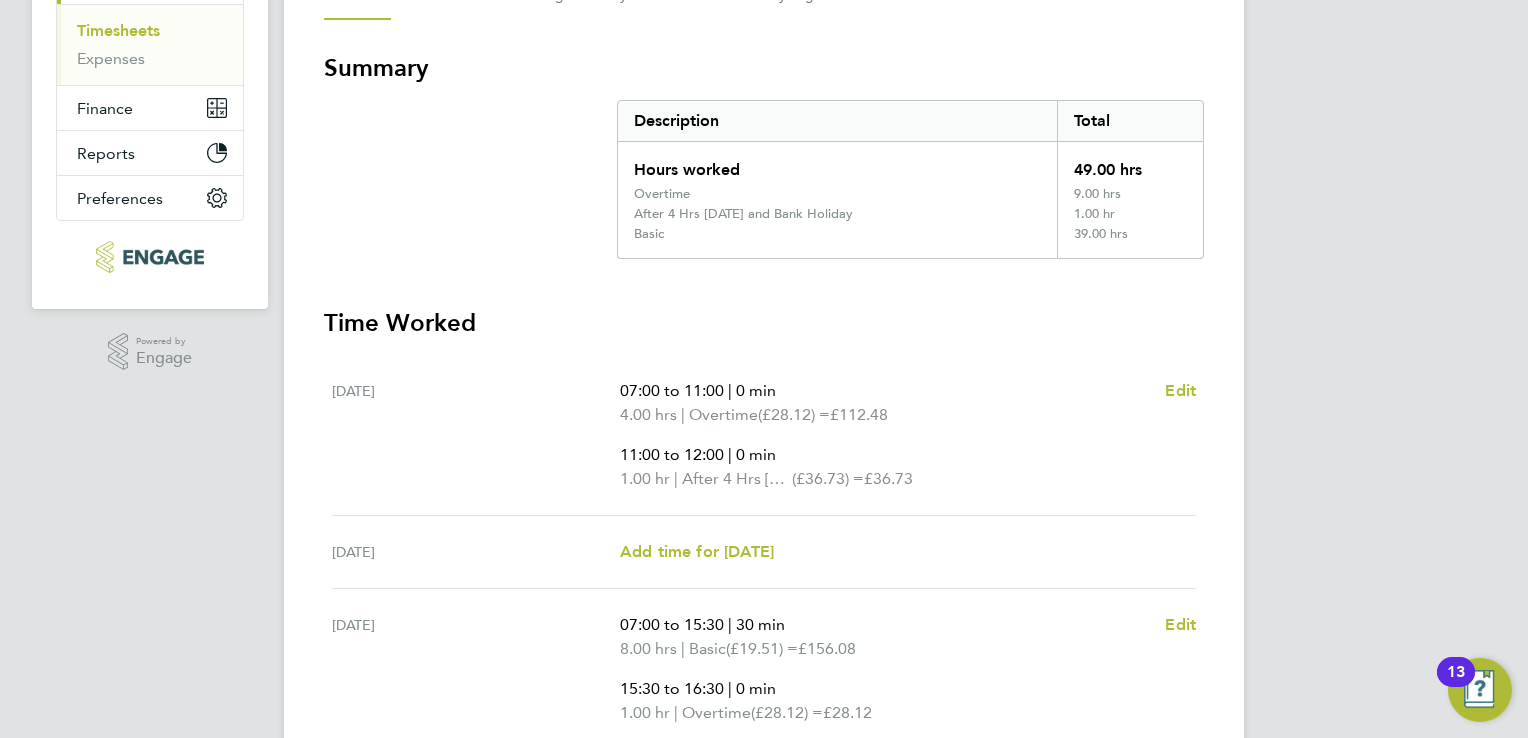 scroll, scrollTop: 251, scrollLeft: 0, axis: vertical 